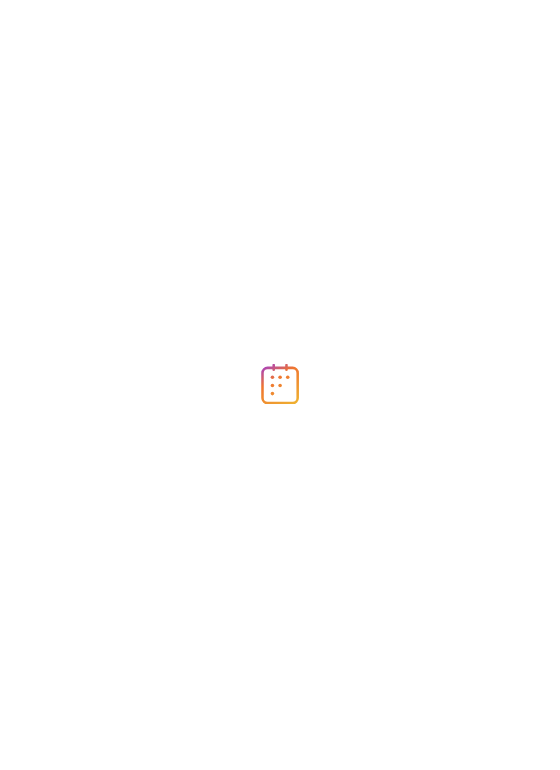 scroll, scrollTop: 0, scrollLeft: 0, axis: both 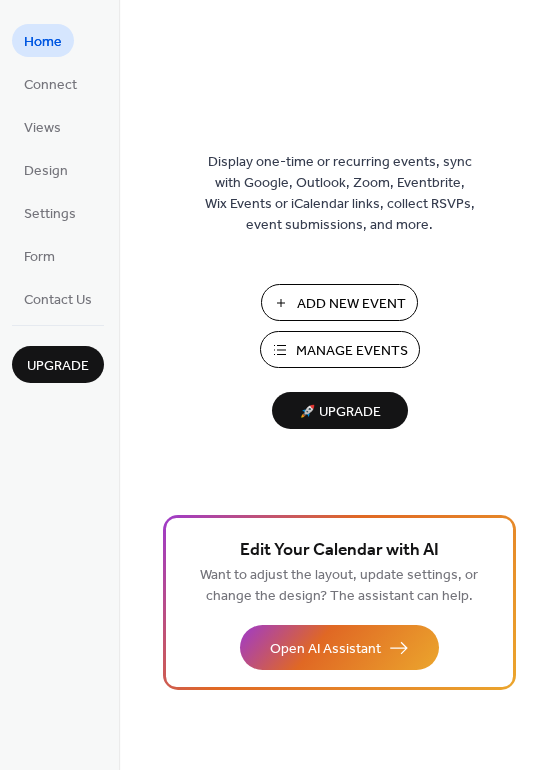 click on "Manage Events" at bounding box center [352, 351] 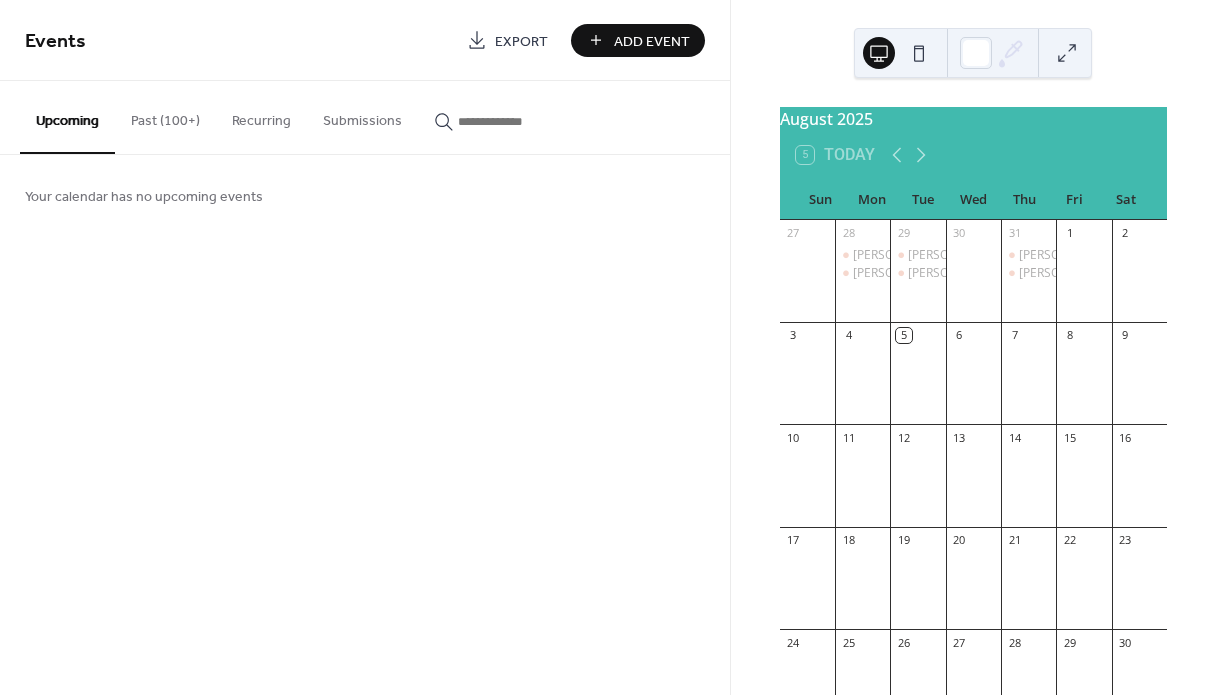 scroll, scrollTop: 0, scrollLeft: 0, axis: both 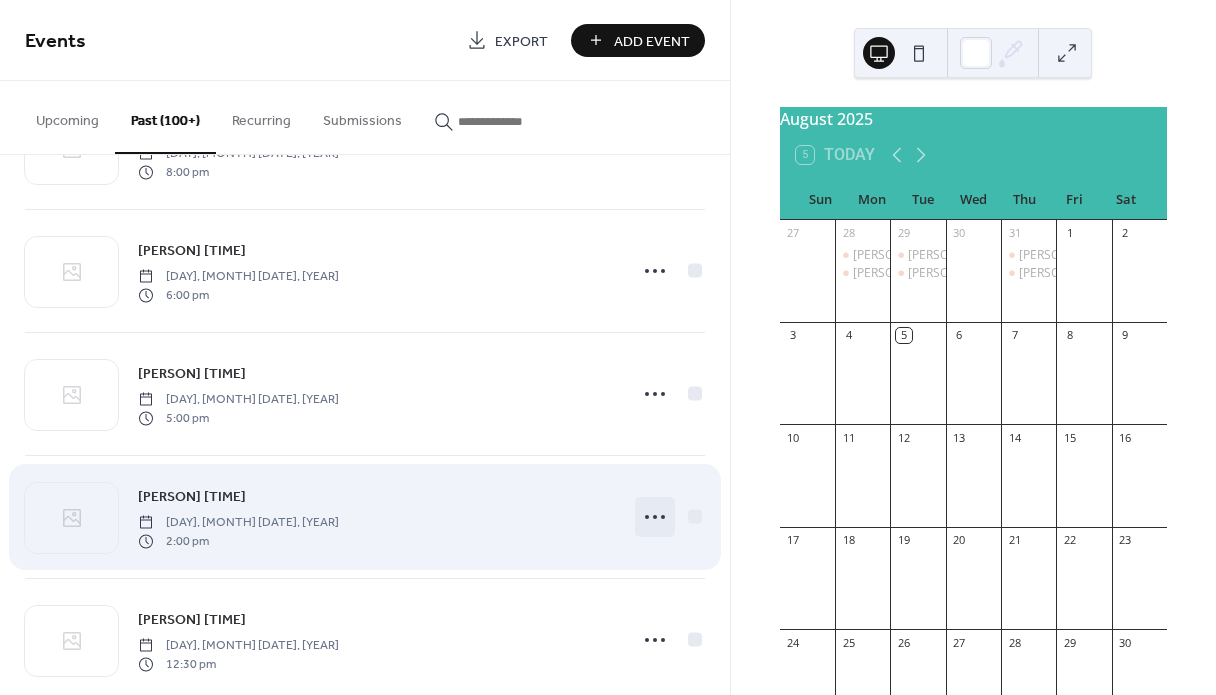 click 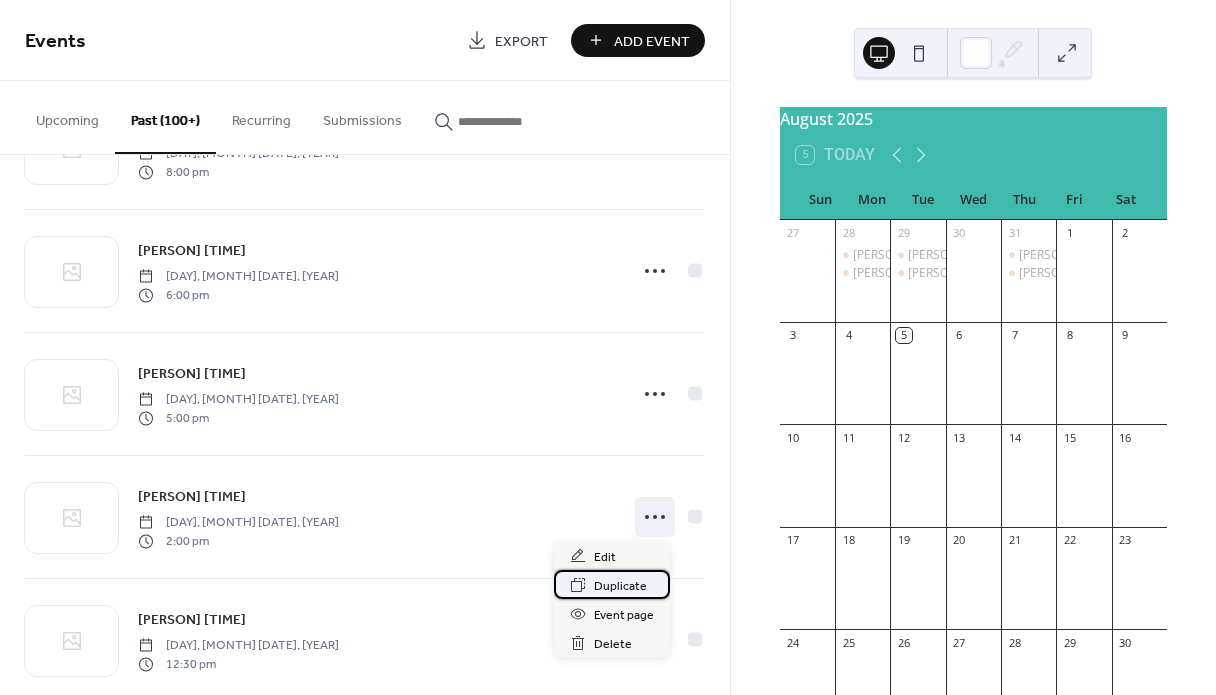 click on "Duplicate" at bounding box center [620, 586] 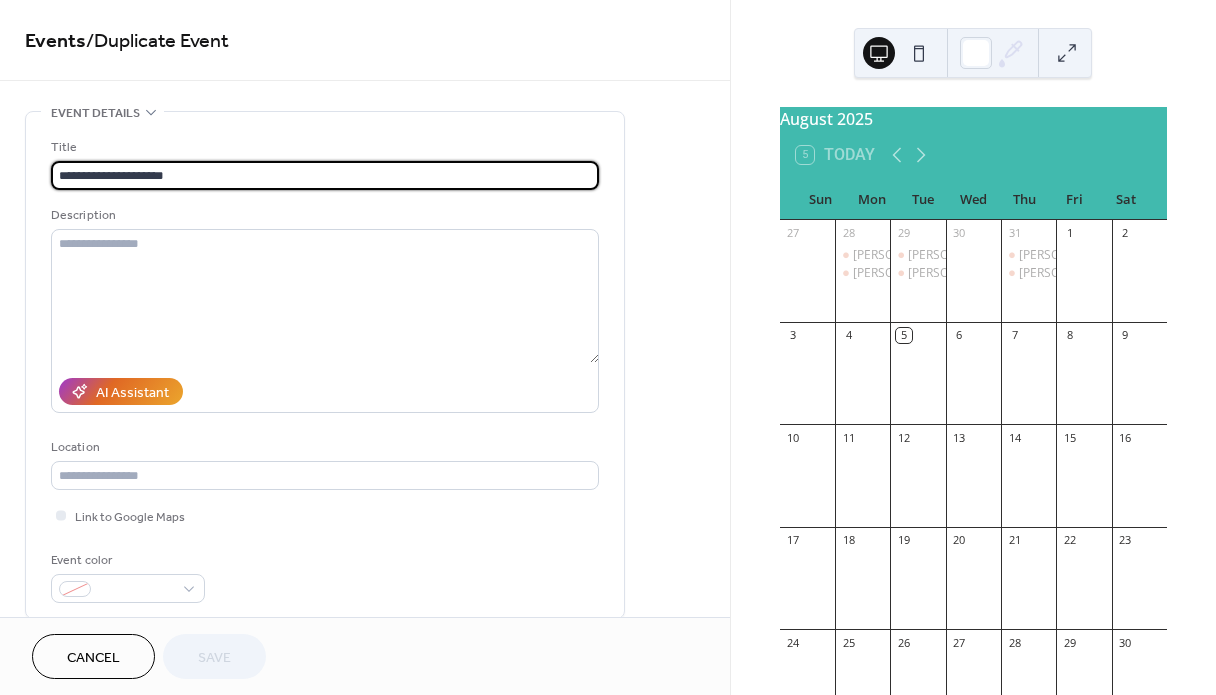 click on "**********" at bounding box center [325, 175] 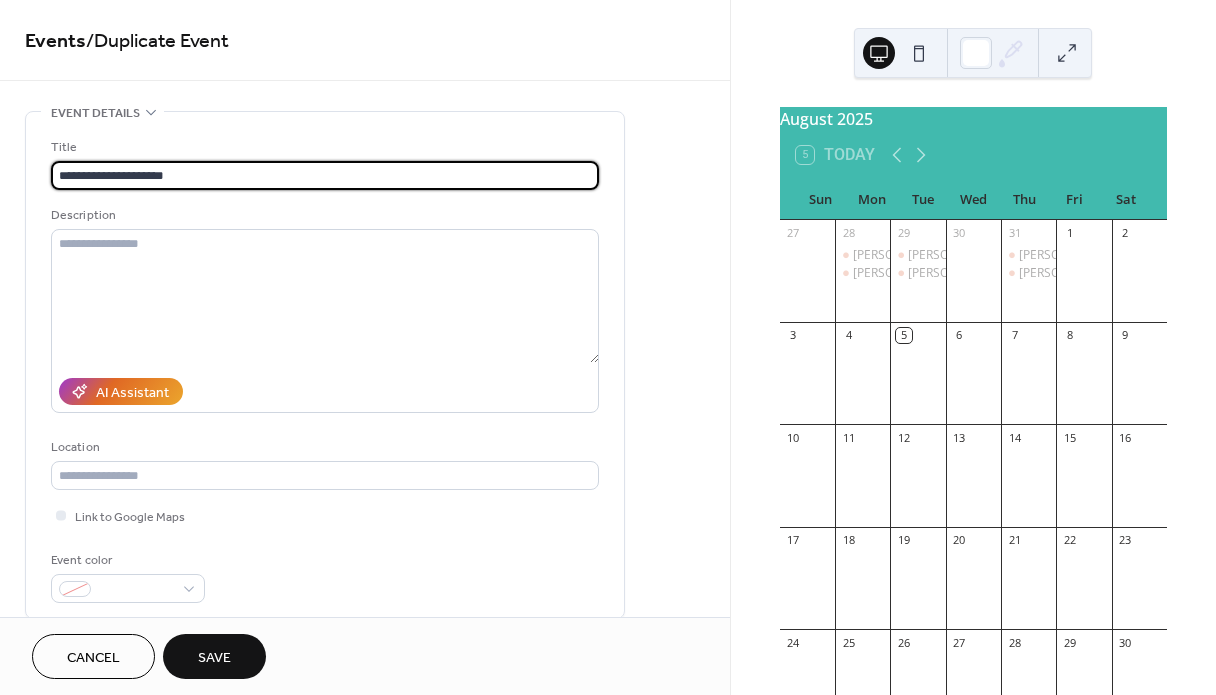 click on "**********" at bounding box center (325, 175) 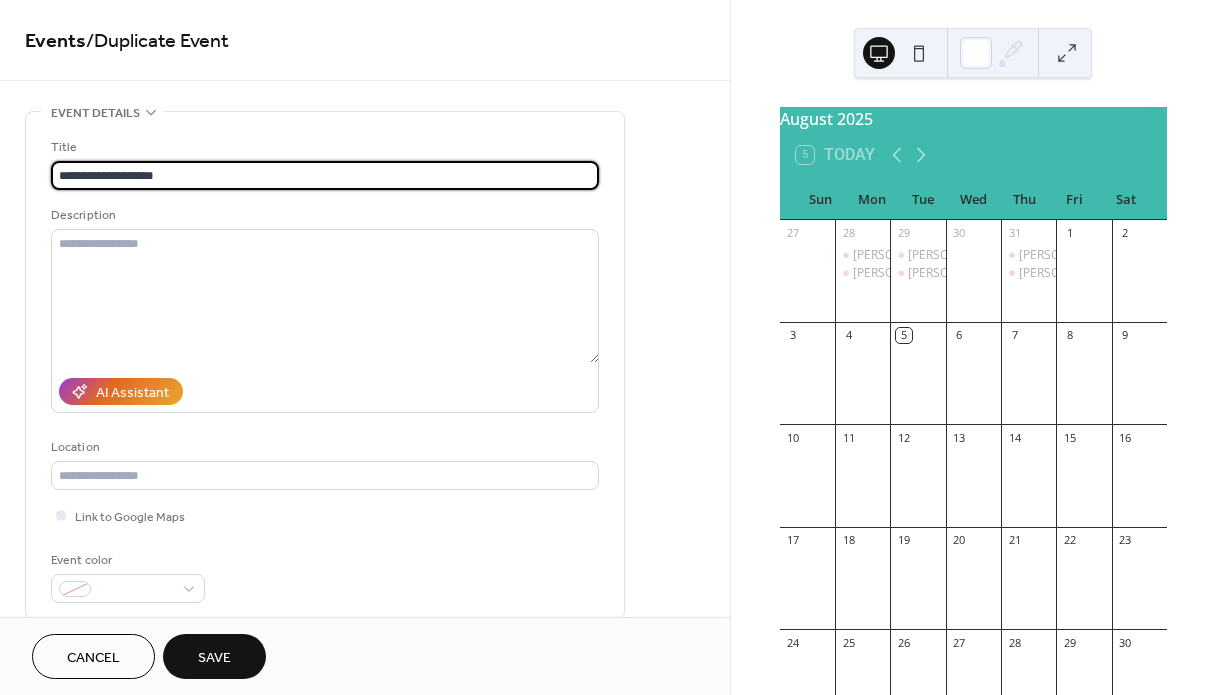type on "**********" 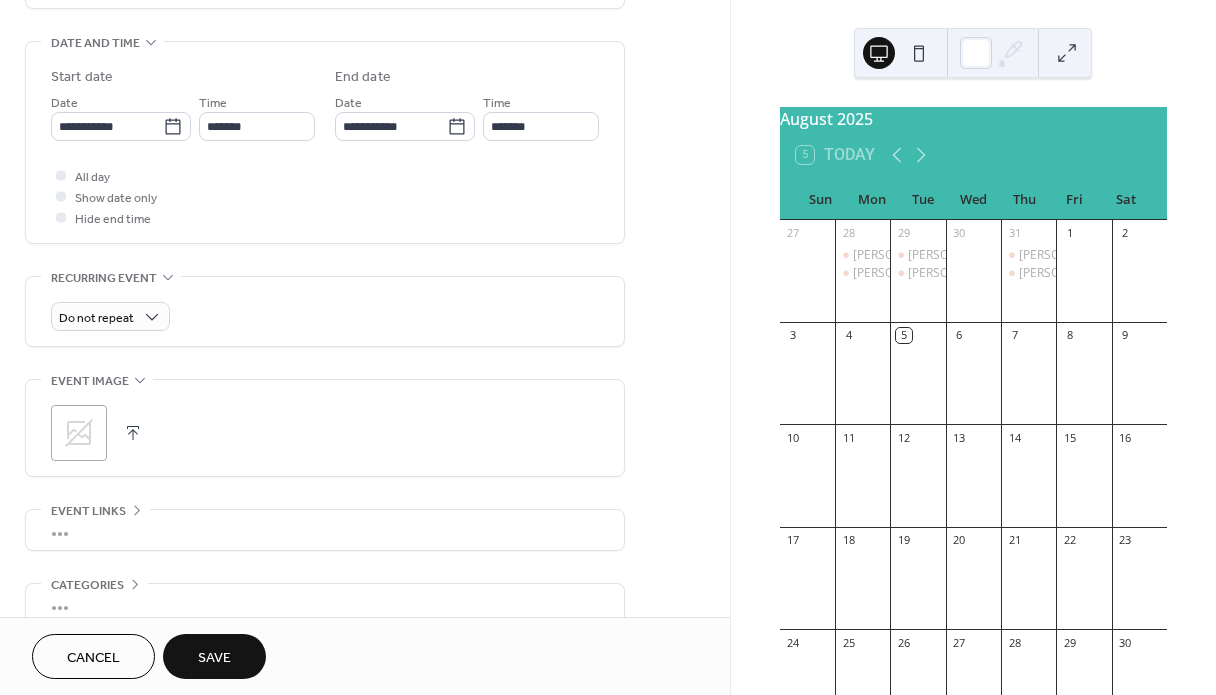 scroll, scrollTop: 506, scrollLeft: 0, axis: vertical 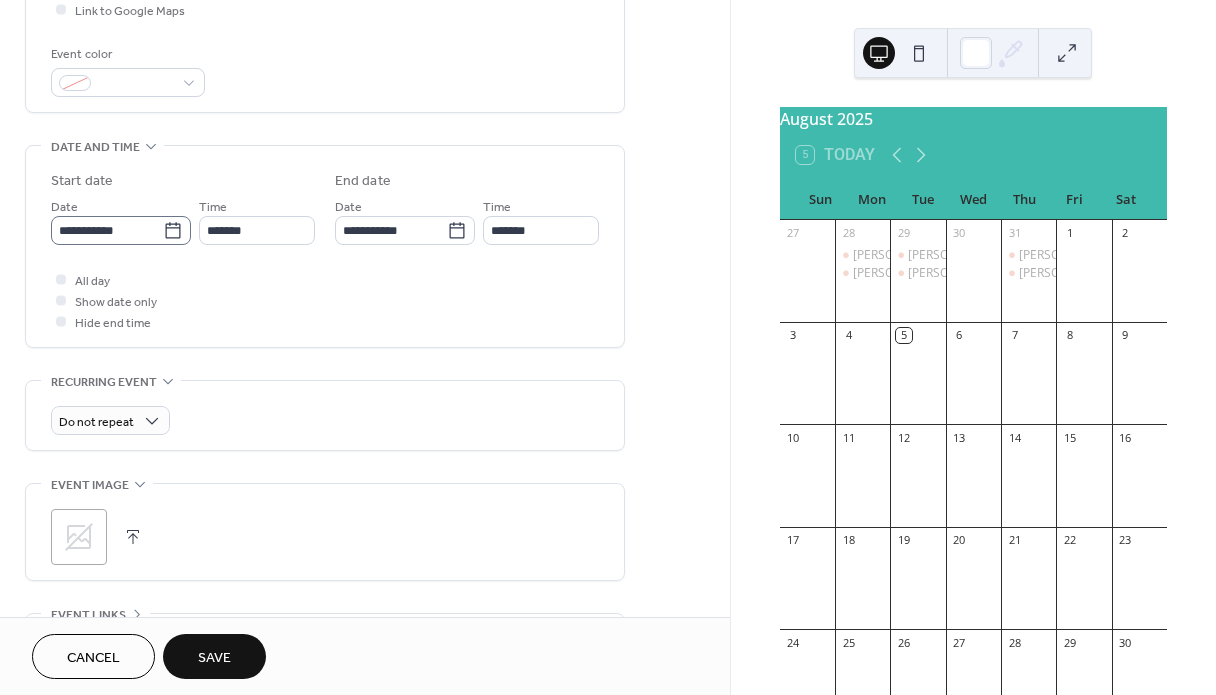 click 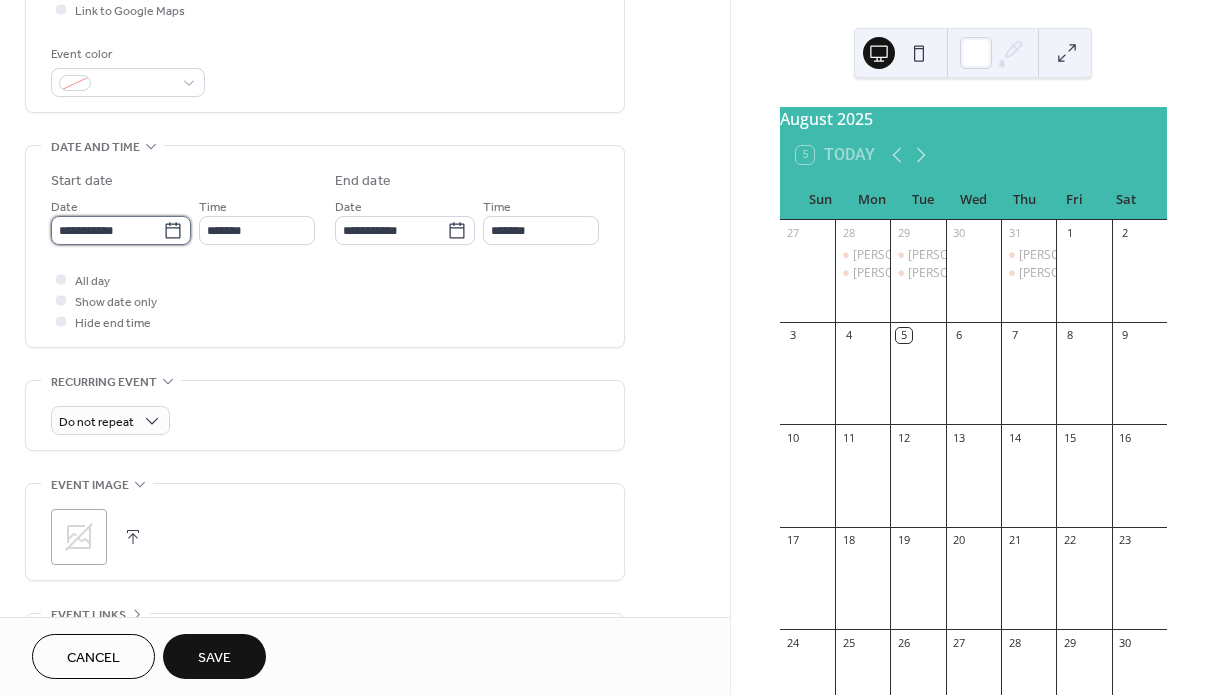 click on "**********" at bounding box center [107, 230] 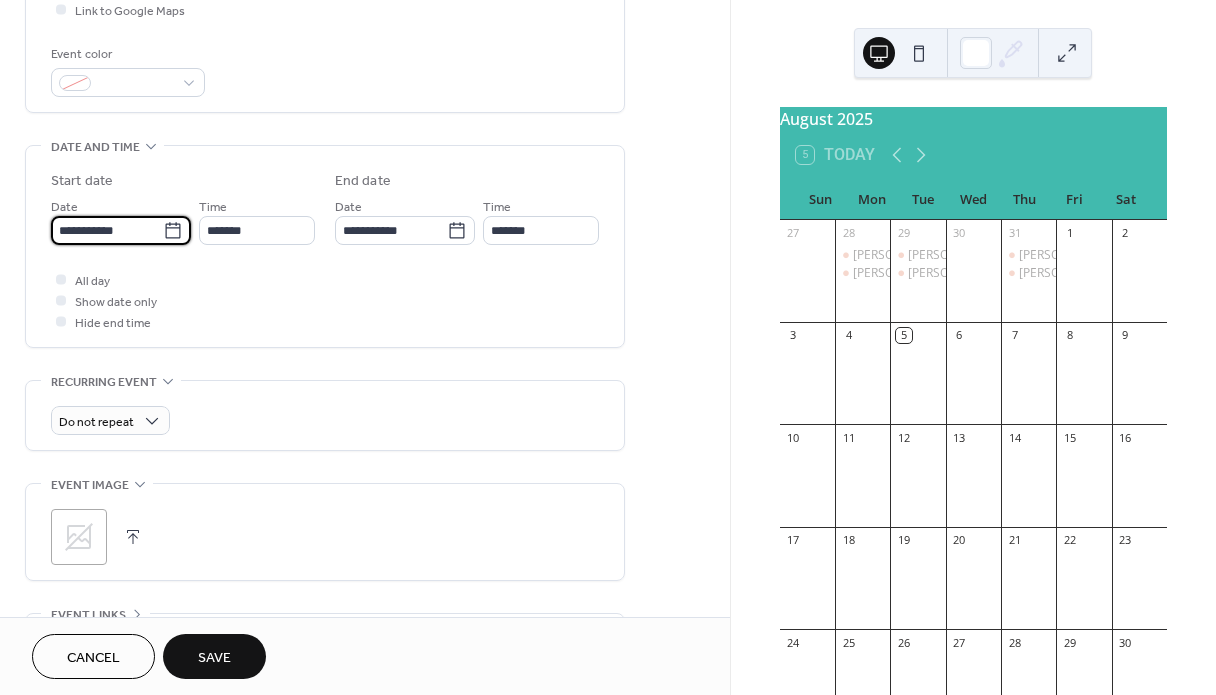 click 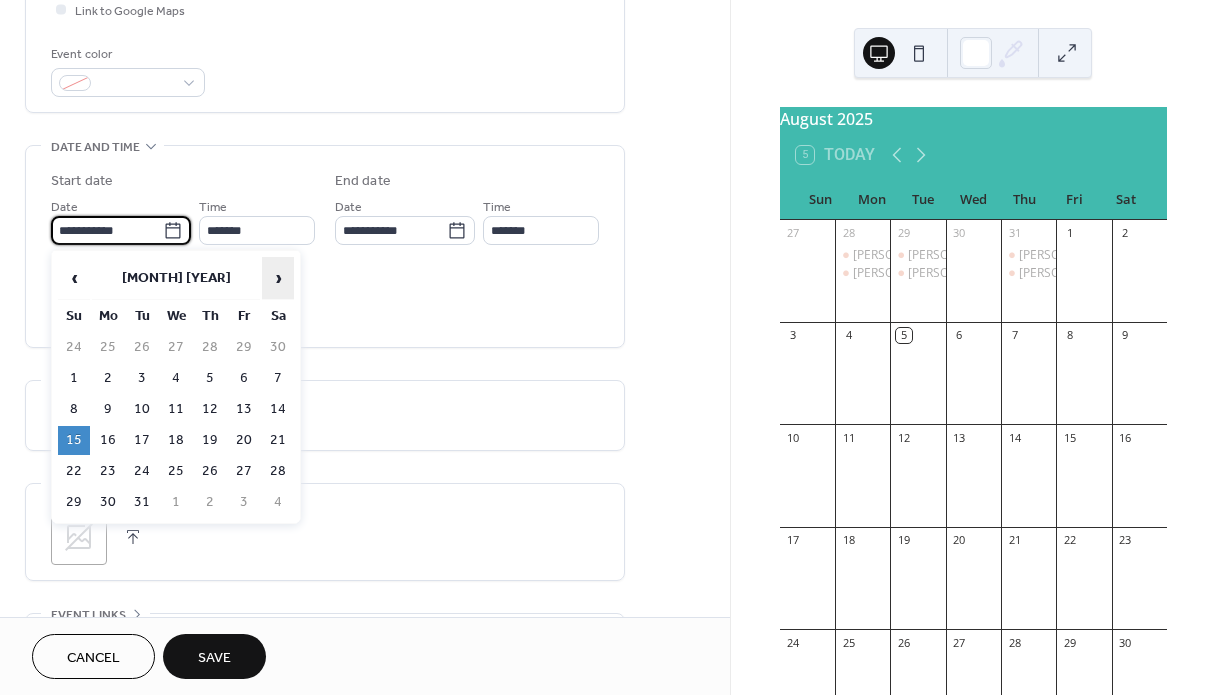 click on "›" at bounding box center [278, 278] 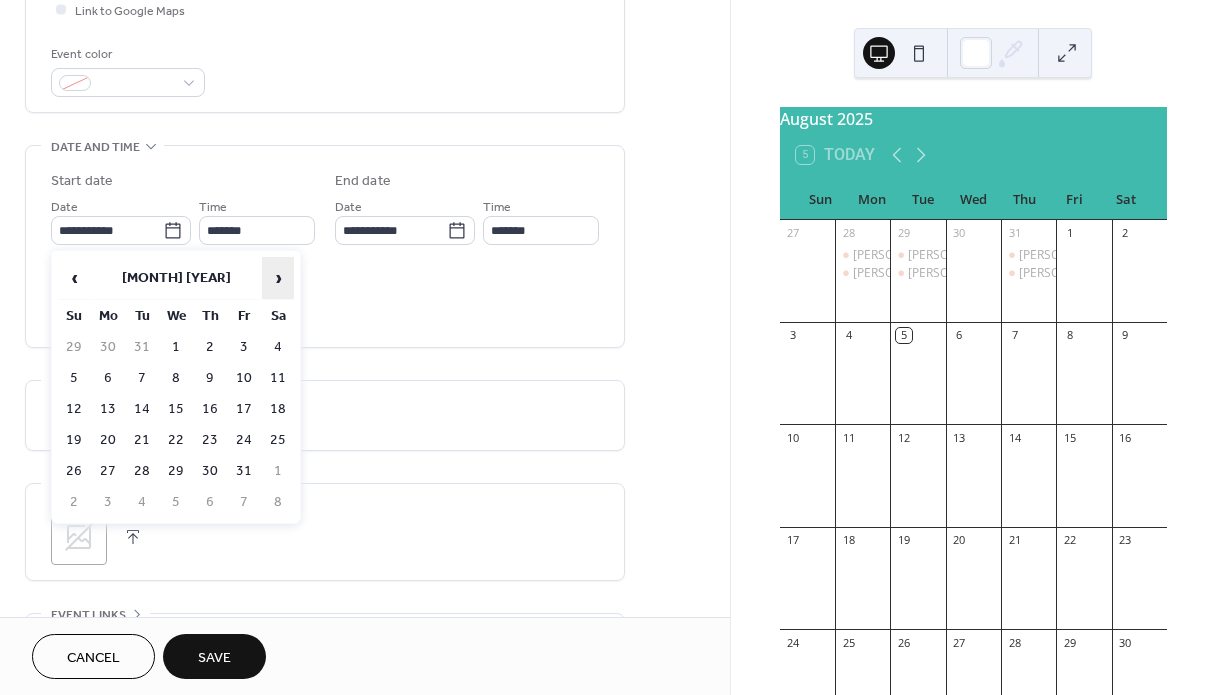 click on "›" at bounding box center [278, 278] 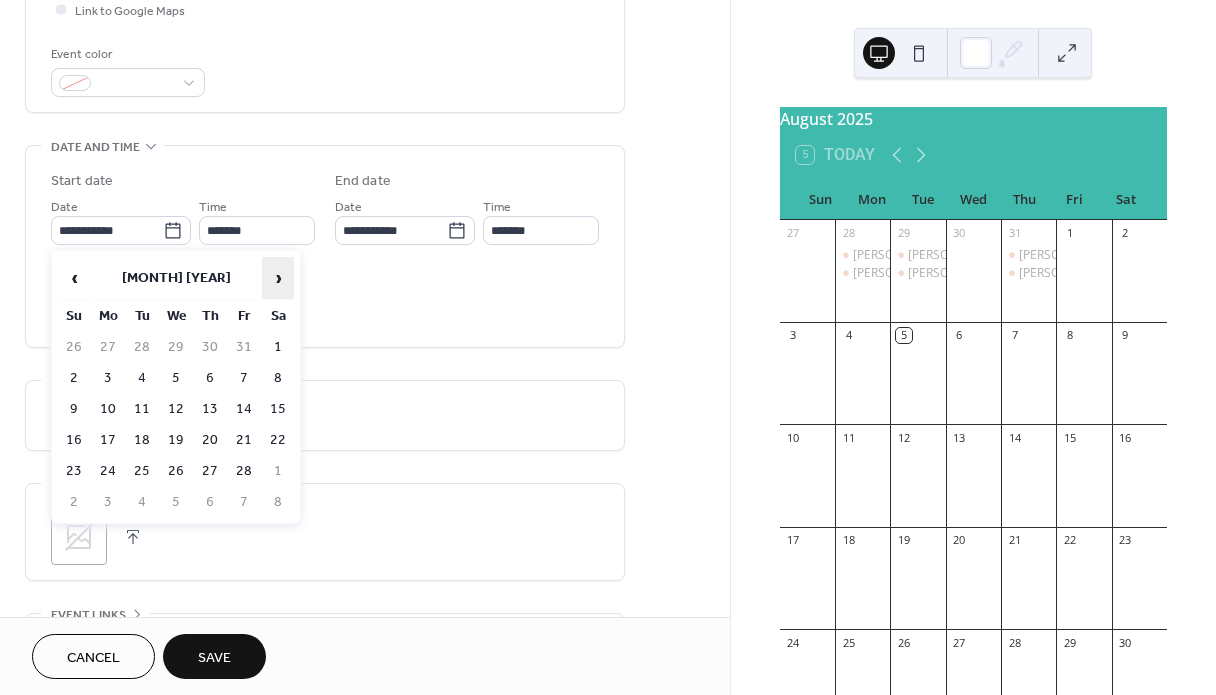 click on "›" at bounding box center [278, 278] 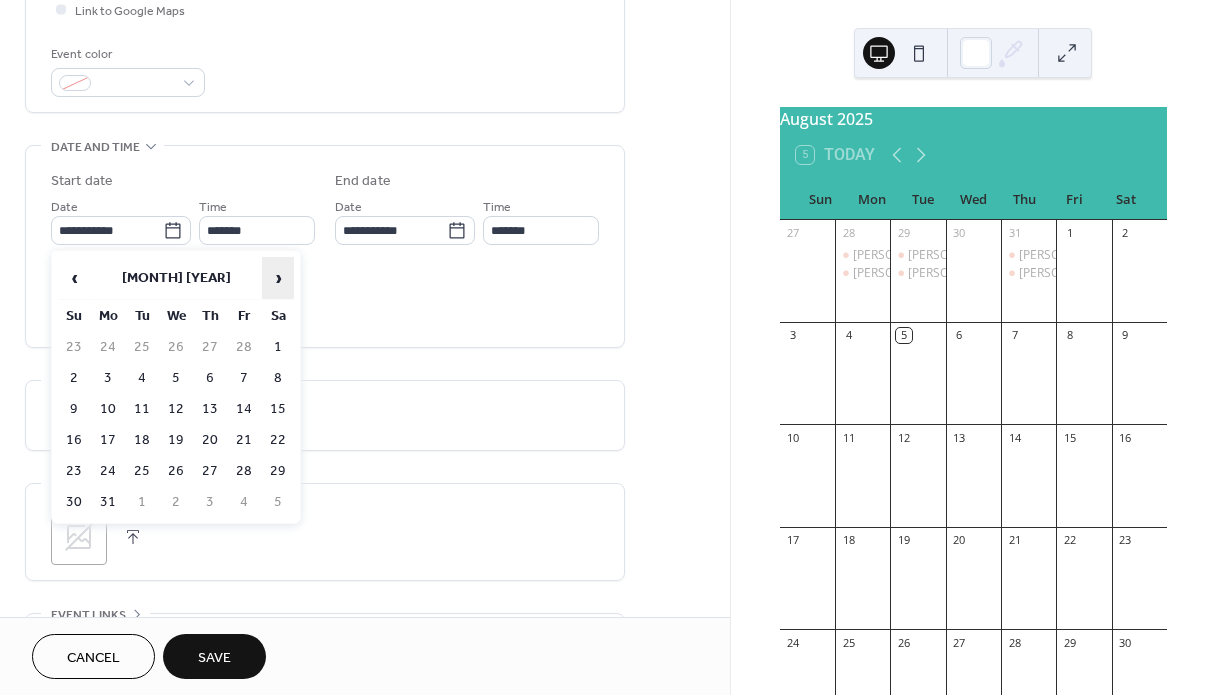 click on "›" at bounding box center (278, 278) 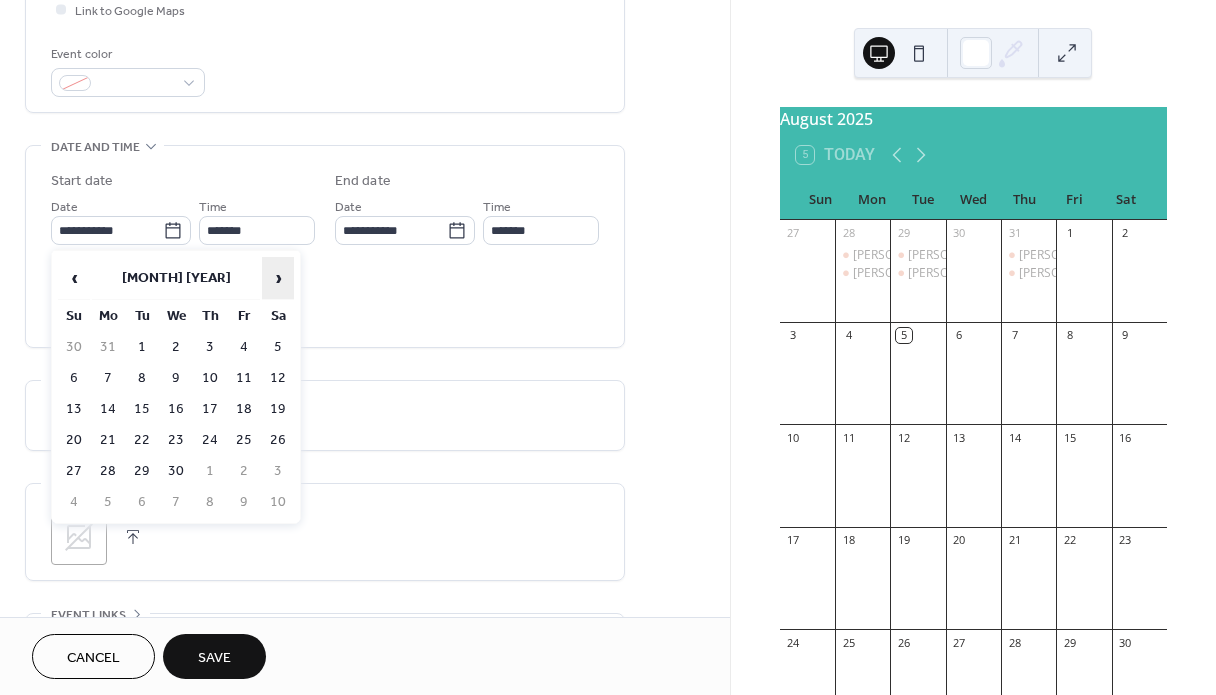click on "›" at bounding box center [278, 278] 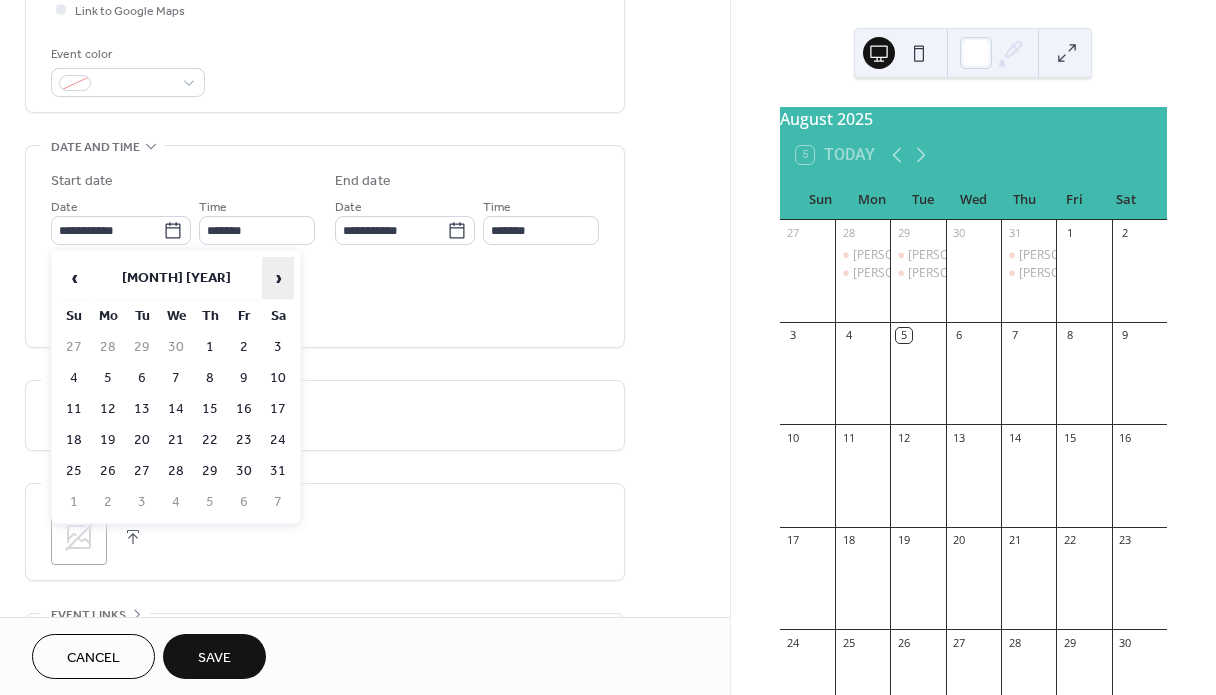 click on "›" at bounding box center (278, 278) 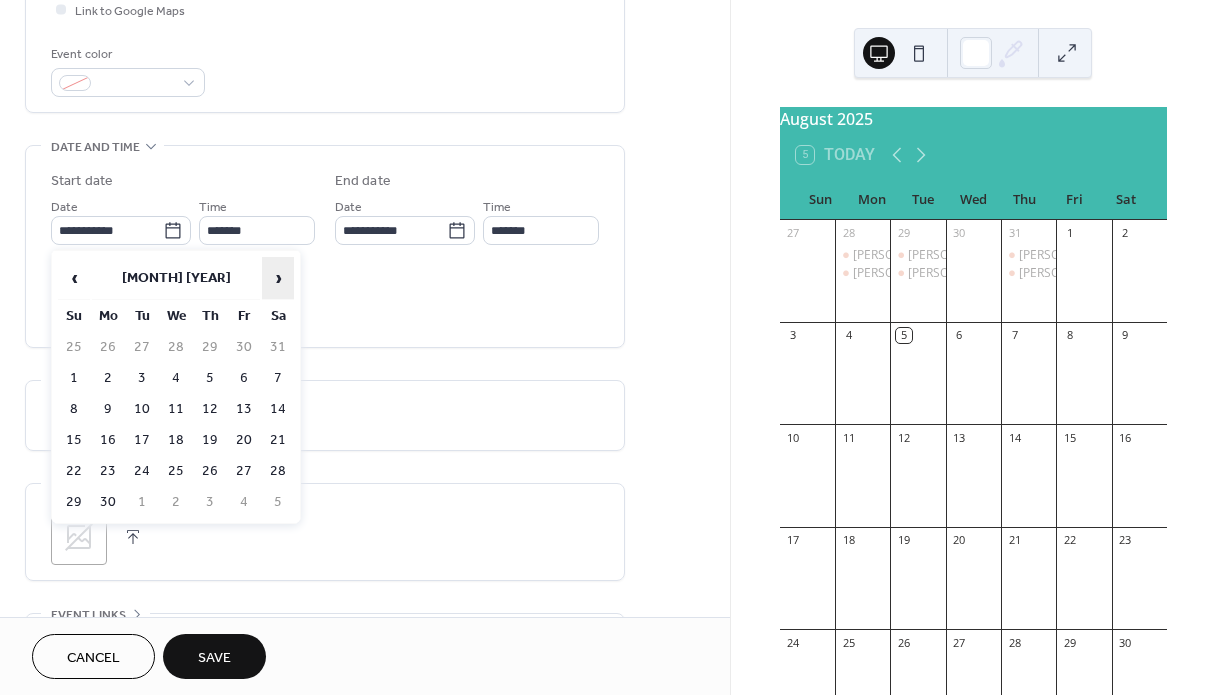 click on "›" at bounding box center (278, 278) 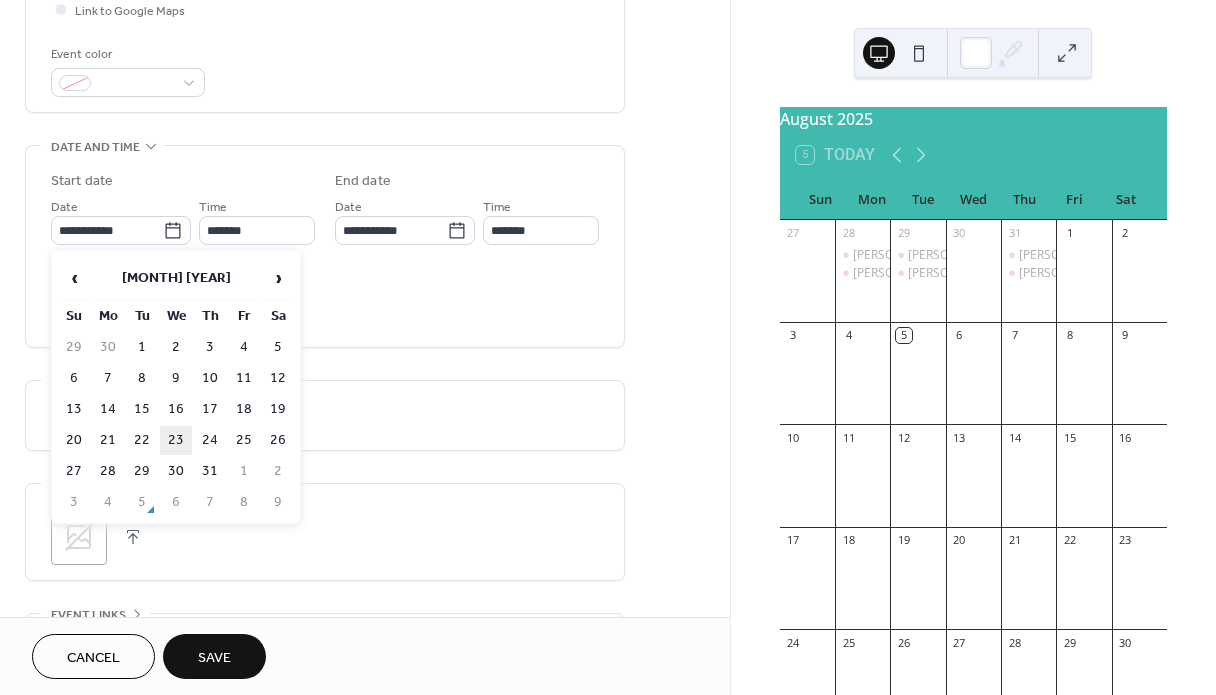 click on "23" at bounding box center [176, 440] 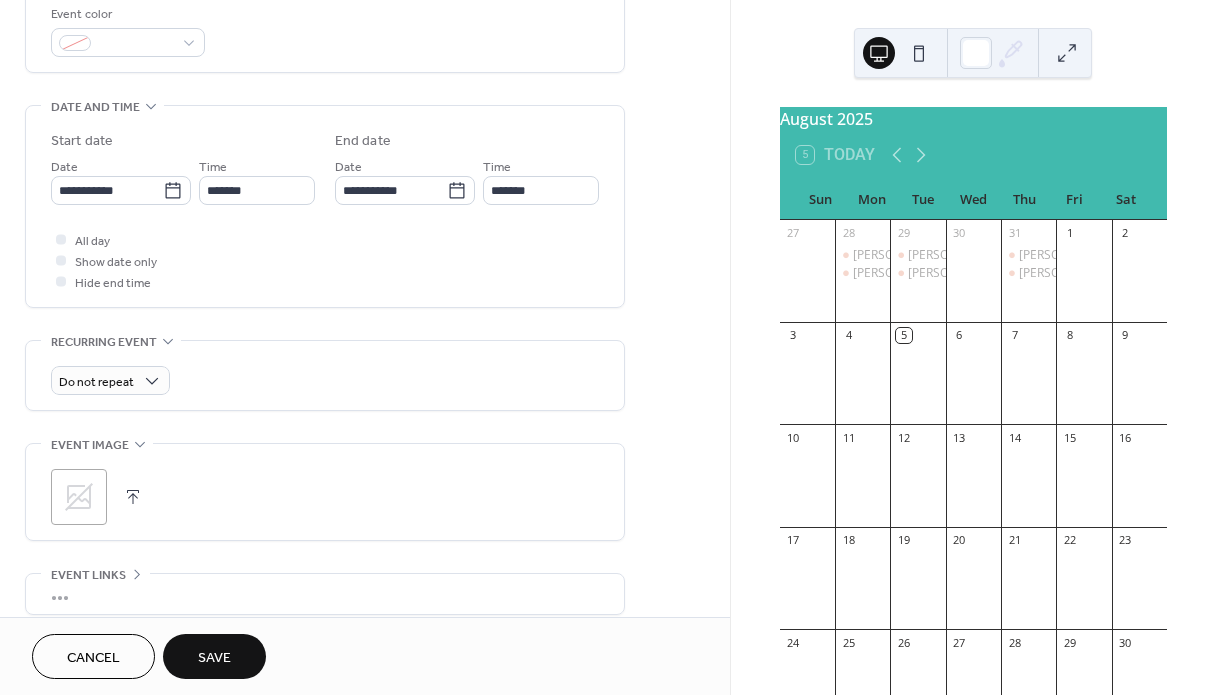 scroll, scrollTop: 573, scrollLeft: 0, axis: vertical 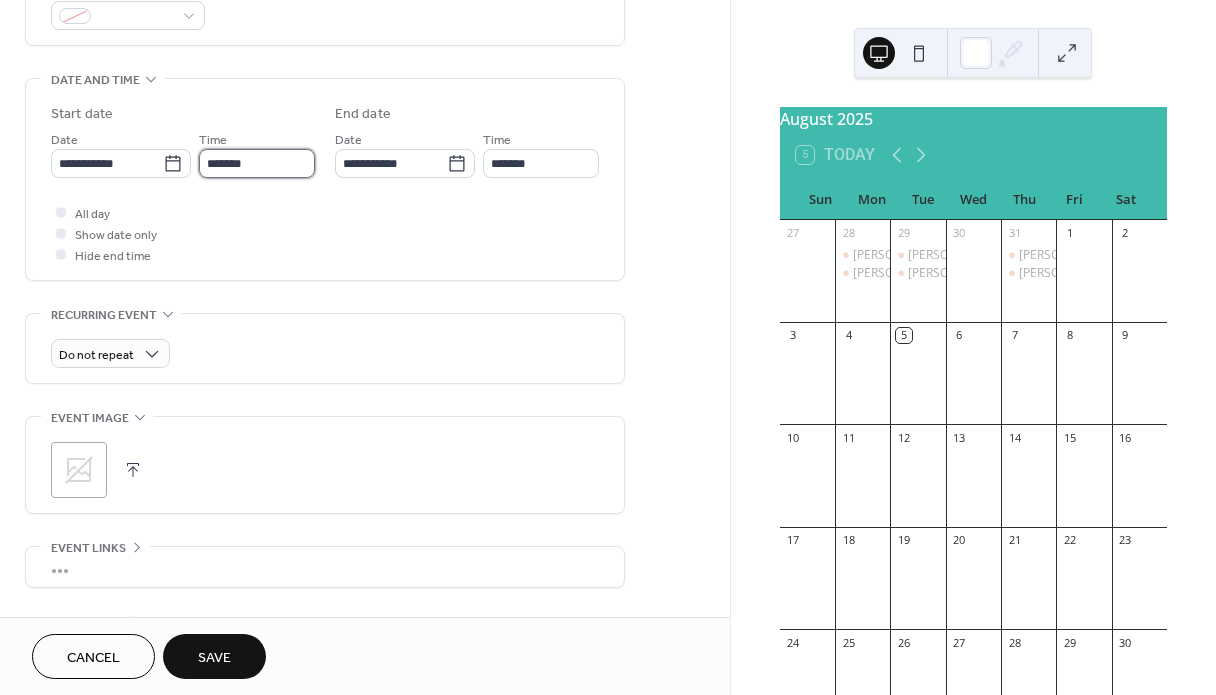 click on "*******" at bounding box center [257, 163] 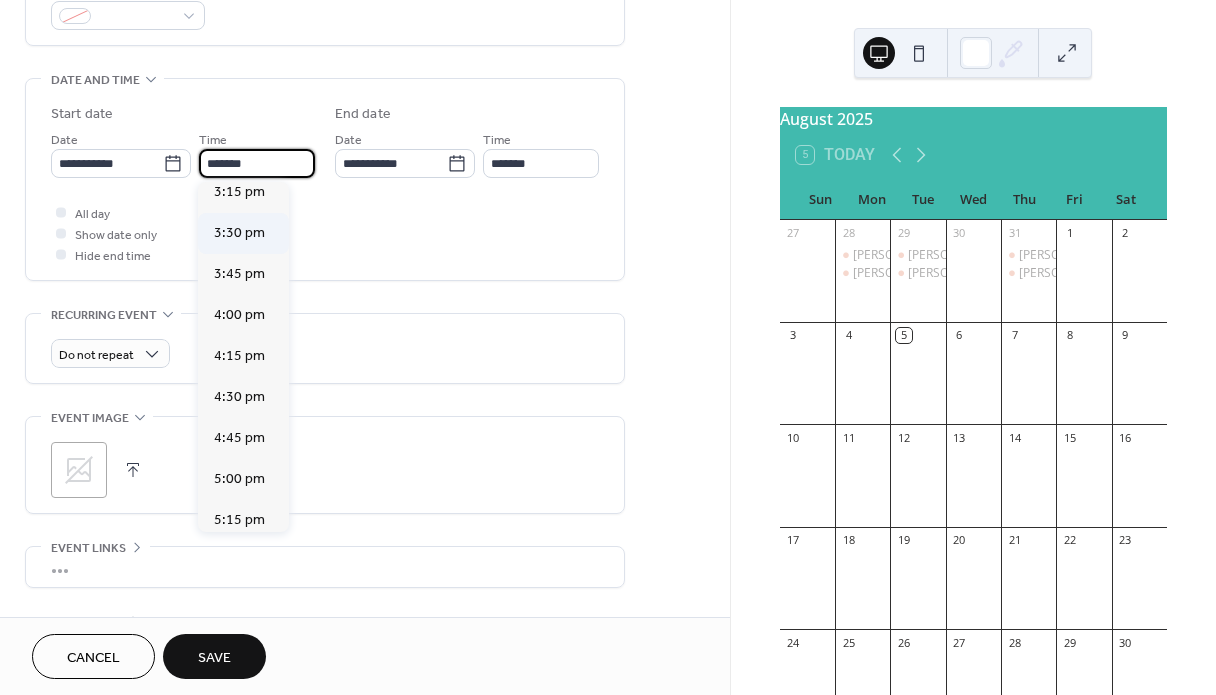 scroll, scrollTop: 2546, scrollLeft: 0, axis: vertical 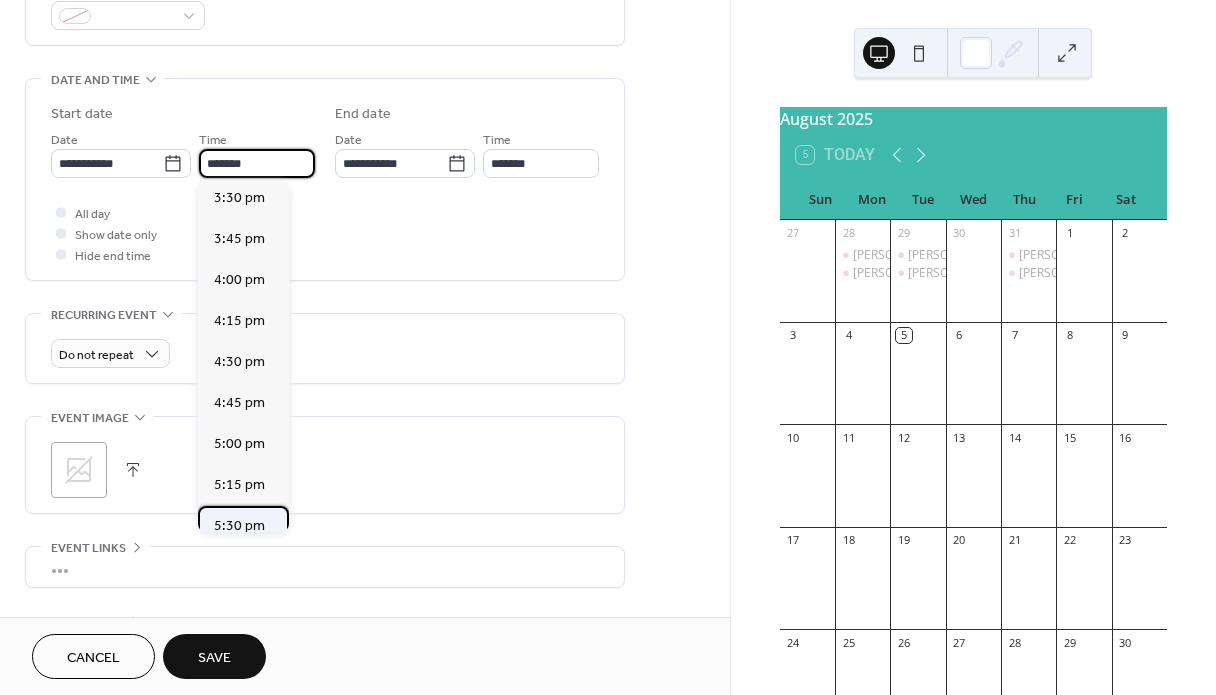 click on "5:30 pm" at bounding box center (239, 526) 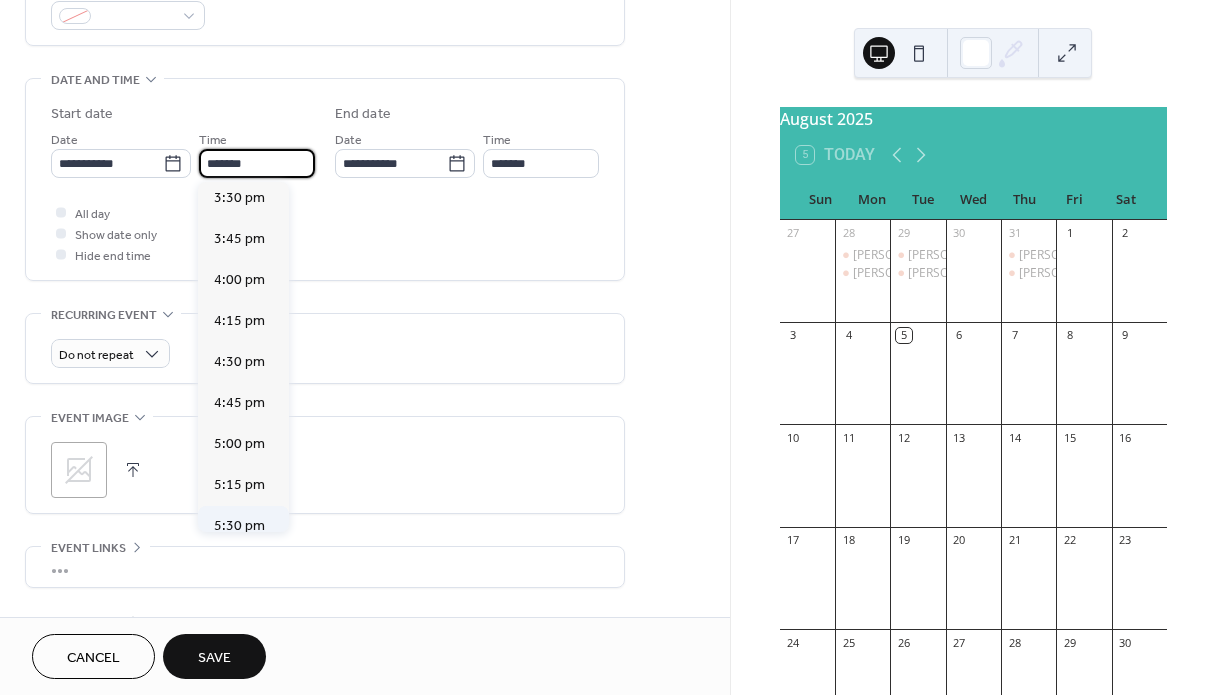 type on "*******" 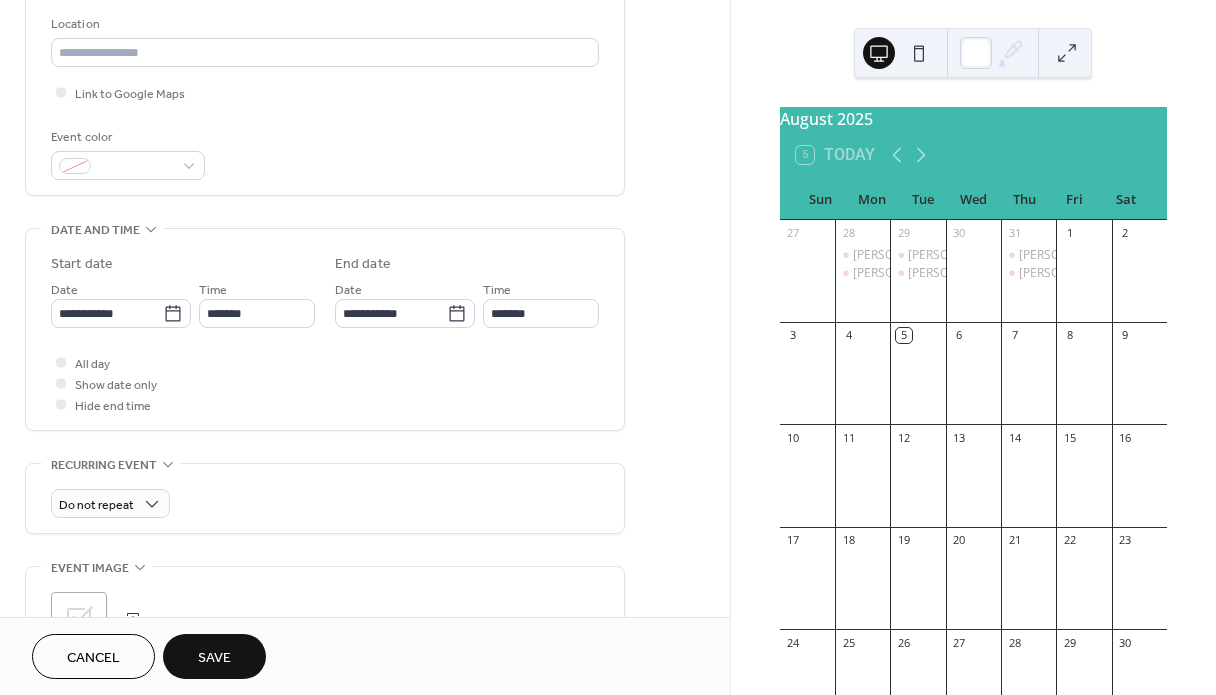 scroll, scrollTop: 428, scrollLeft: 0, axis: vertical 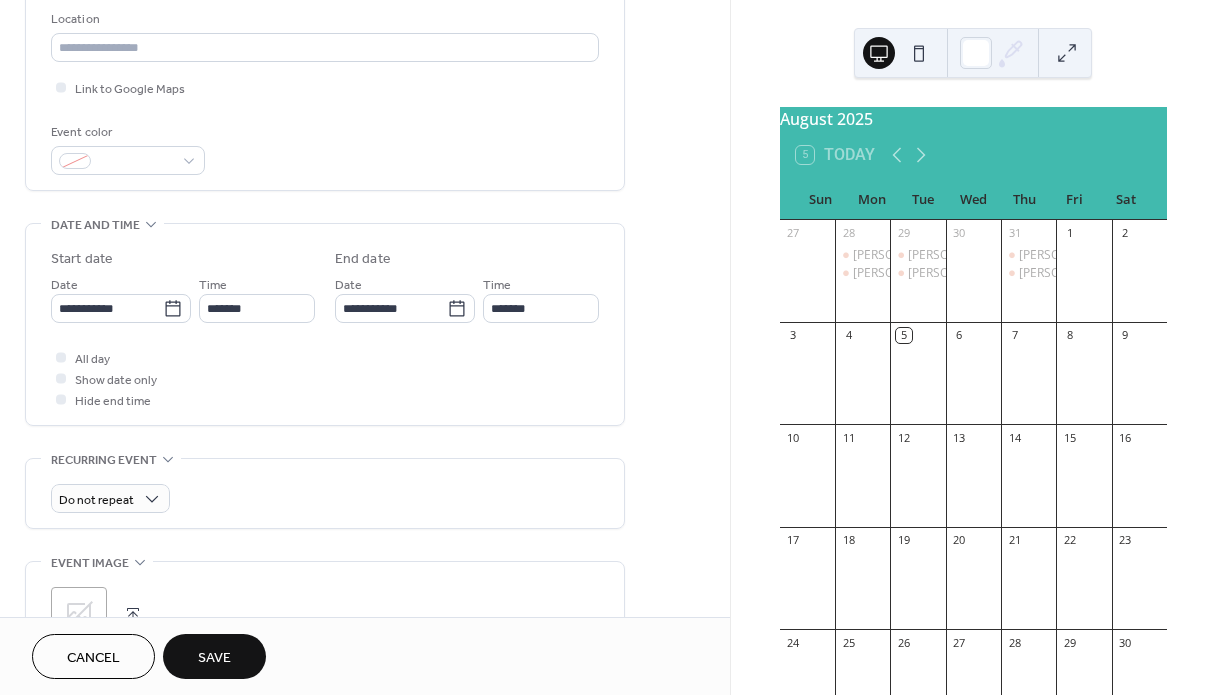 click on "Save" at bounding box center (214, 658) 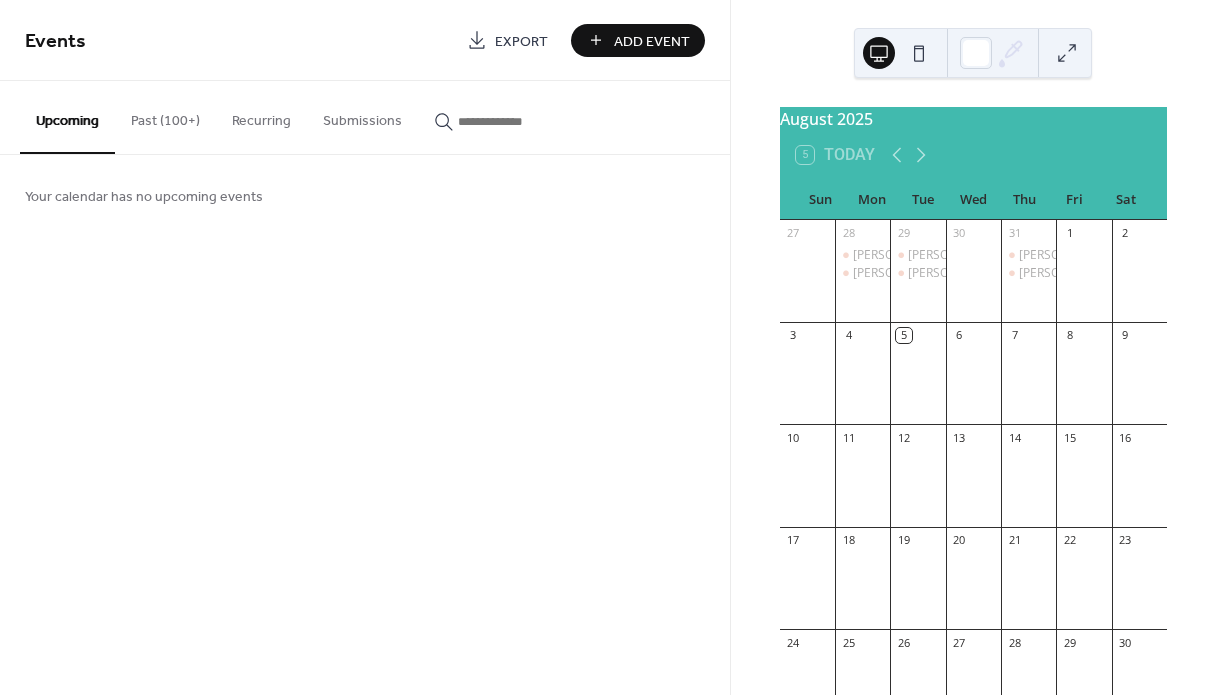 click on "Past (100+)" at bounding box center (165, 116) 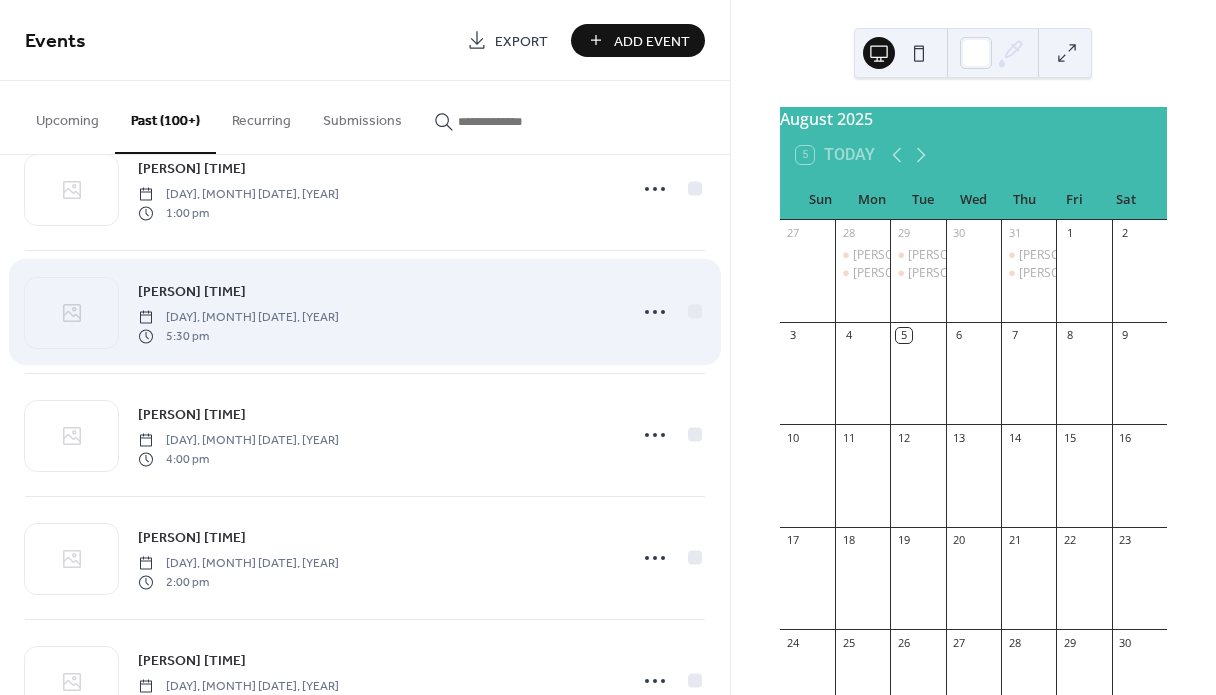 scroll, scrollTop: 920, scrollLeft: 0, axis: vertical 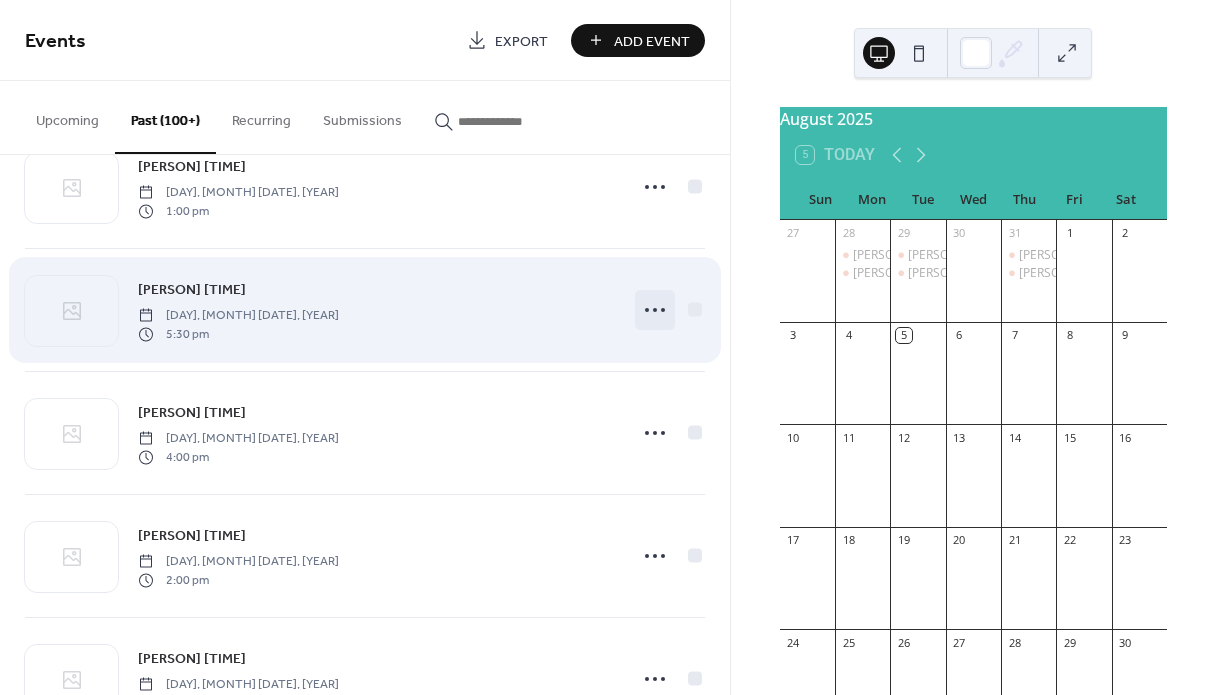 click 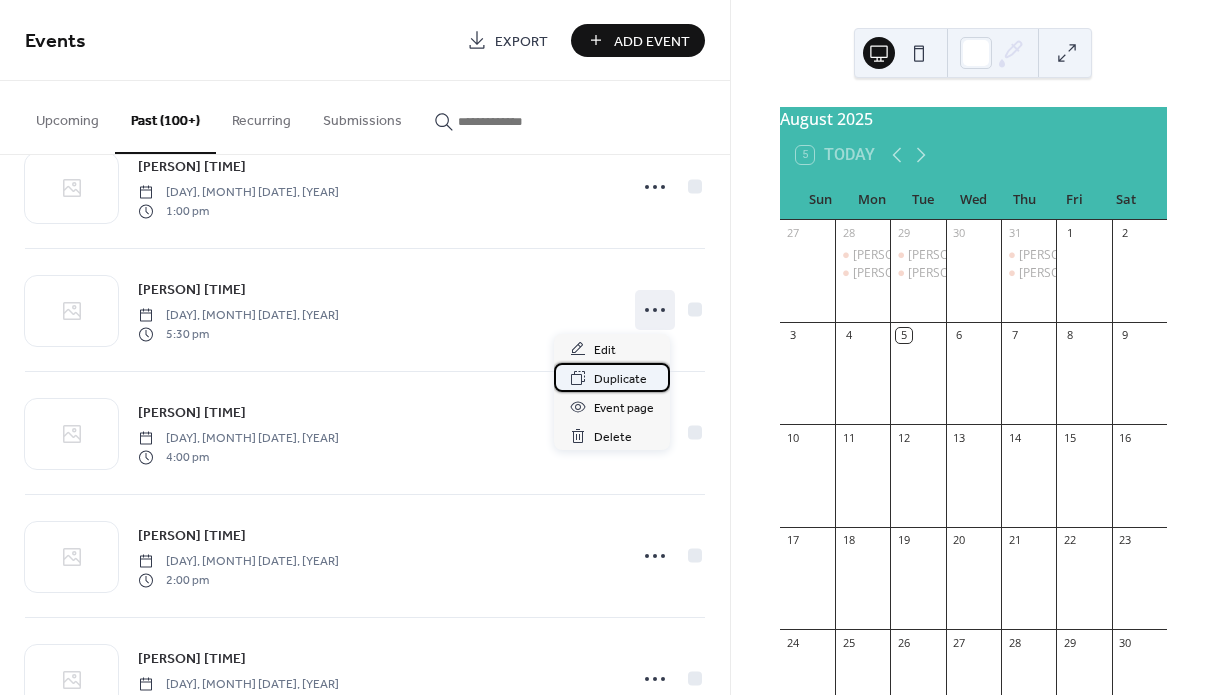 click on "Duplicate" at bounding box center (620, 379) 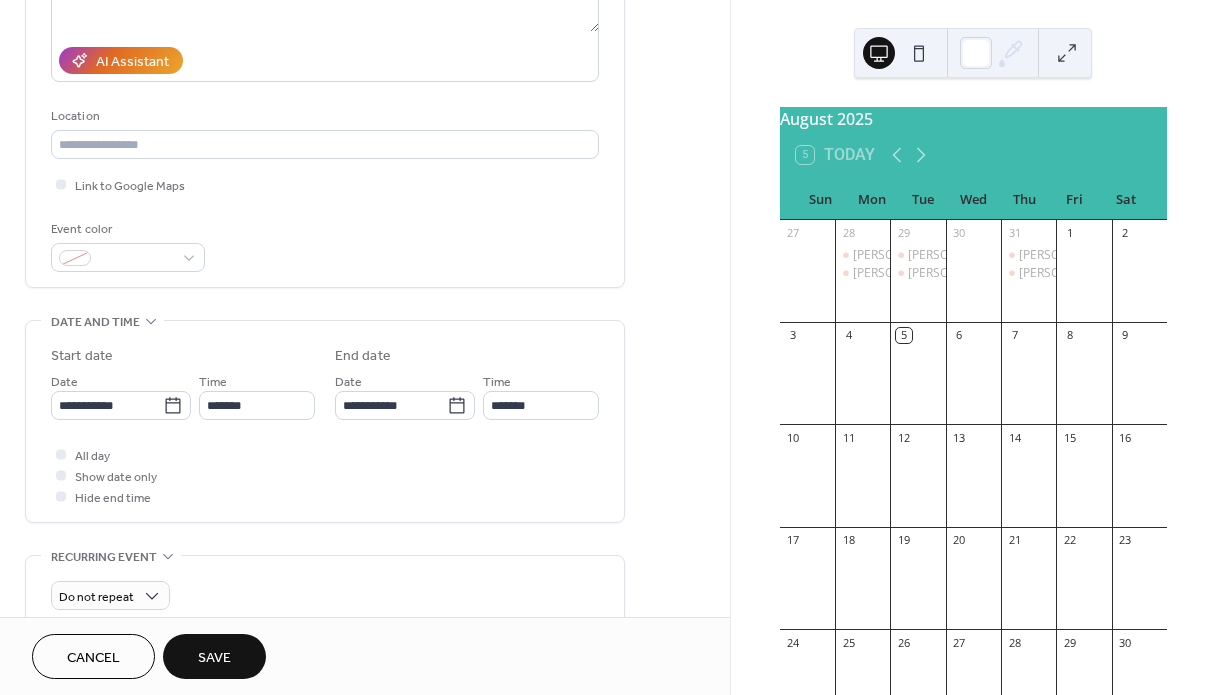 scroll, scrollTop: 335, scrollLeft: 0, axis: vertical 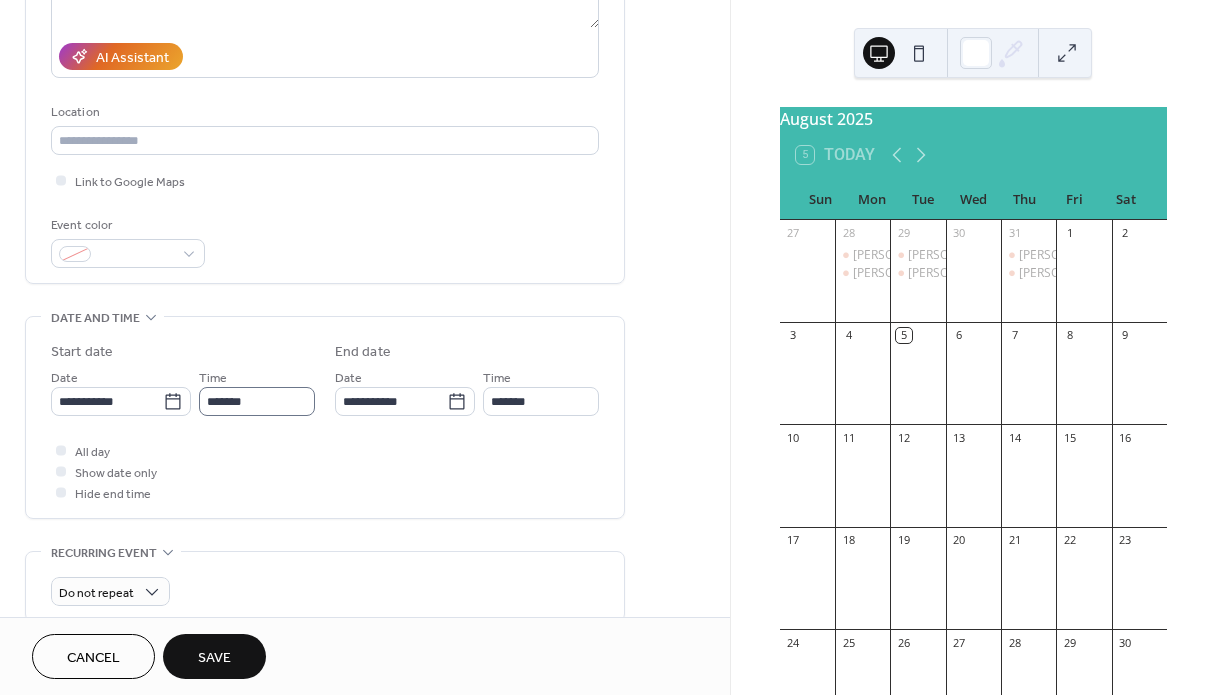 type on "**********" 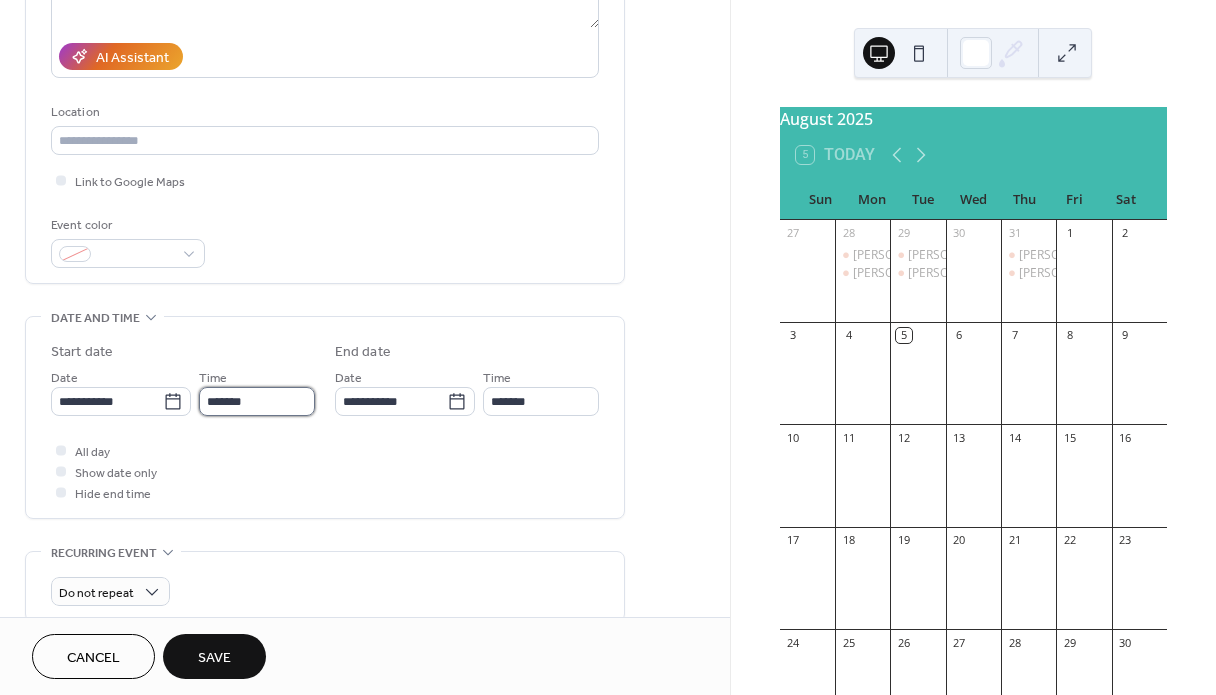 click on "*******" at bounding box center (257, 401) 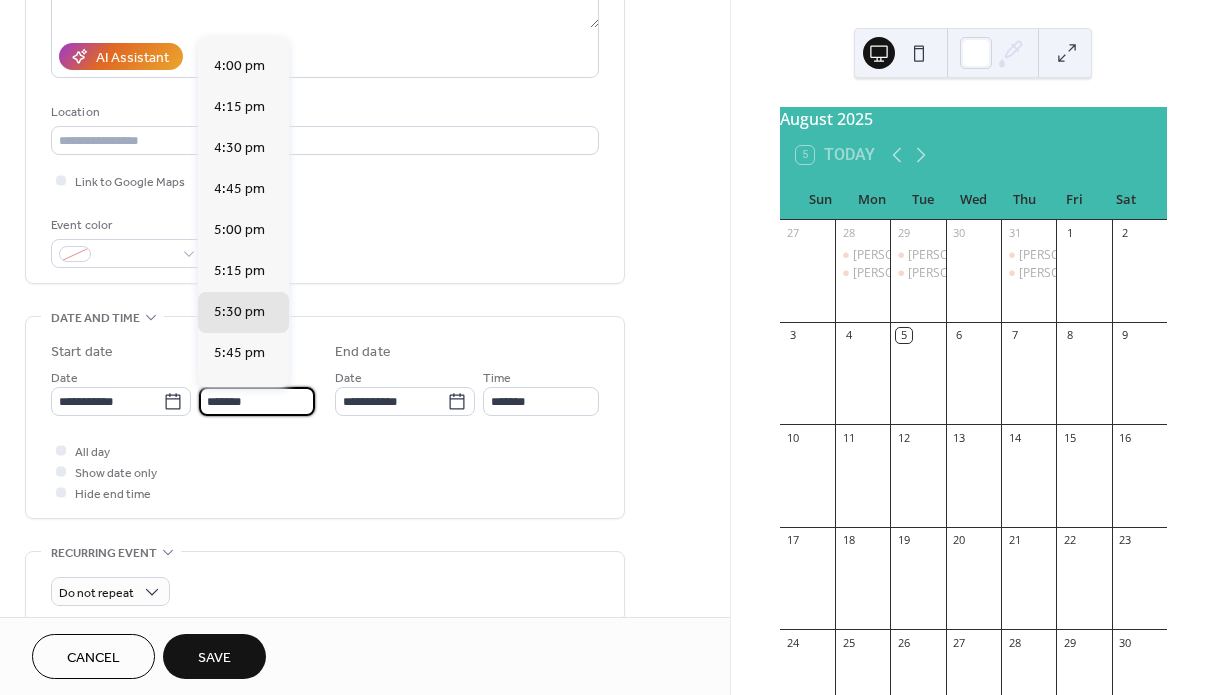 scroll, scrollTop: 2599, scrollLeft: 0, axis: vertical 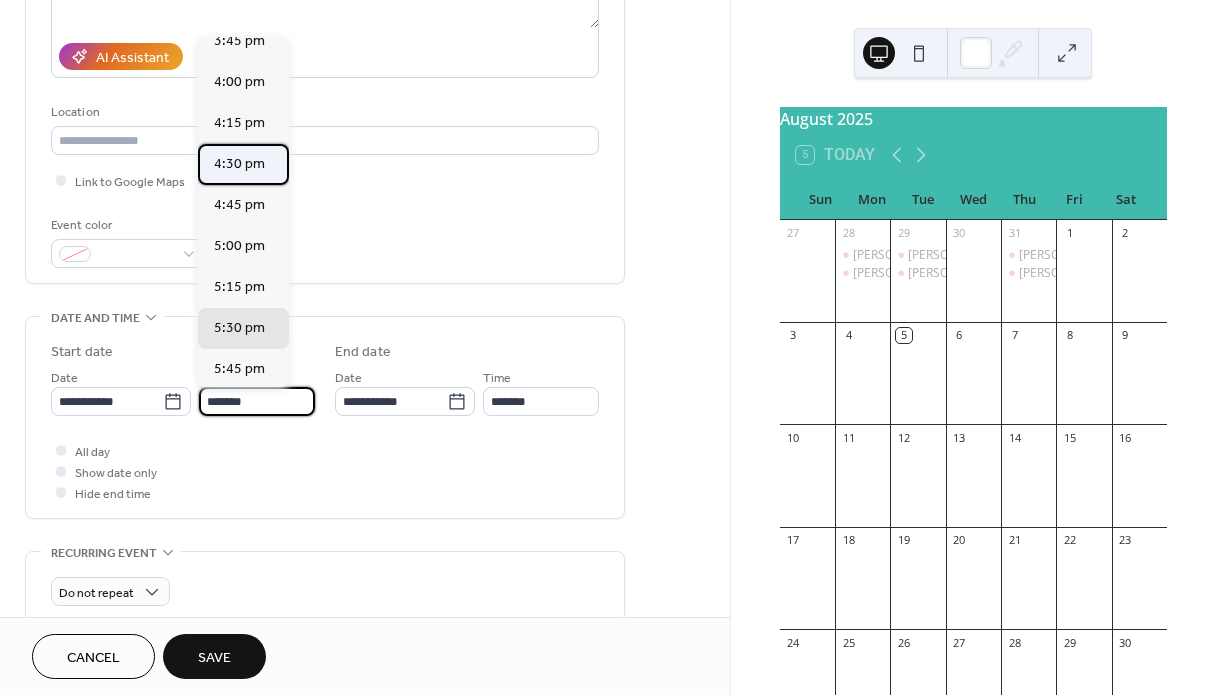 click on "4:30 pm" at bounding box center [239, 164] 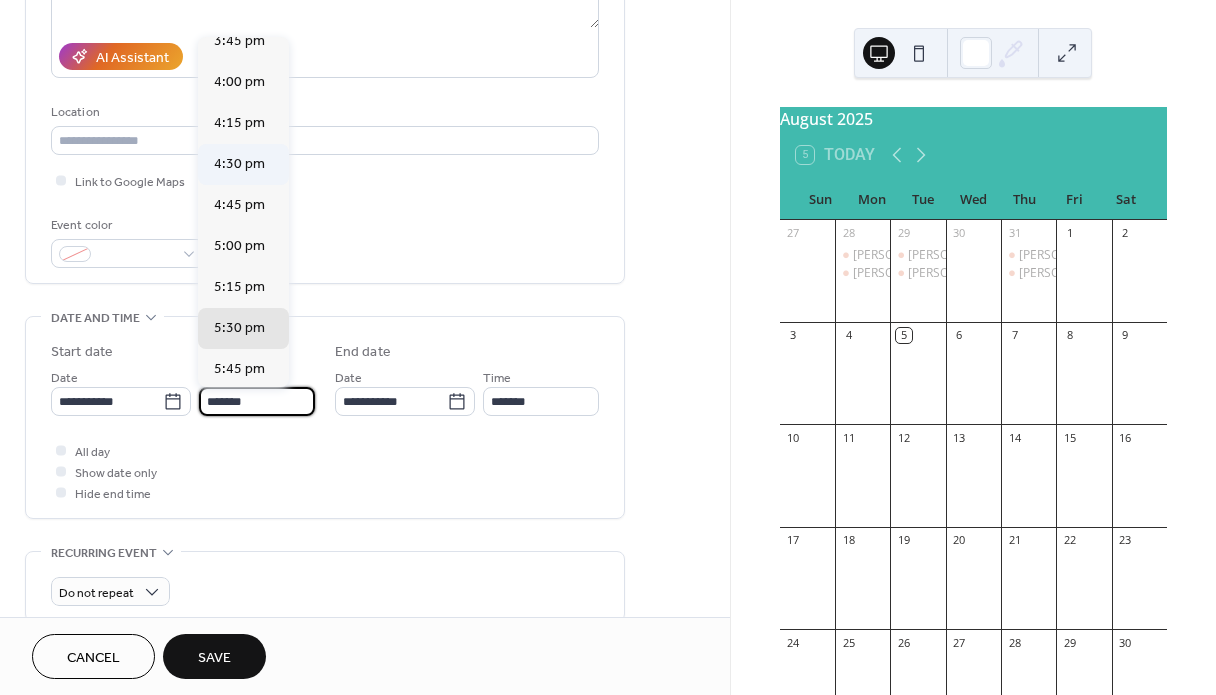type on "*******" 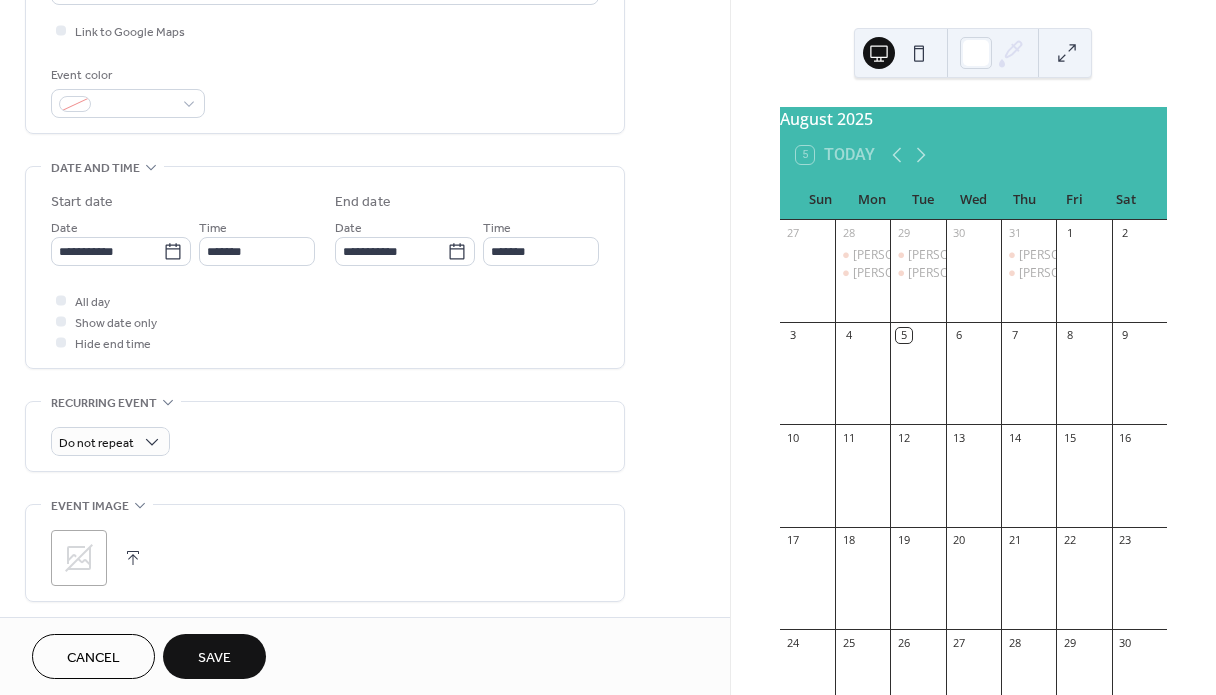 scroll, scrollTop: 527, scrollLeft: 0, axis: vertical 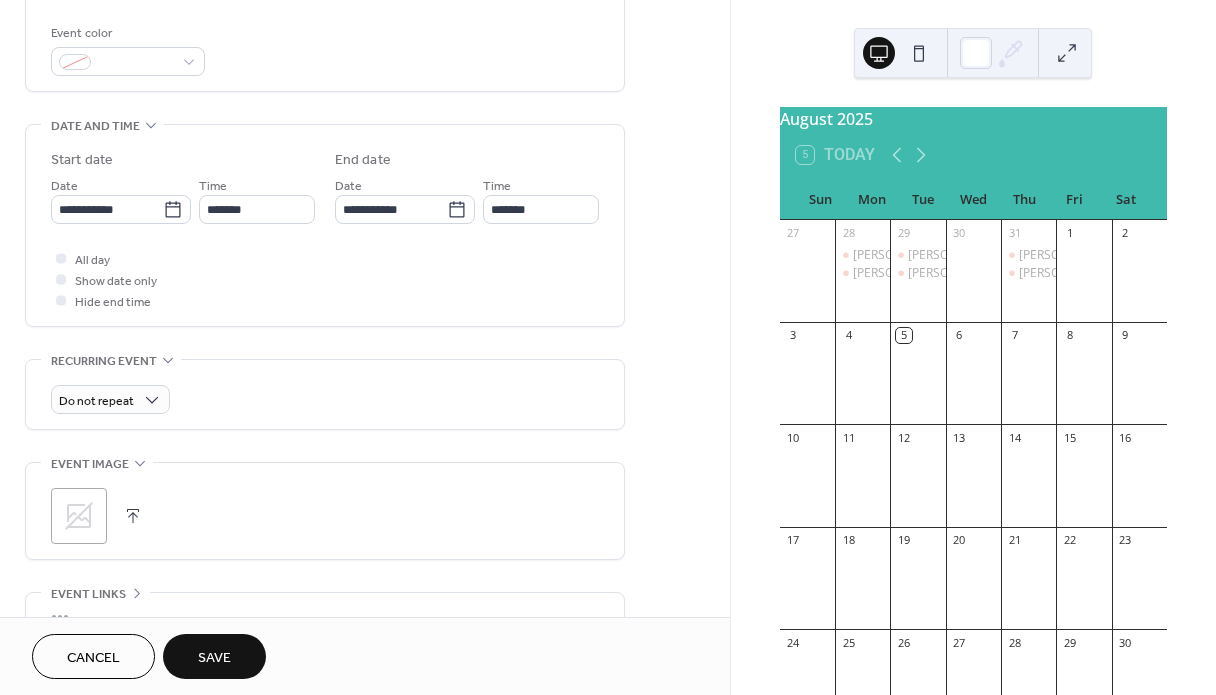click on "Save" at bounding box center (214, 656) 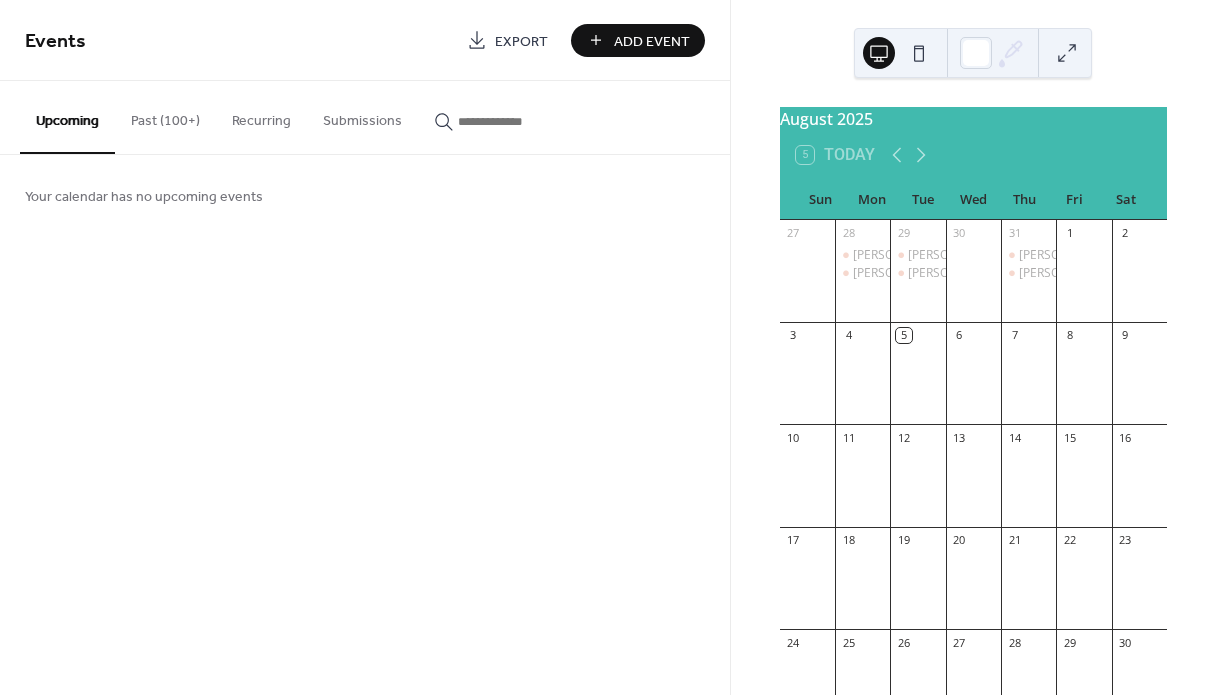 click on "Past (100+)" at bounding box center [165, 116] 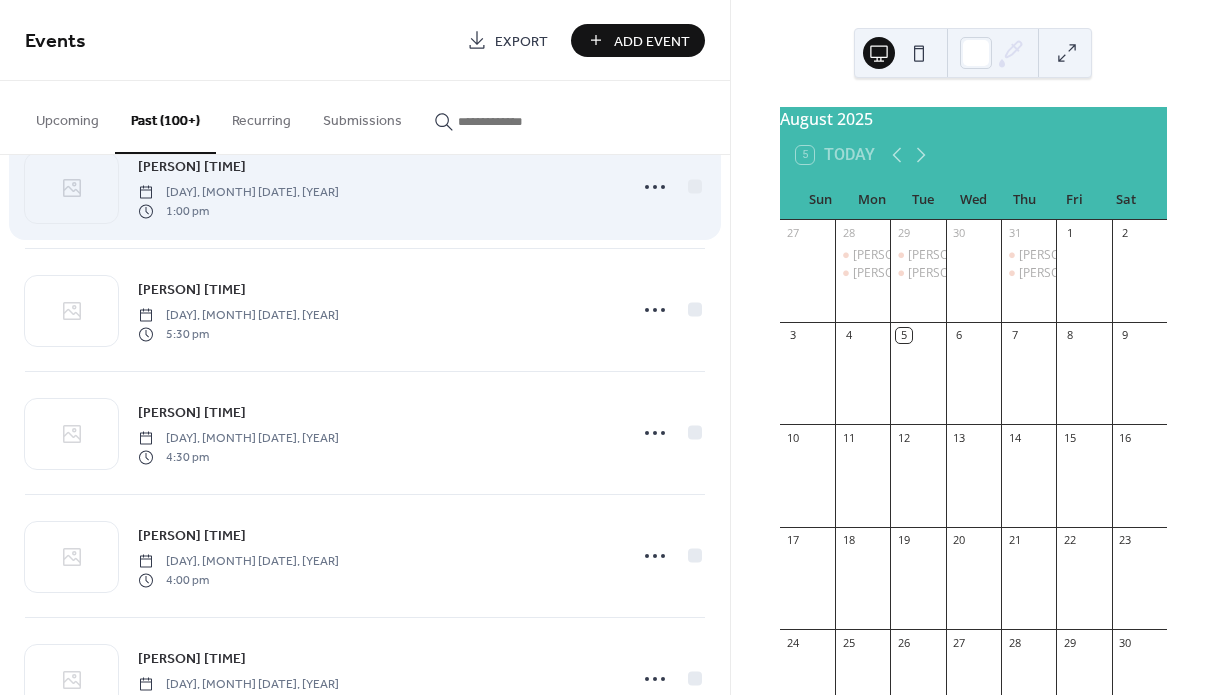 scroll, scrollTop: 924, scrollLeft: 0, axis: vertical 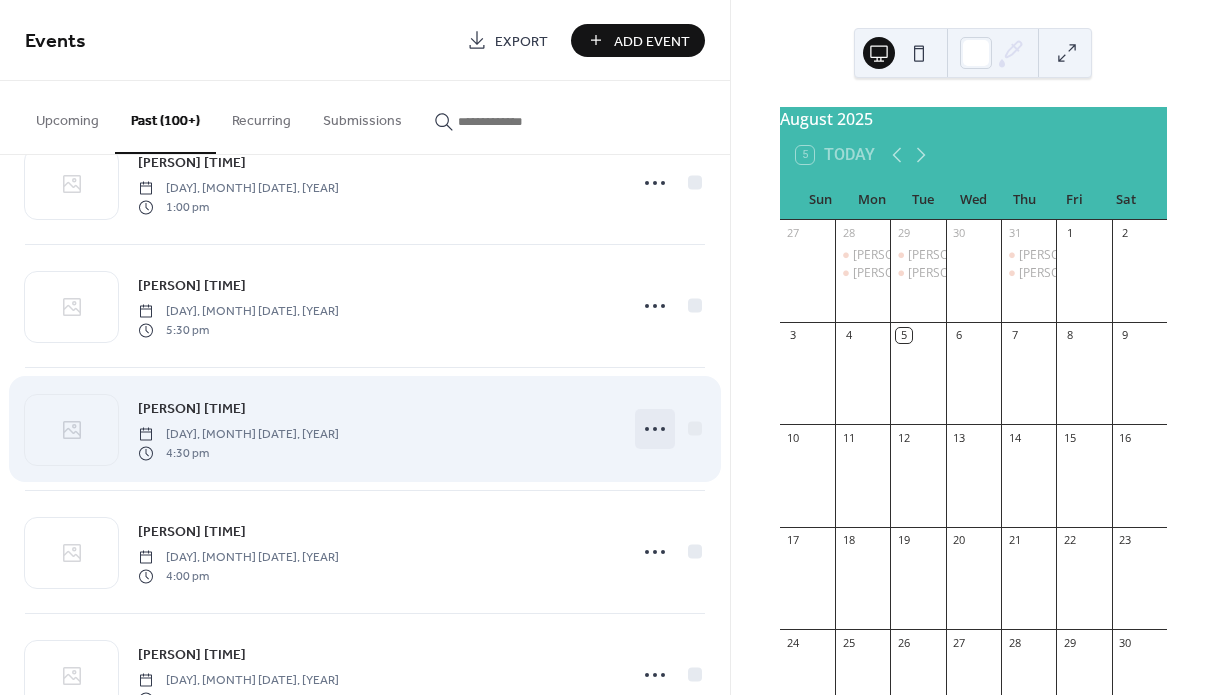 click 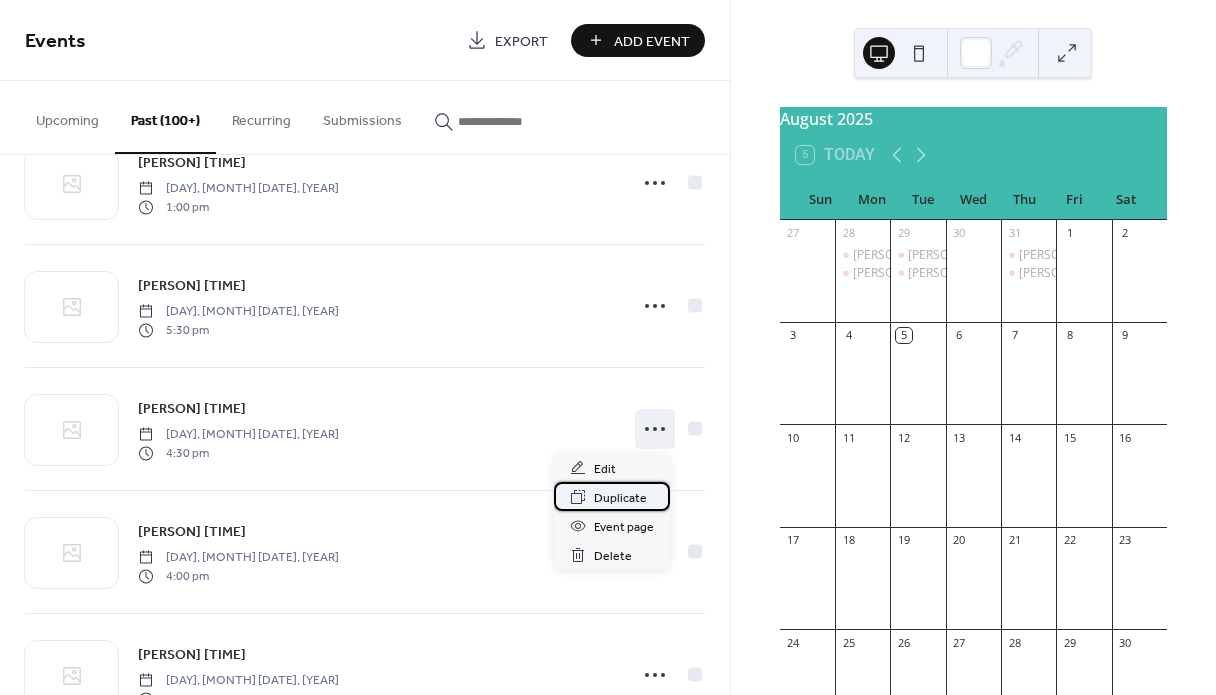 click on "Duplicate" at bounding box center (620, 498) 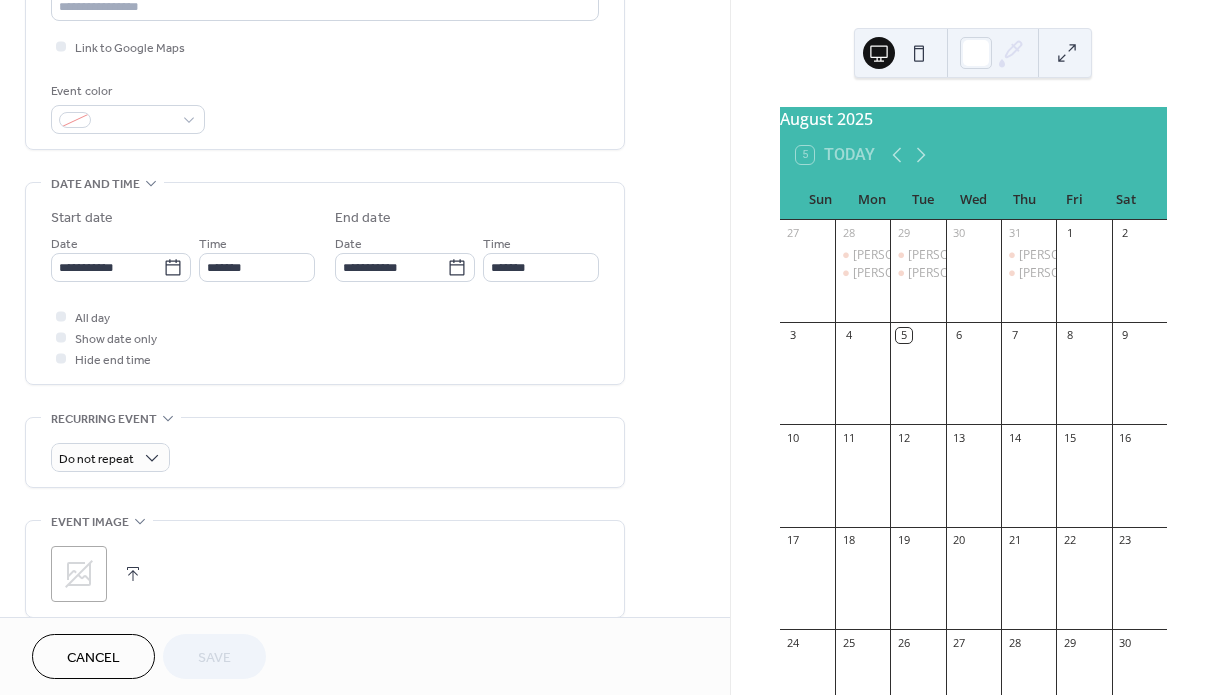 scroll, scrollTop: 481, scrollLeft: 0, axis: vertical 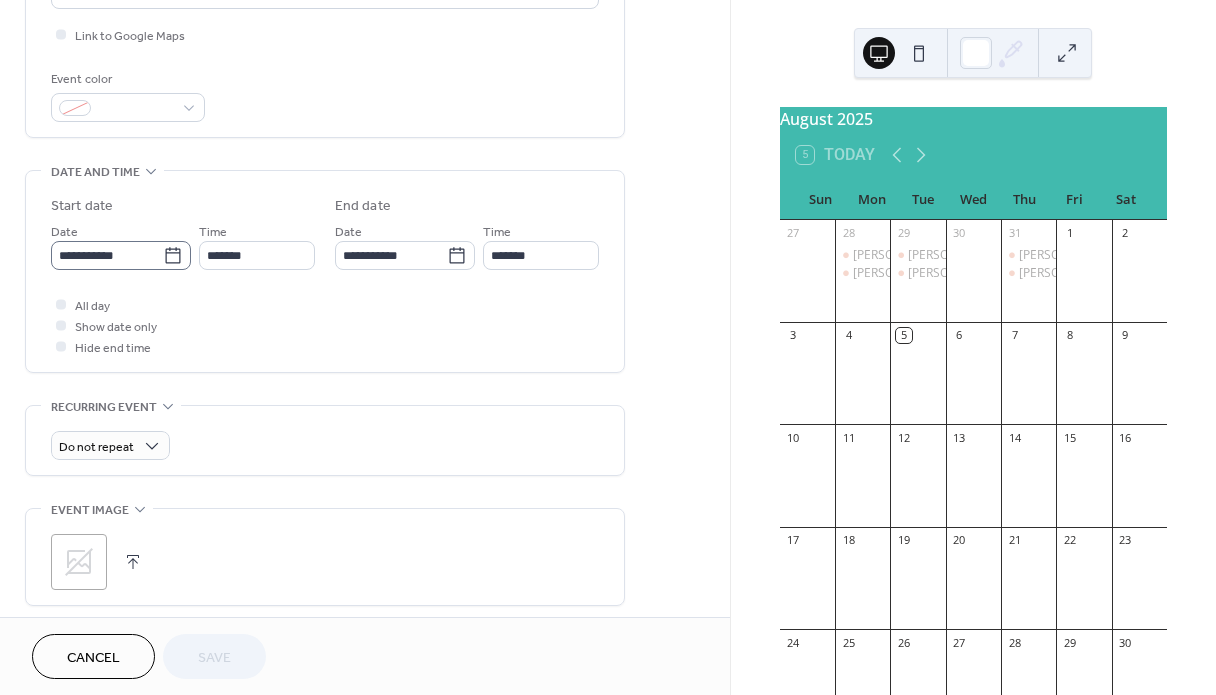click 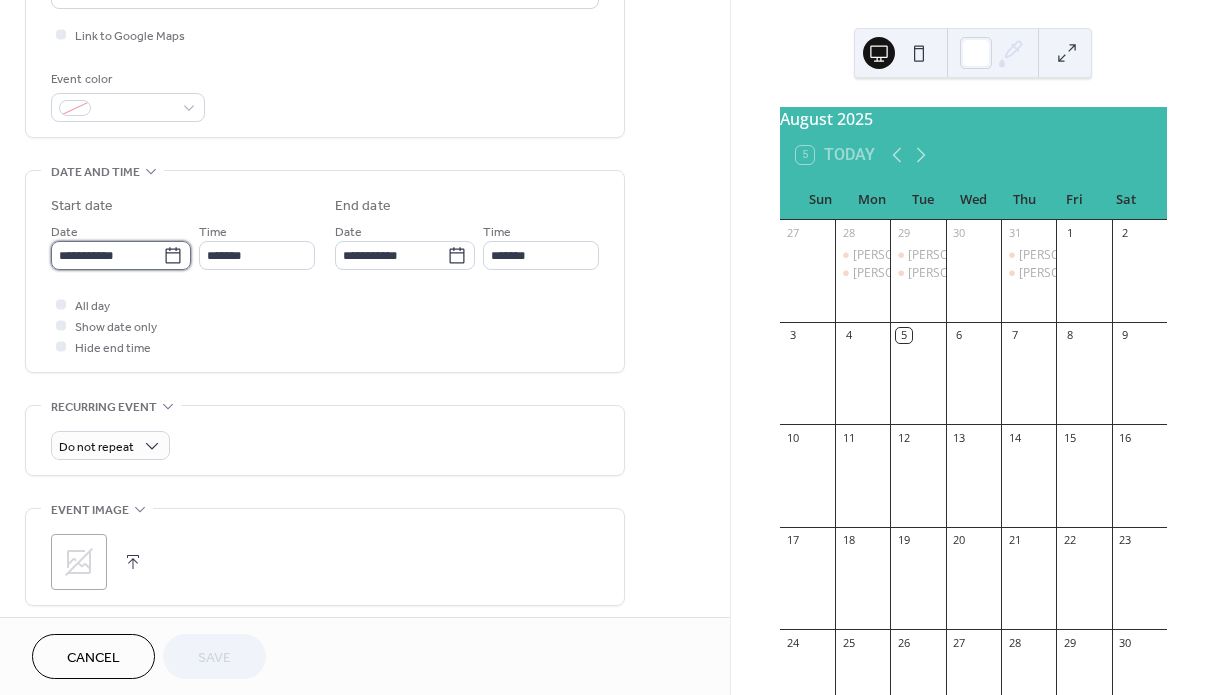 click on "**********" at bounding box center (107, 255) 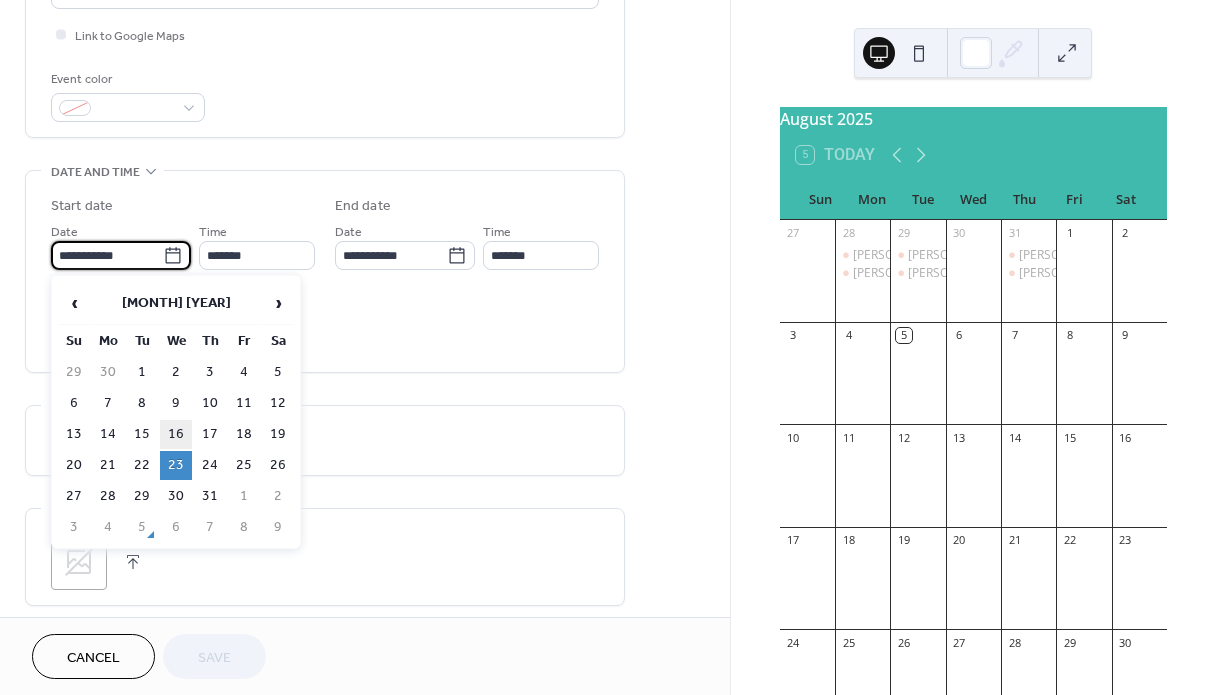 click on "16" at bounding box center (176, 434) 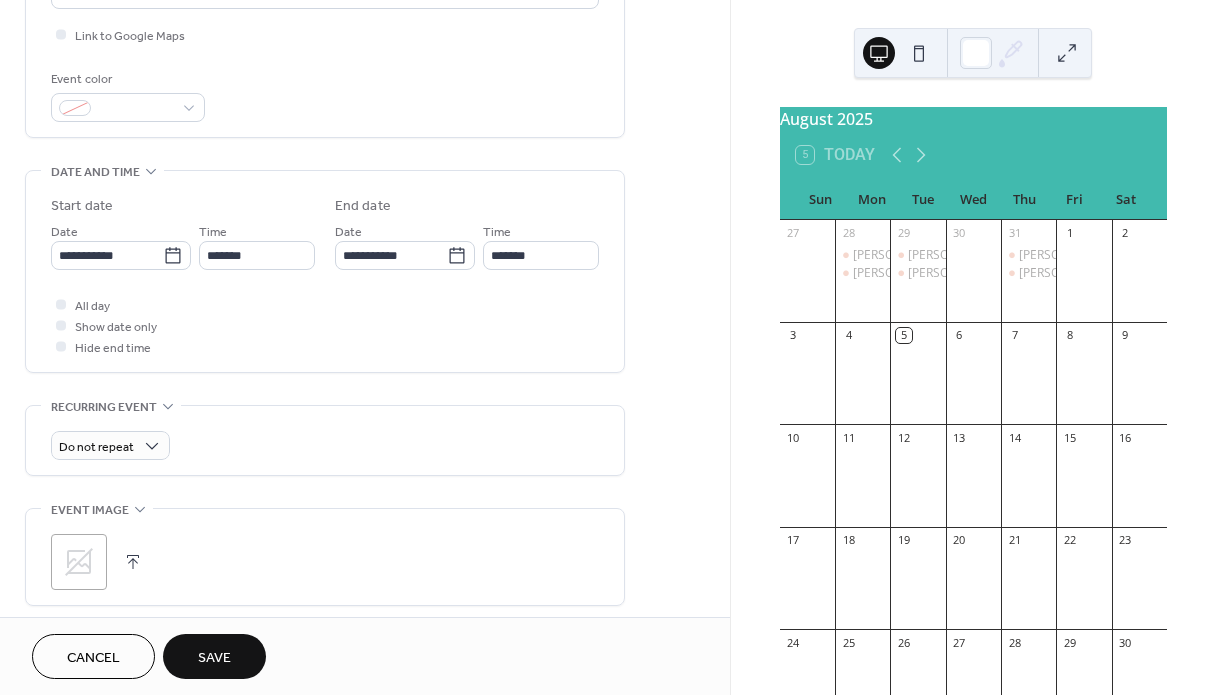 click on "Save" at bounding box center (214, 658) 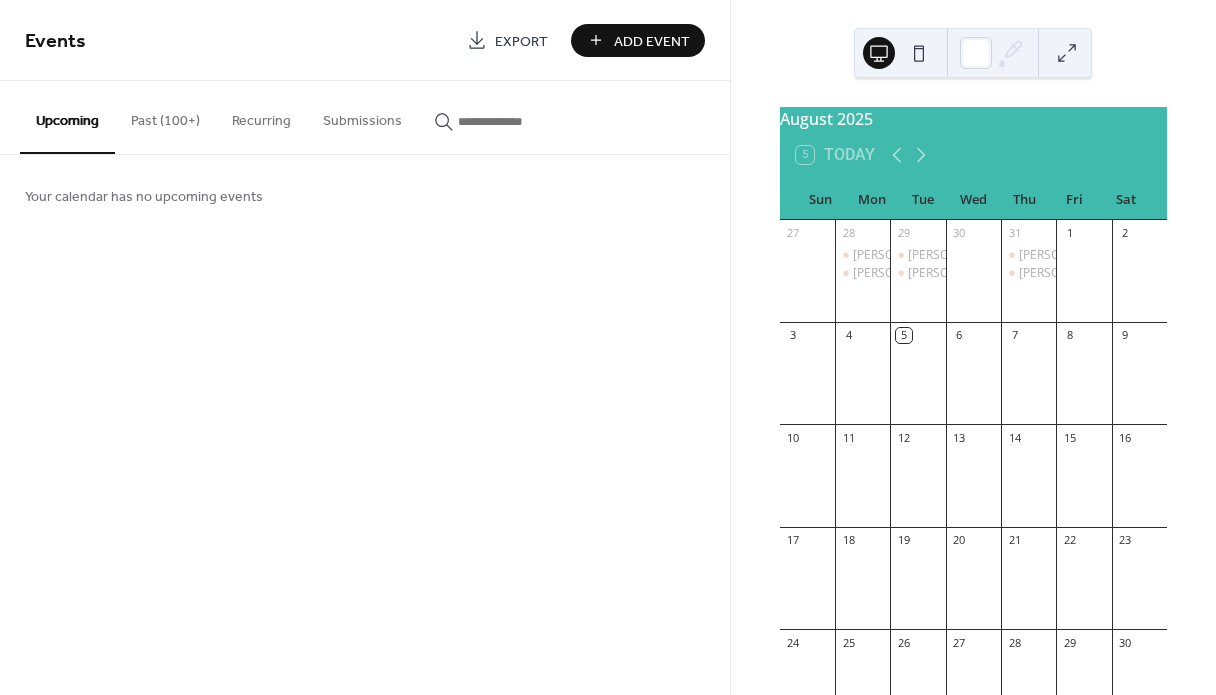 click on "Past (100+)" at bounding box center [165, 116] 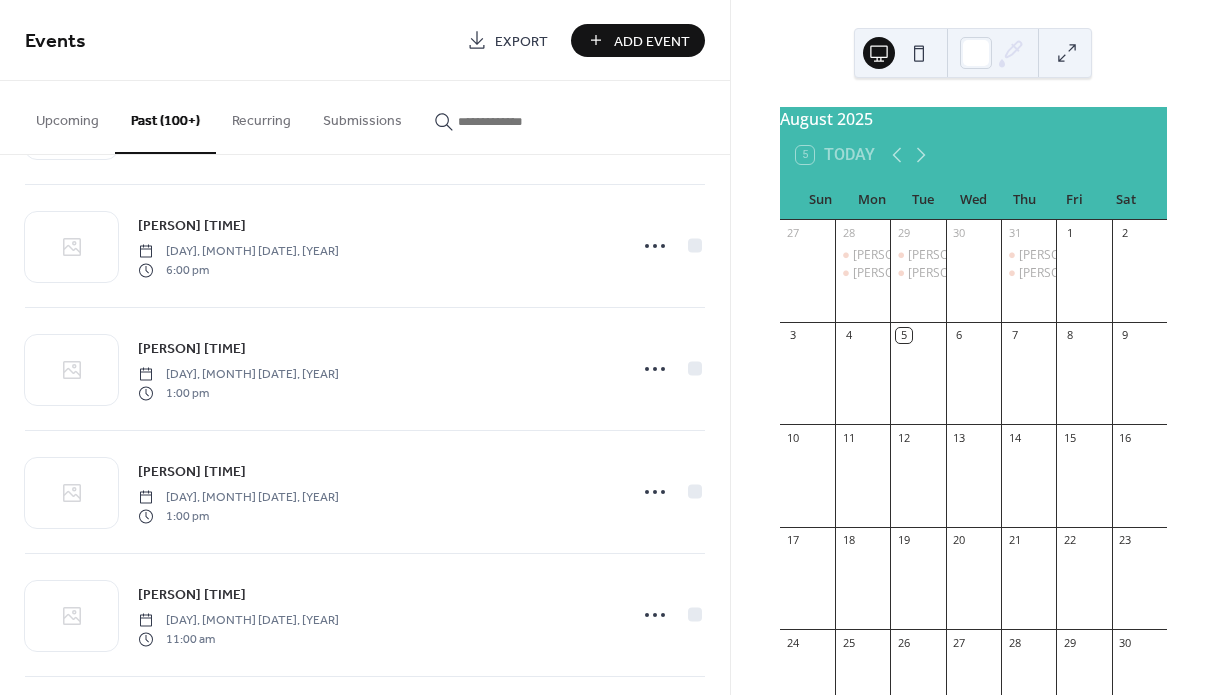 scroll, scrollTop: 1604, scrollLeft: 0, axis: vertical 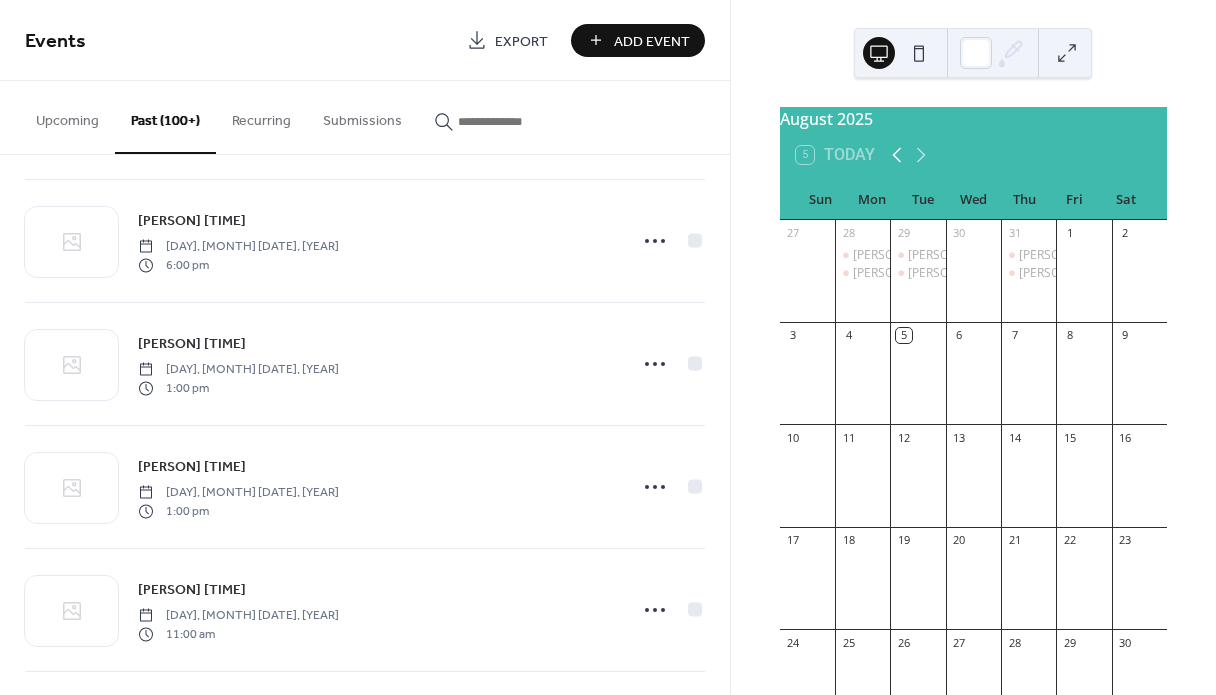 click 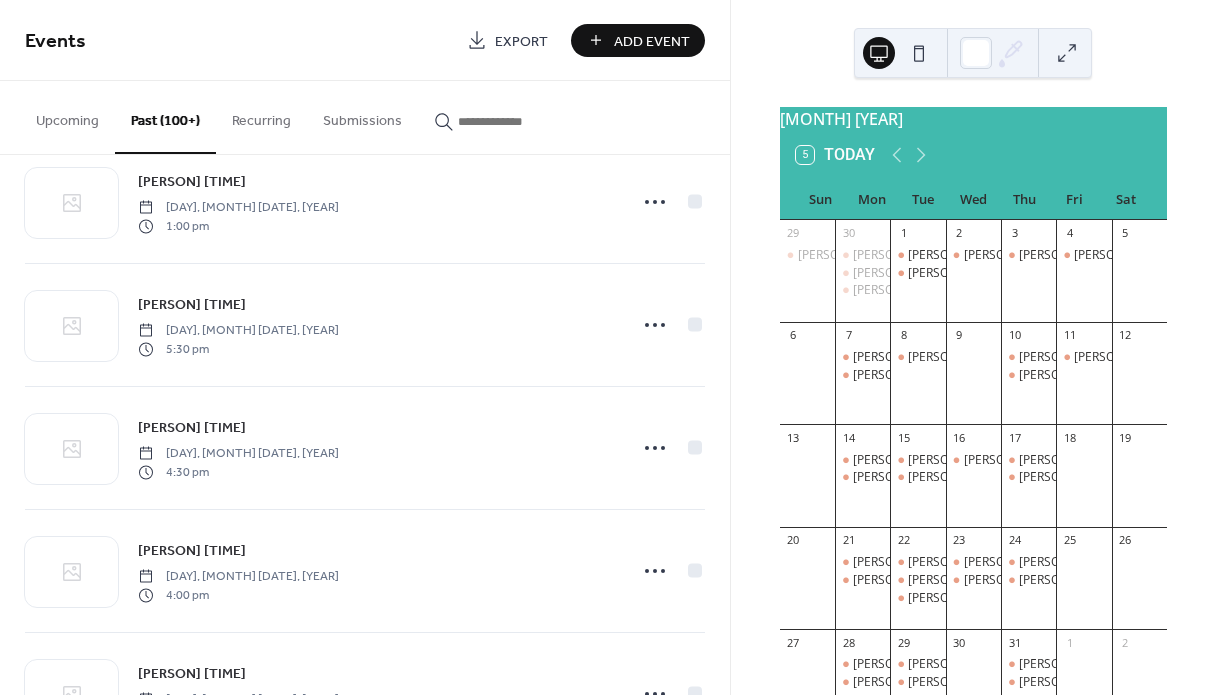 scroll, scrollTop: 854, scrollLeft: 0, axis: vertical 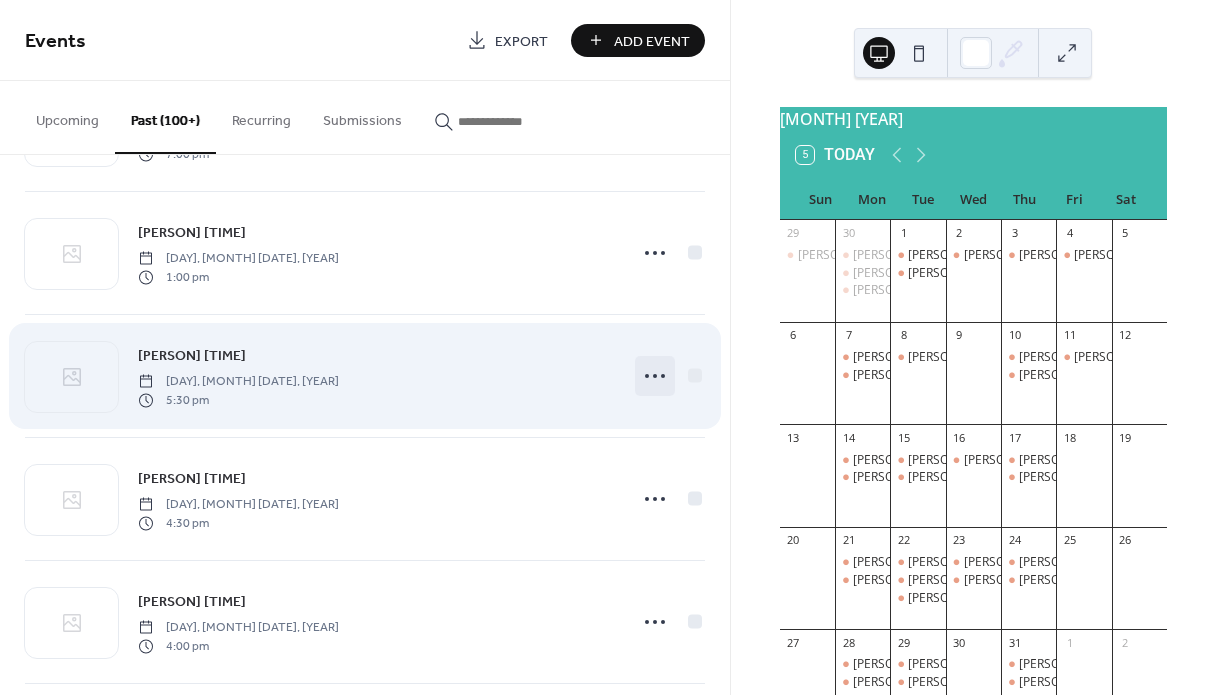 click 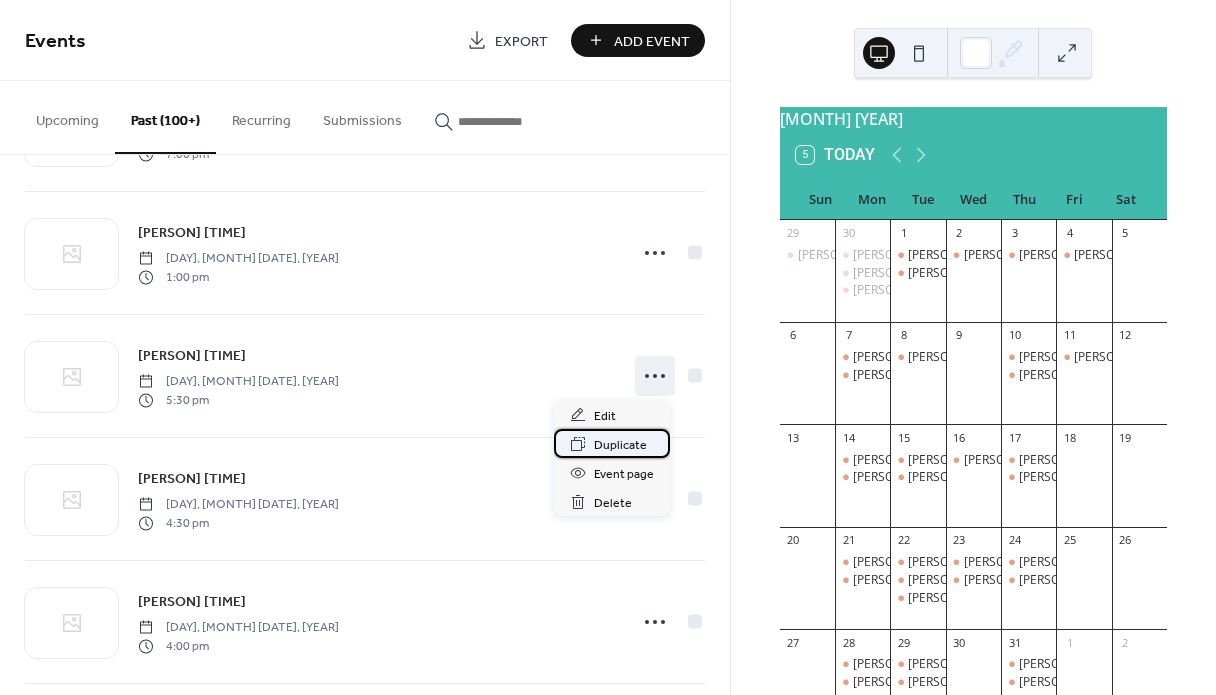 click on "Duplicate" at bounding box center (620, 445) 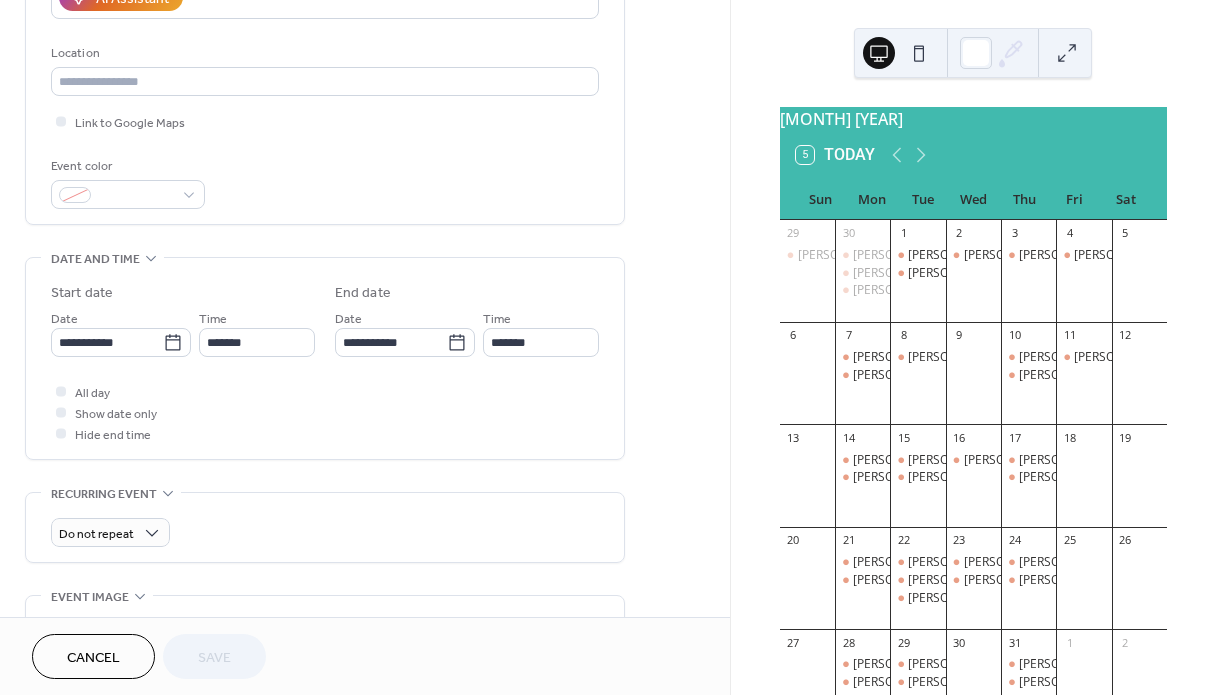 scroll, scrollTop: 403, scrollLeft: 0, axis: vertical 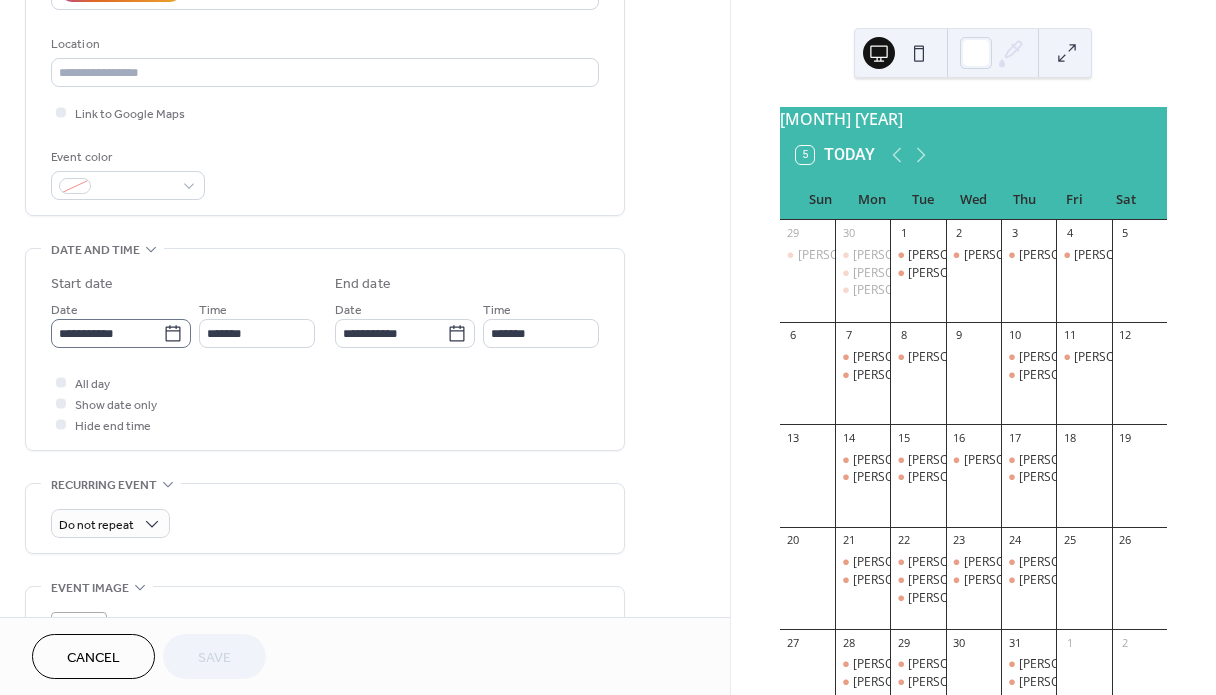 click 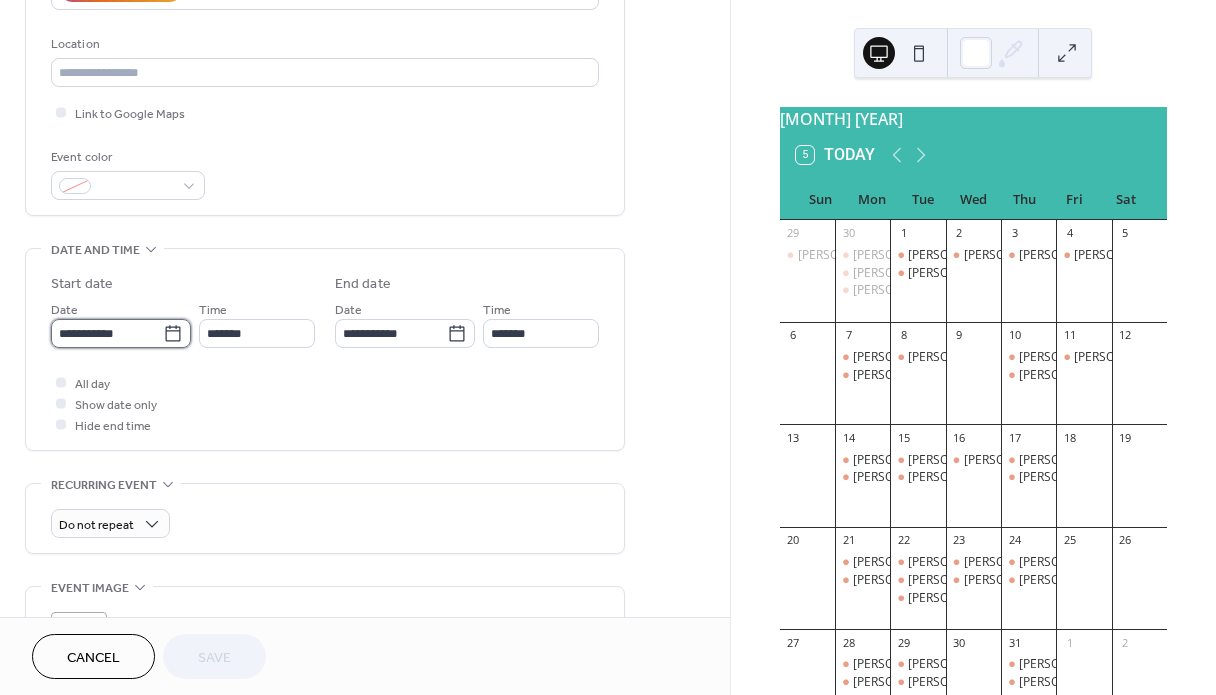 click on "**********" at bounding box center (107, 333) 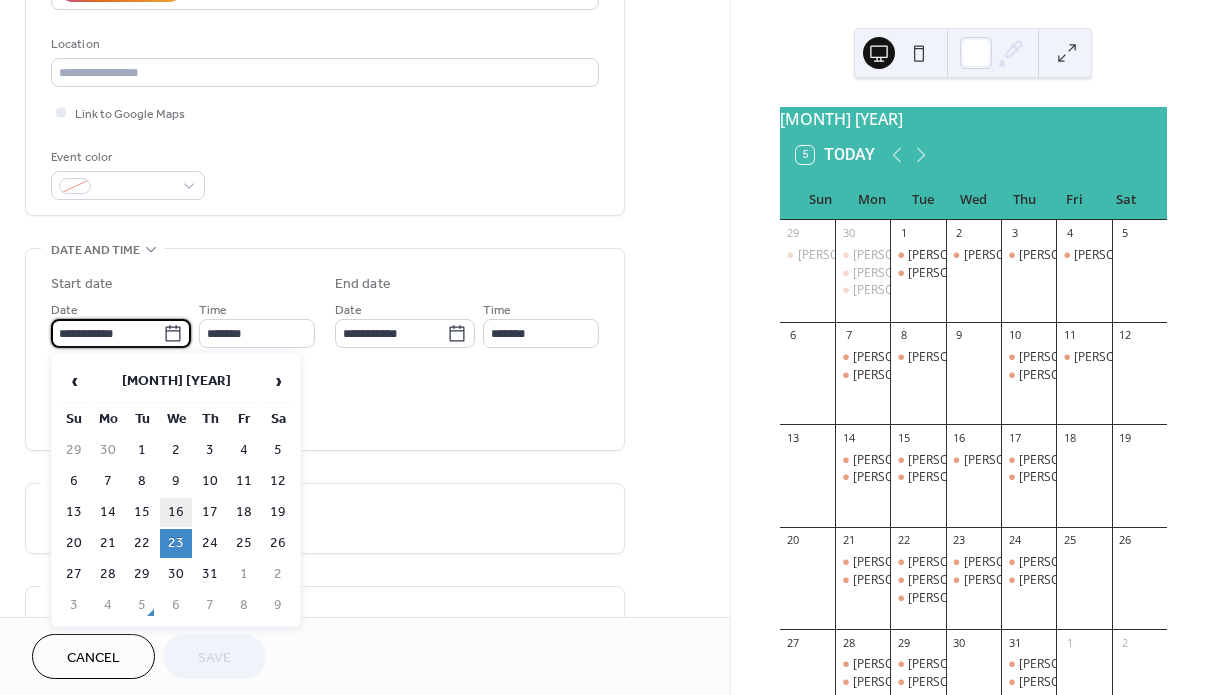 click on "16" at bounding box center [176, 512] 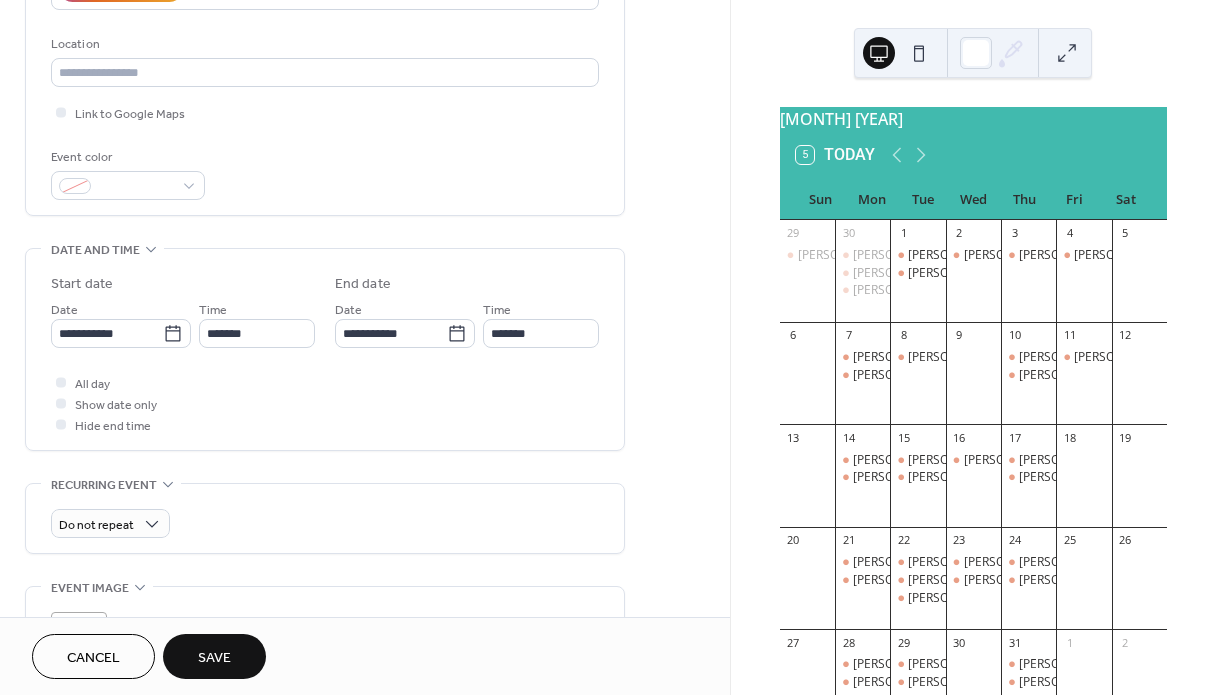 click on "Save" at bounding box center (214, 658) 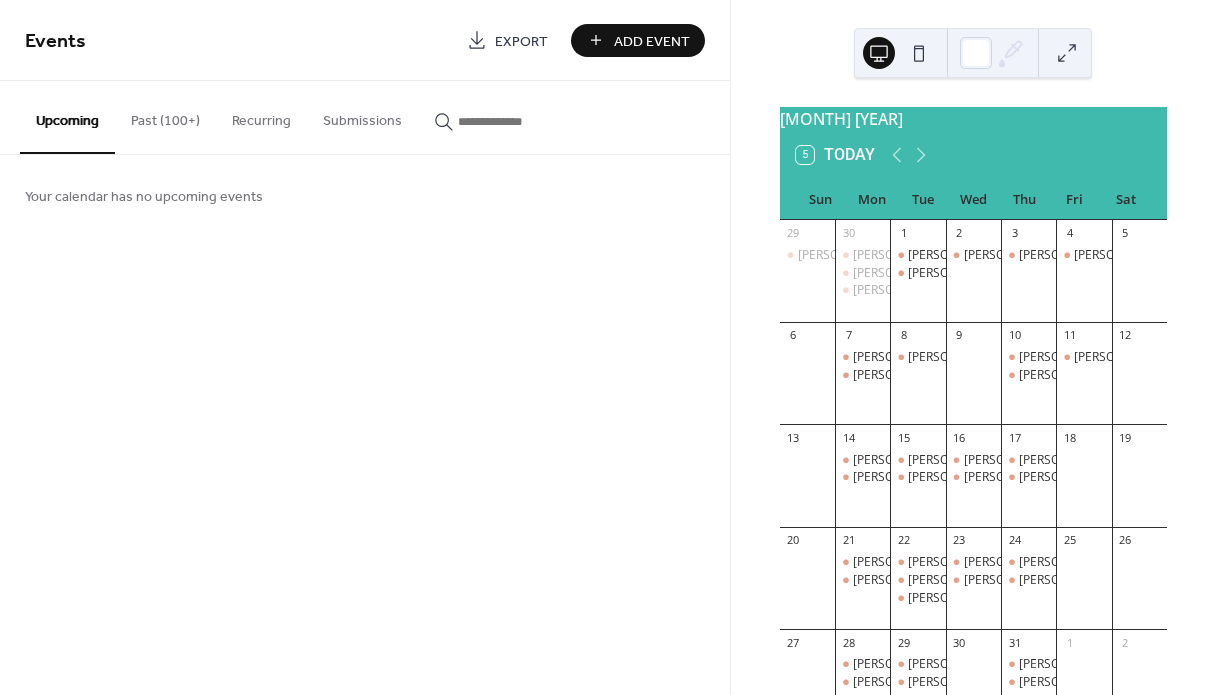 click on "Past (100+)" at bounding box center (165, 116) 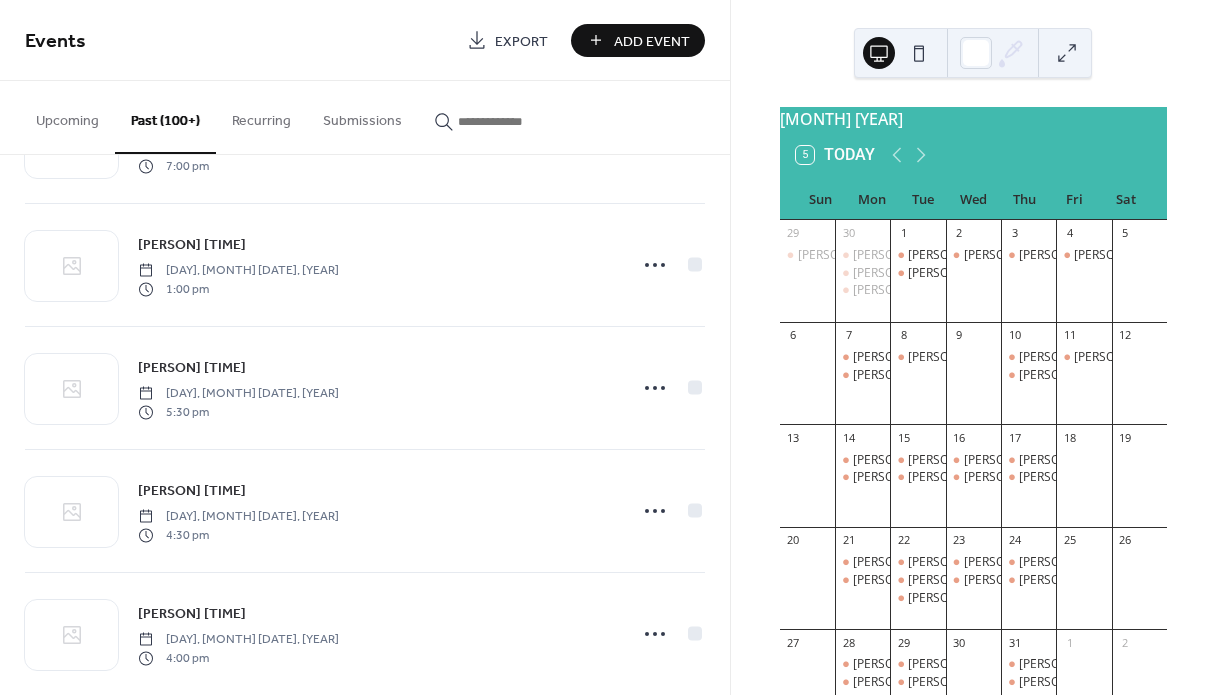 scroll, scrollTop: 870, scrollLeft: 0, axis: vertical 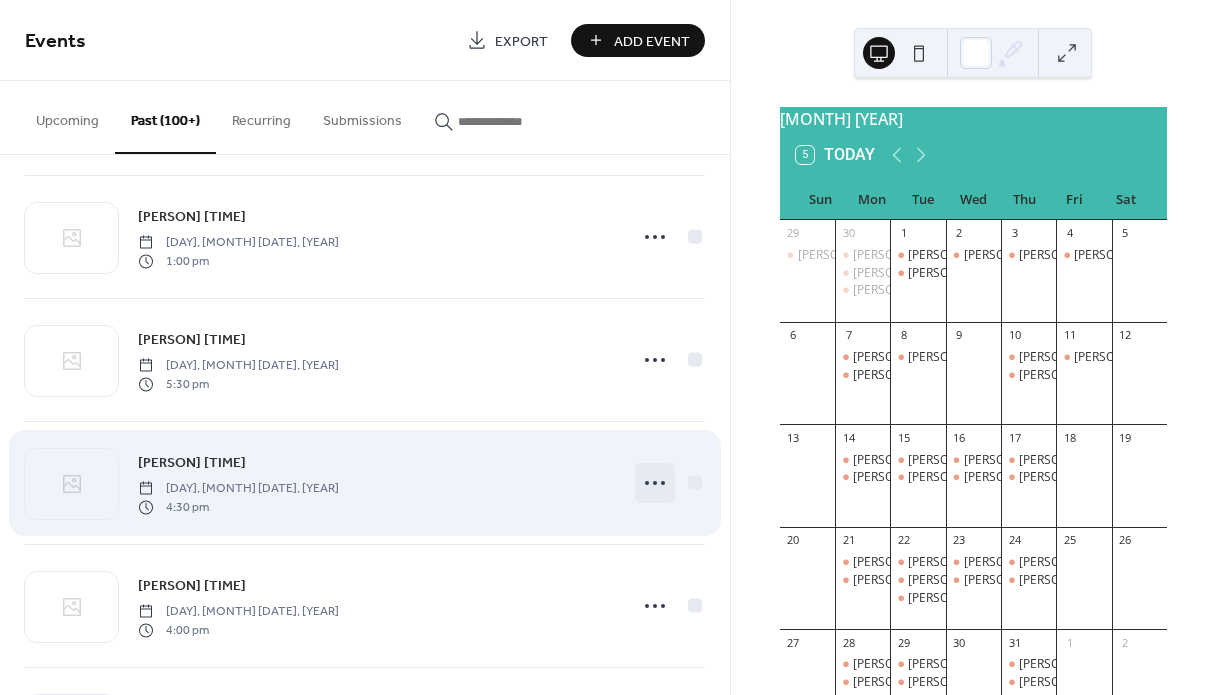 click 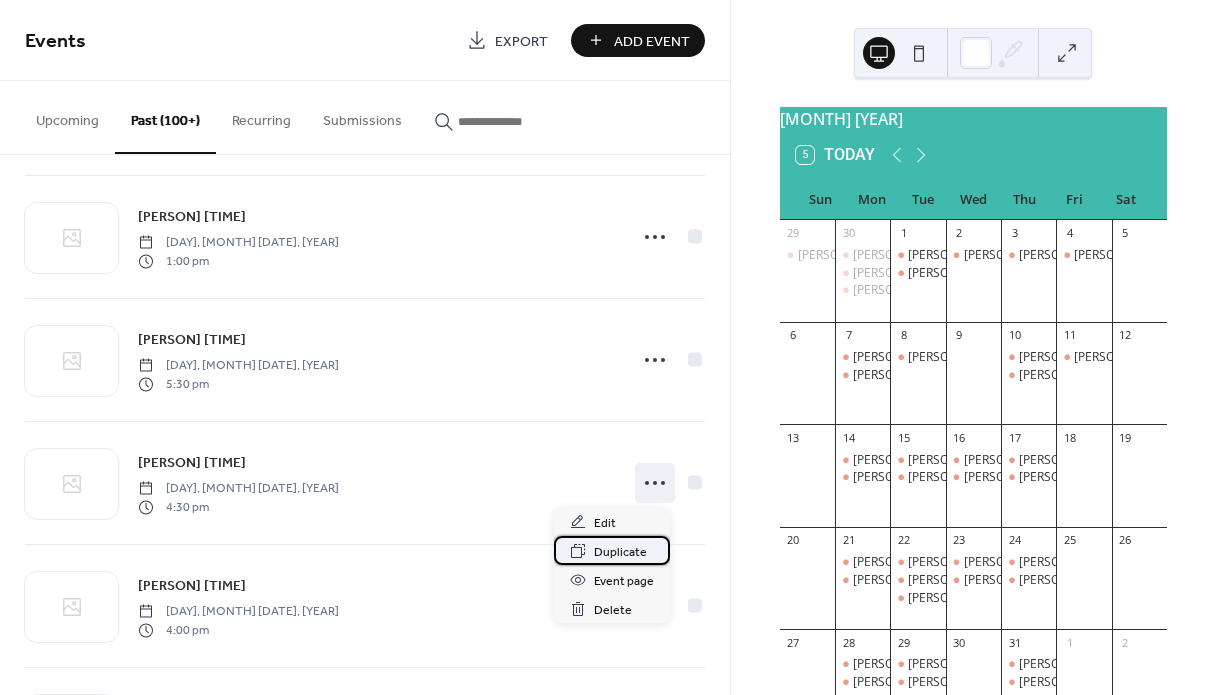 click on "Duplicate" at bounding box center (620, 552) 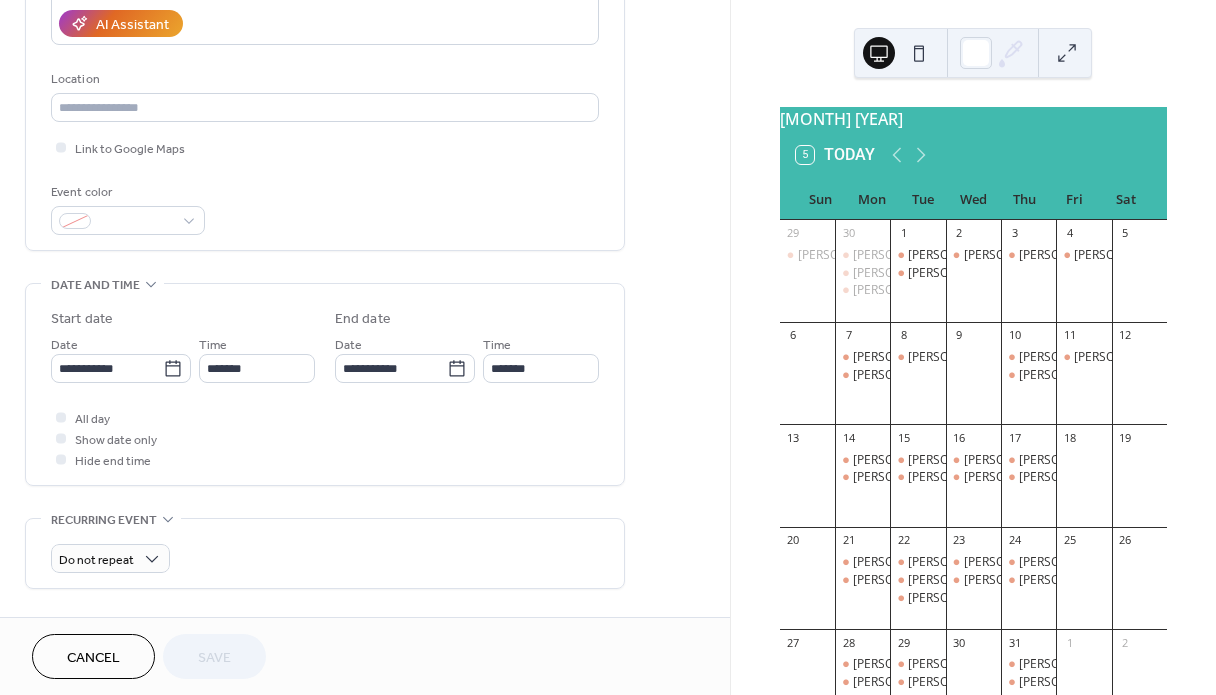 scroll, scrollTop: 378, scrollLeft: 0, axis: vertical 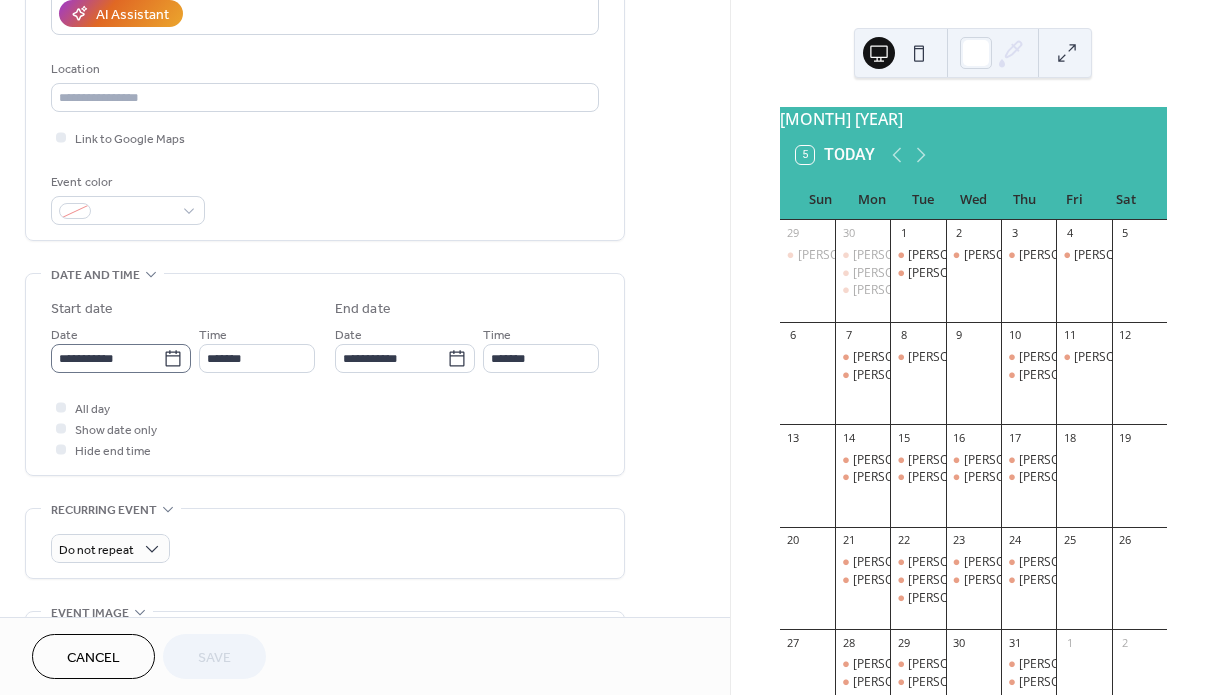 click 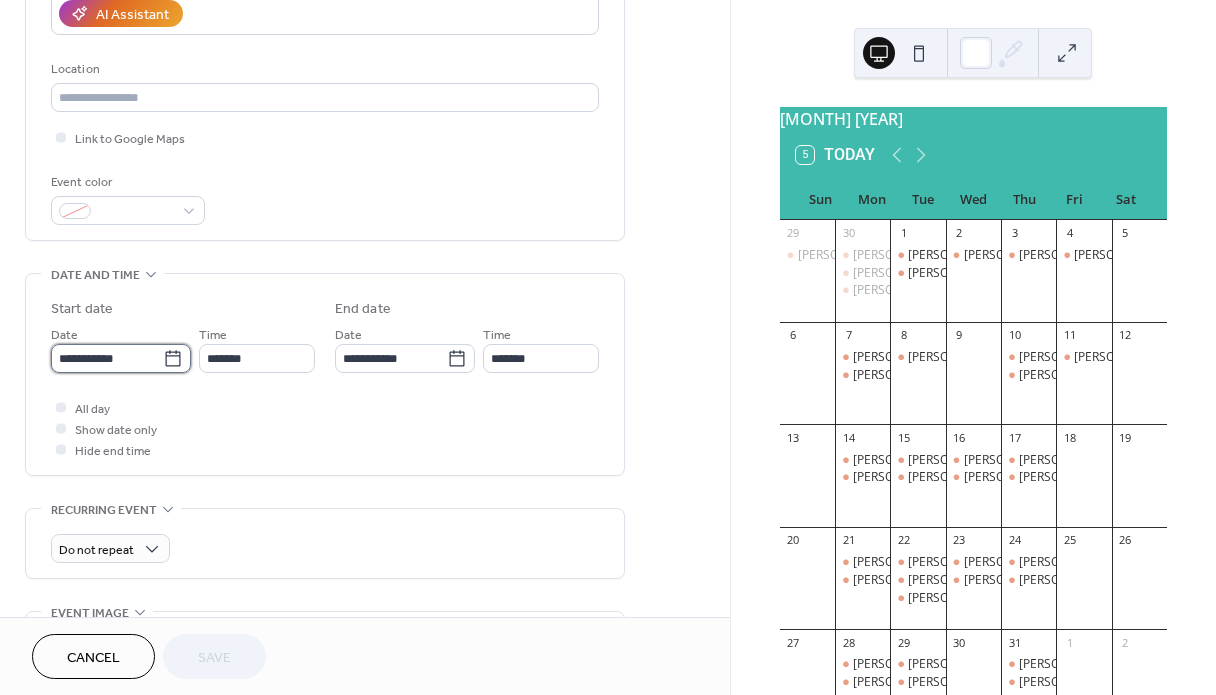 click on "**********" at bounding box center [107, 358] 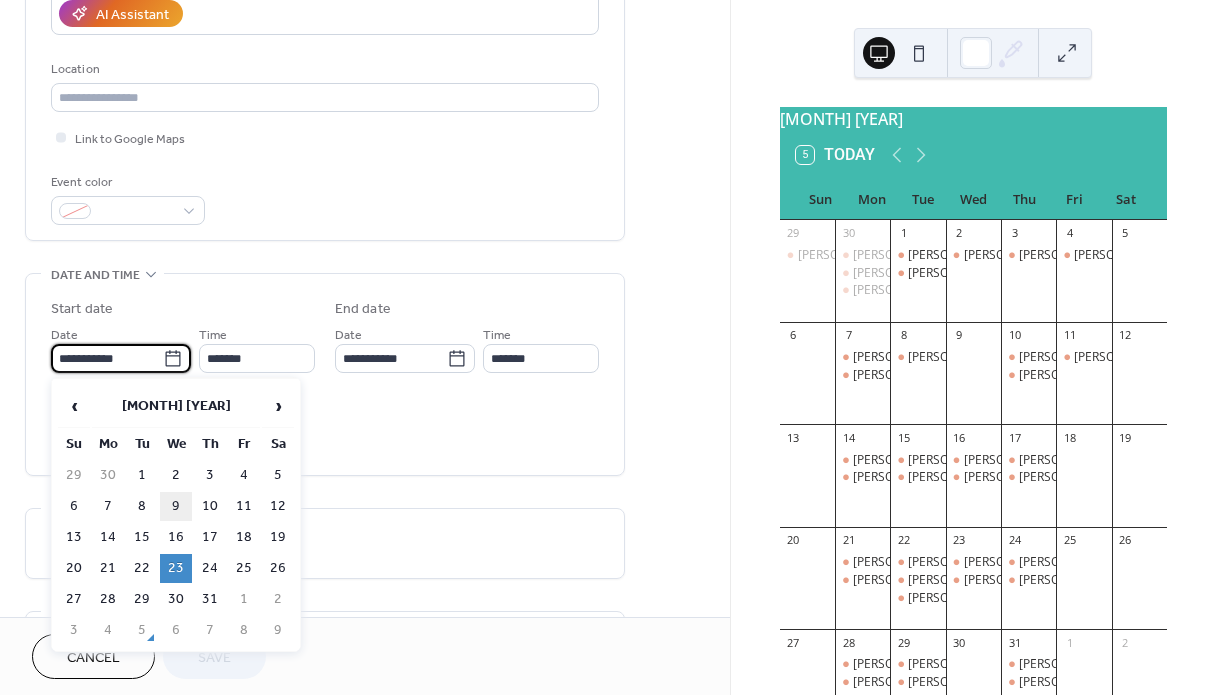 click on "9" at bounding box center (176, 506) 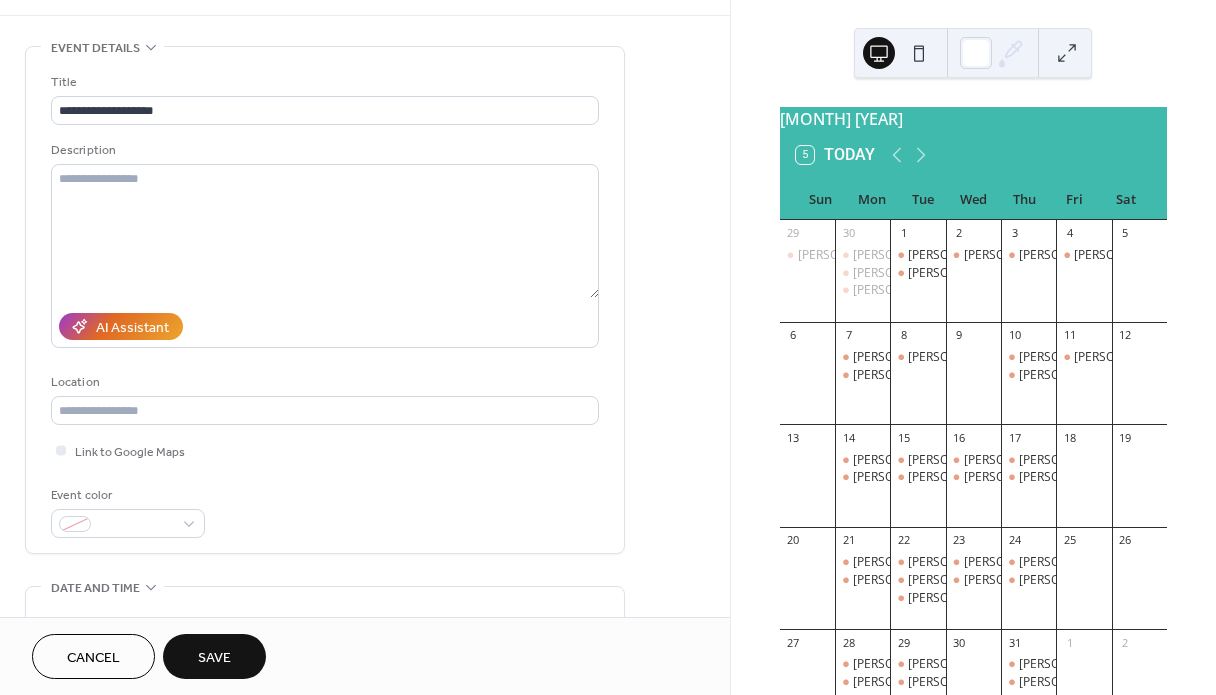 scroll, scrollTop: 305, scrollLeft: 0, axis: vertical 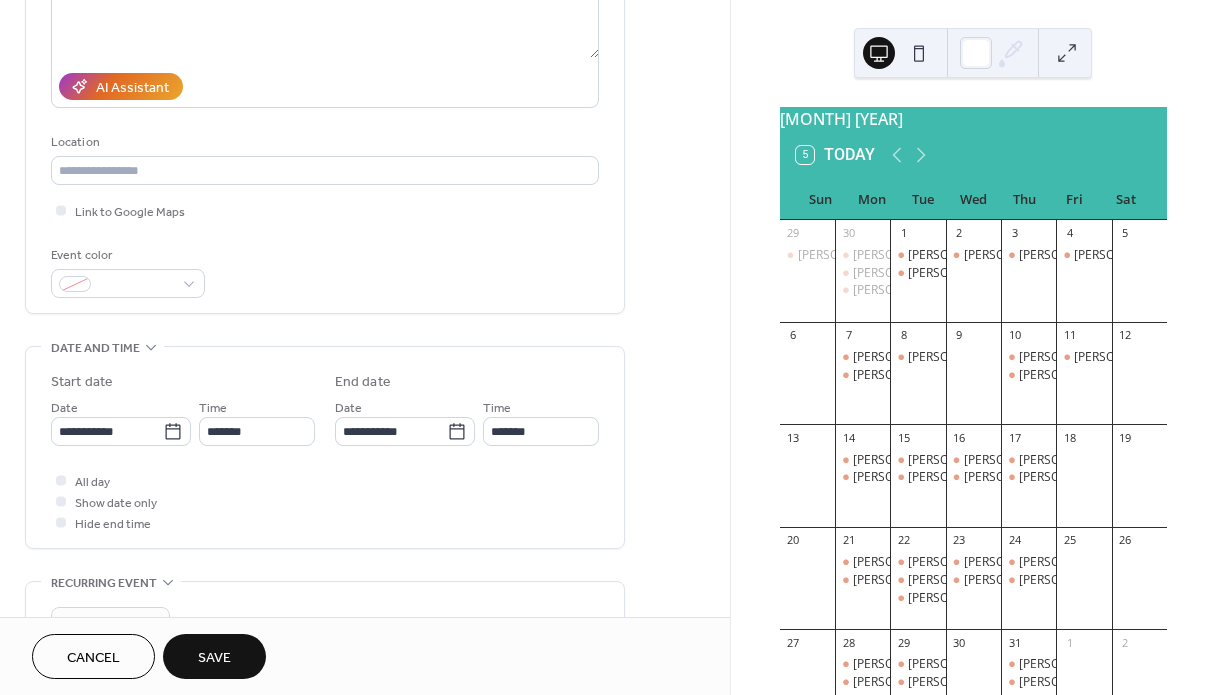 click on "Save" at bounding box center [214, 658] 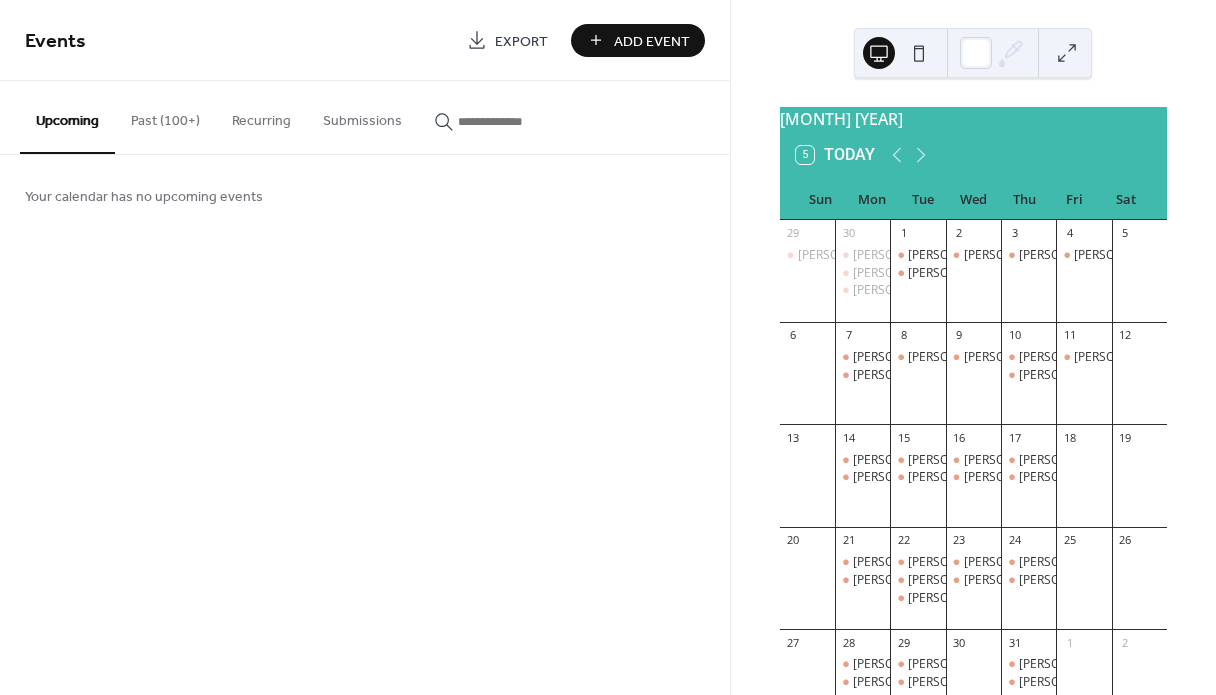 click on "Past (100+)" at bounding box center [165, 116] 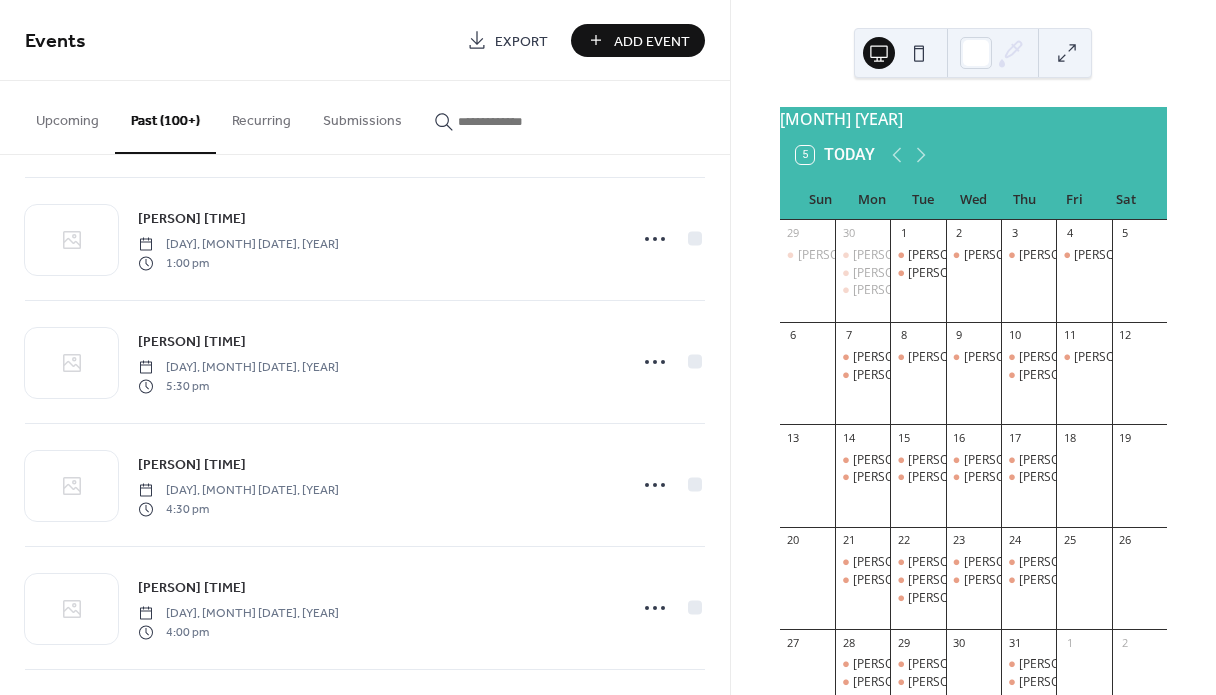 scroll, scrollTop: 886, scrollLeft: 0, axis: vertical 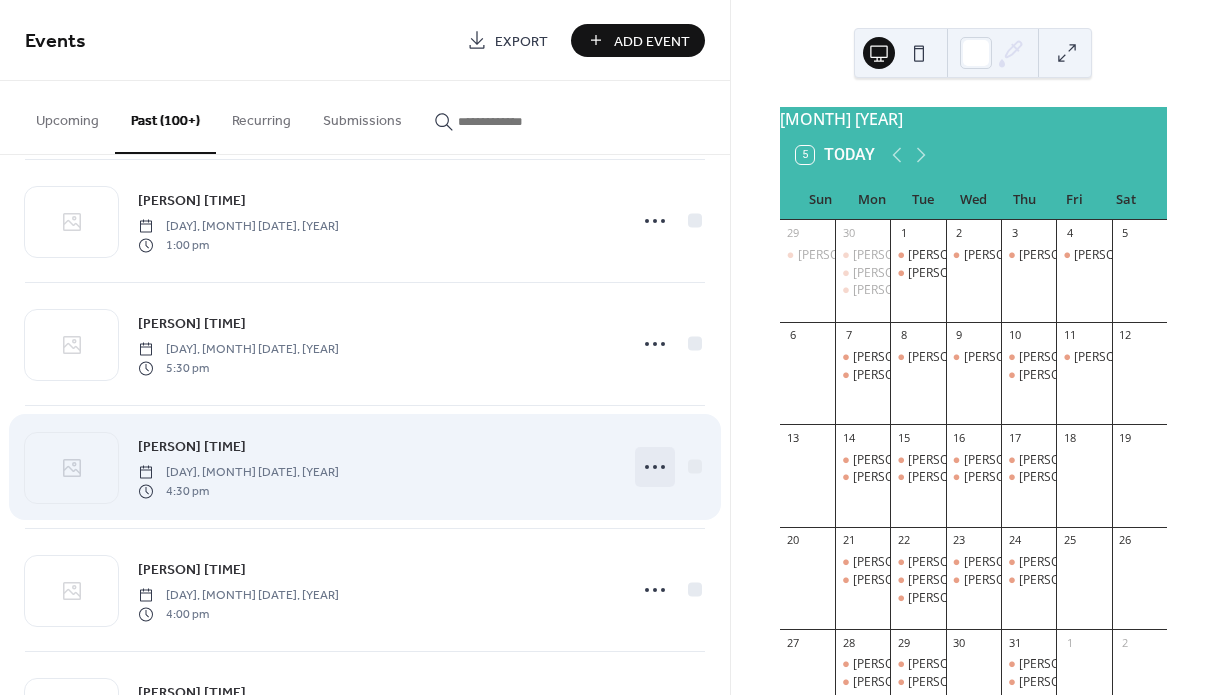click 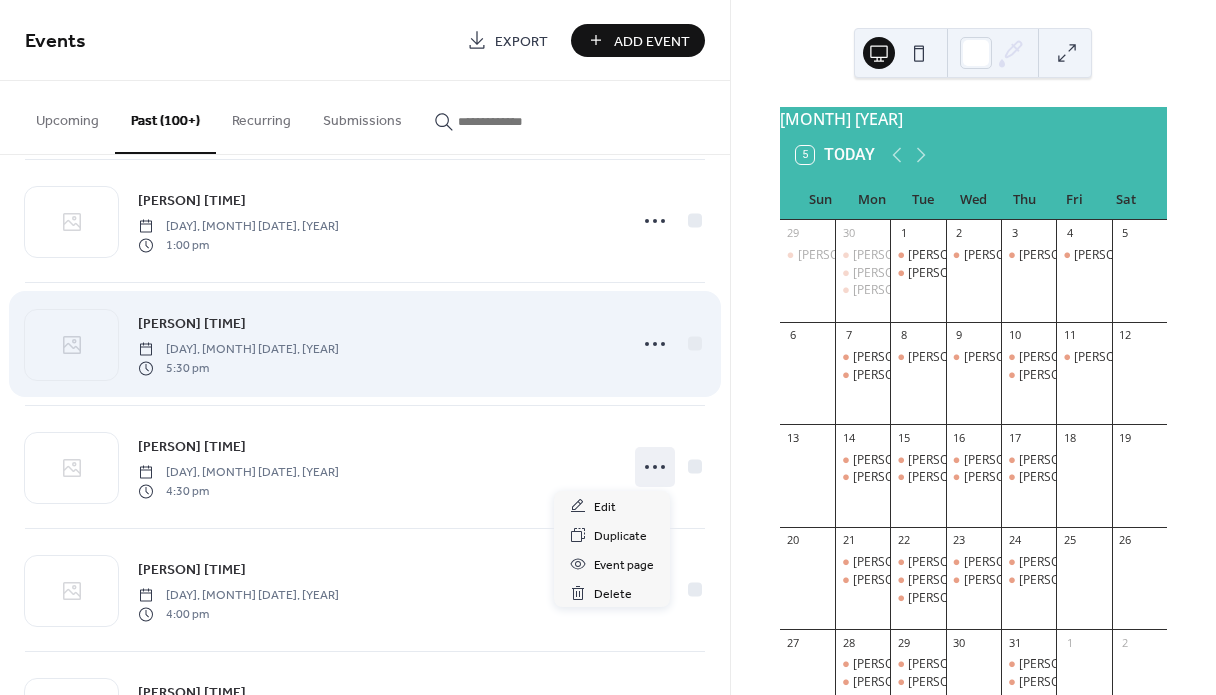 click on "Taneja 5:30-6:30 PM Wednesday, July 23, 2025 5:30 pm" at bounding box center [376, 344] 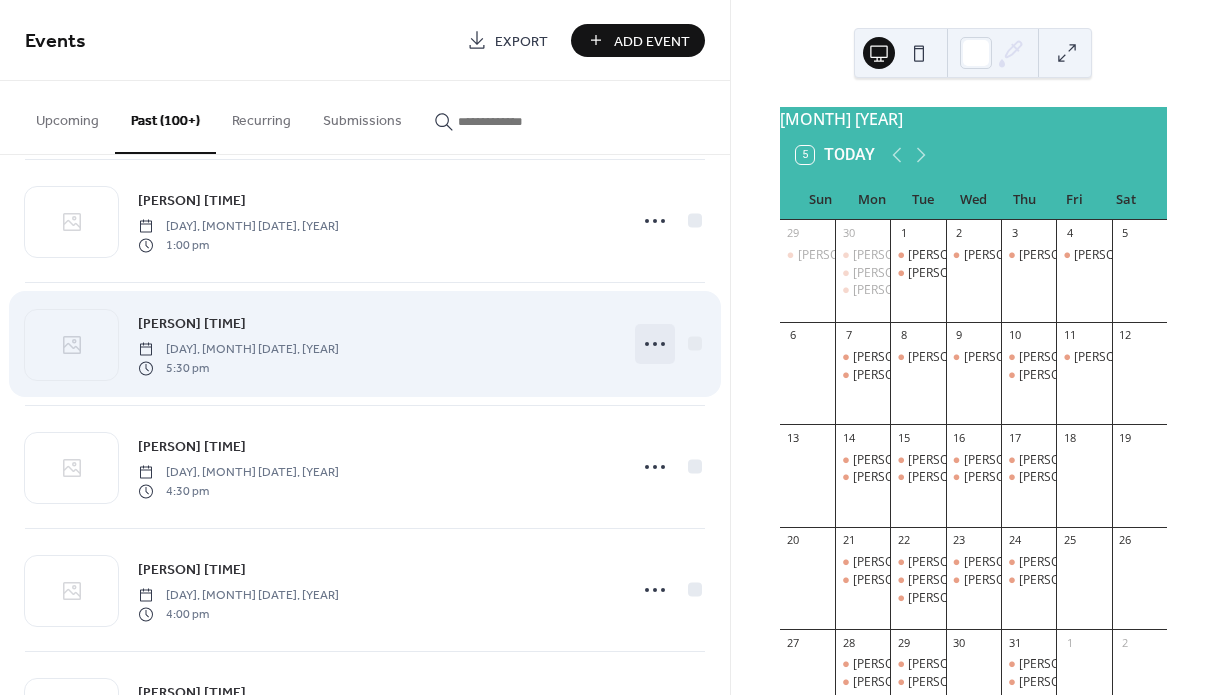 click 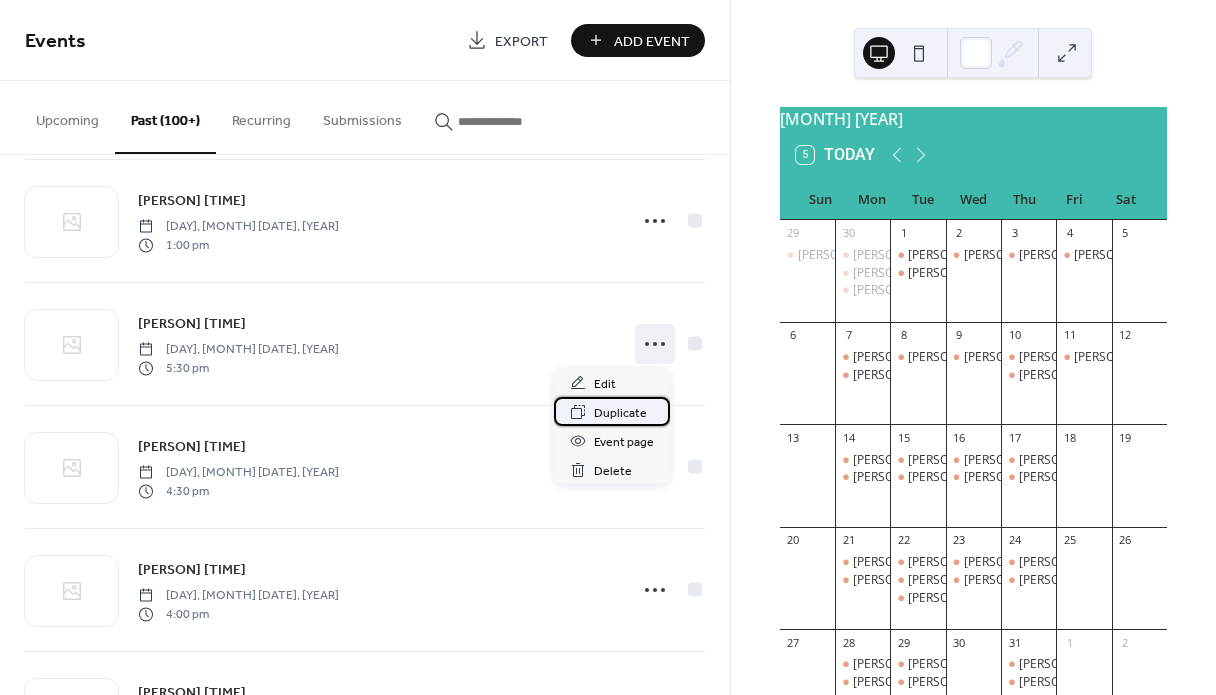click on "Duplicate" at bounding box center (620, 413) 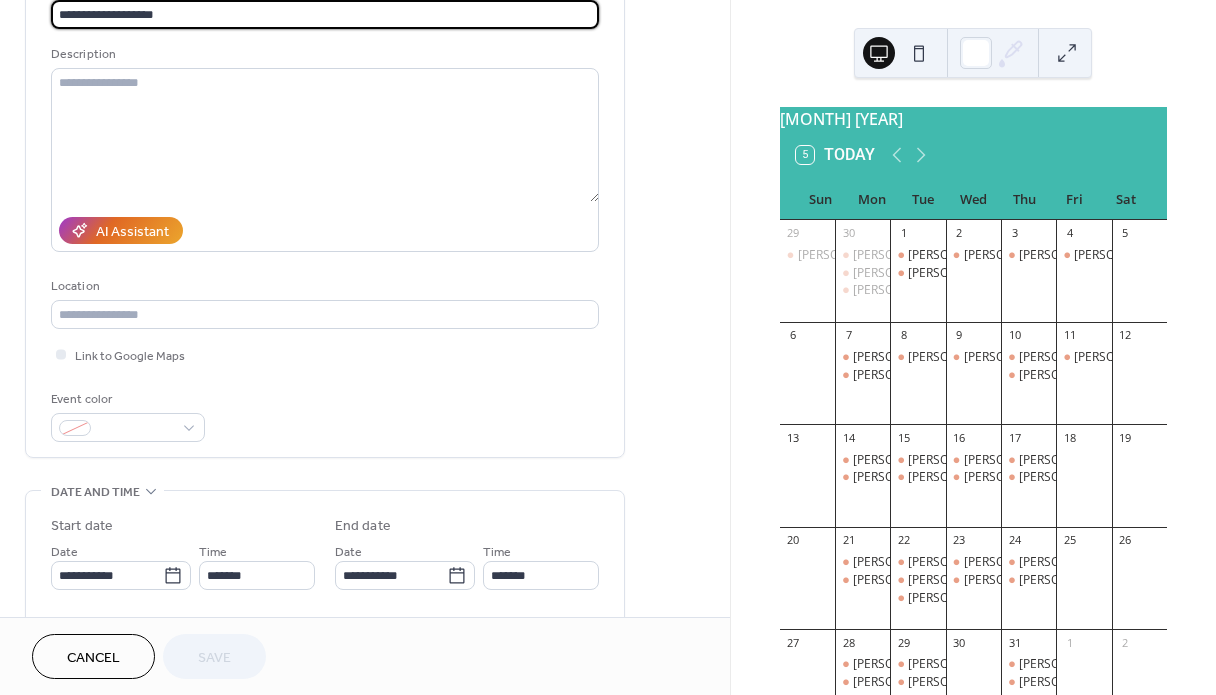 scroll, scrollTop: 183, scrollLeft: 0, axis: vertical 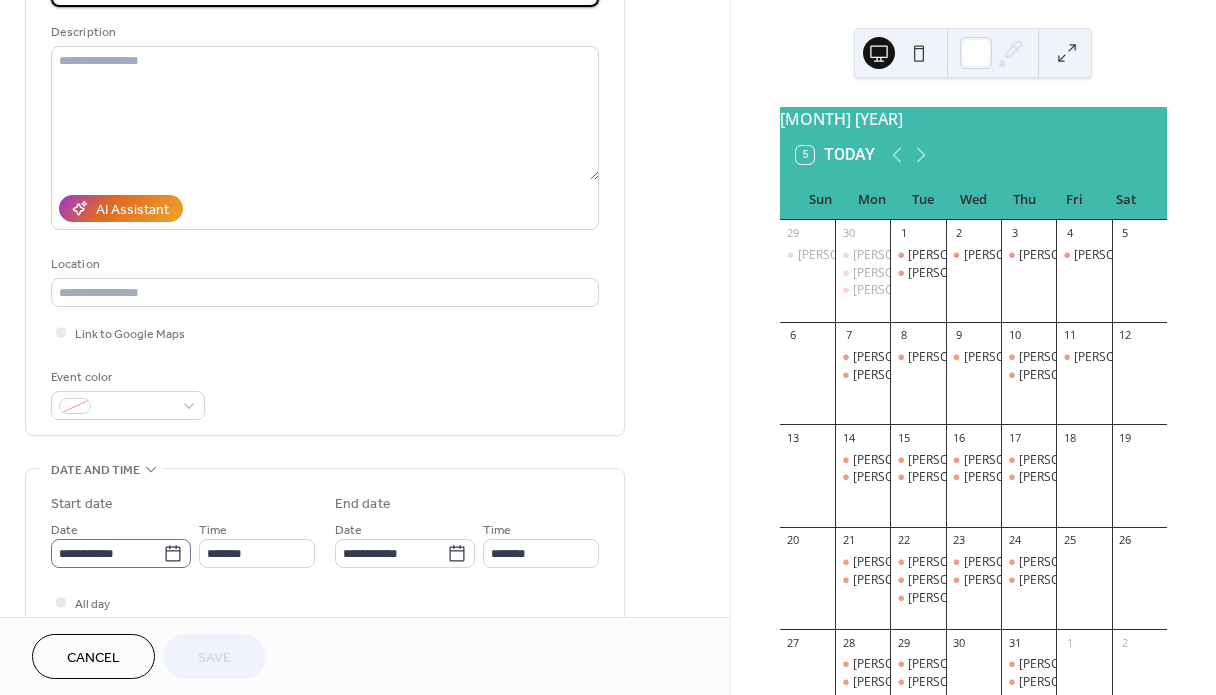 click 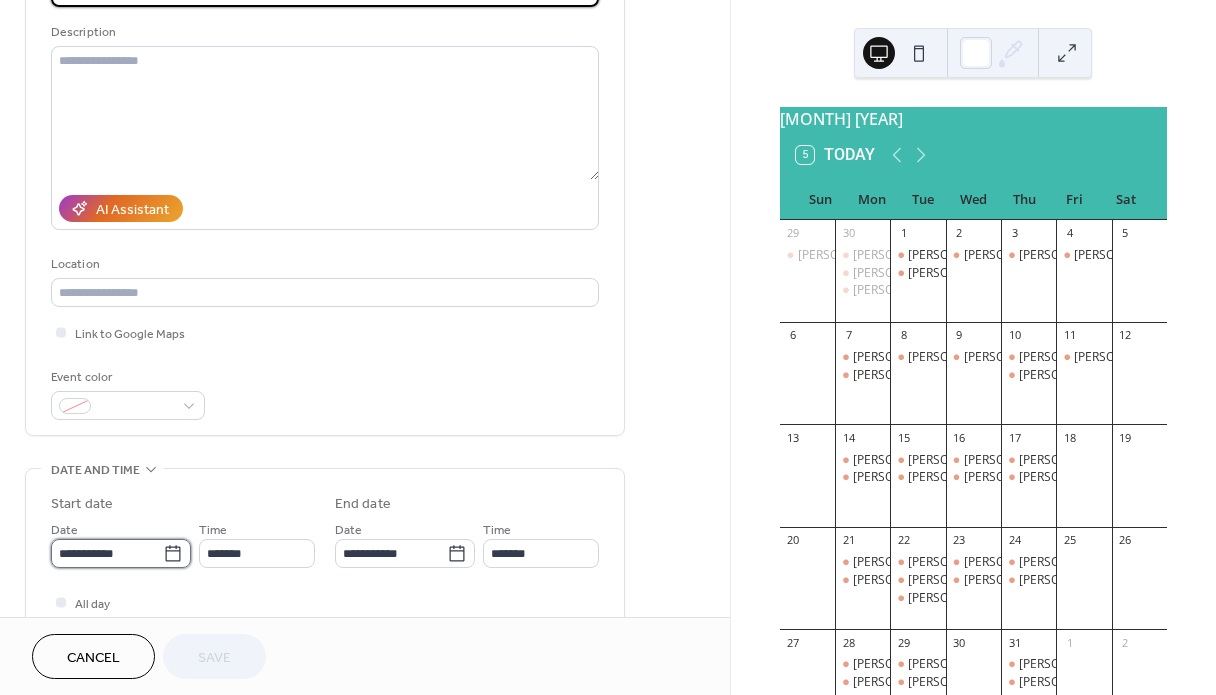 click on "**********" at bounding box center [107, 553] 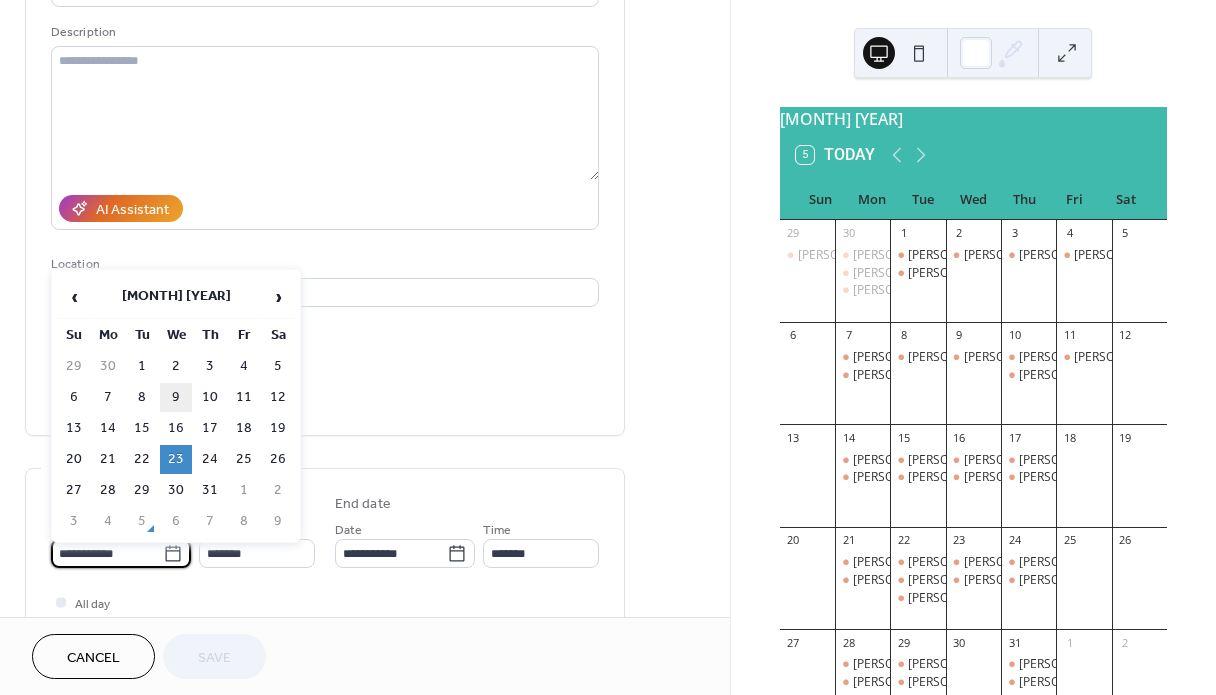 click on "9" at bounding box center (176, 397) 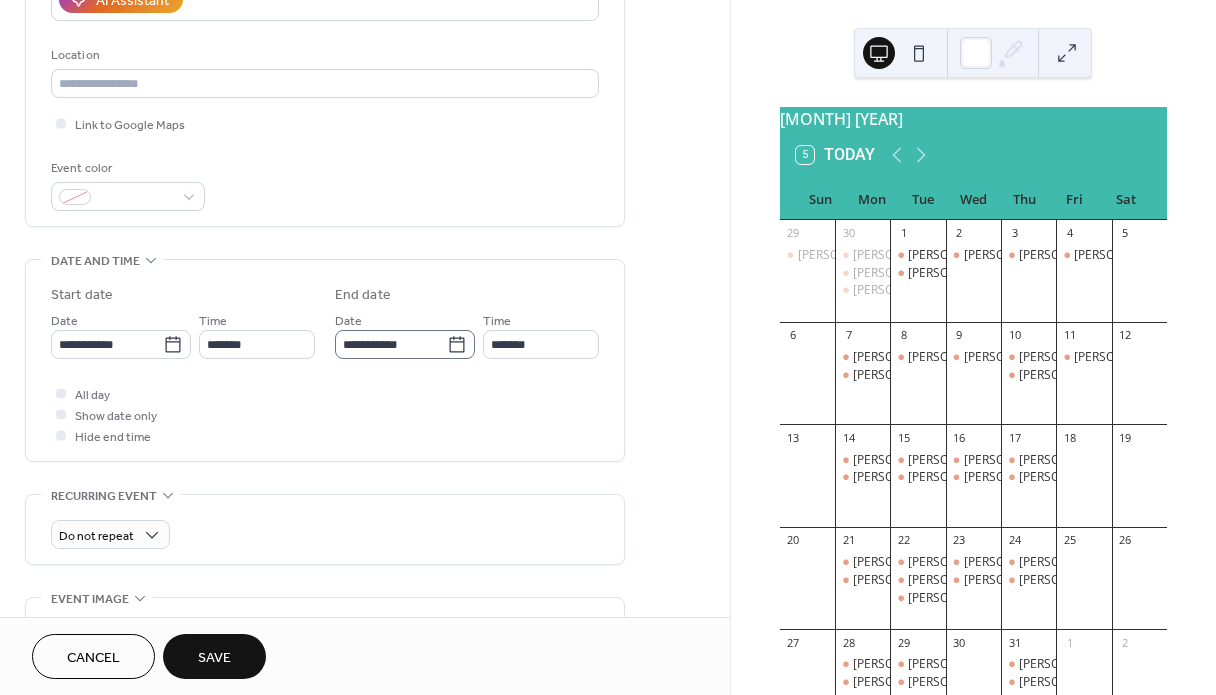 scroll, scrollTop: 410, scrollLeft: 0, axis: vertical 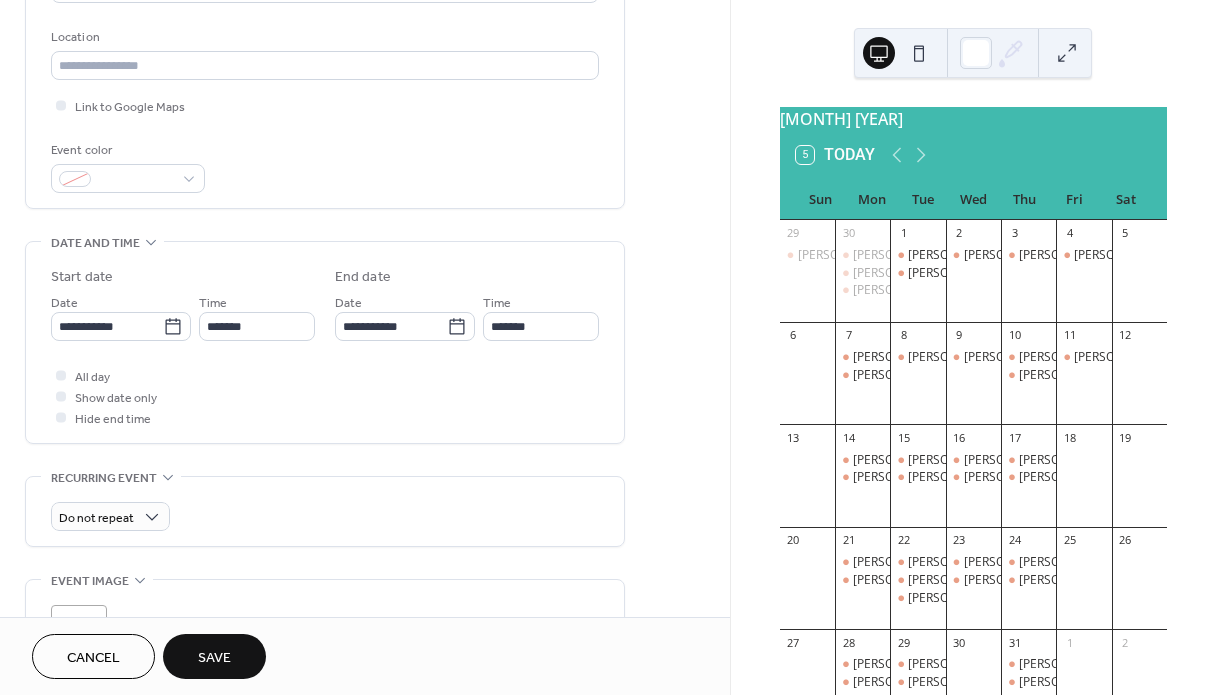 click on "Save" at bounding box center [214, 658] 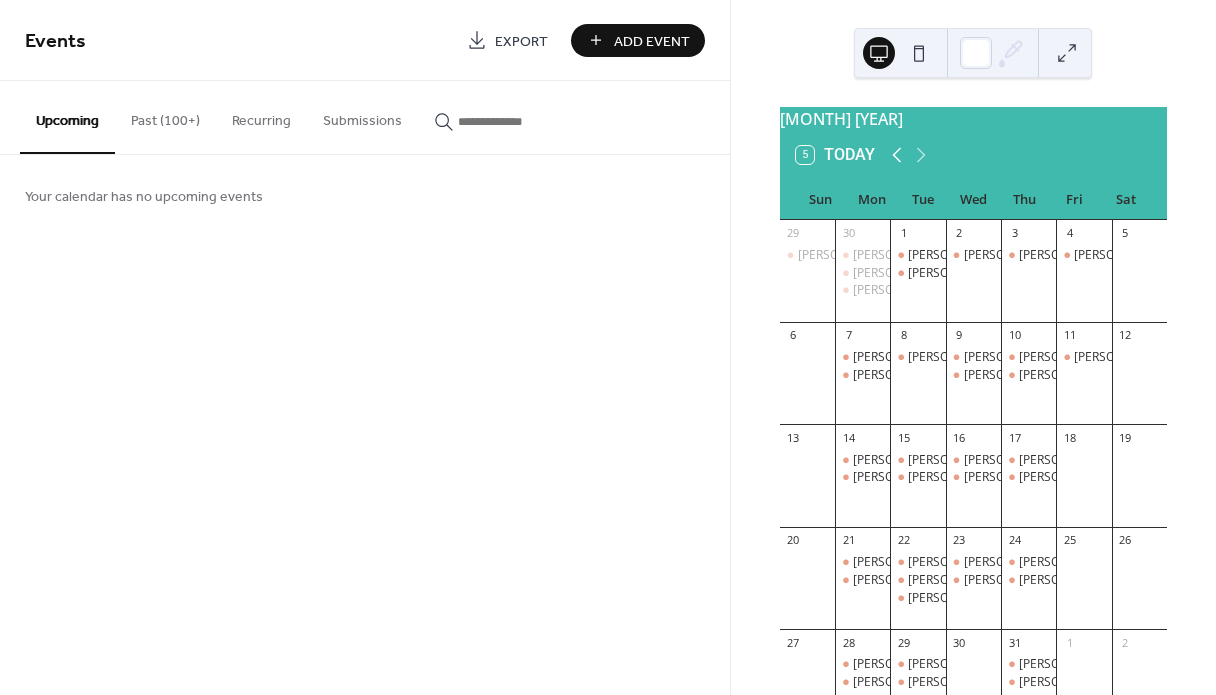 click 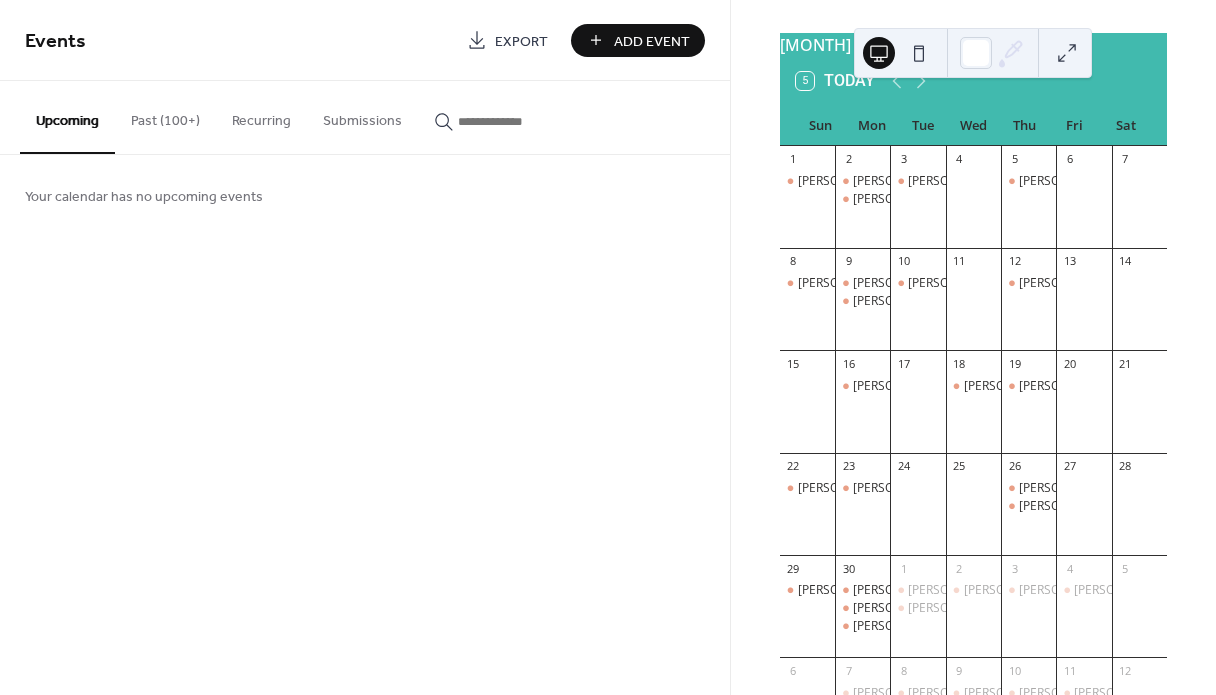 scroll, scrollTop: 75, scrollLeft: 0, axis: vertical 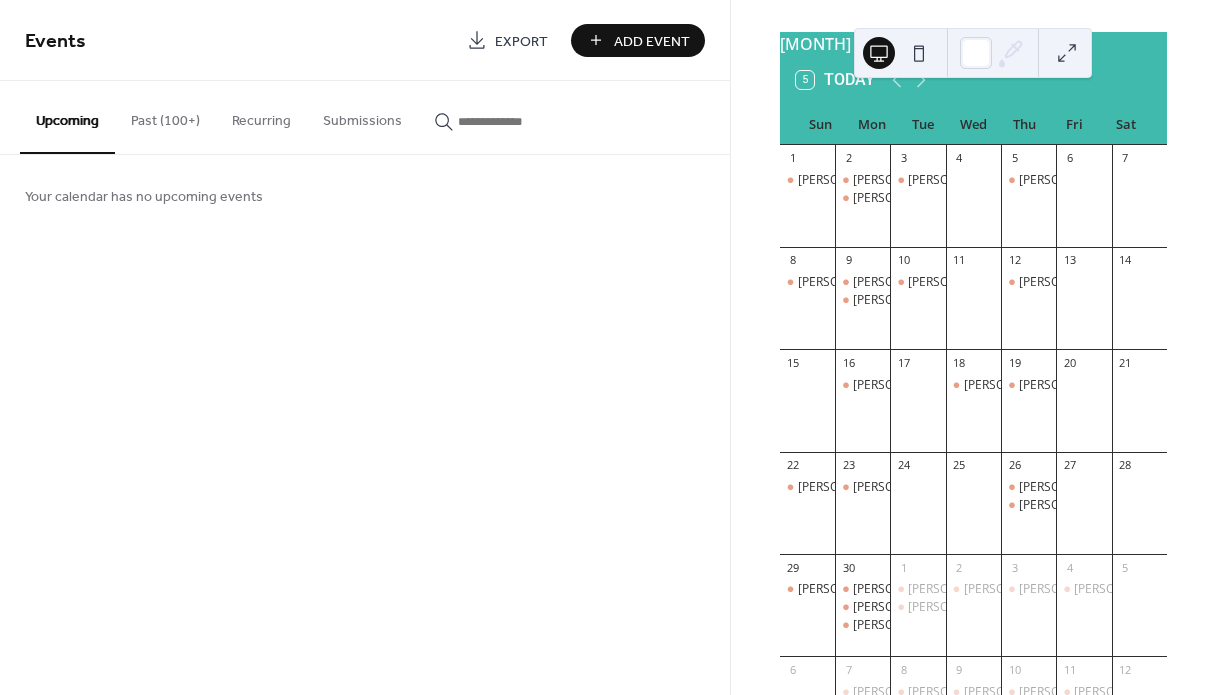 click on "Past (100+)" at bounding box center (165, 116) 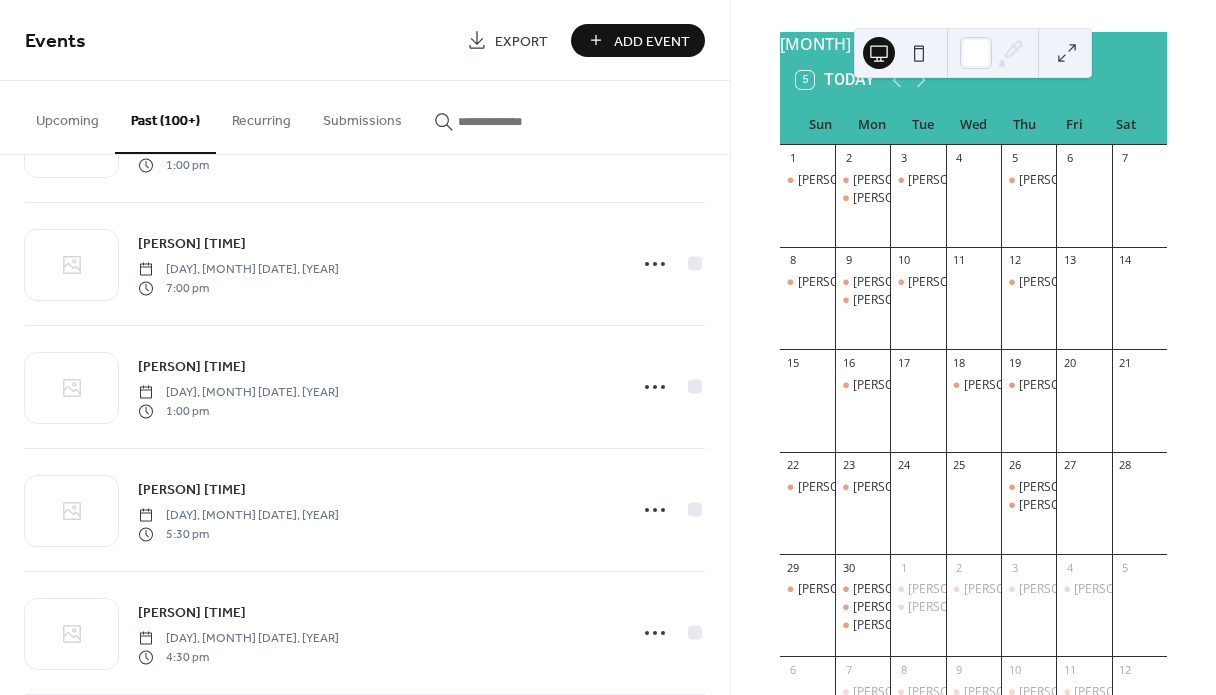 scroll, scrollTop: 721, scrollLeft: 0, axis: vertical 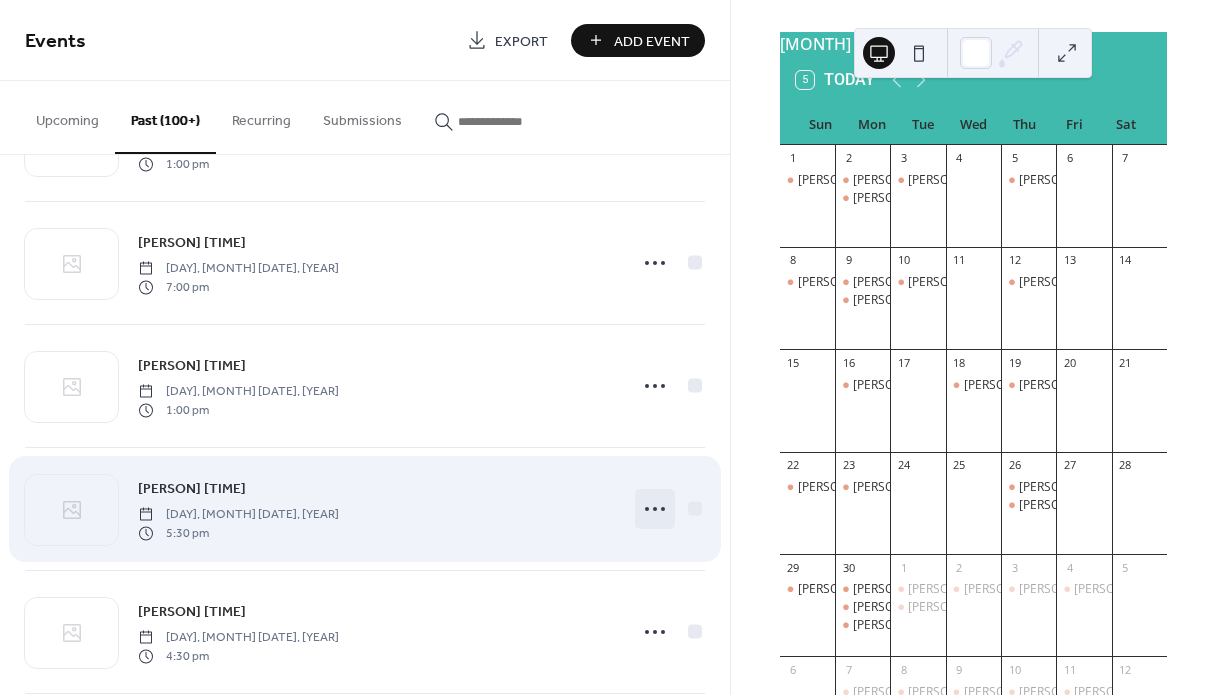 click 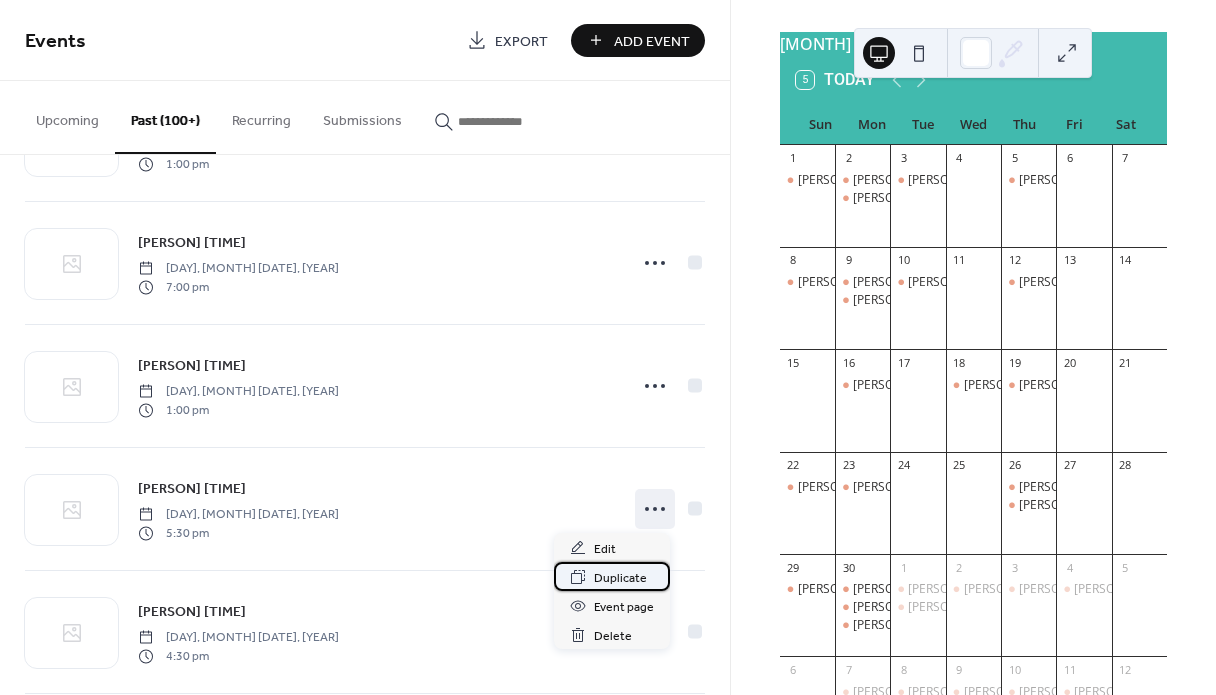 click on "Duplicate" at bounding box center (620, 578) 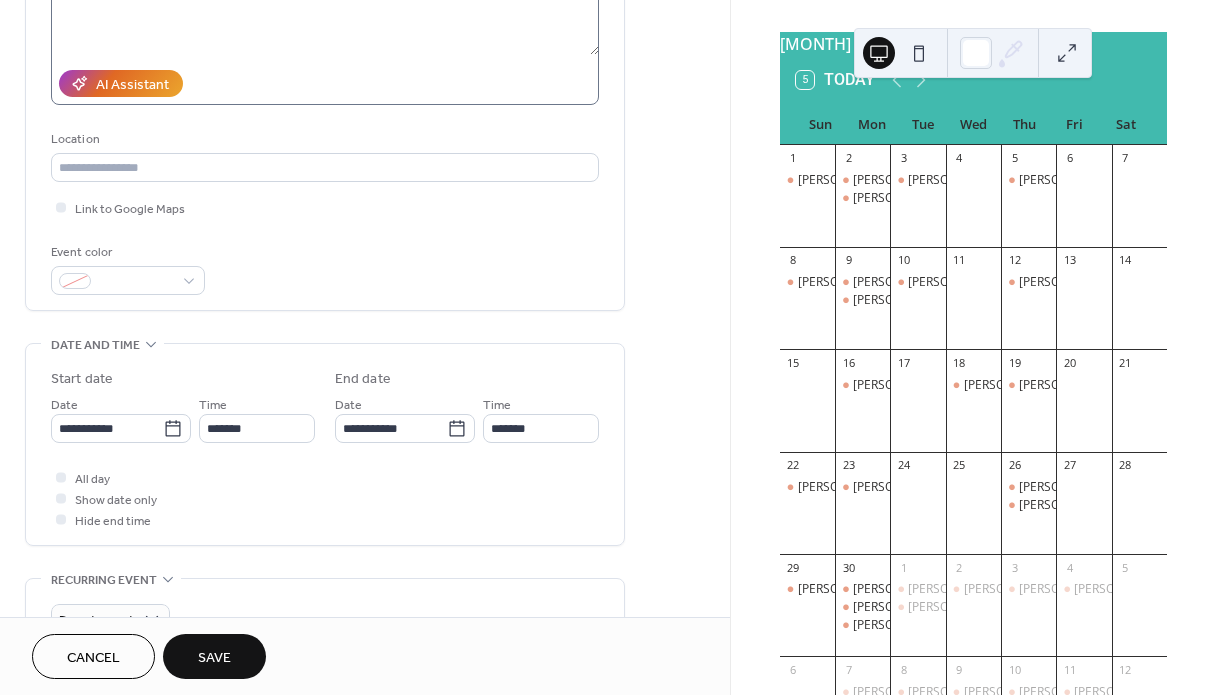 scroll, scrollTop: 323, scrollLeft: 0, axis: vertical 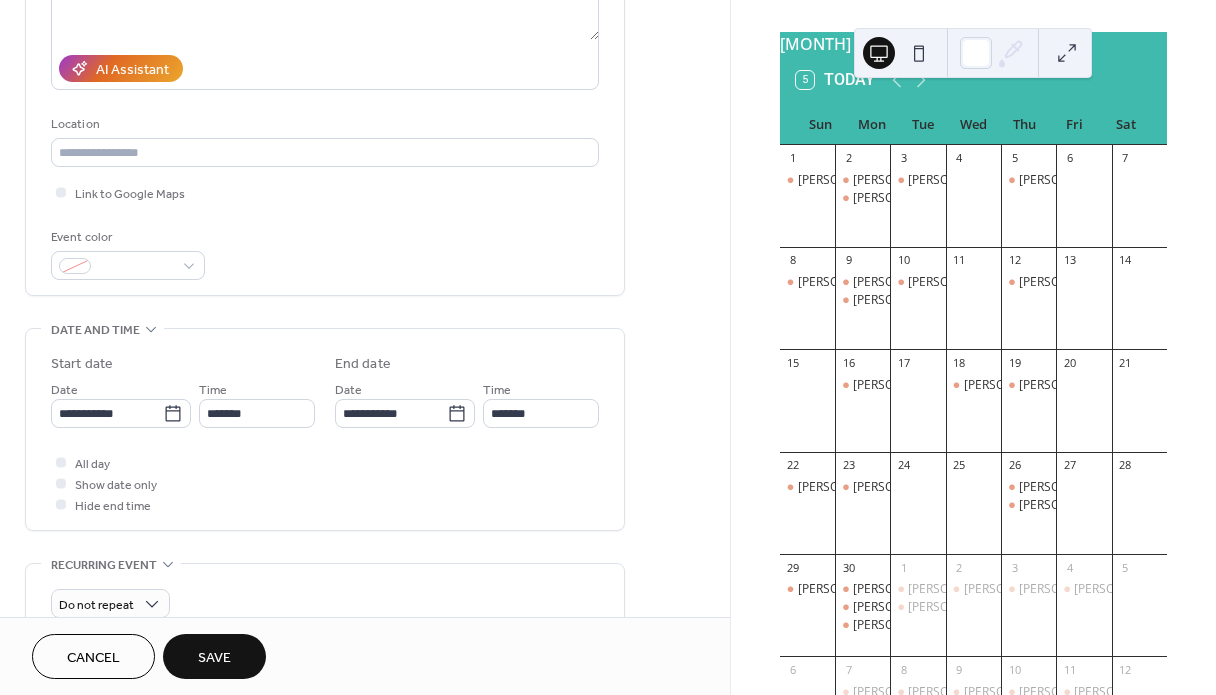 type on "**********" 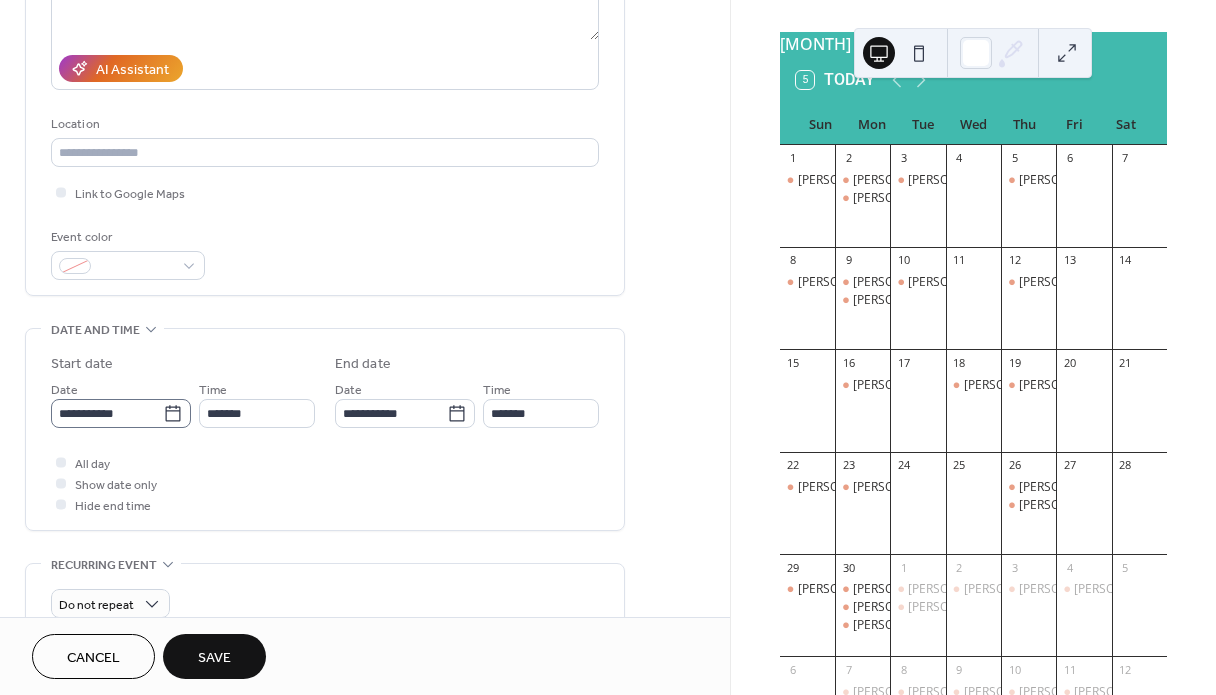 click 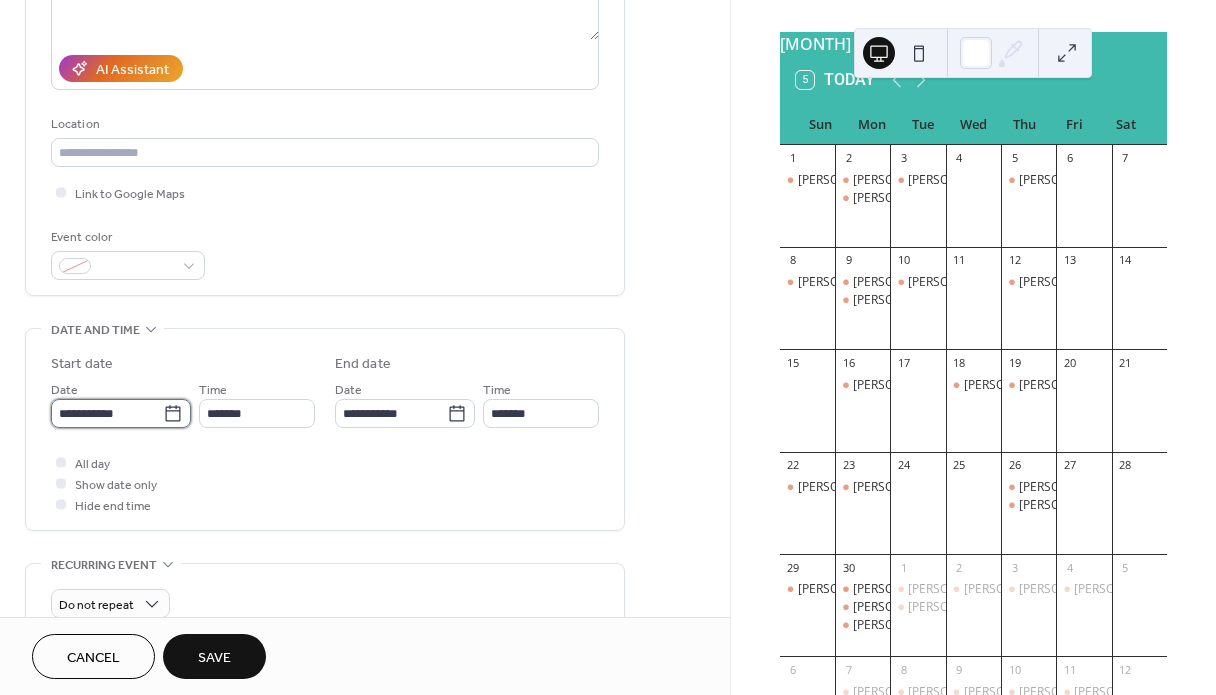 click on "**********" at bounding box center [107, 413] 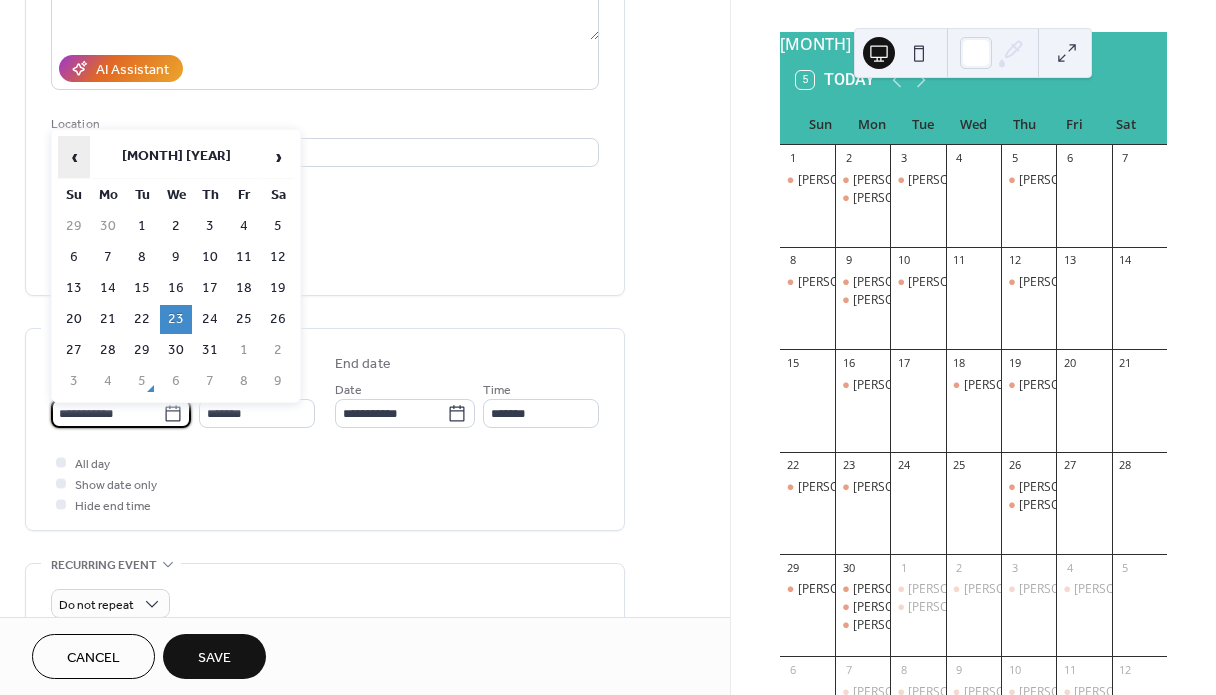 click on "‹" at bounding box center [74, 157] 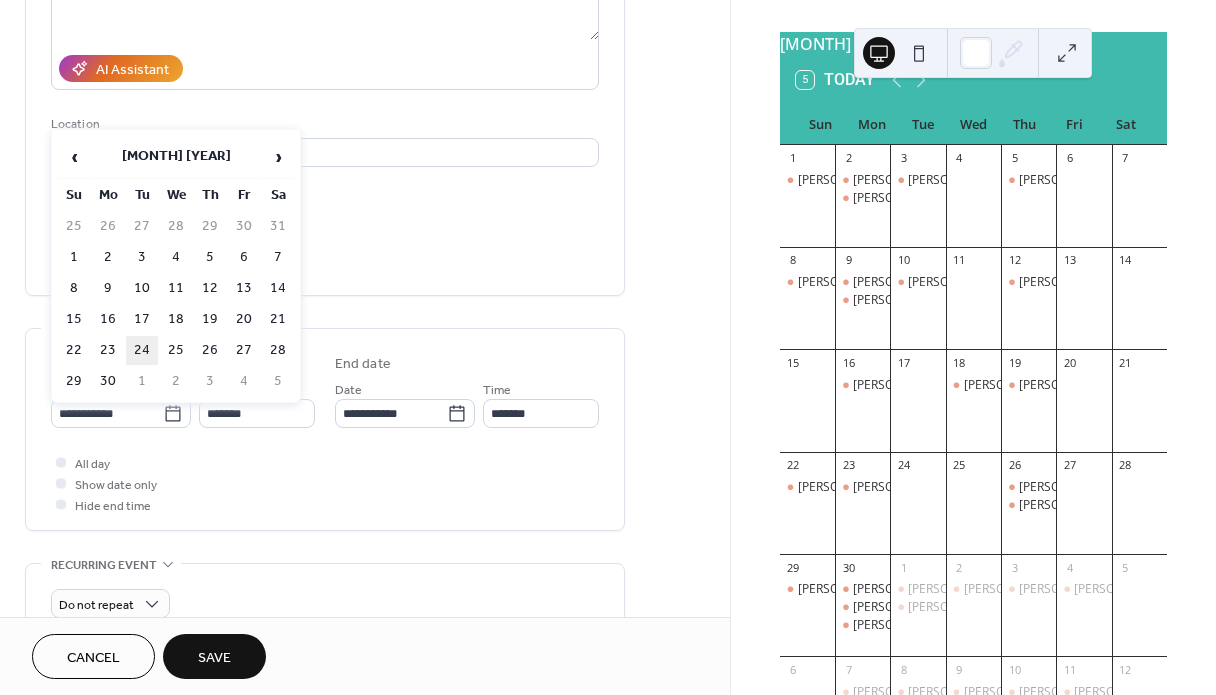 click on "24" at bounding box center (142, 350) 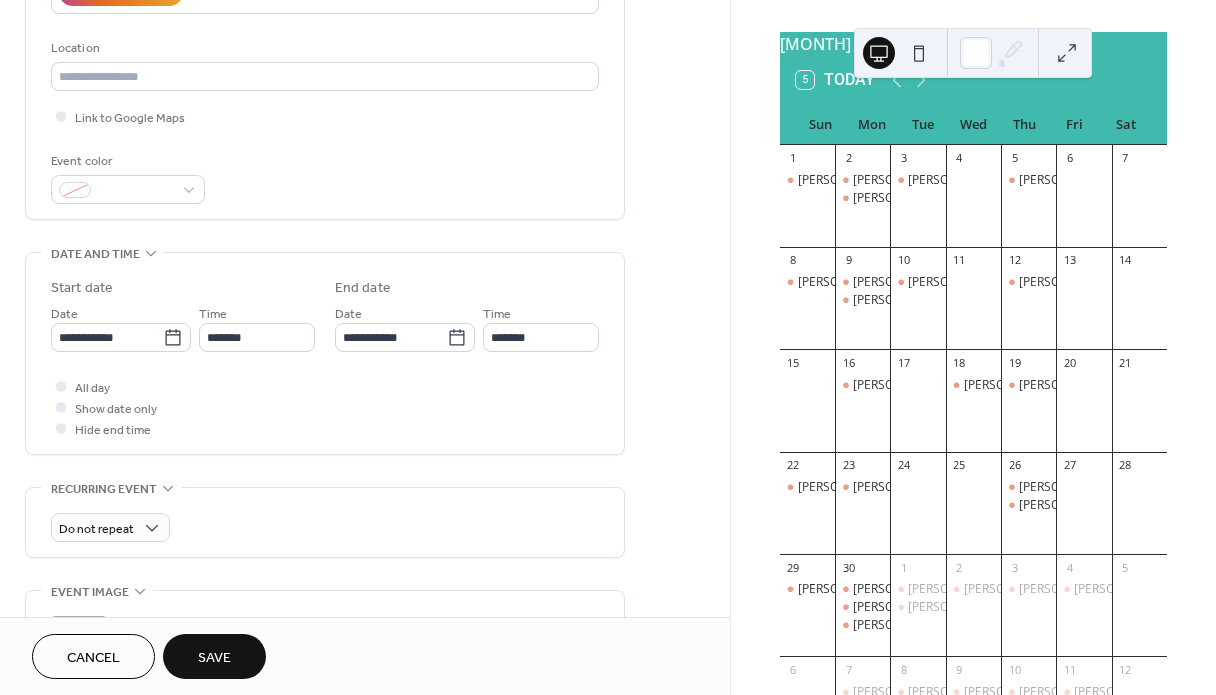 scroll, scrollTop: 458, scrollLeft: 0, axis: vertical 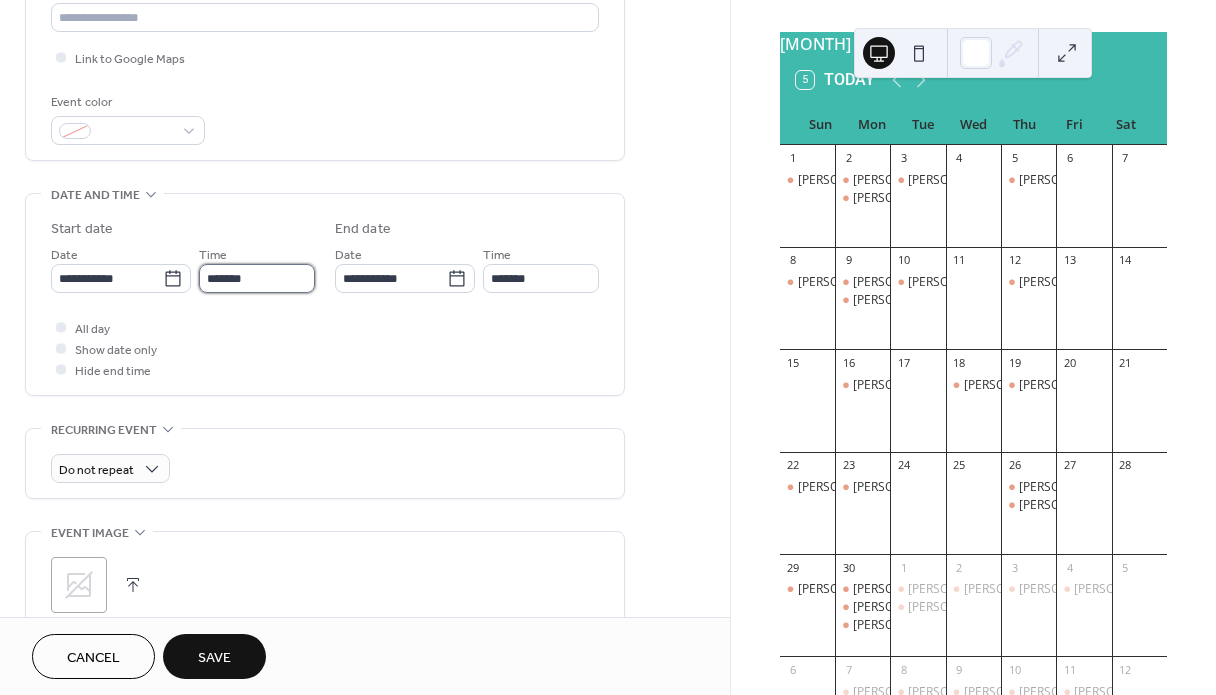 click on "*******" at bounding box center [257, 278] 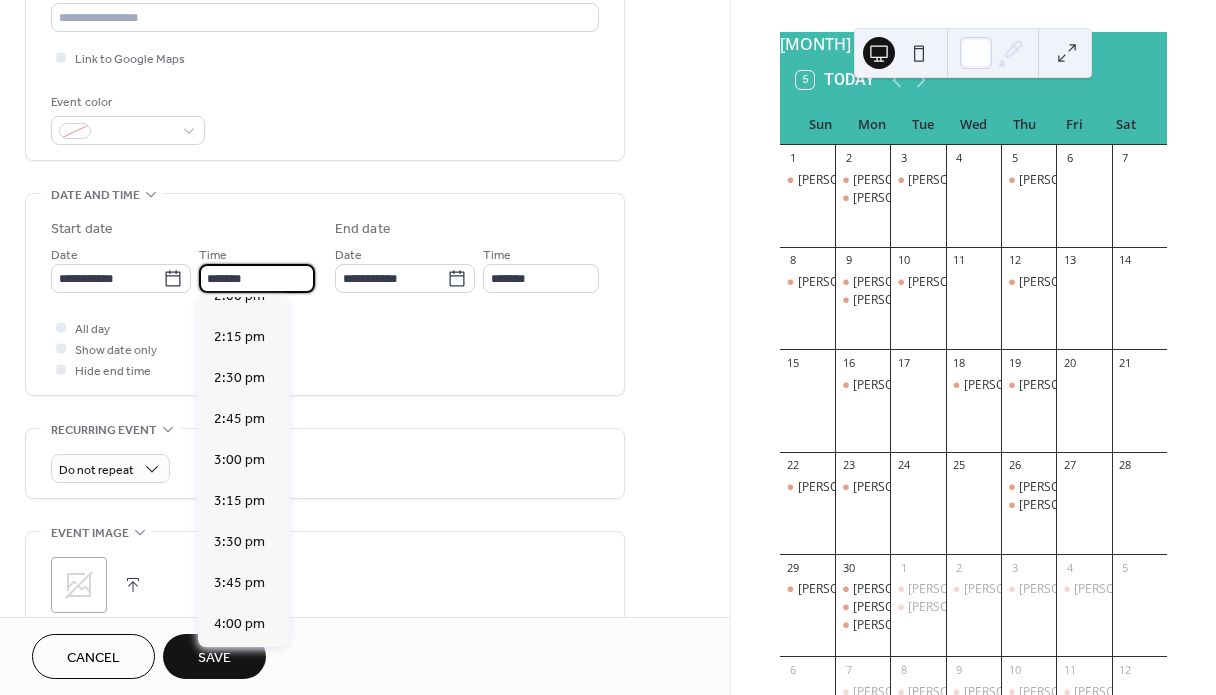 scroll, scrollTop: 2303, scrollLeft: 0, axis: vertical 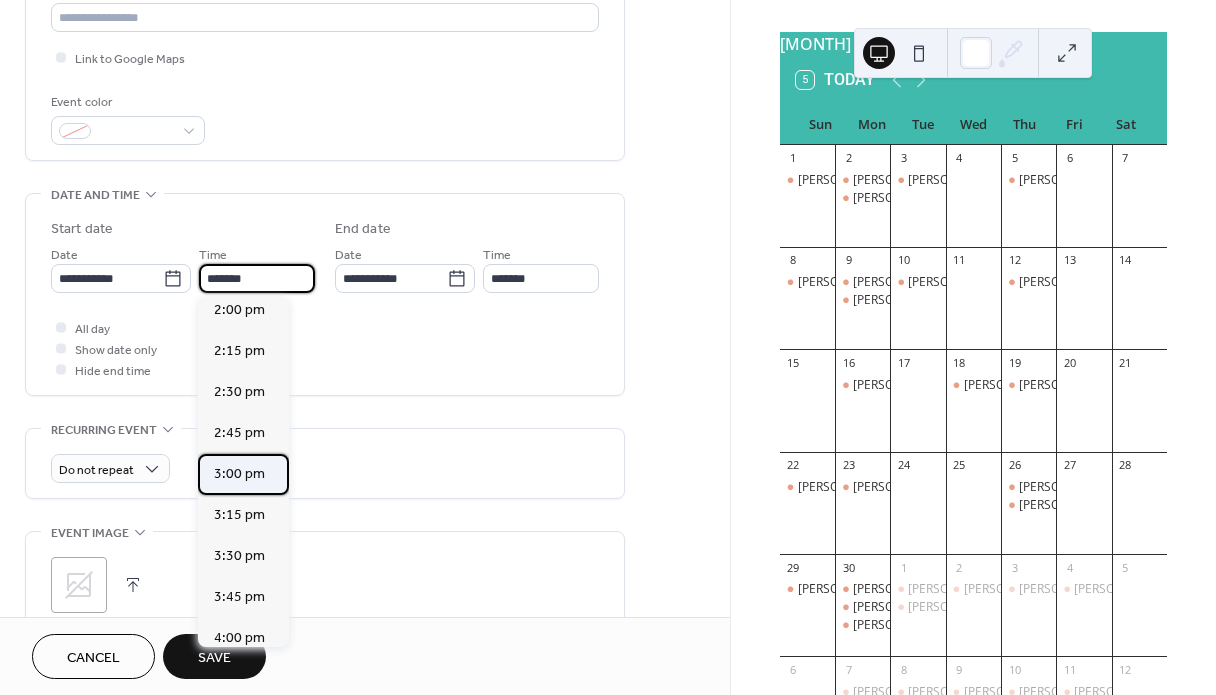 click on "3:00 pm" at bounding box center [239, 474] 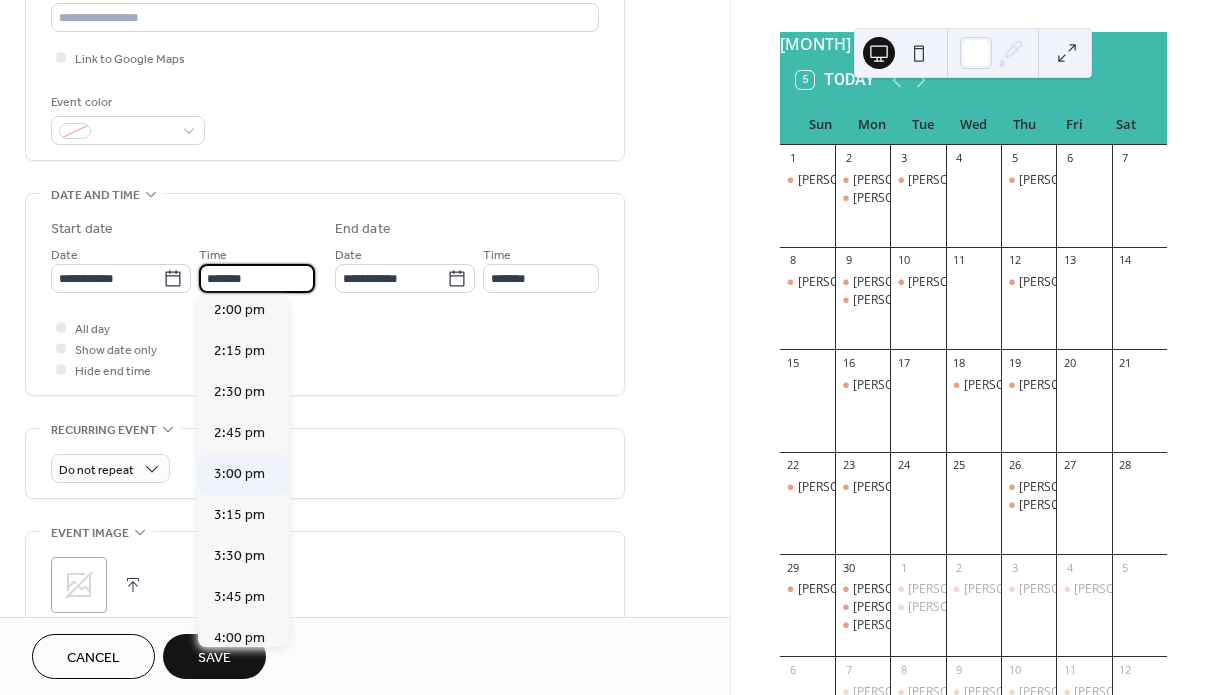 type on "*******" 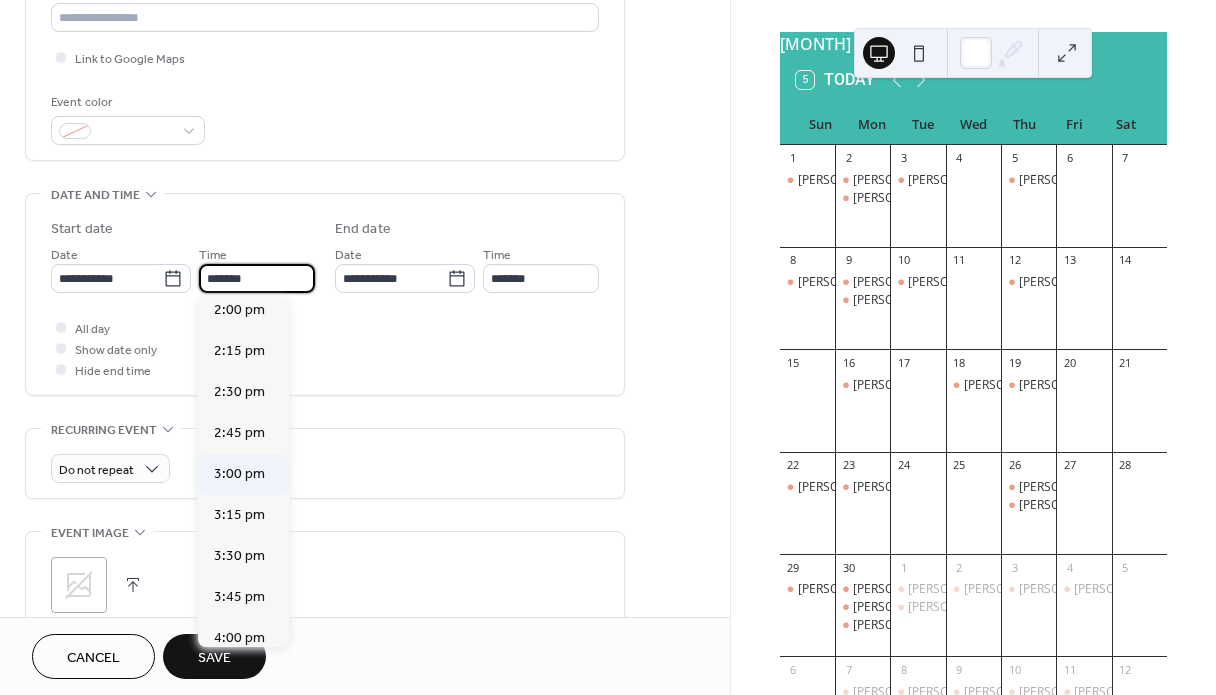 type on "*******" 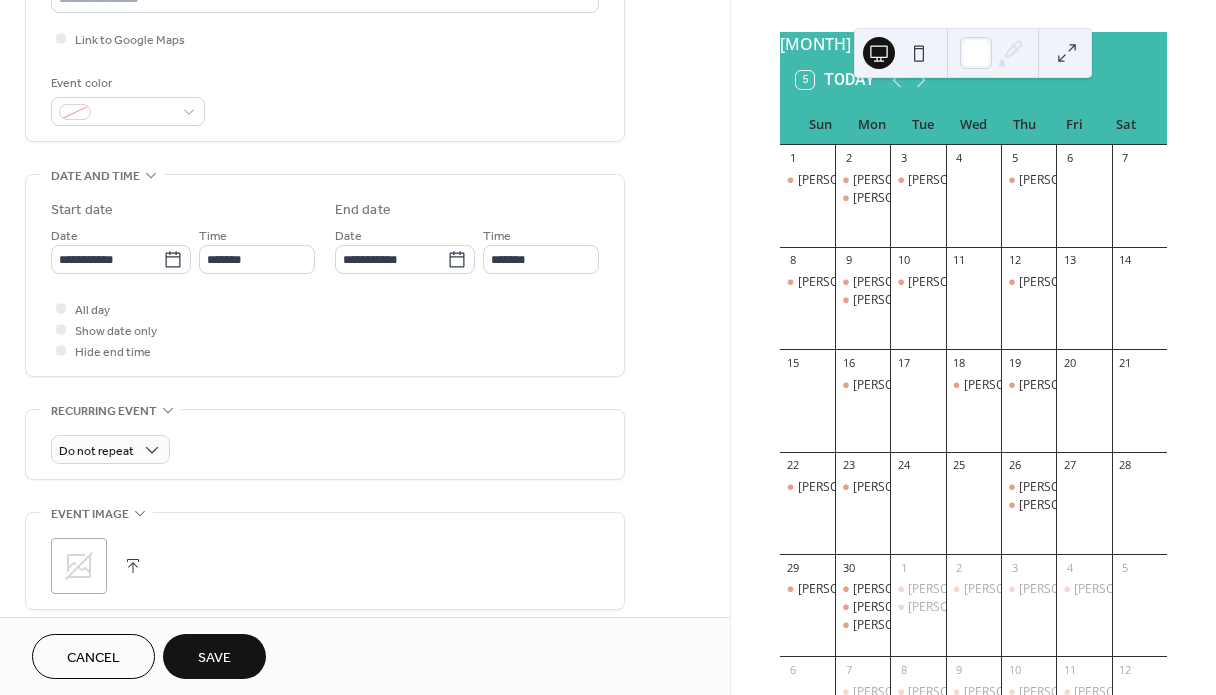 scroll, scrollTop: 482, scrollLeft: 0, axis: vertical 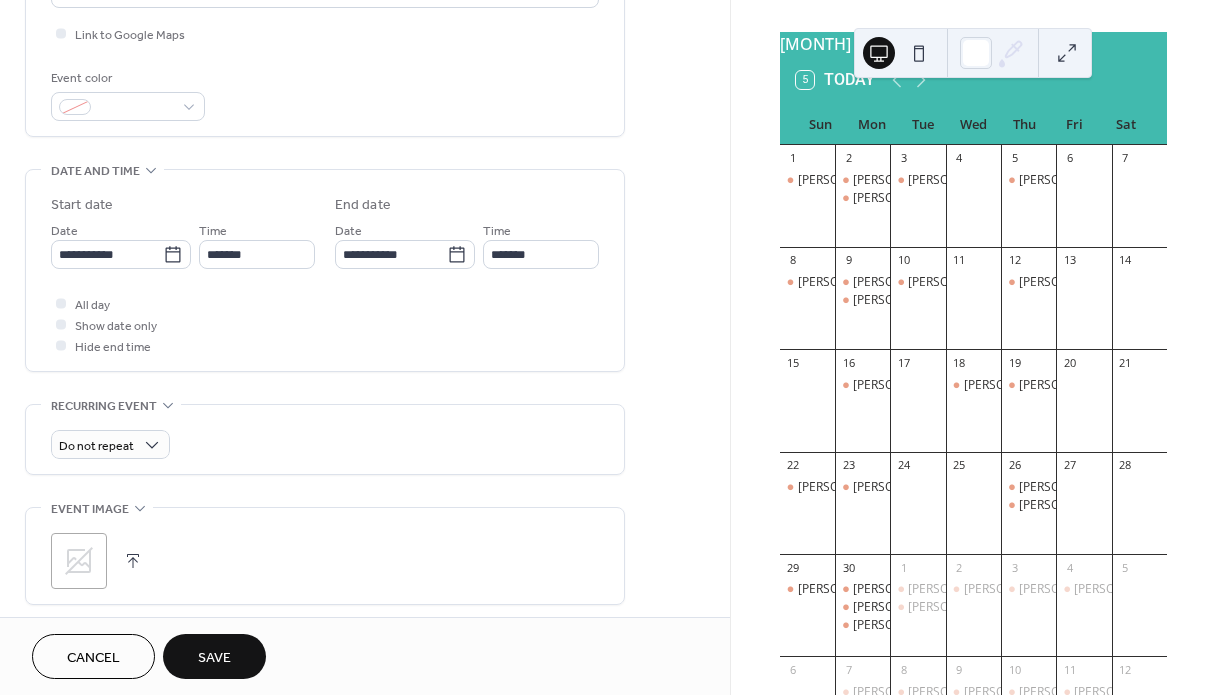 click on "Save" at bounding box center [214, 658] 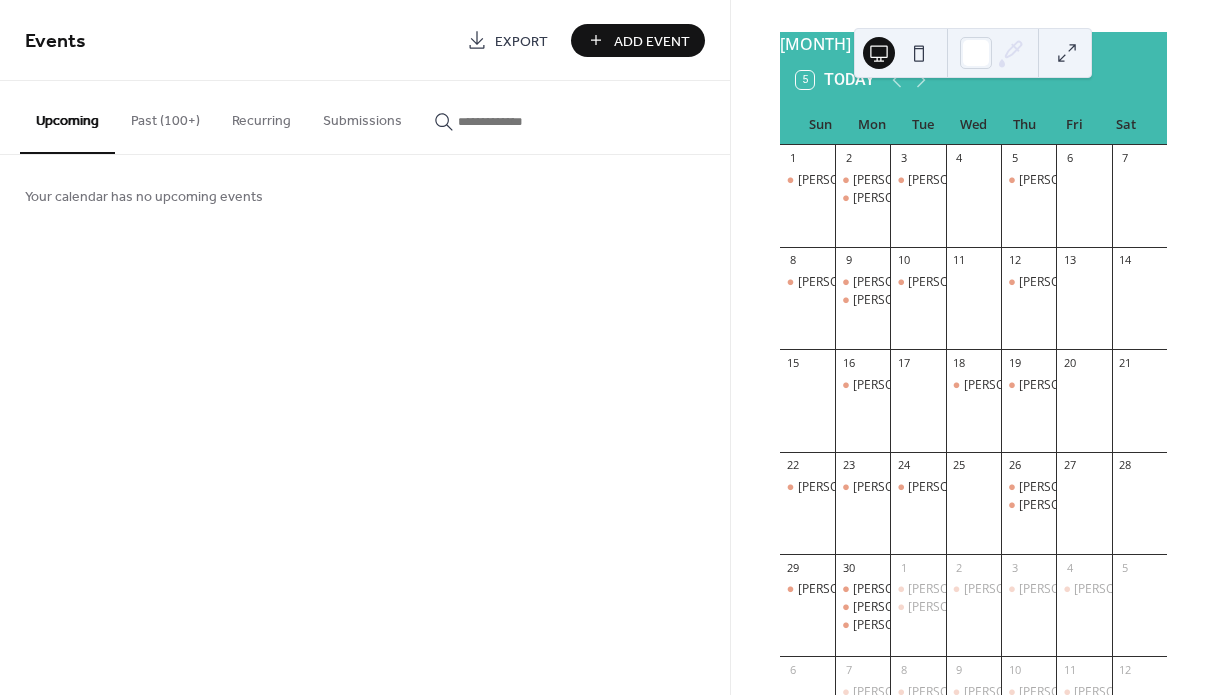 click on "Past (100+)" at bounding box center (165, 116) 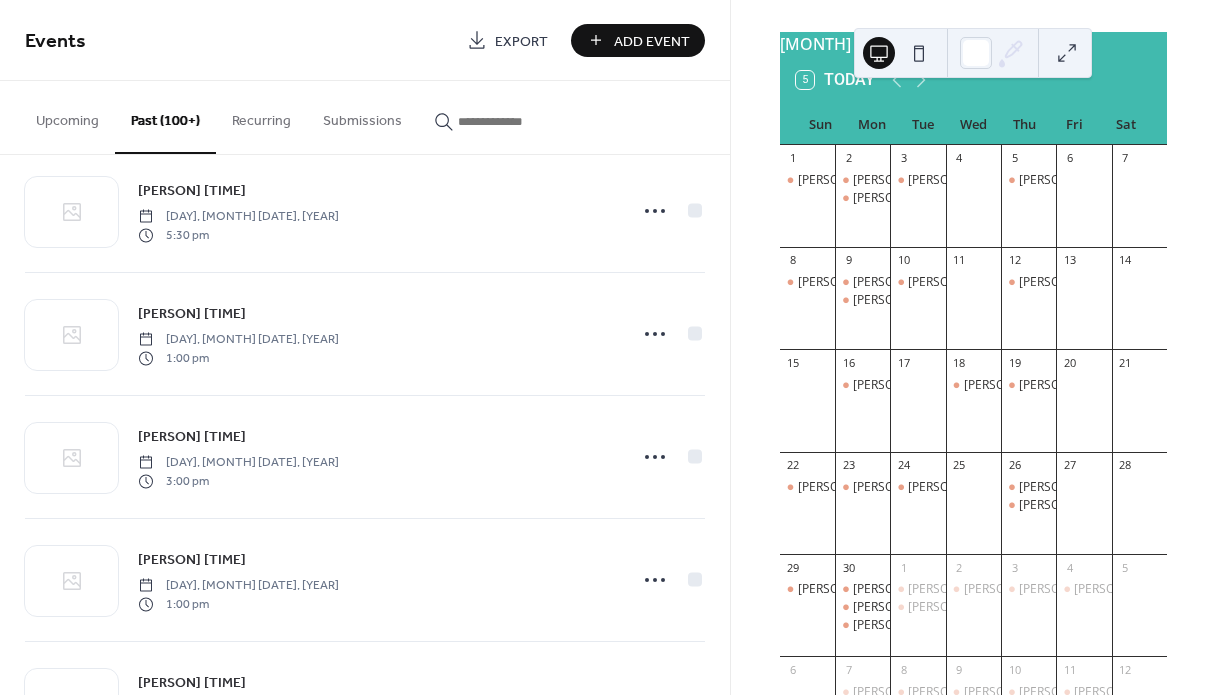 scroll, scrollTop: 4953, scrollLeft: 0, axis: vertical 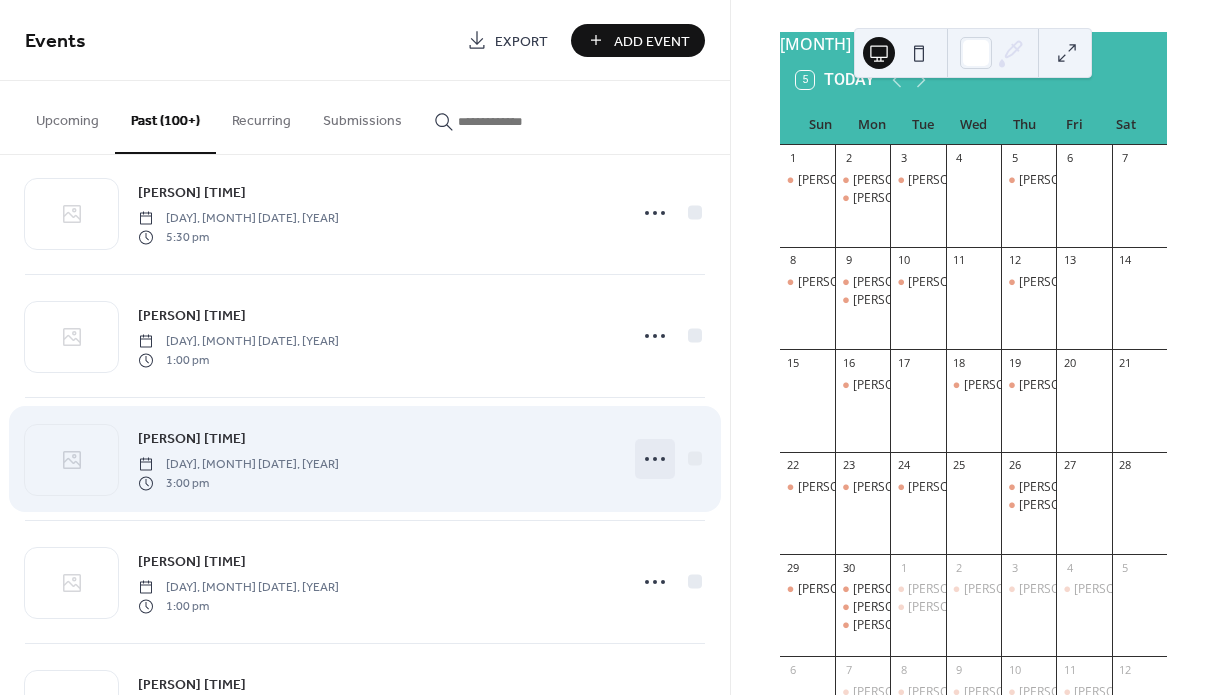 click 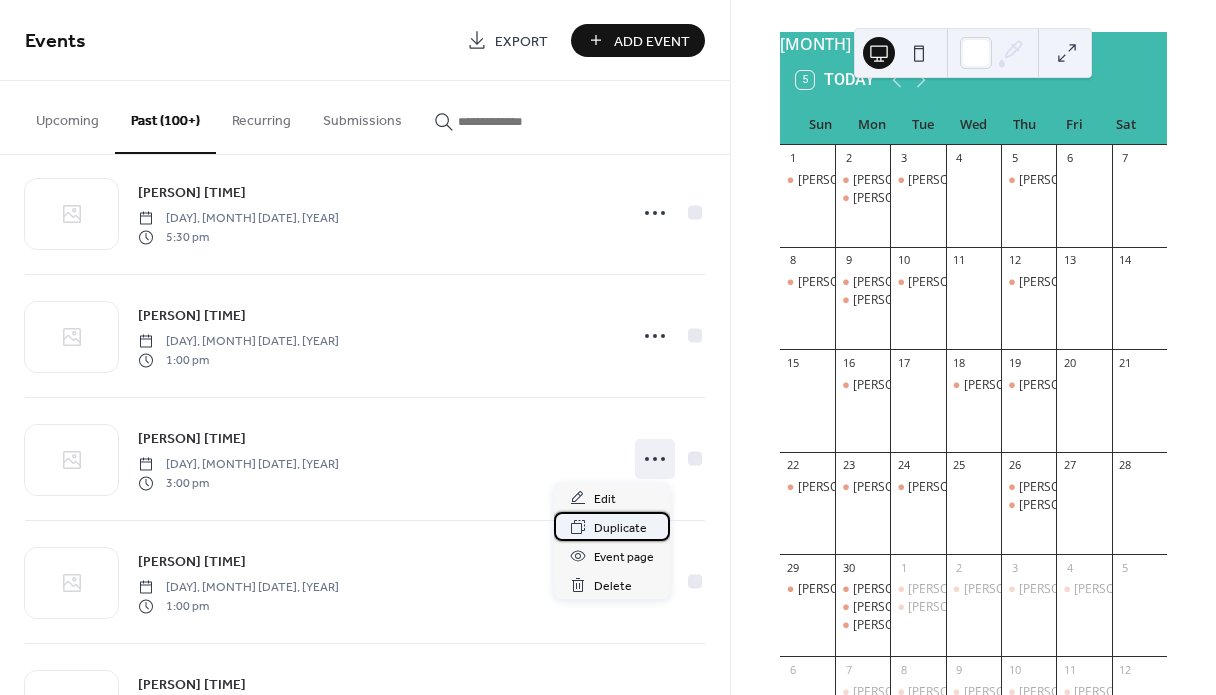 click on "Duplicate" at bounding box center (620, 528) 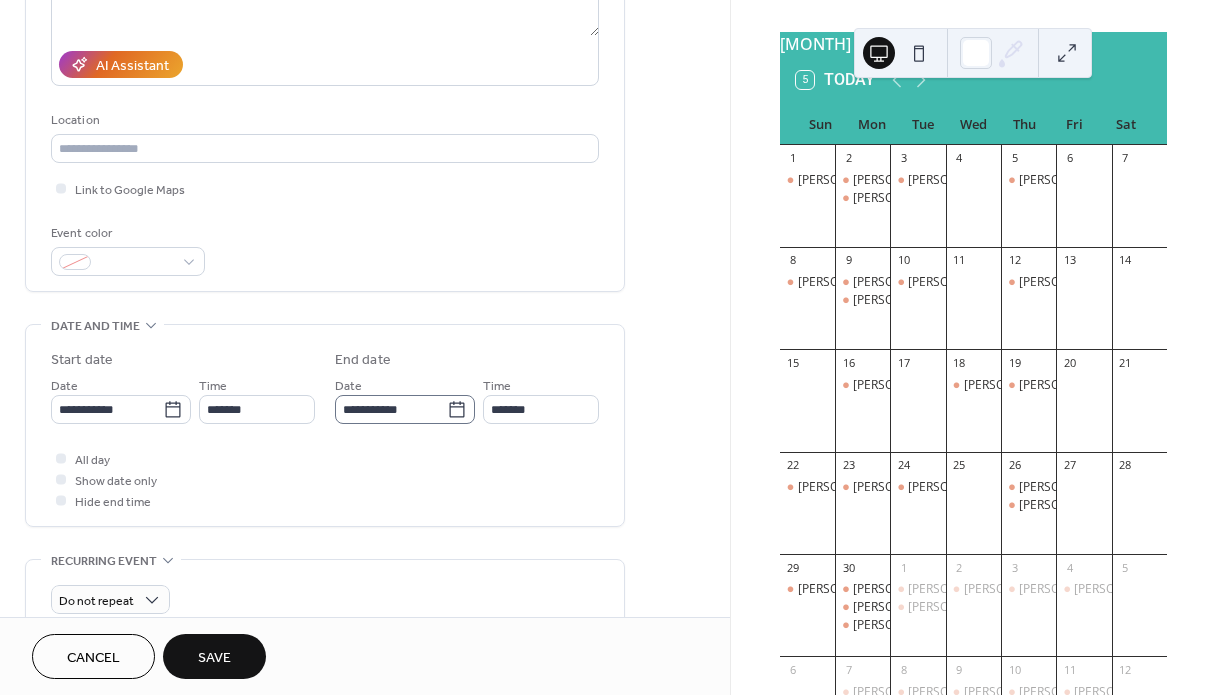scroll, scrollTop: 339, scrollLeft: 0, axis: vertical 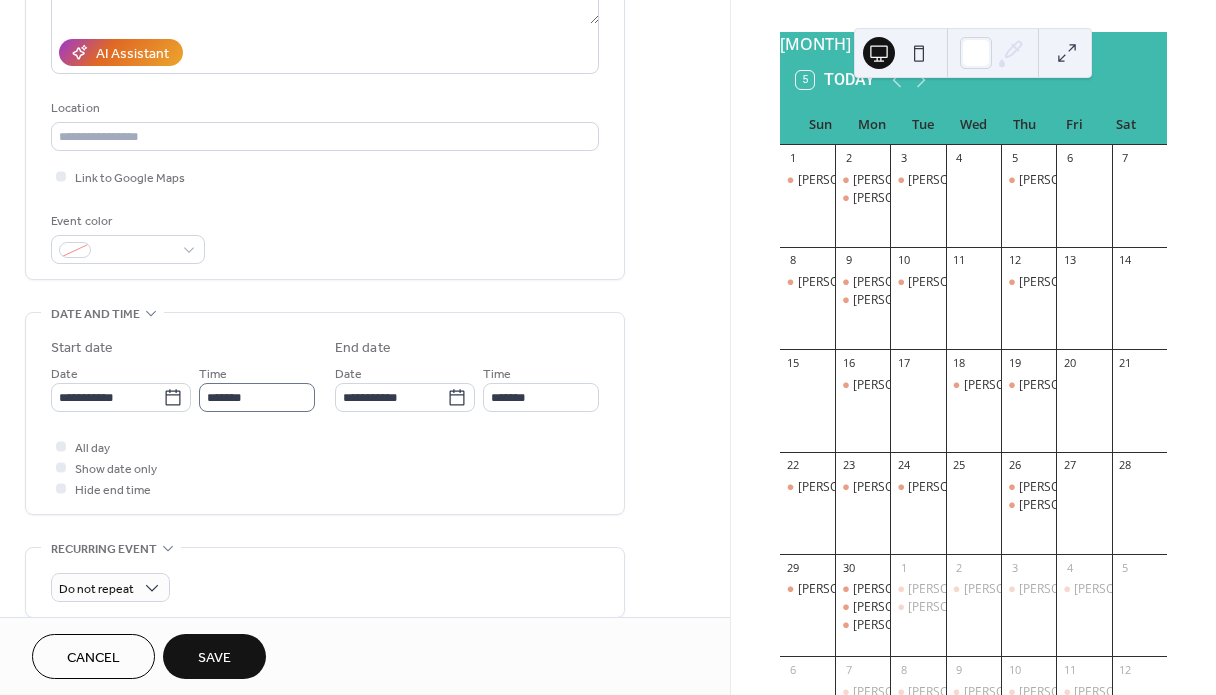 type on "**********" 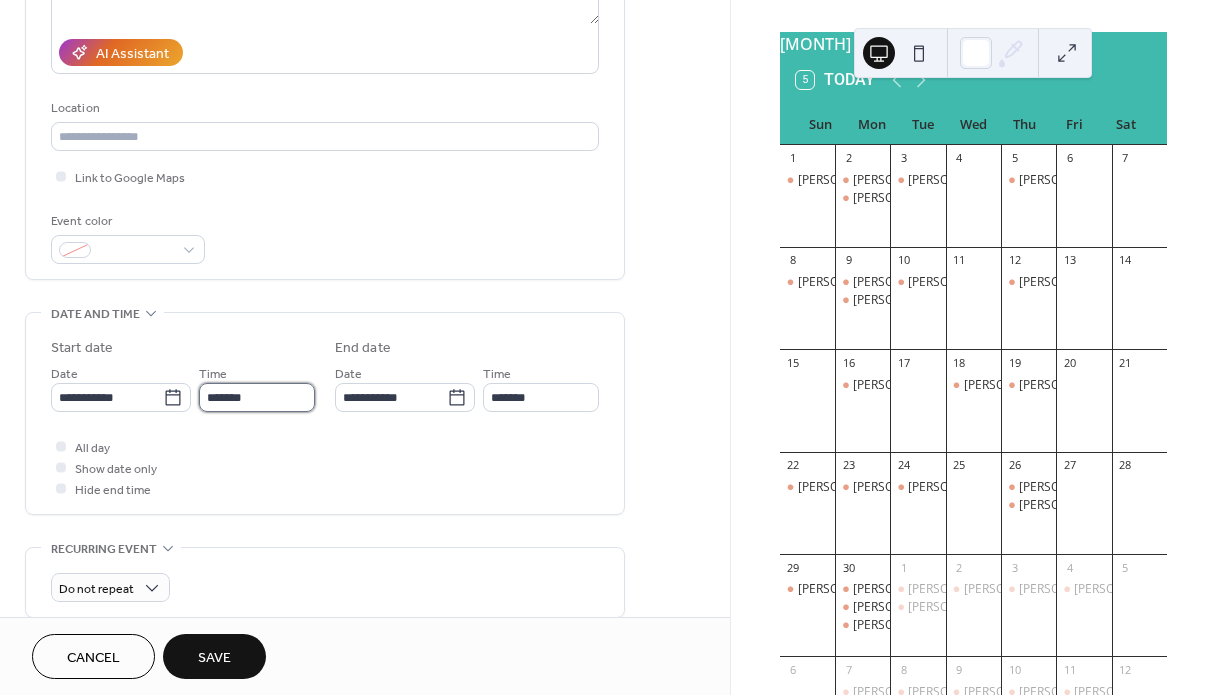 click on "*******" at bounding box center (257, 397) 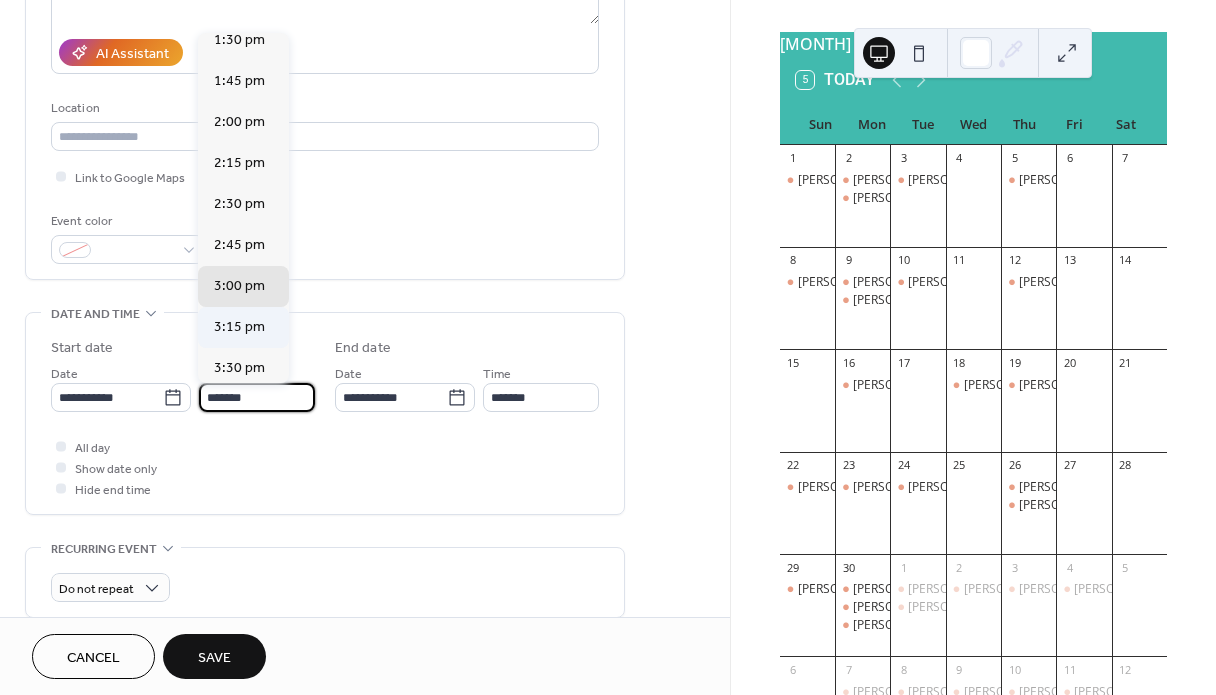 scroll, scrollTop: 2222, scrollLeft: 0, axis: vertical 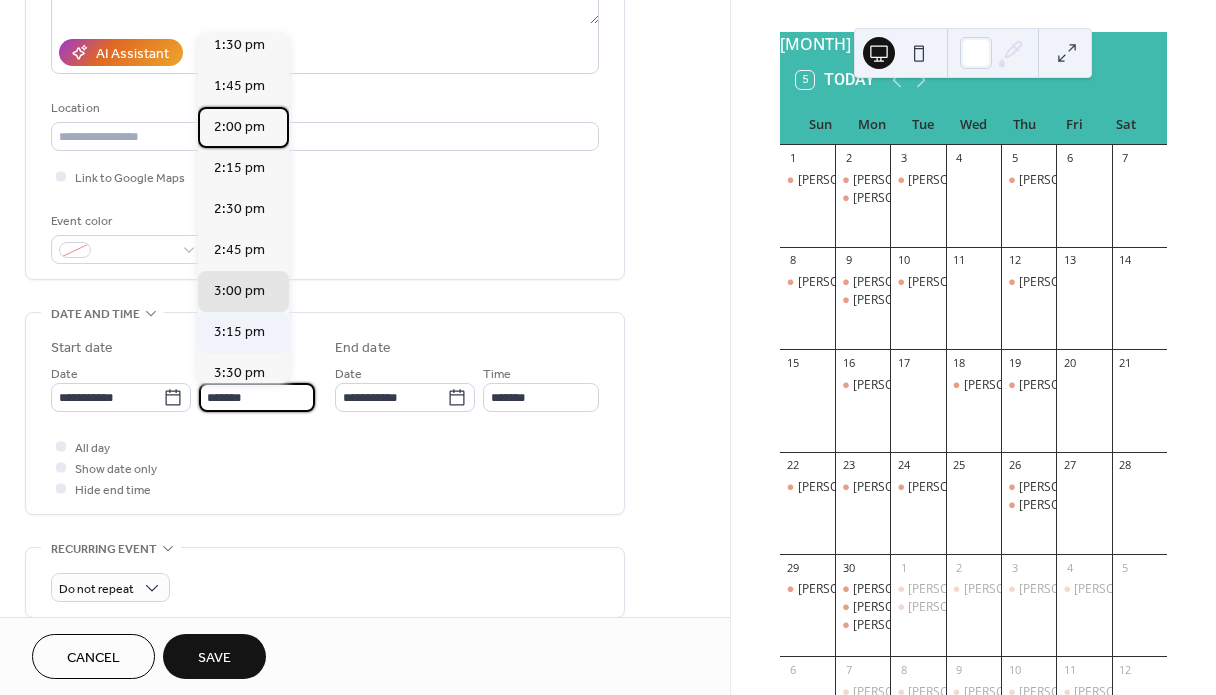 click on "2:00 pm" at bounding box center [239, 127] 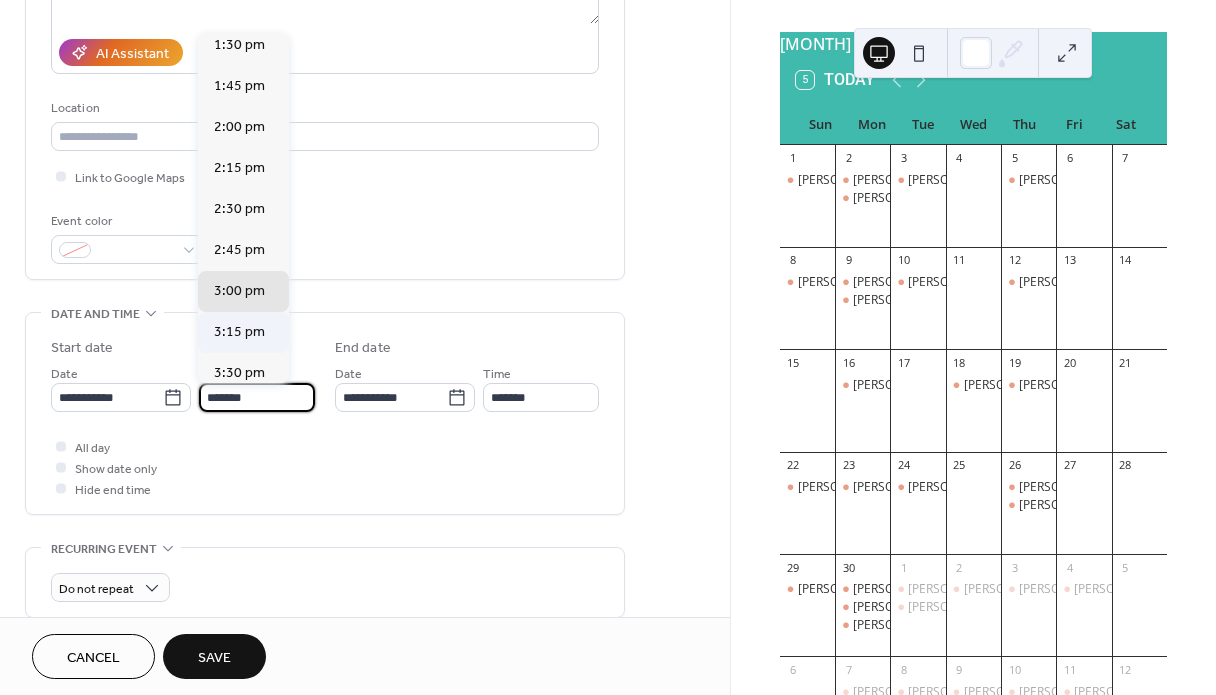 type on "*******" 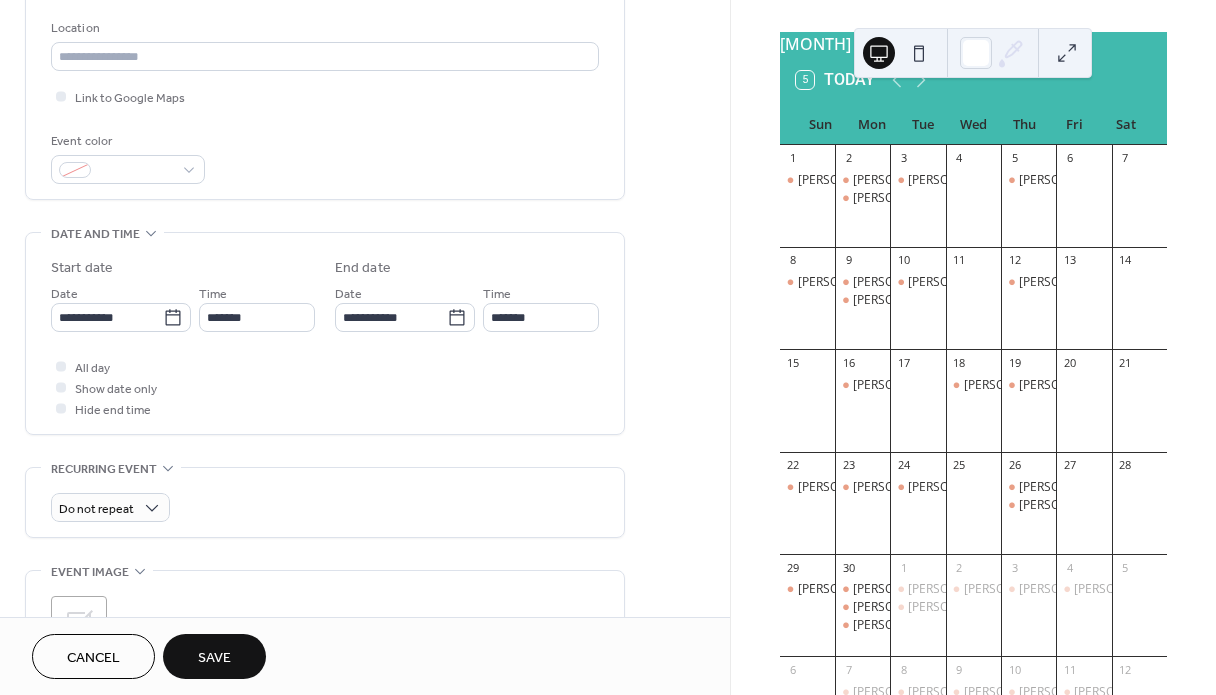 scroll, scrollTop: 524, scrollLeft: 0, axis: vertical 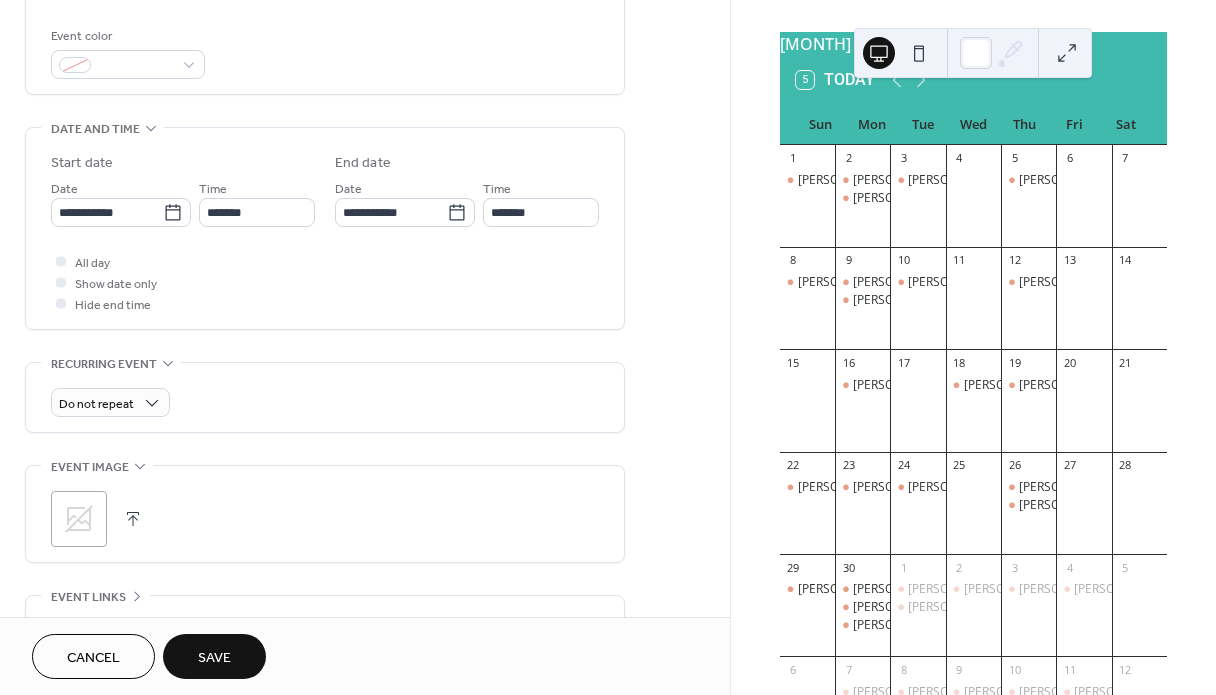 click on "Save" at bounding box center (214, 658) 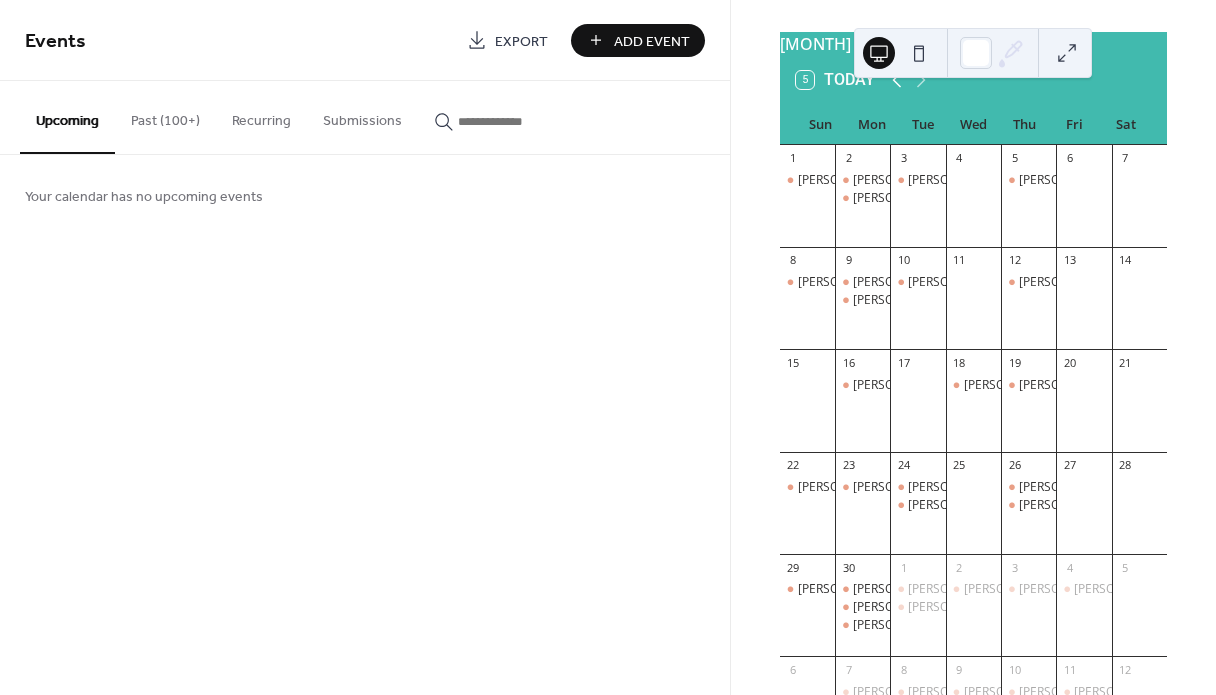 click 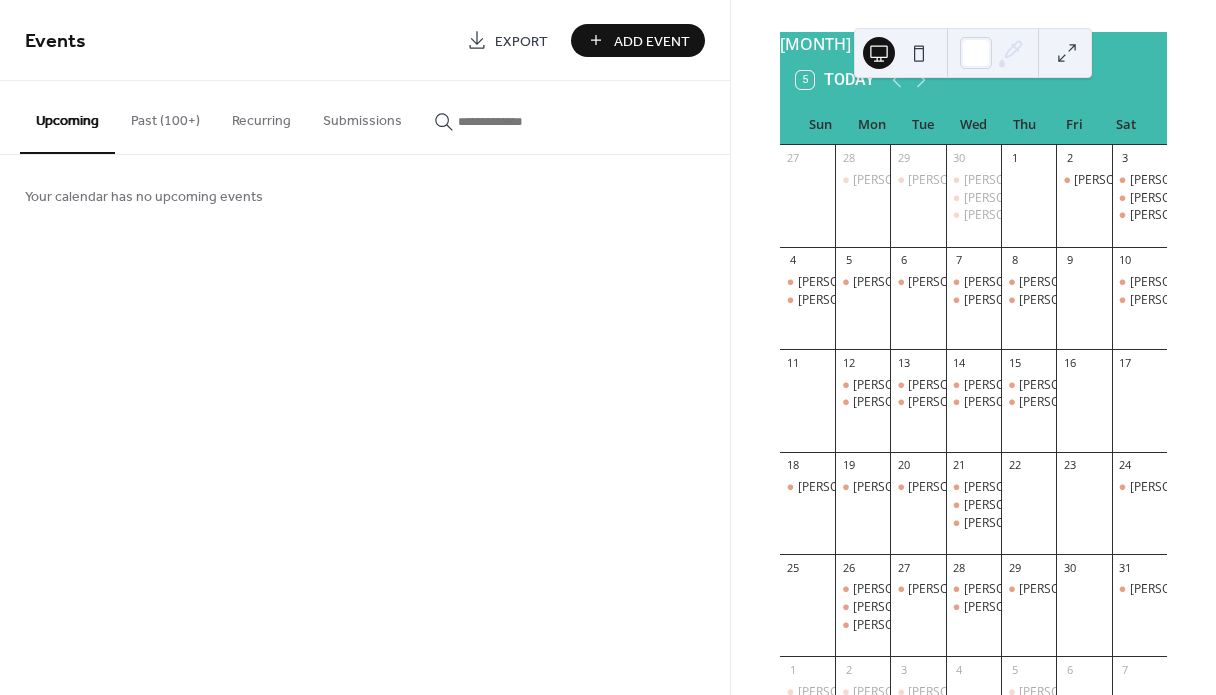 click on "Past (100+)" at bounding box center (165, 116) 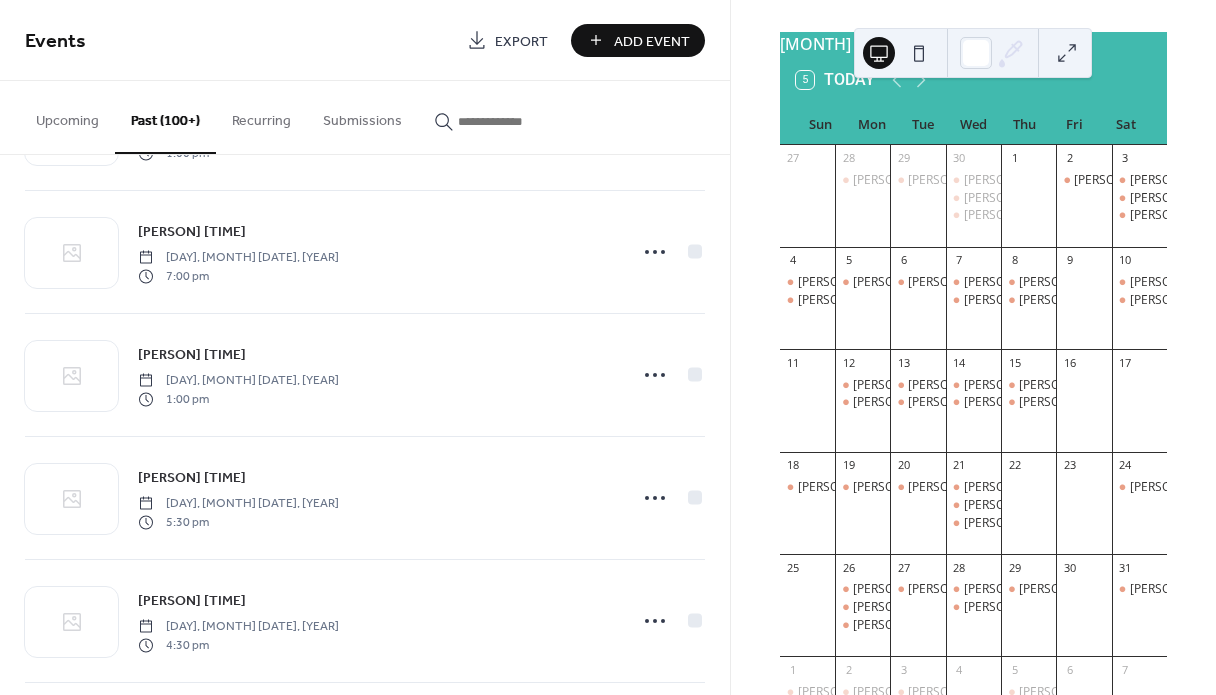 scroll, scrollTop: 774, scrollLeft: 0, axis: vertical 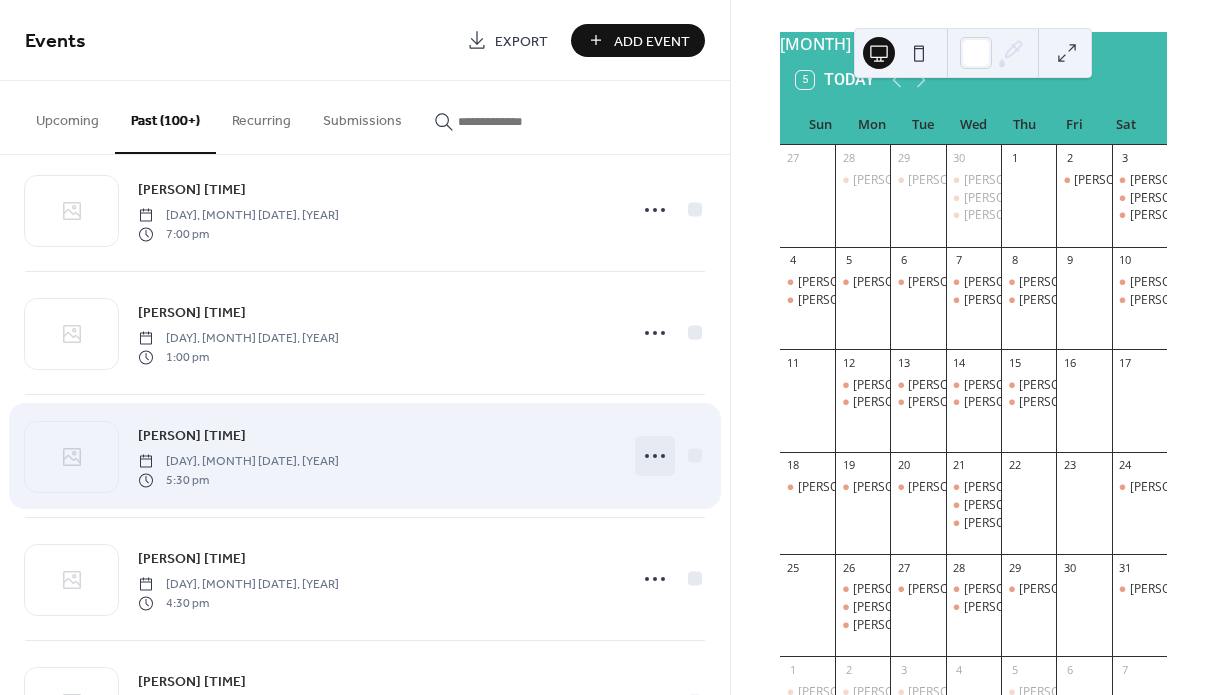 click 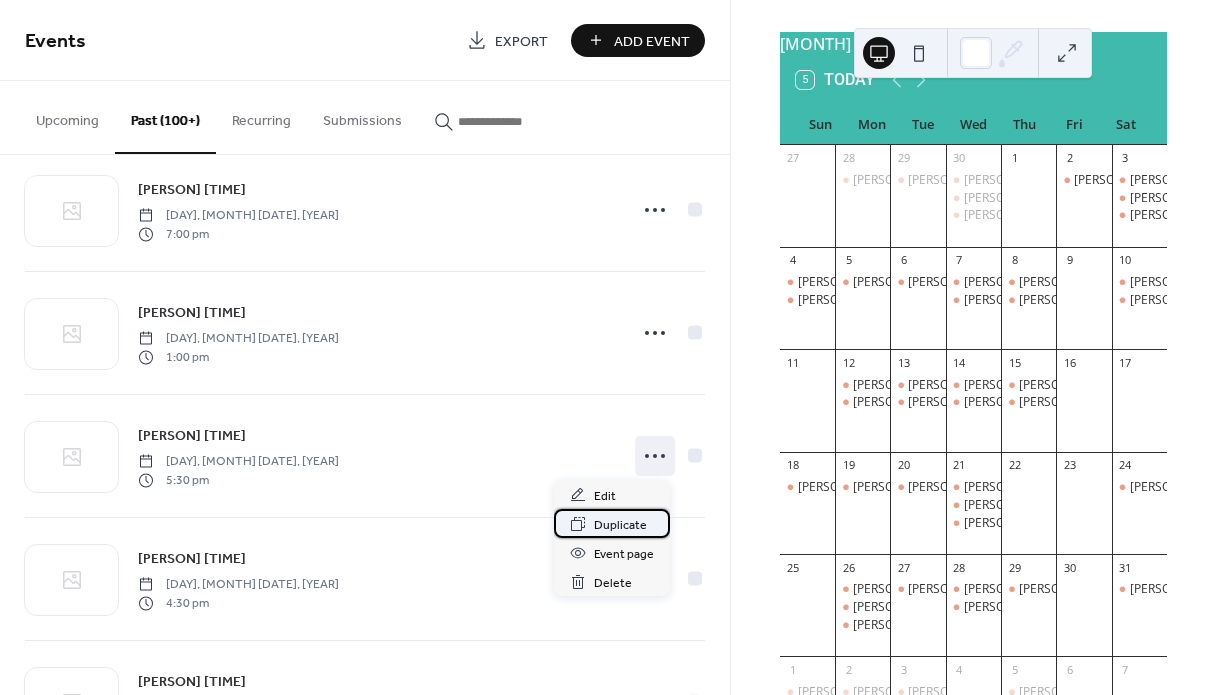 click on "Duplicate" at bounding box center [620, 525] 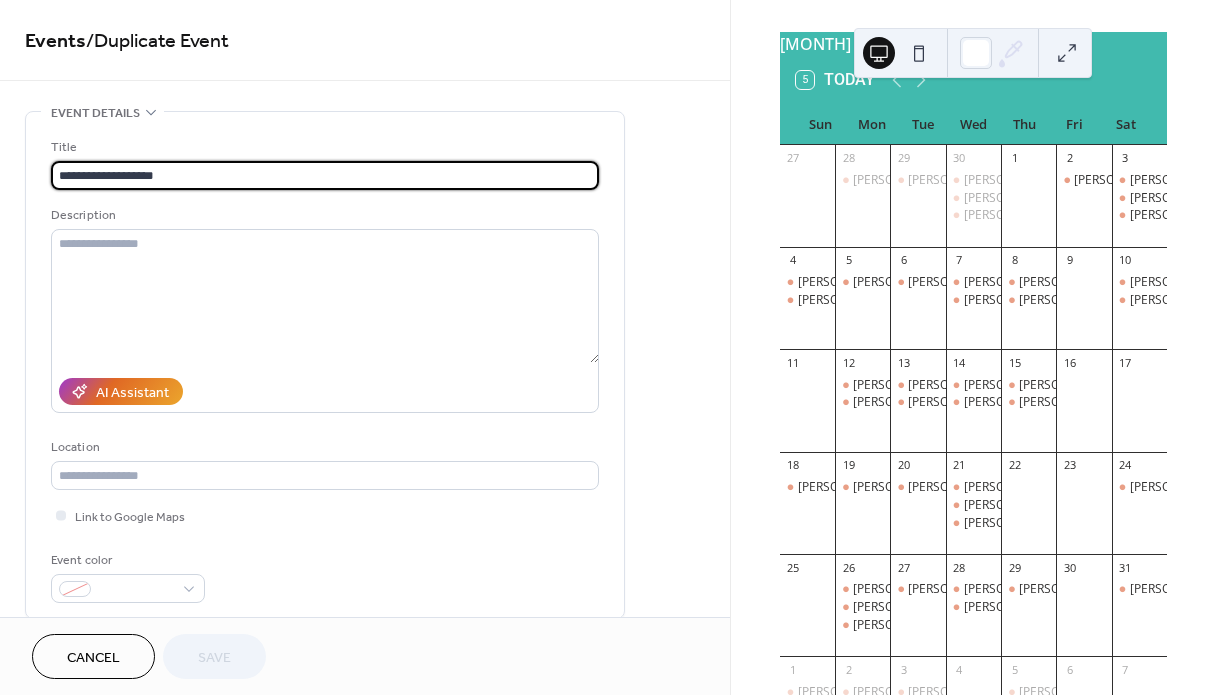 click on "**********" at bounding box center [325, 175] 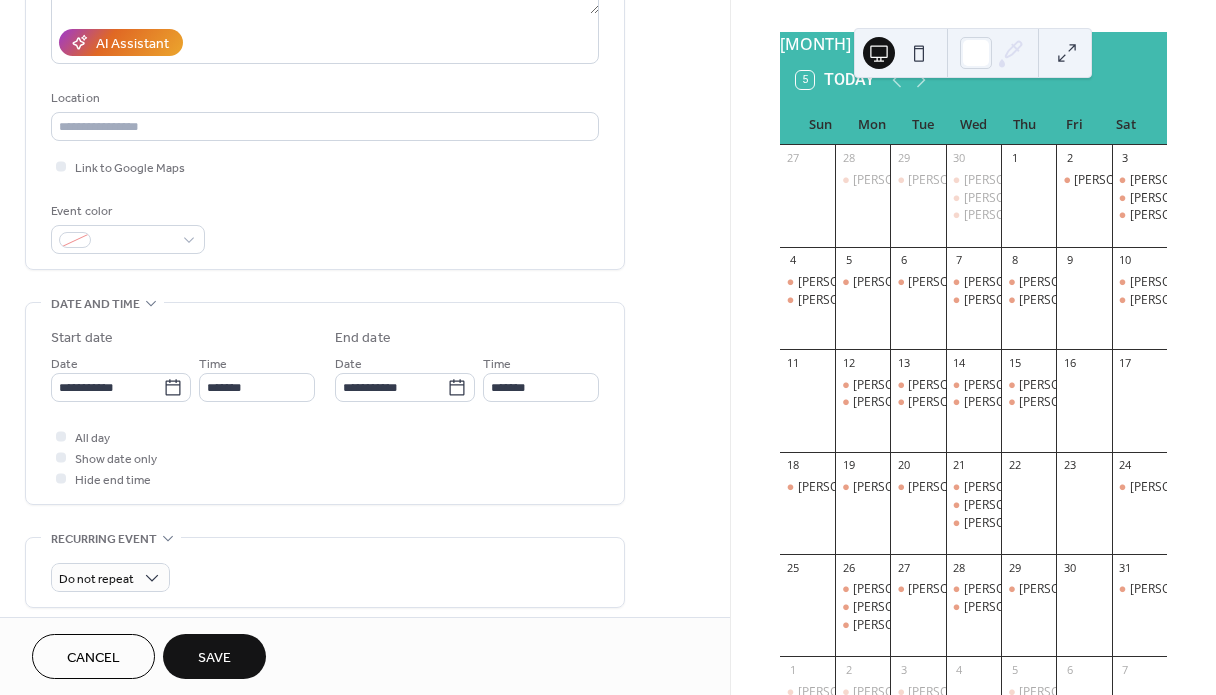 scroll, scrollTop: 377, scrollLeft: 0, axis: vertical 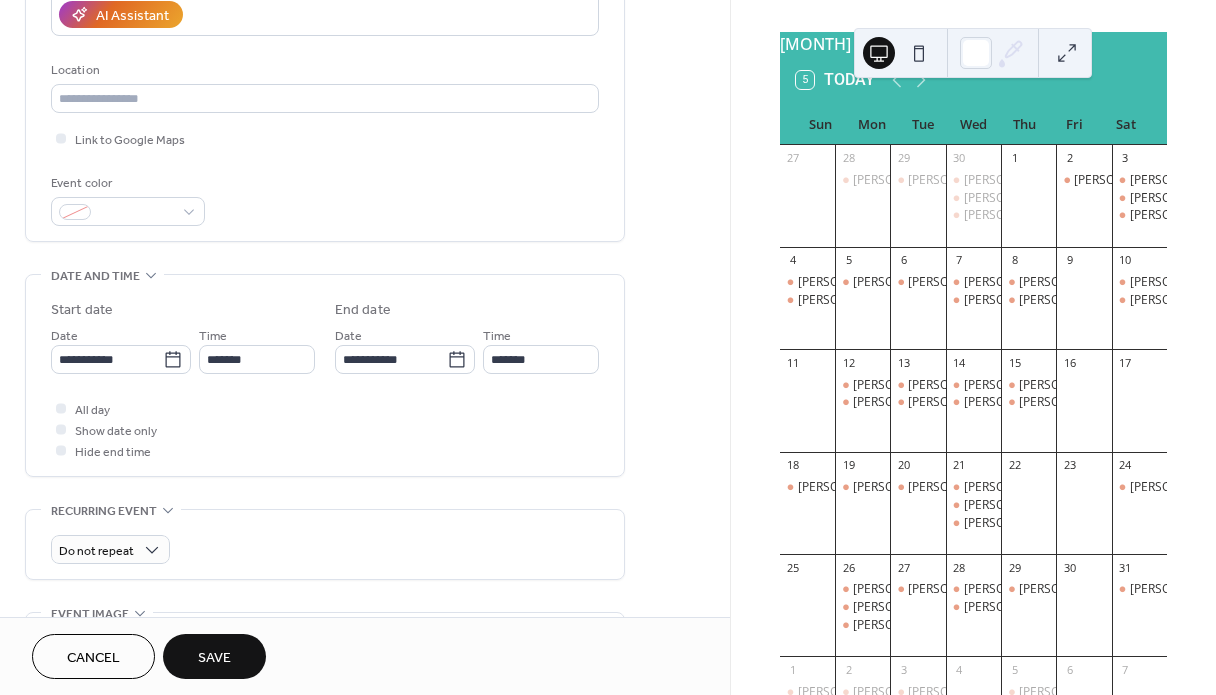 type on "**********" 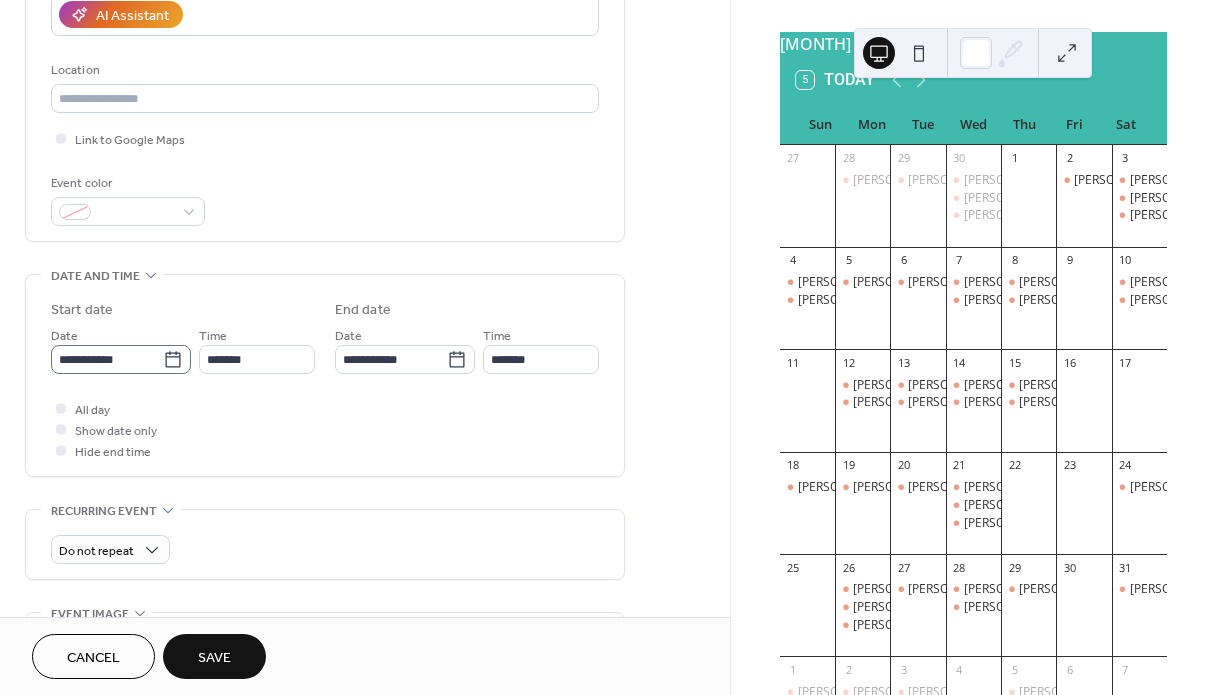 click 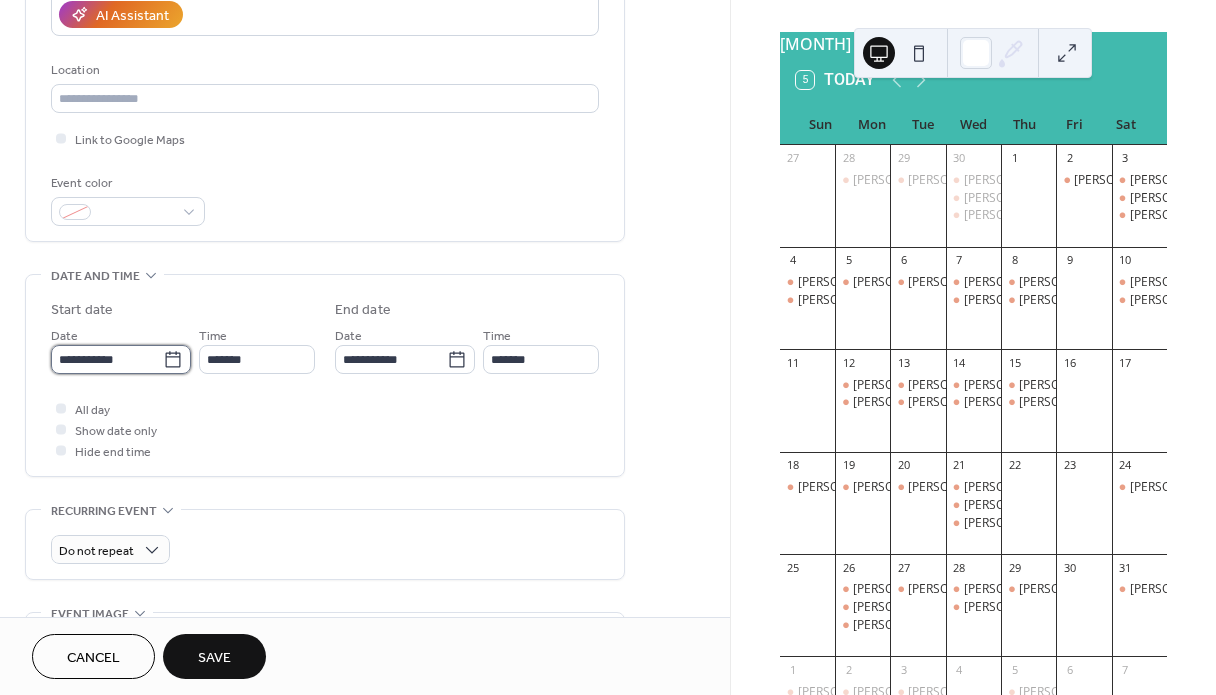 click on "**********" at bounding box center (107, 359) 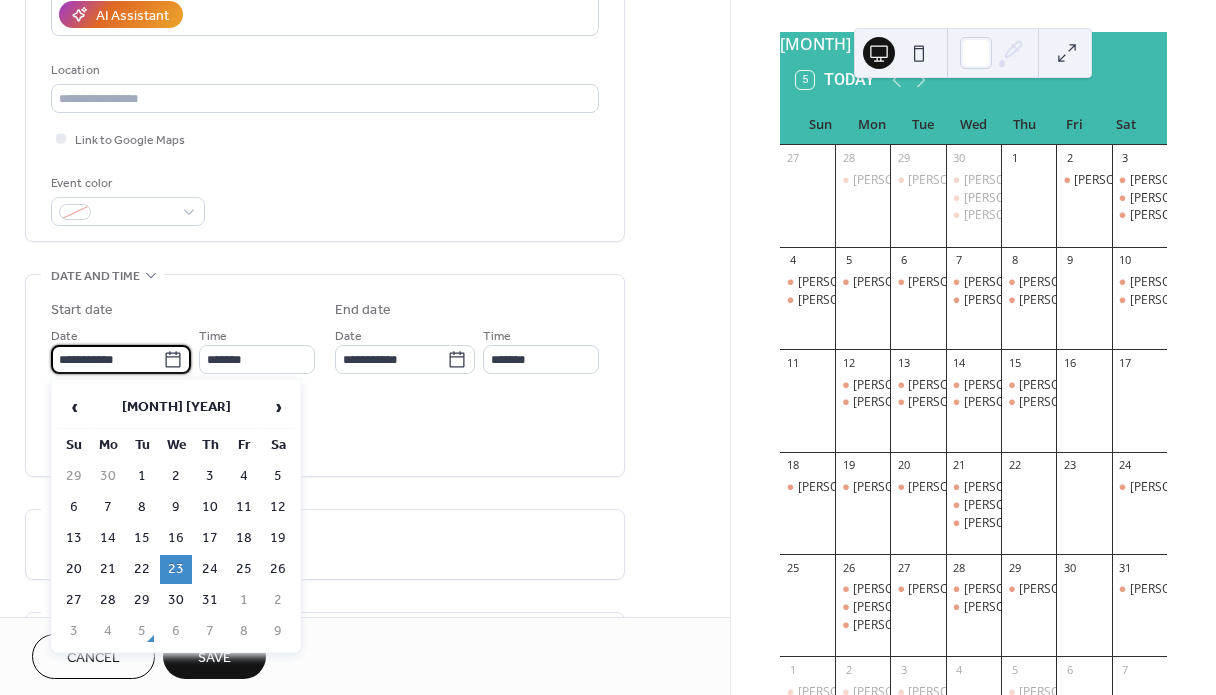 click 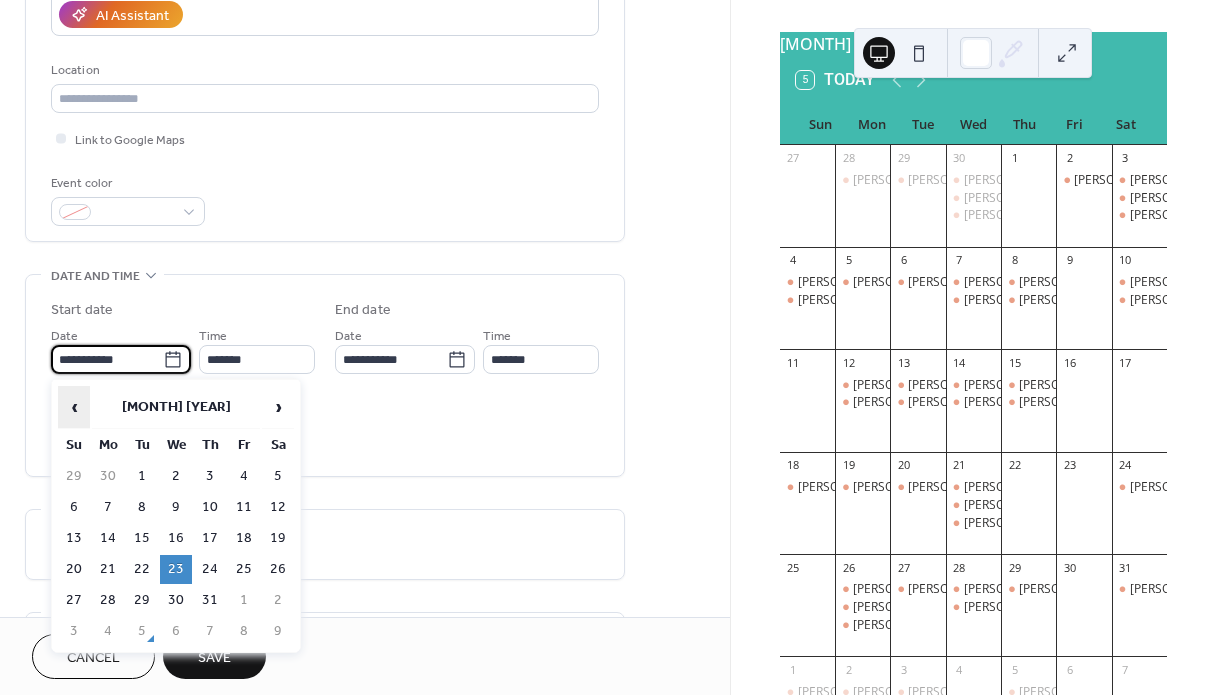 click on "‹" at bounding box center (74, 407) 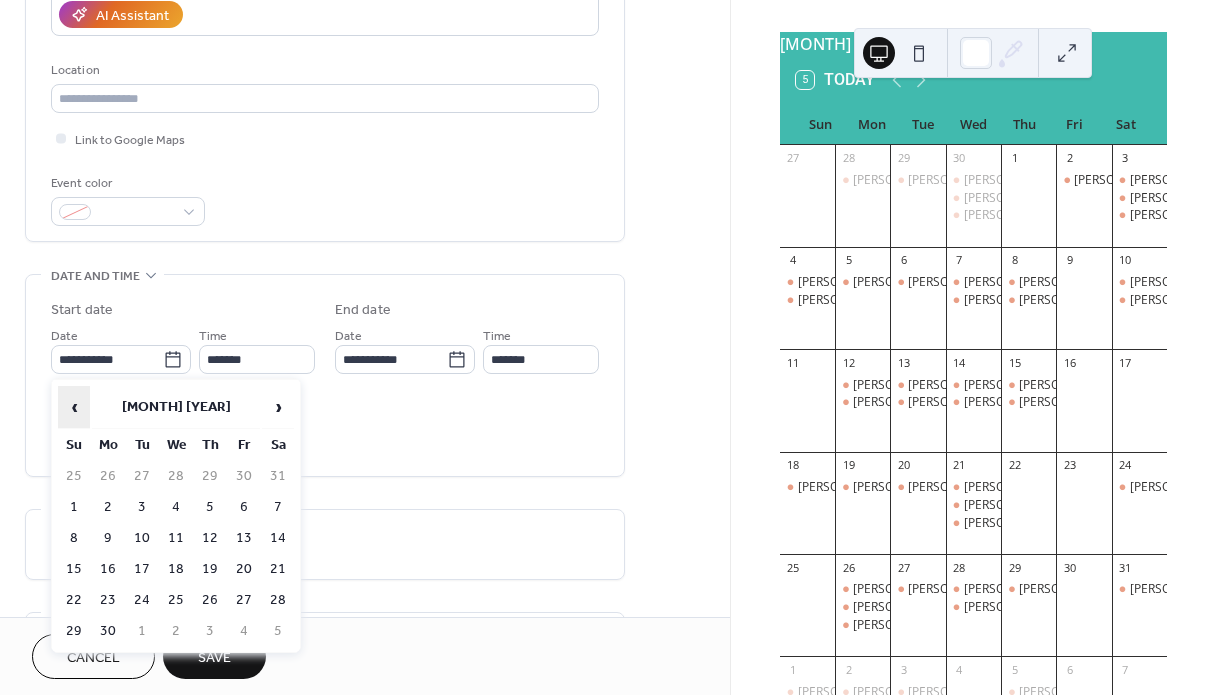 click on "‹" at bounding box center (74, 407) 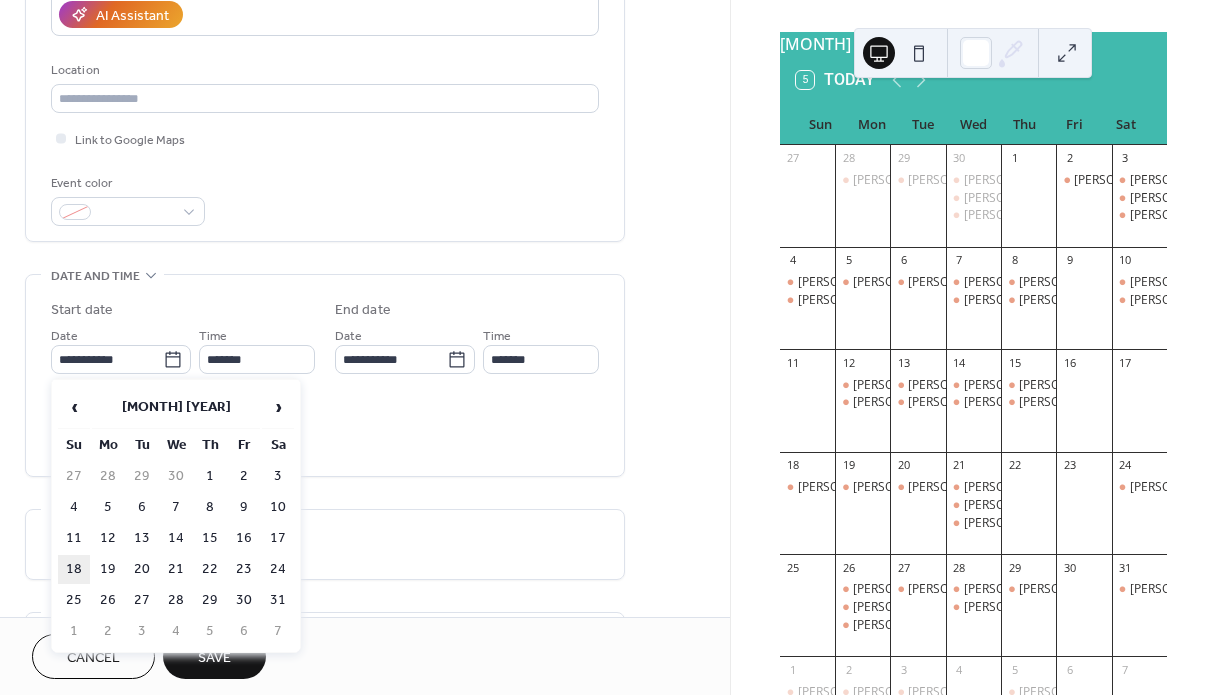 click on "18" at bounding box center (74, 569) 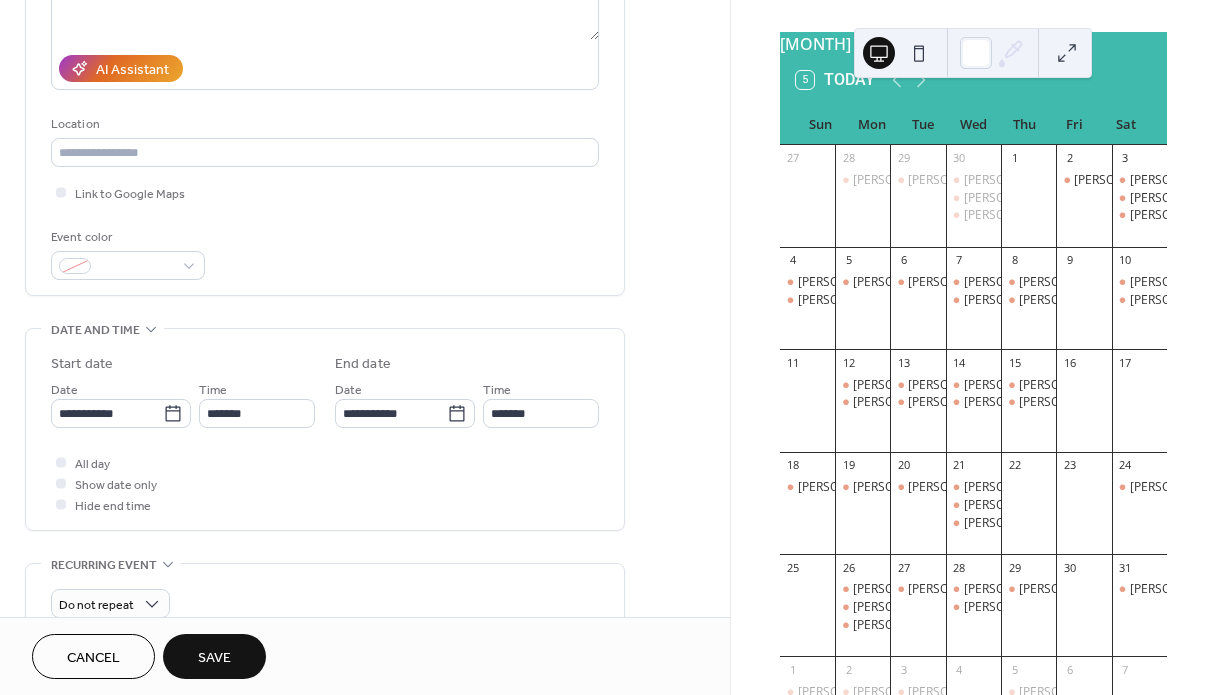 scroll, scrollTop: 338, scrollLeft: 0, axis: vertical 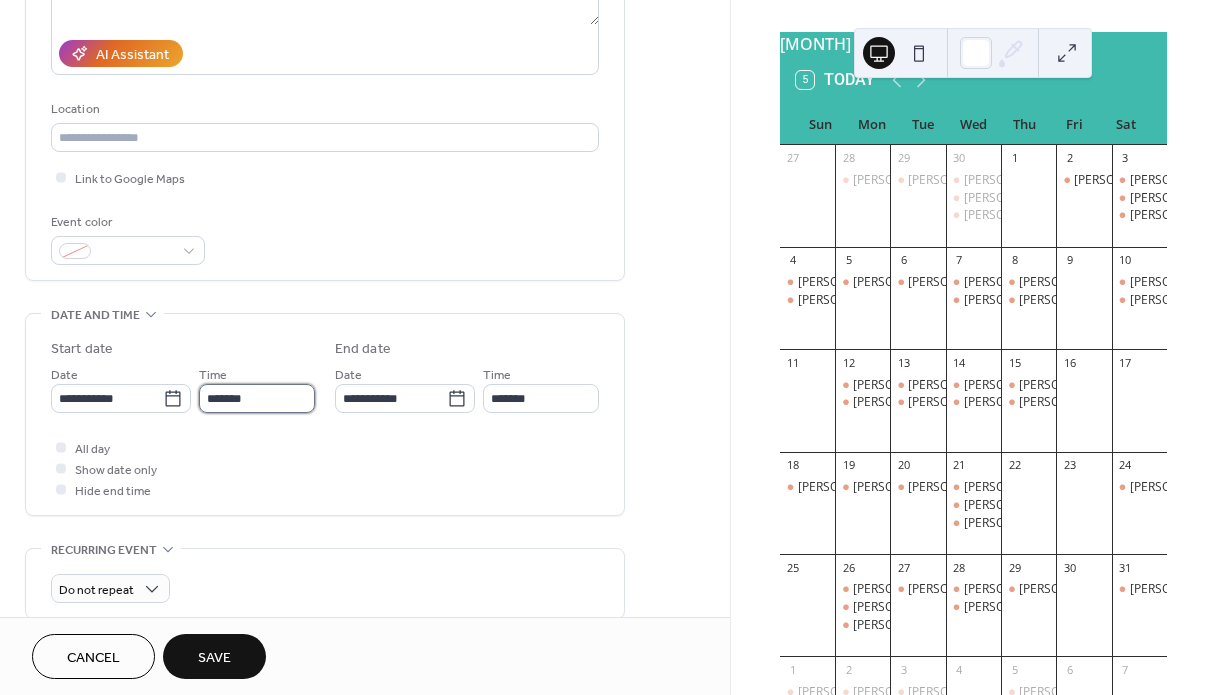 click on "*******" at bounding box center (257, 398) 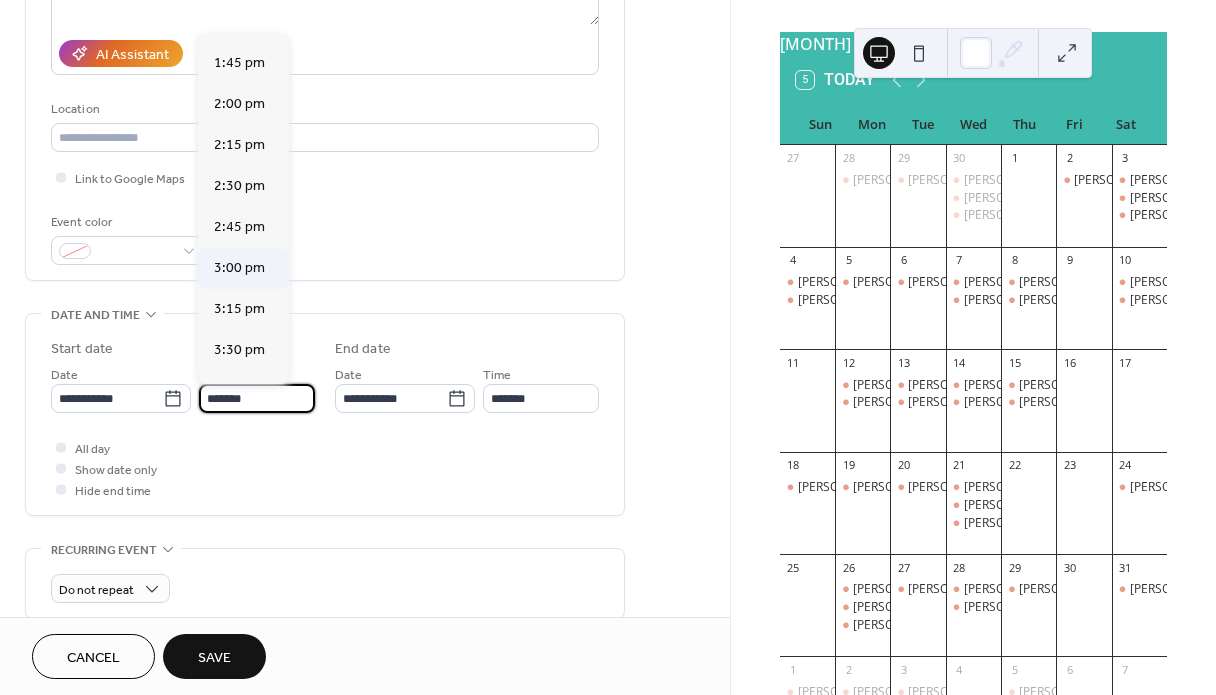 scroll, scrollTop: 2230, scrollLeft: 0, axis: vertical 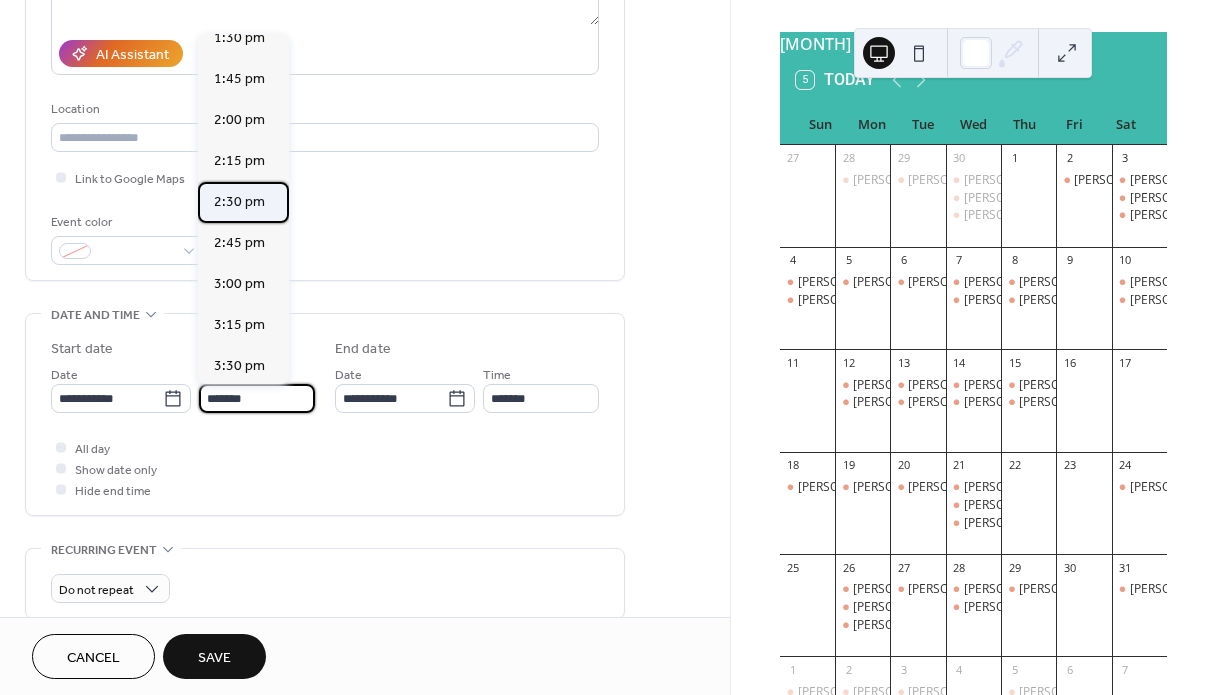 click on "2:30 pm" at bounding box center (239, 202) 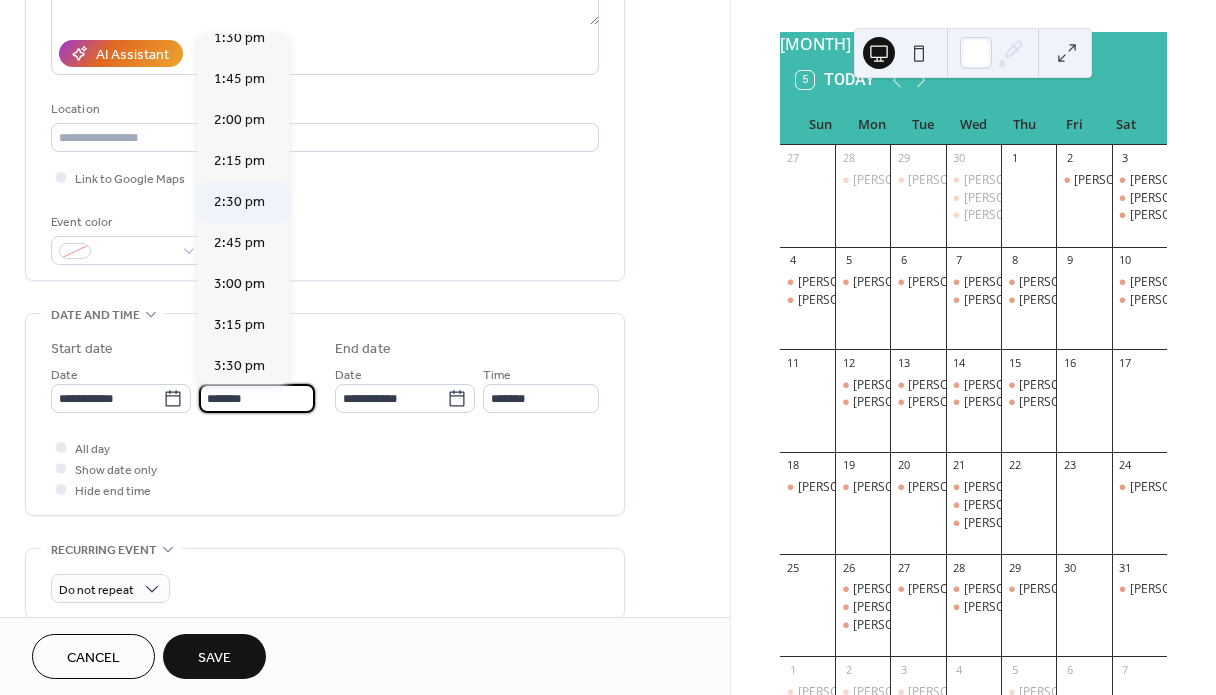 type on "*******" 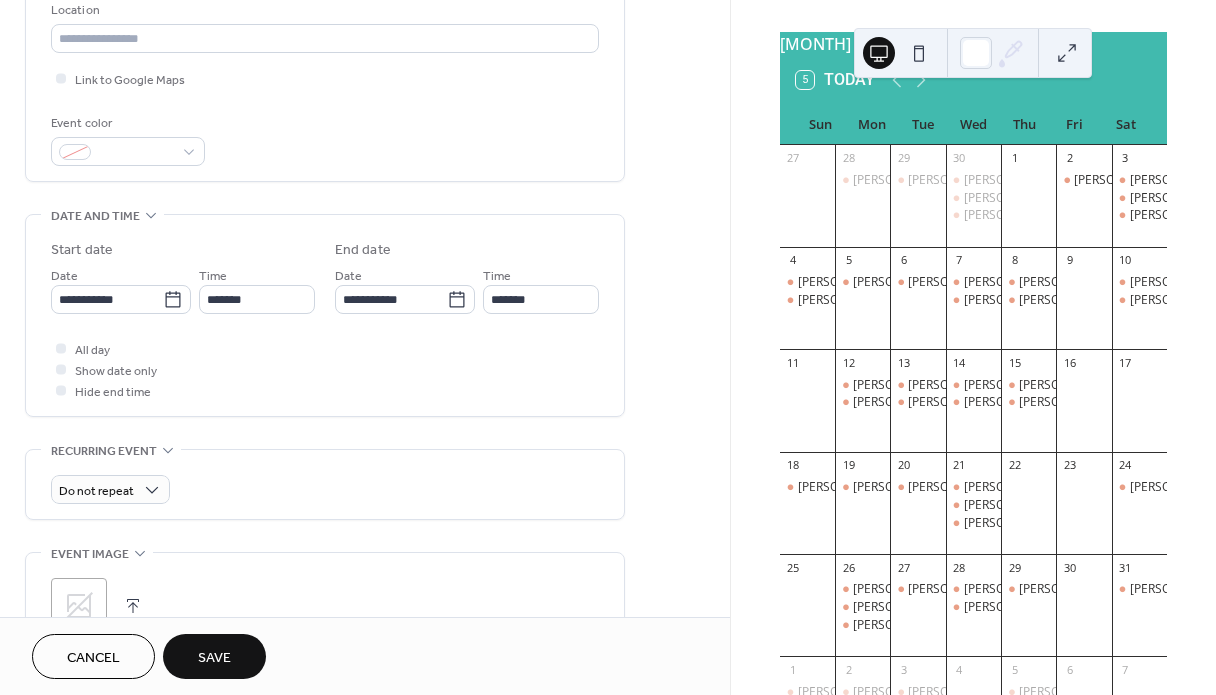 scroll, scrollTop: 448, scrollLeft: 0, axis: vertical 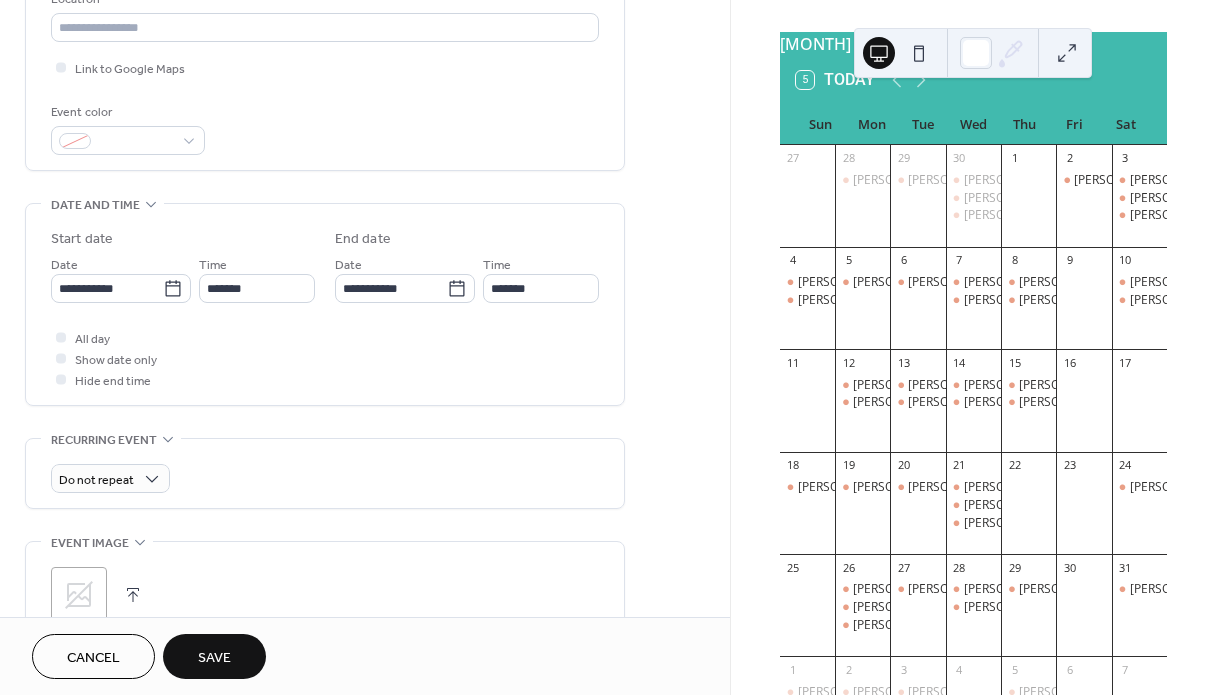 click on "Save" at bounding box center (214, 658) 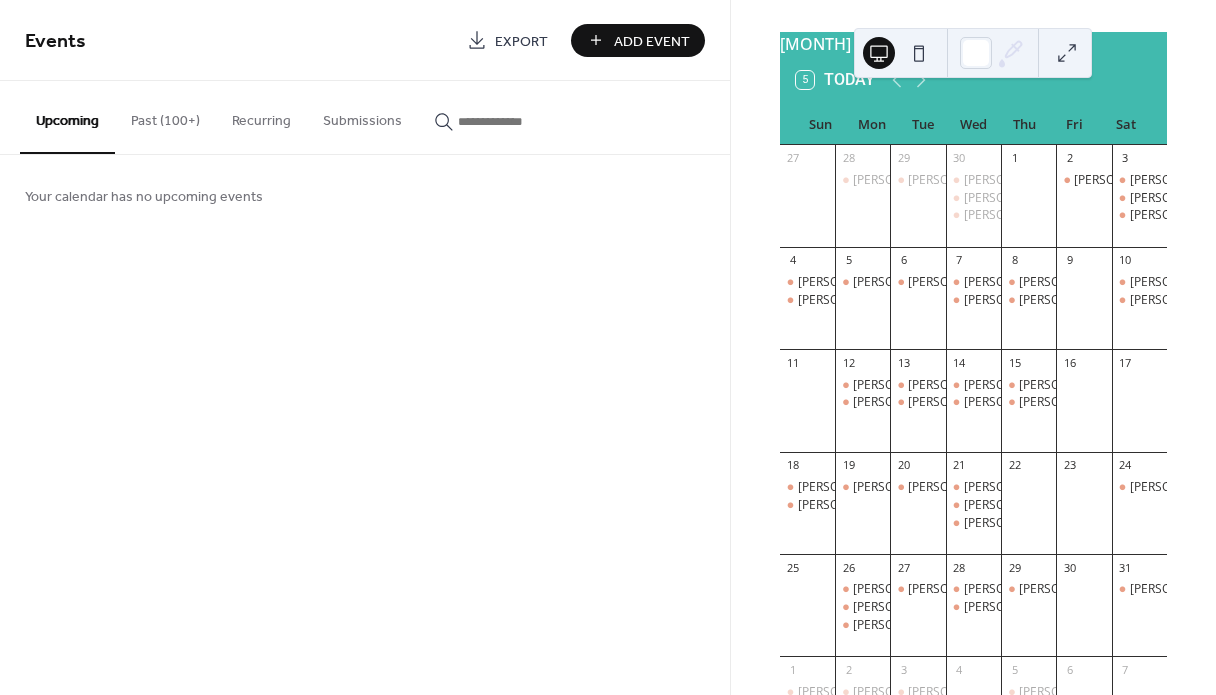 click on "Past (100+)" at bounding box center [165, 116] 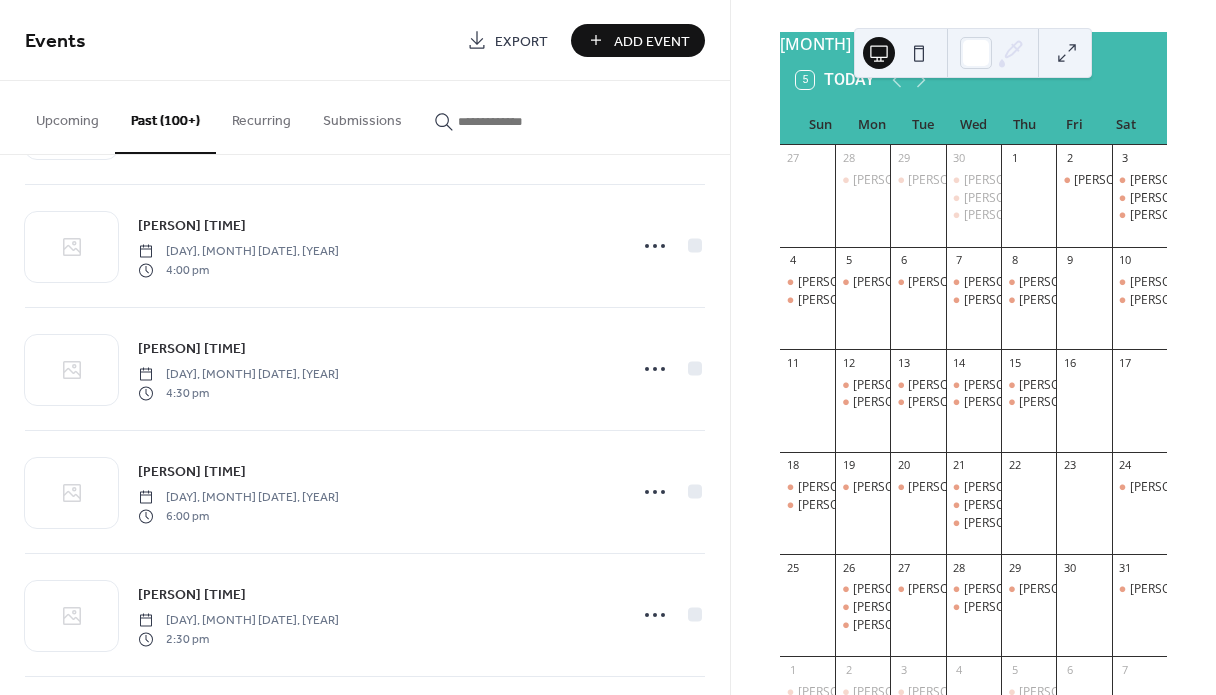 scroll, scrollTop: 8742, scrollLeft: 0, axis: vertical 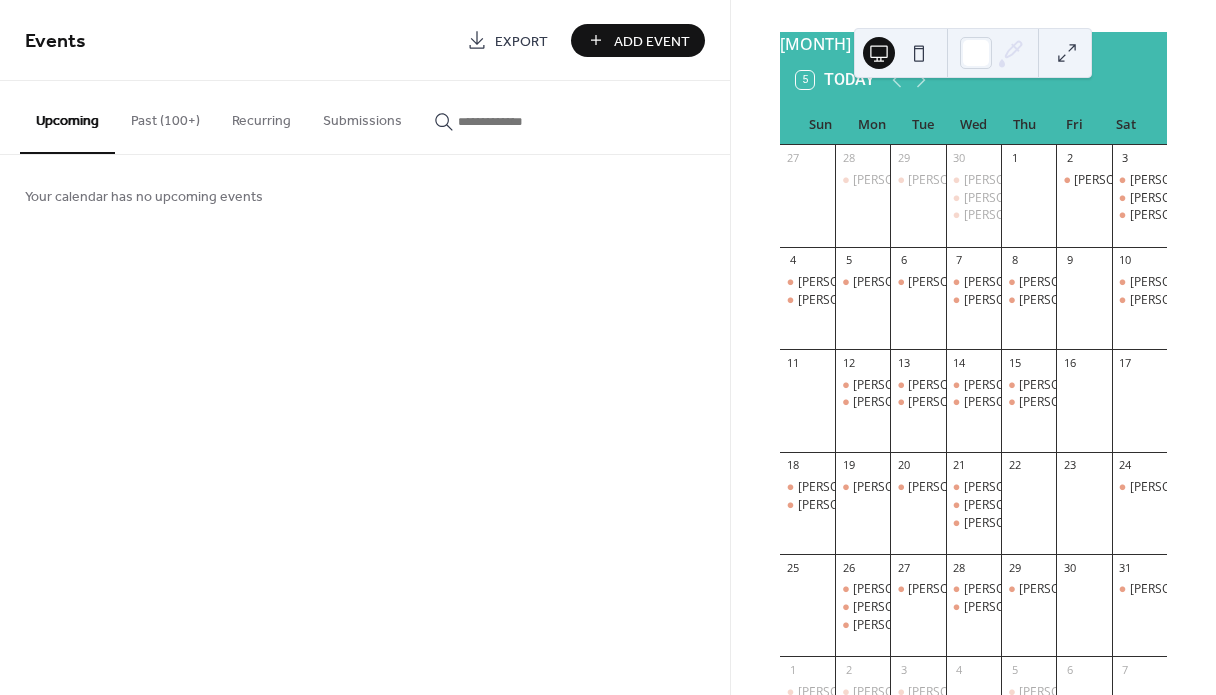 click on "Past (100+)" at bounding box center [165, 116] 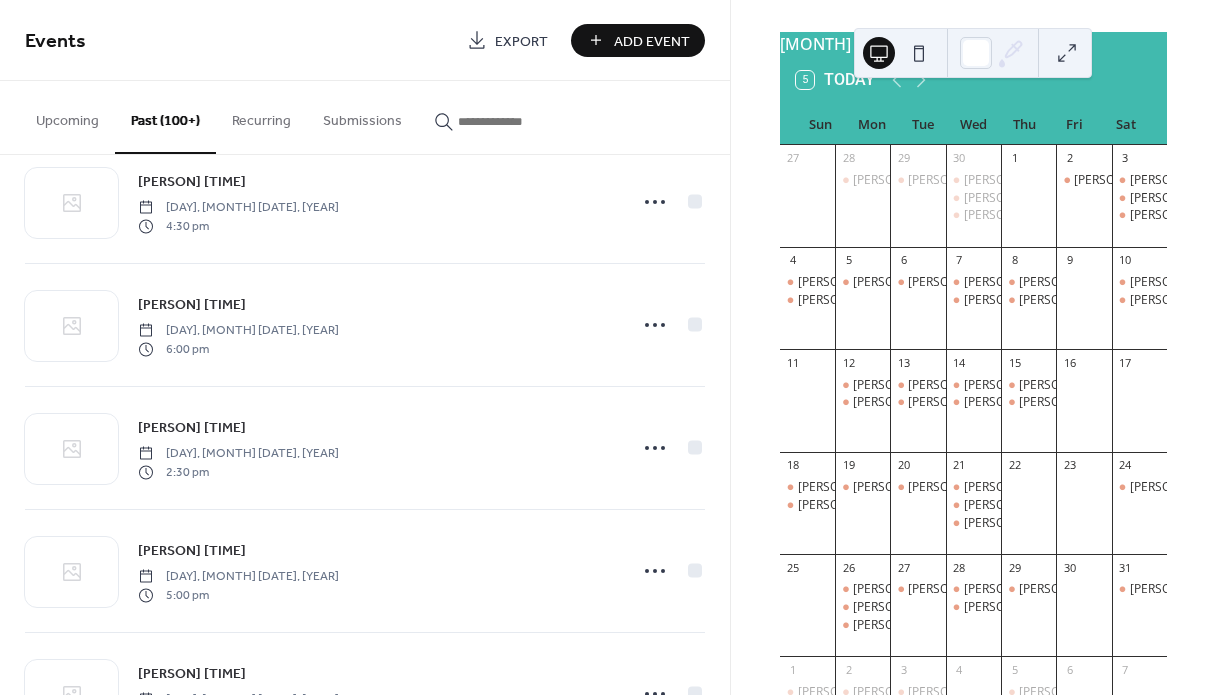 scroll, scrollTop: 8904, scrollLeft: 0, axis: vertical 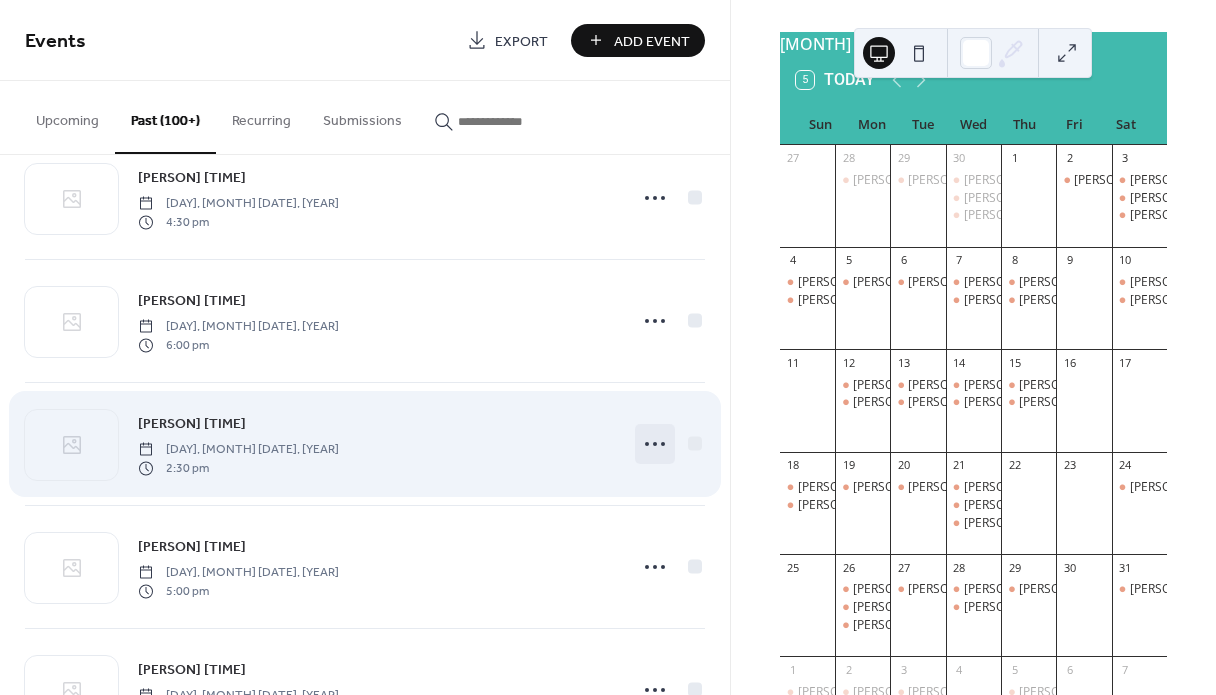 click 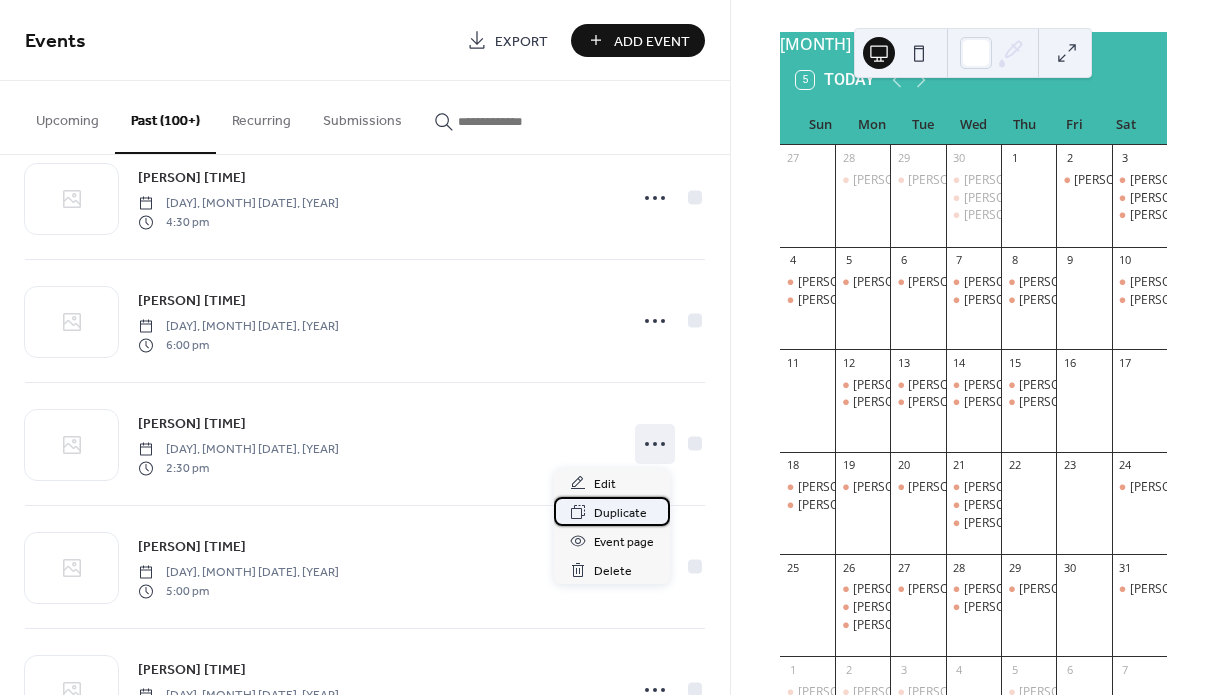 click on "Duplicate" at bounding box center (620, 513) 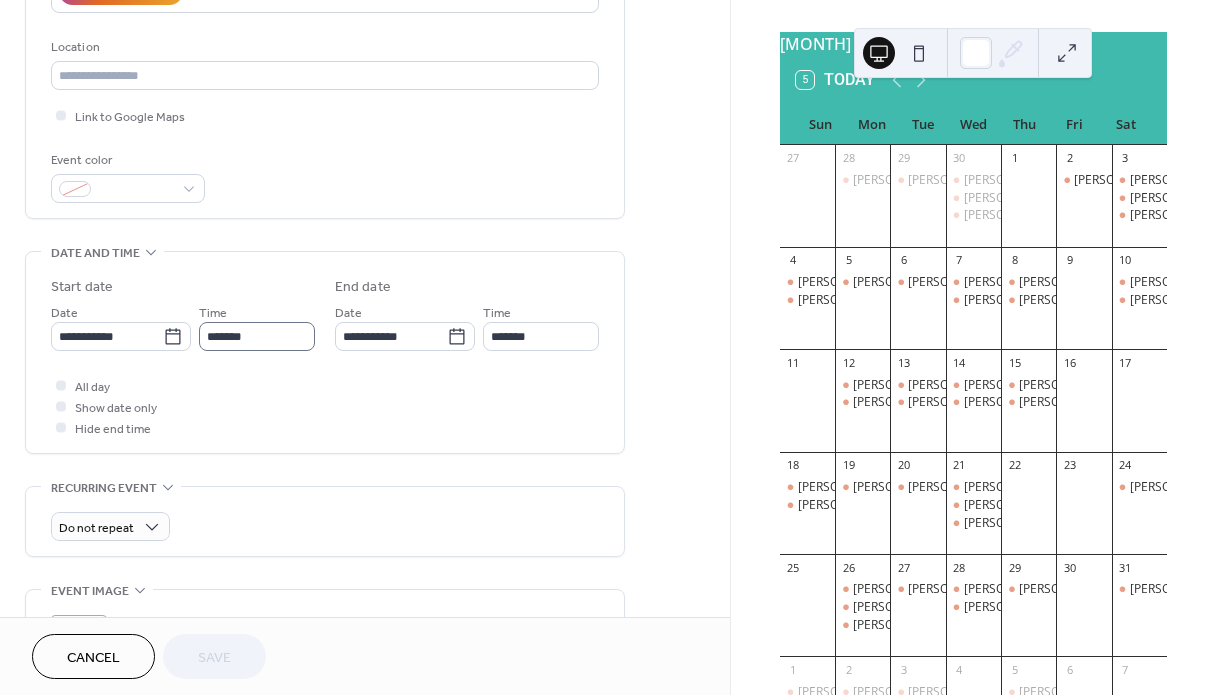 scroll, scrollTop: 401, scrollLeft: 0, axis: vertical 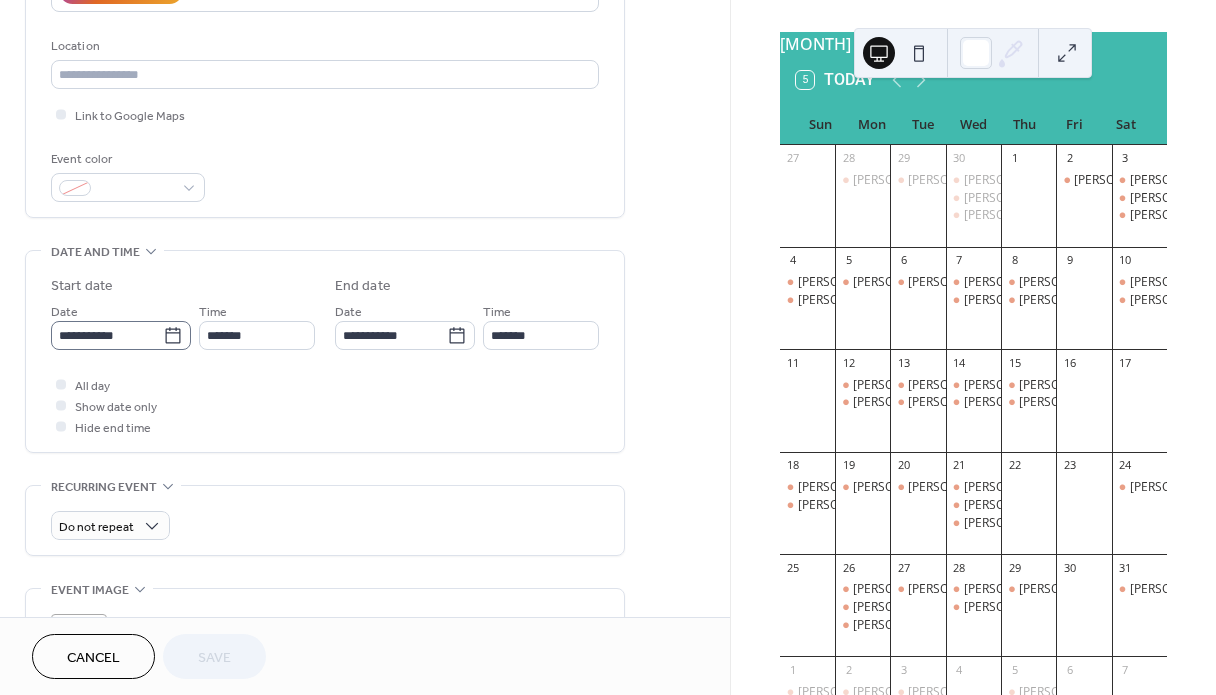 click 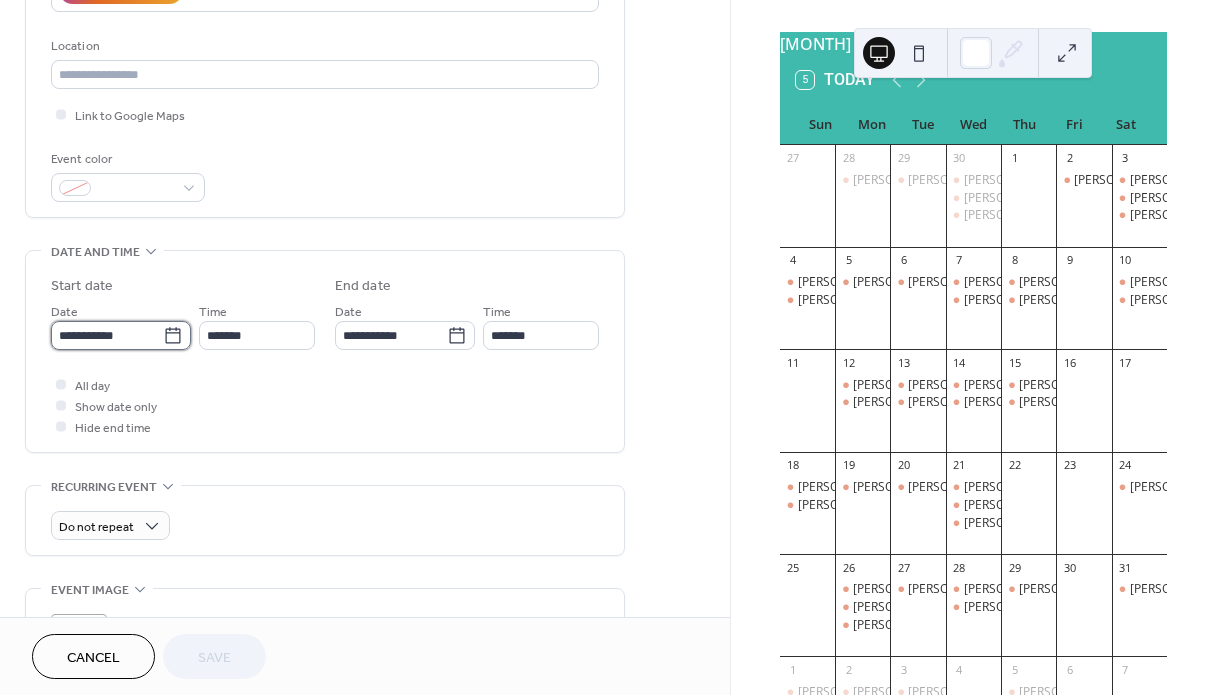 click on "**********" at bounding box center (107, 335) 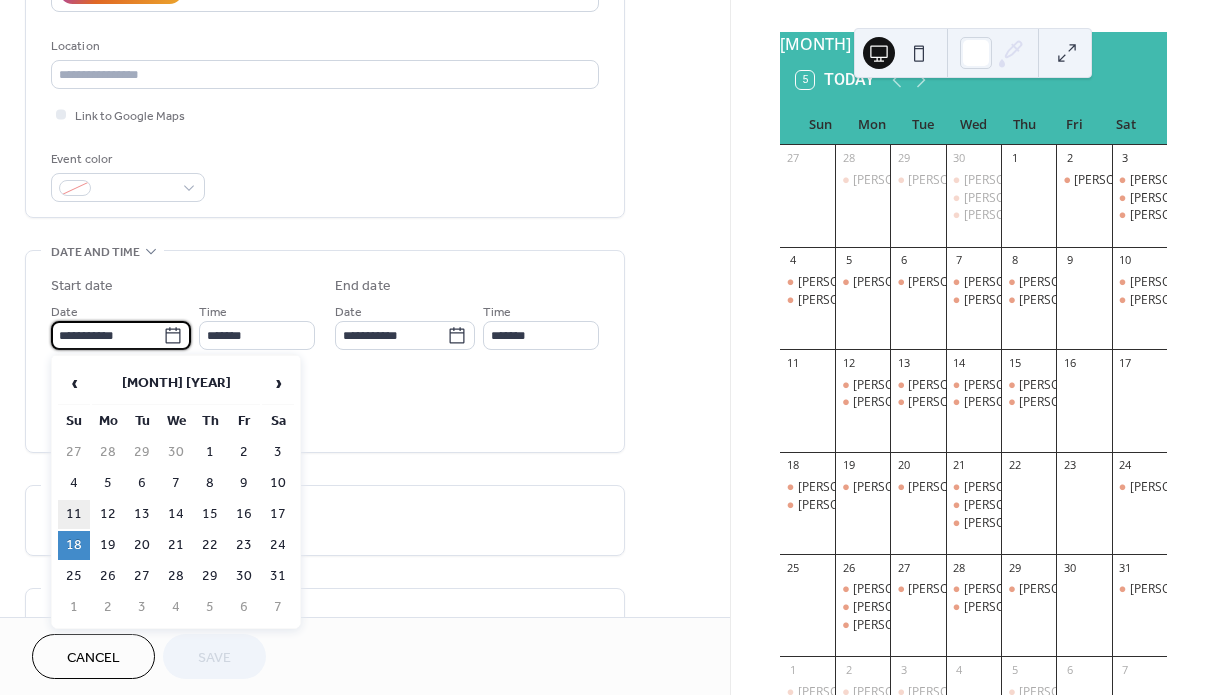 click on "11" at bounding box center [74, 514] 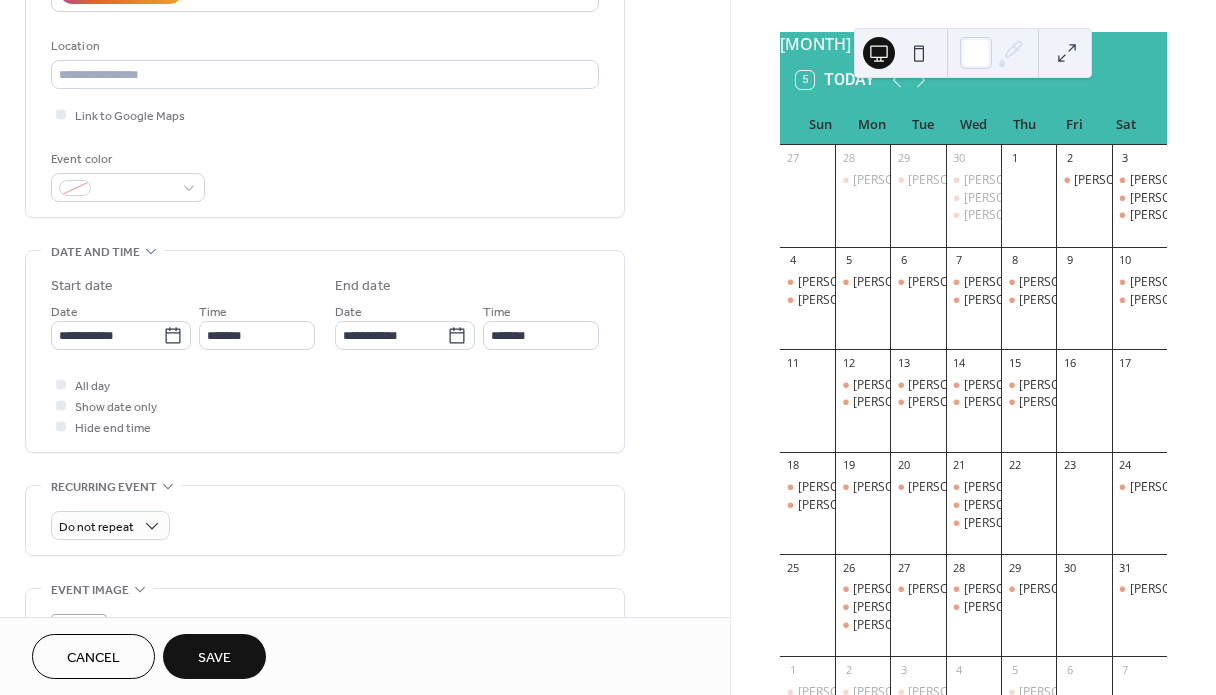 click on "Save" at bounding box center (214, 656) 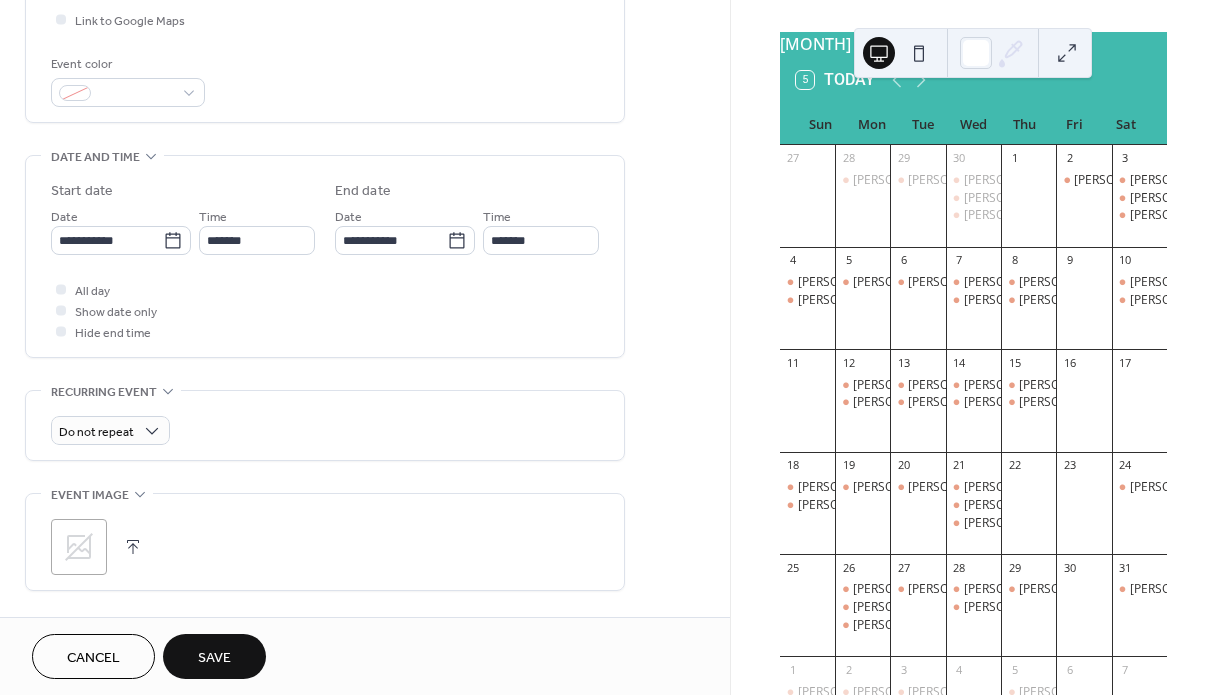 scroll, scrollTop: 585, scrollLeft: 0, axis: vertical 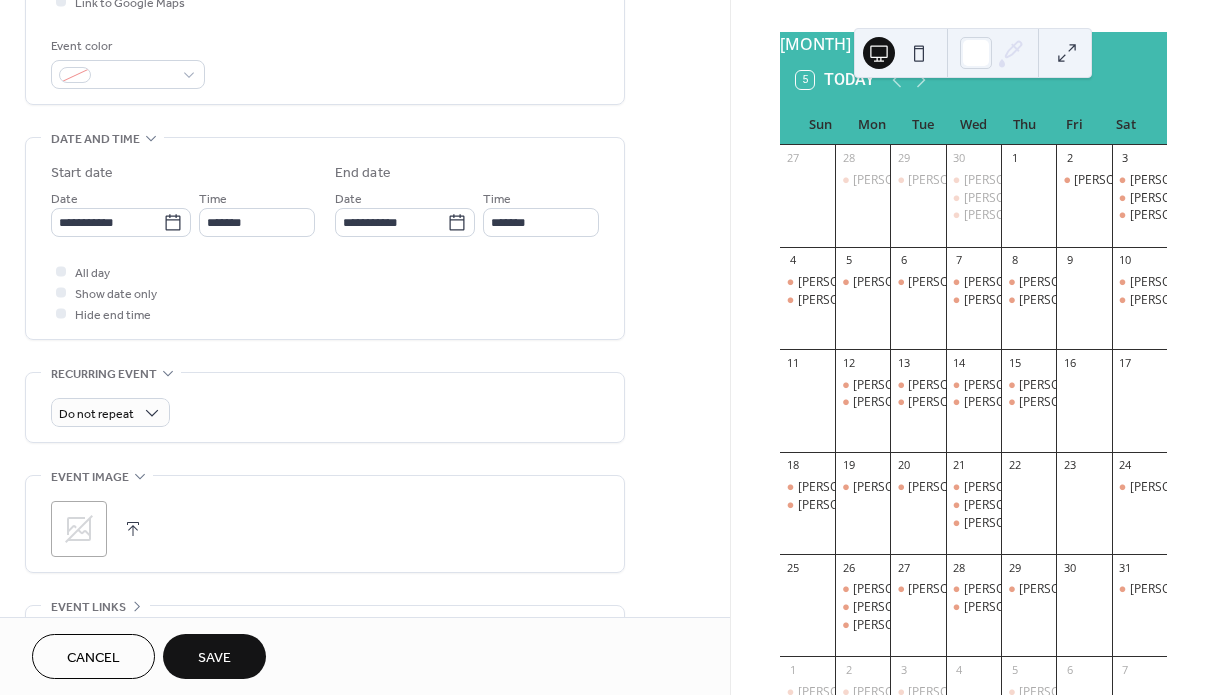click on "Save" at bounding box center (214, 656) 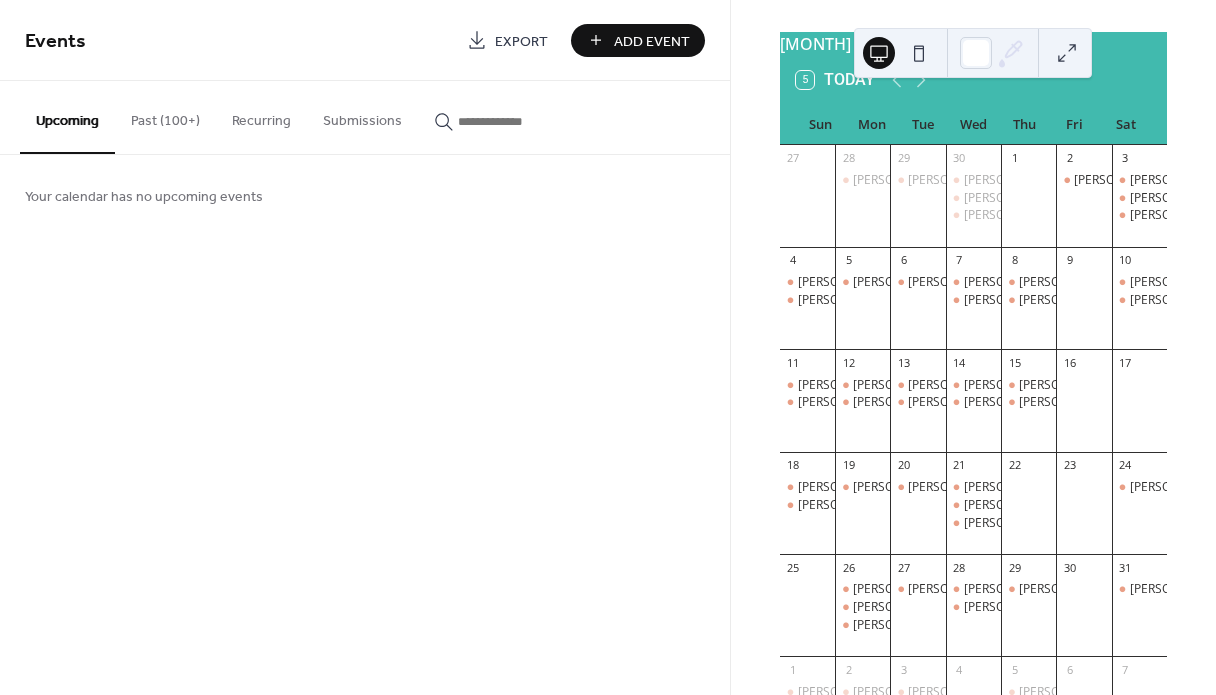 click on "Past (100+)" at bounding box center [165, 116] 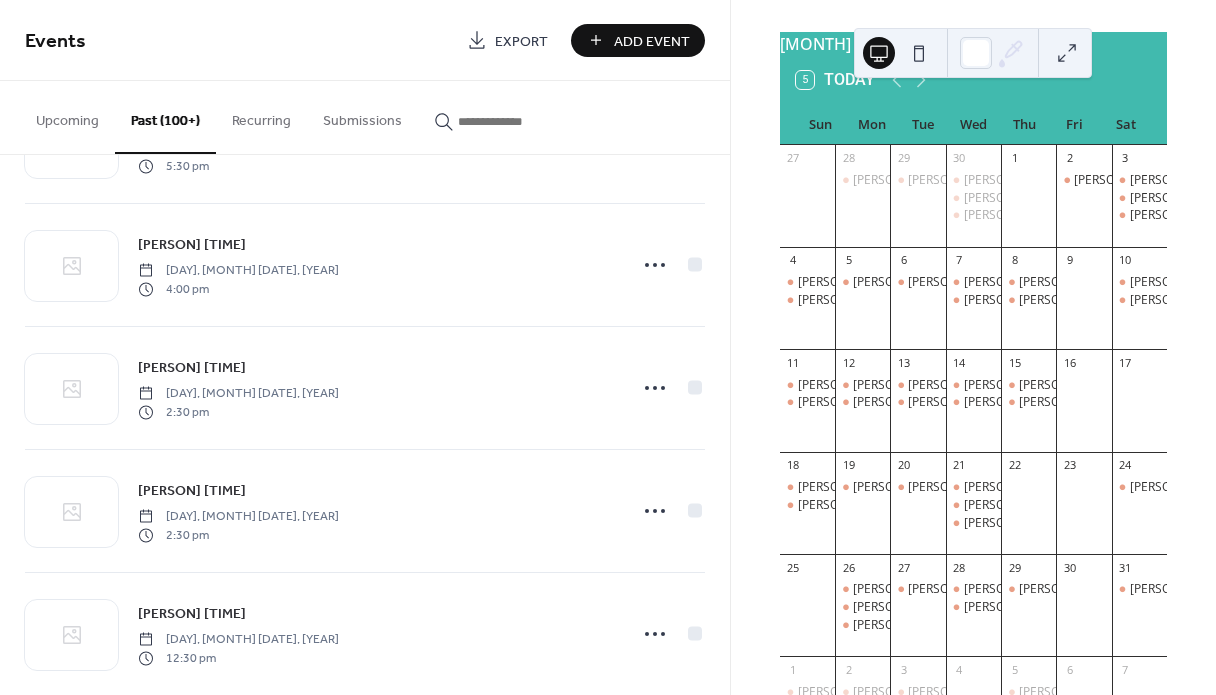 scroll, scrollTop: 10069, scrollLeft: 0, axis: vertical 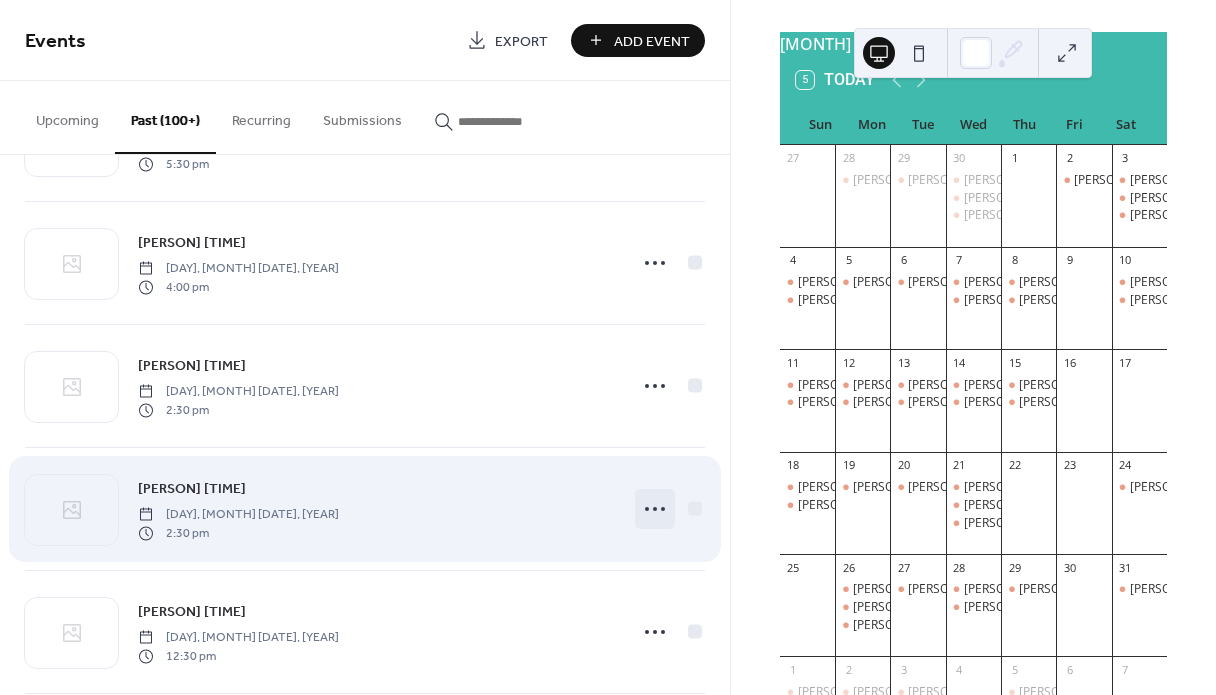 click 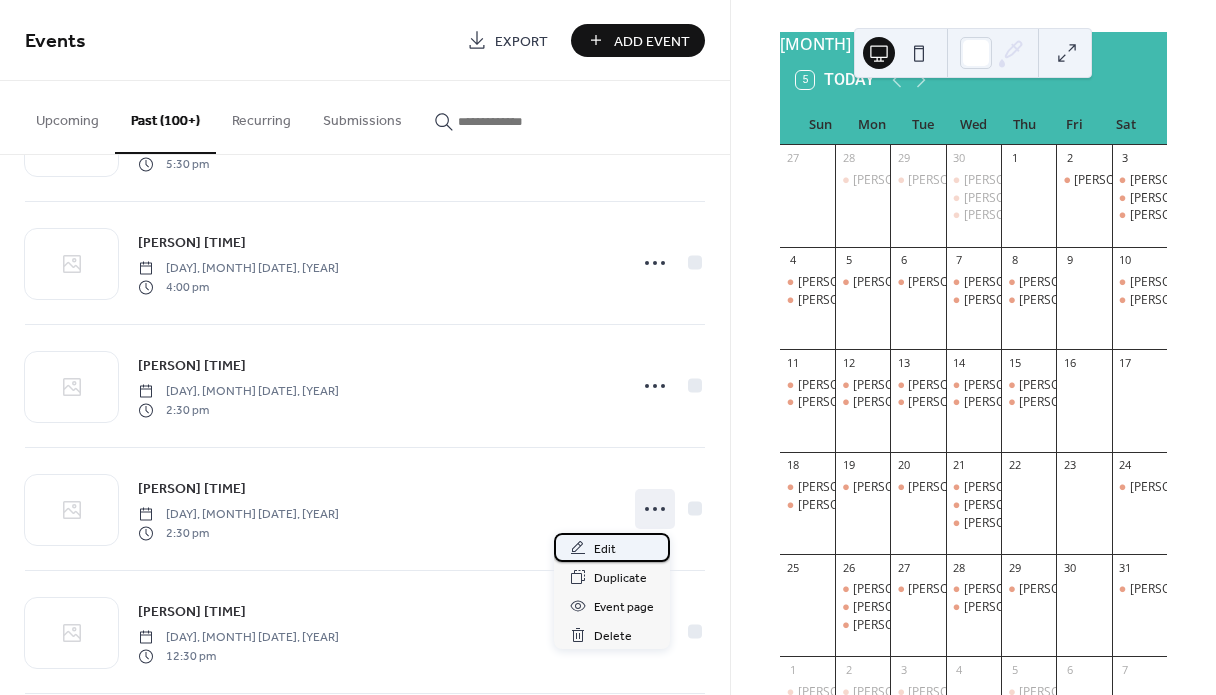 click on "Edit" at bounding box center [605, 549] 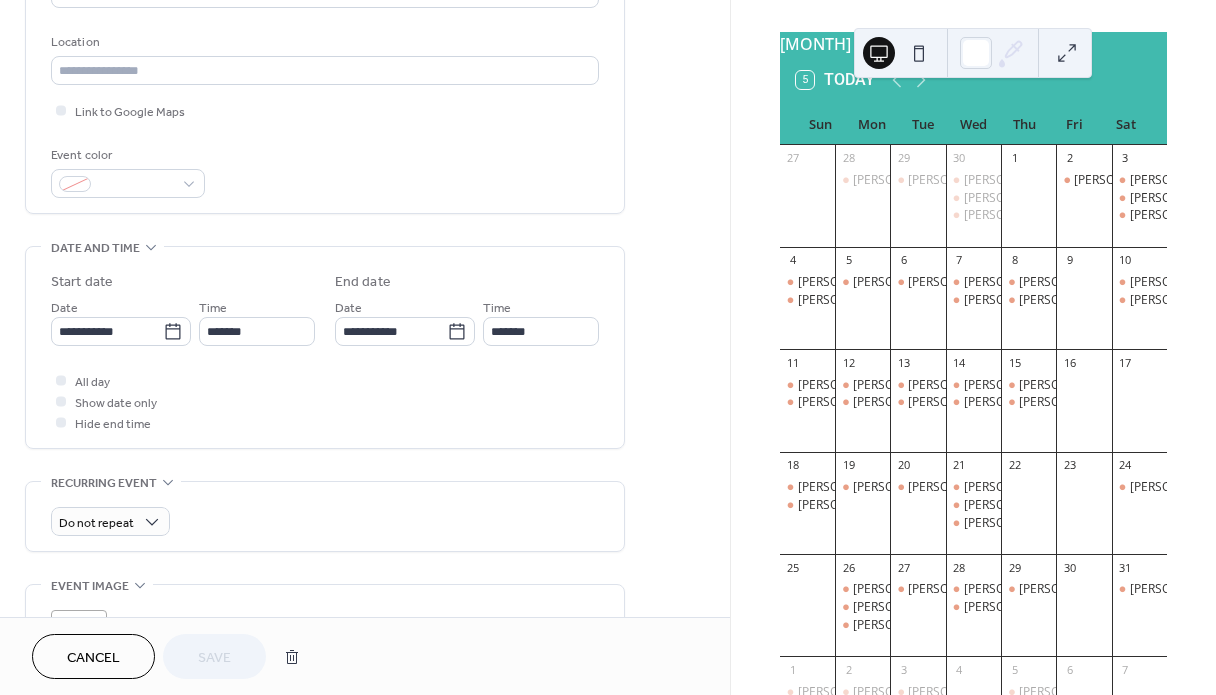 scroll, scrollTop: 421, scrollLeft: 0, axis: vertical 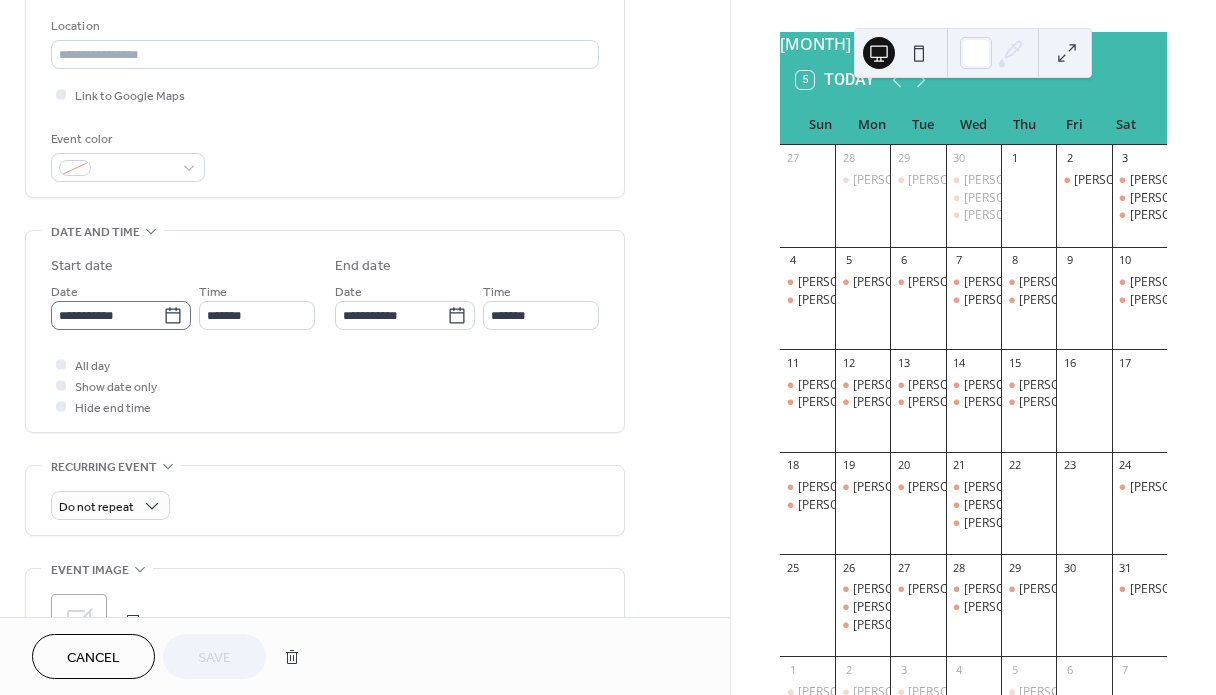 click 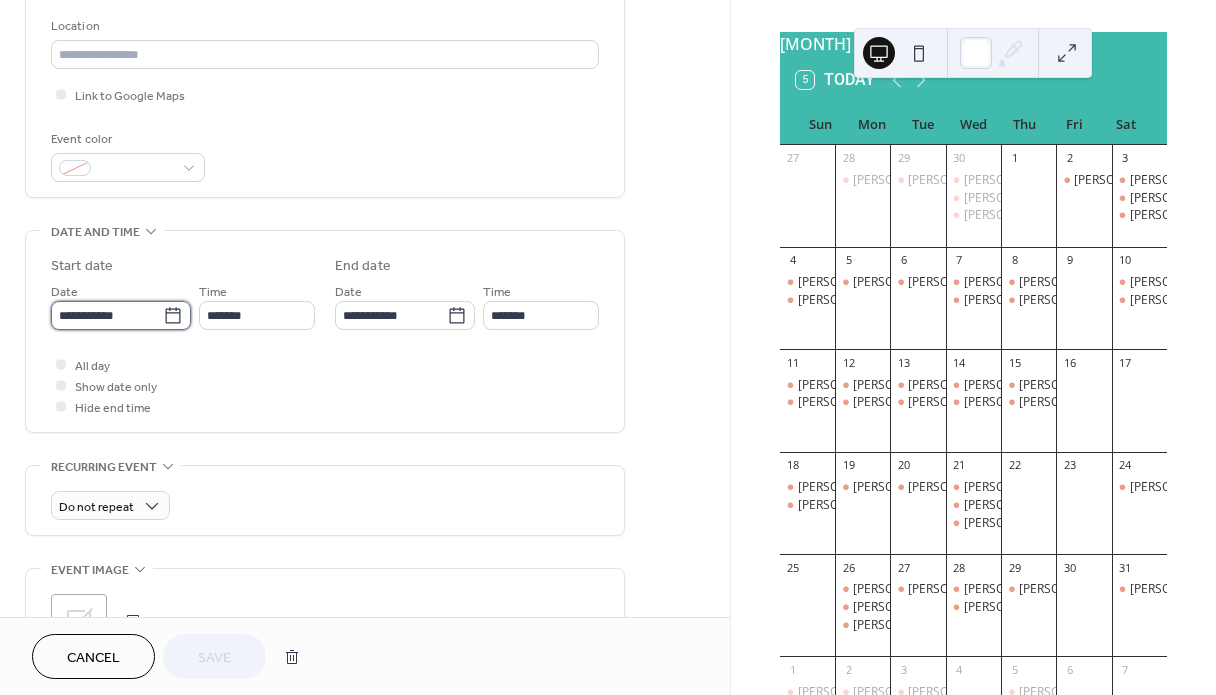 click on "**********" at bounding box center (107, 315) 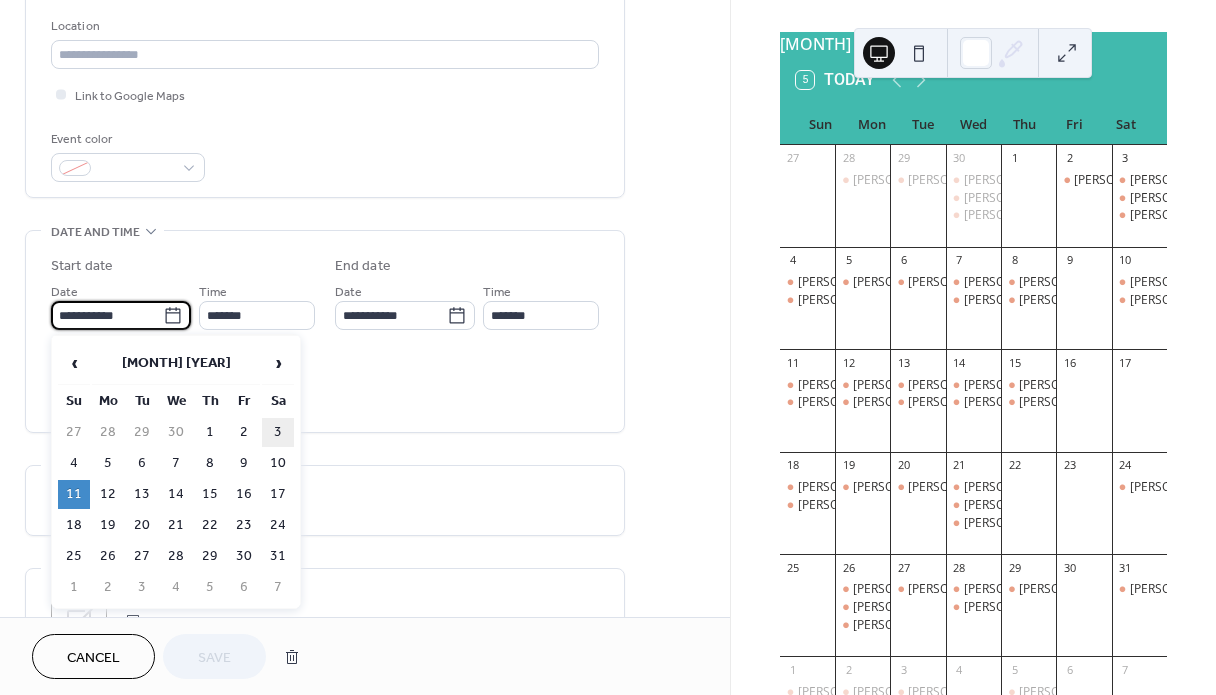 click on "3" at bounding box center [278, 432] 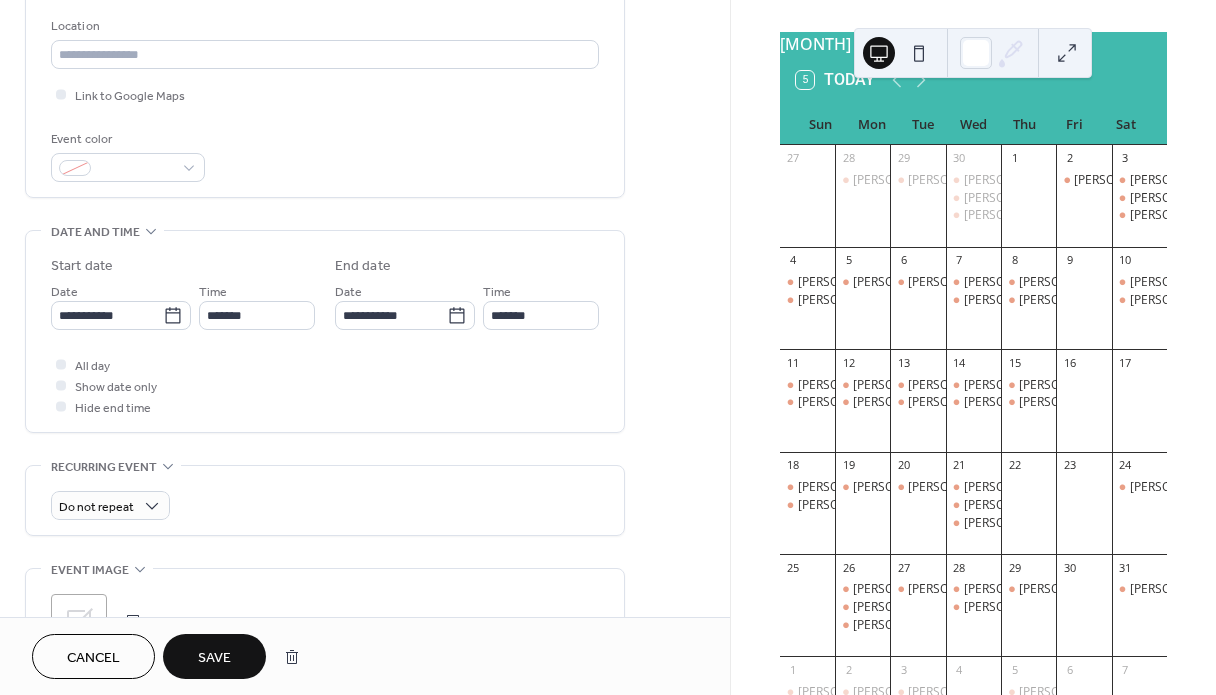 click on "Save" at bounding box center (214, 658) 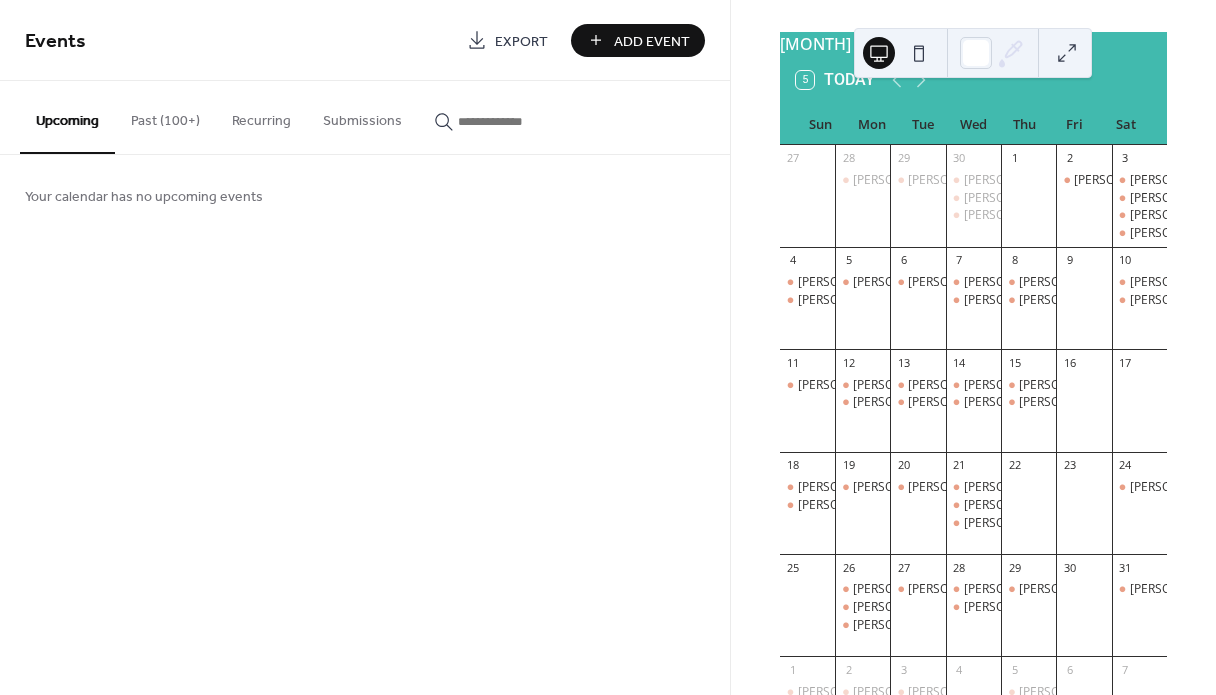 click on "Past (100+)" at bounding box center [165, 116] 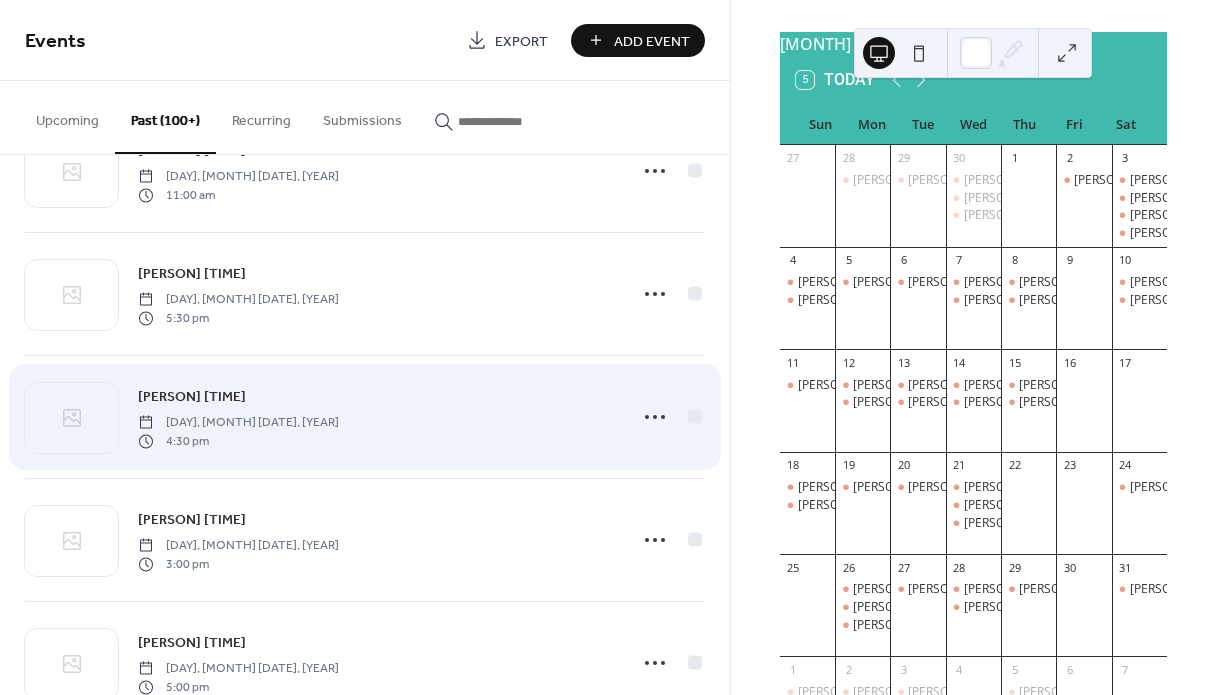 scroll, scrollTop: 3184, scrollLeft: 0, axis: vertical 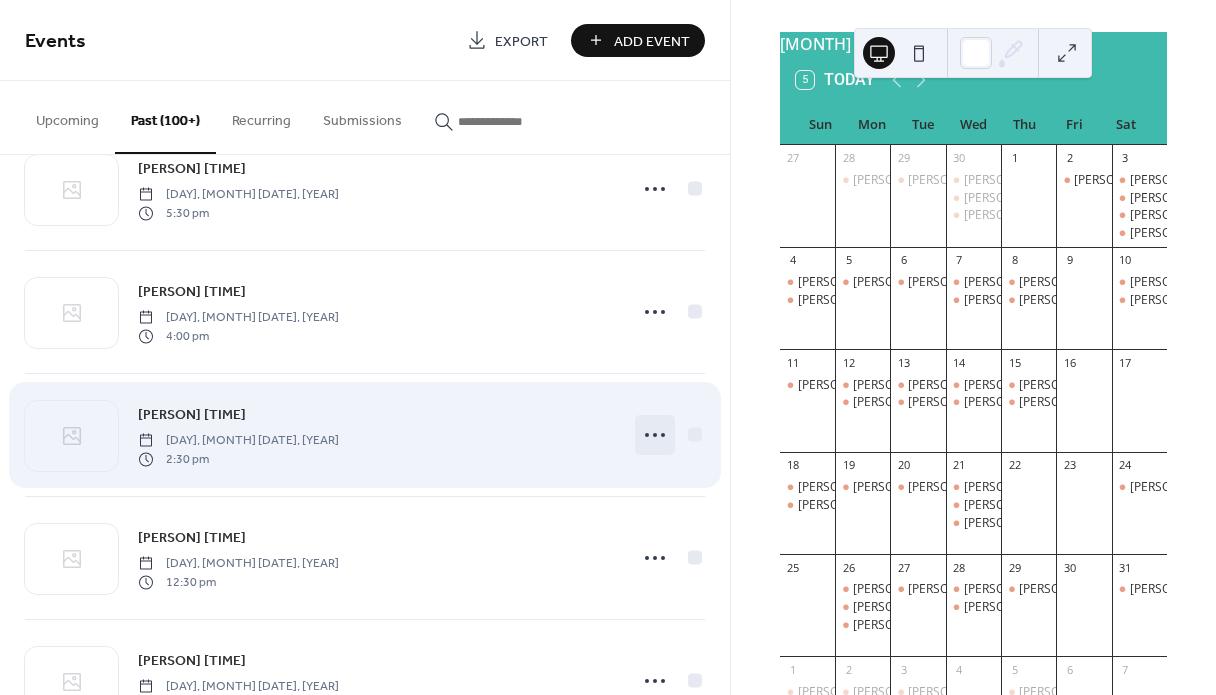 click 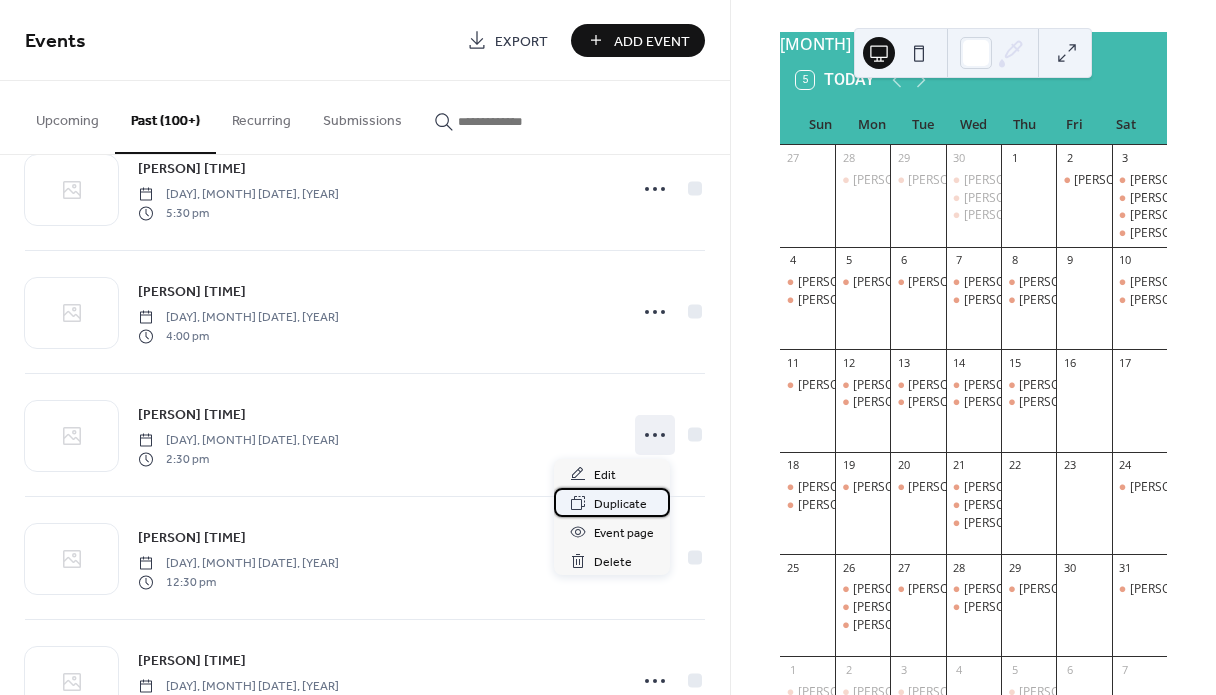 click on "Duplicate" at bounding box center (620, 504) 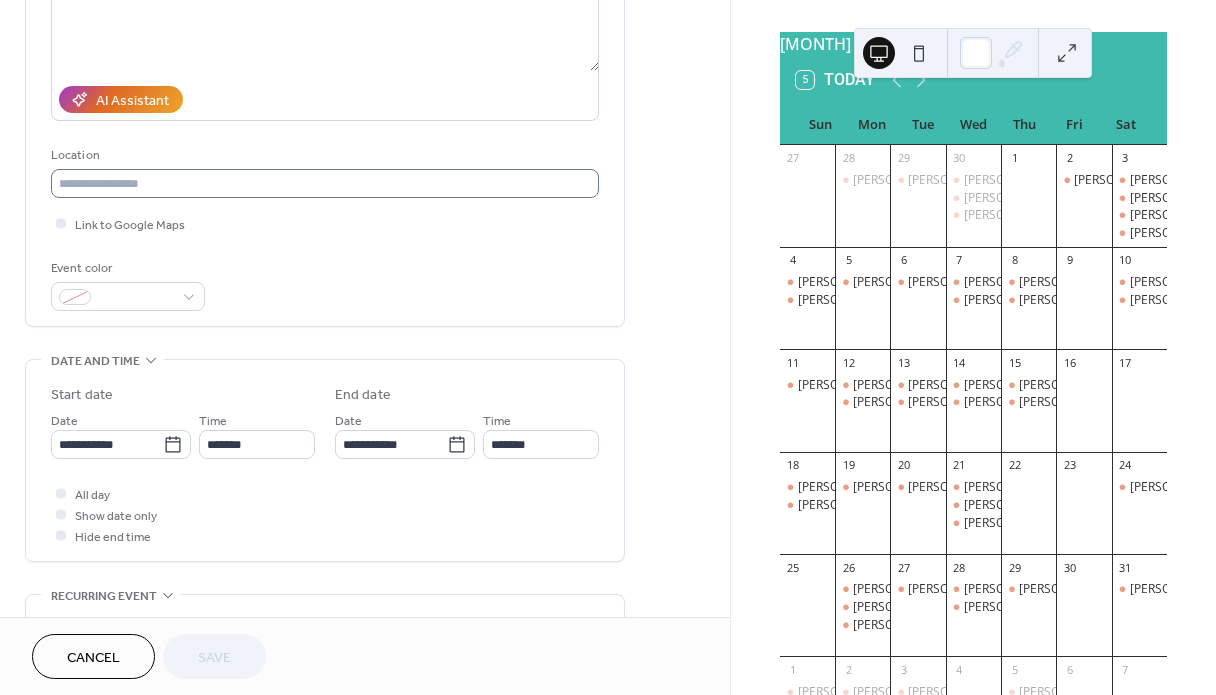 scroll, scrollTop: 371, scrollLeft: 0, axis: vertical 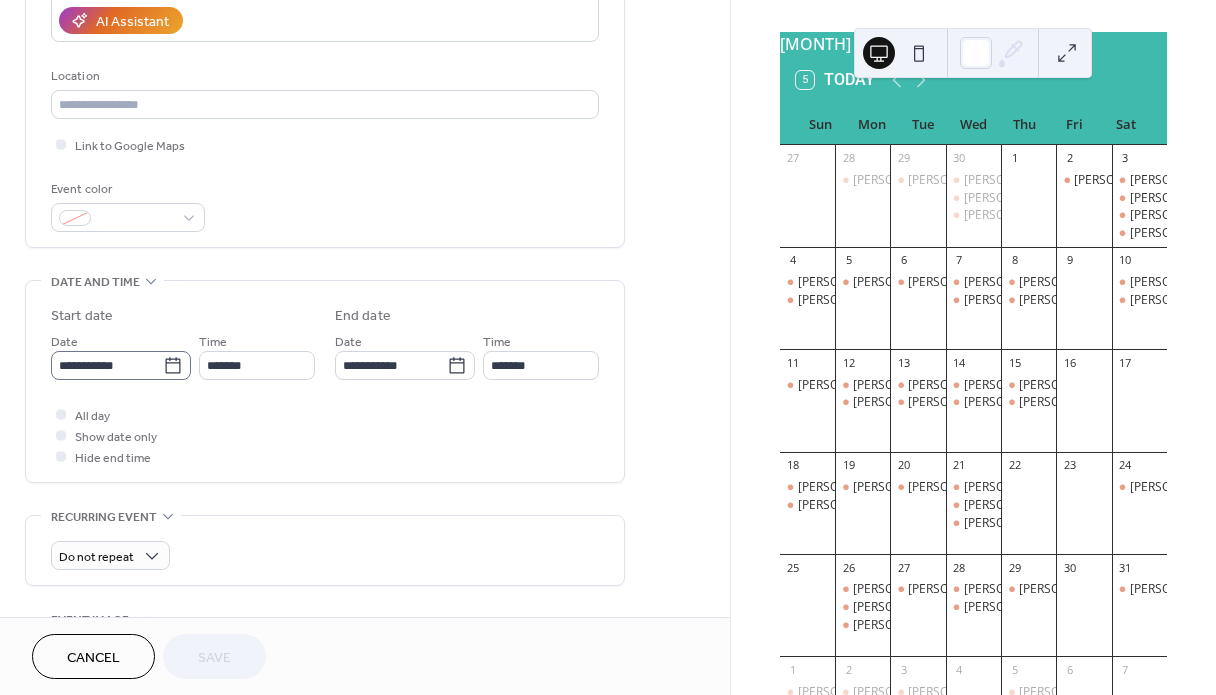 click 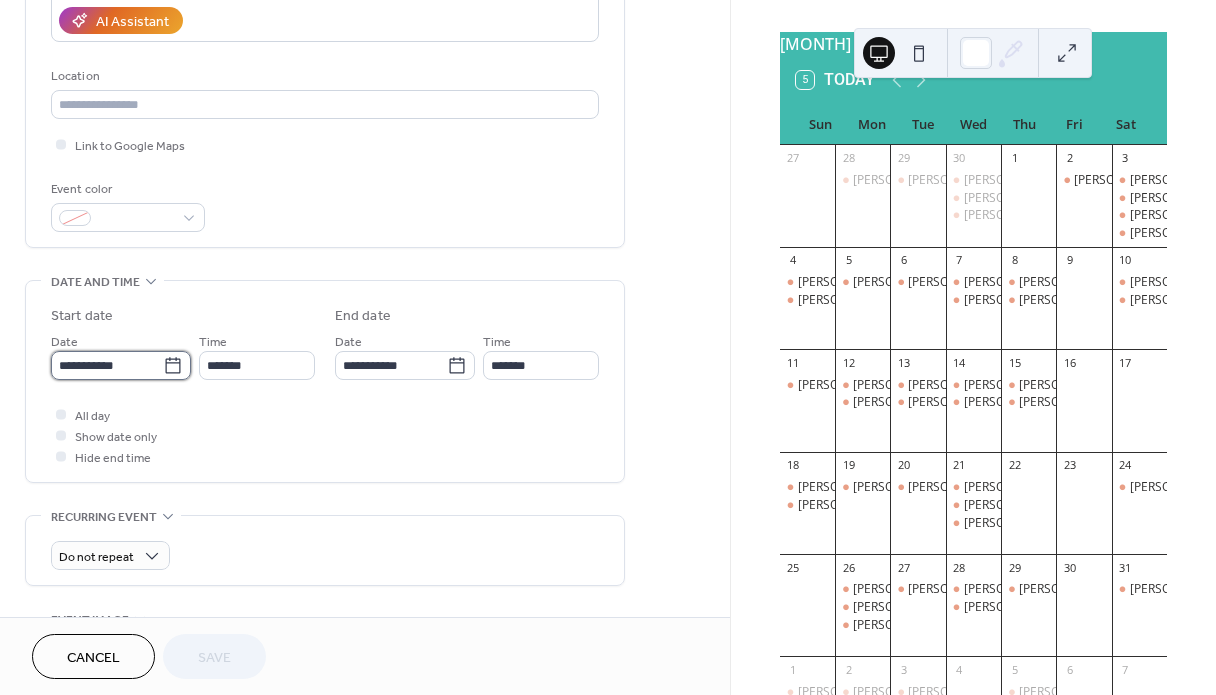 click on "**********" at bounding box center (107, 365) 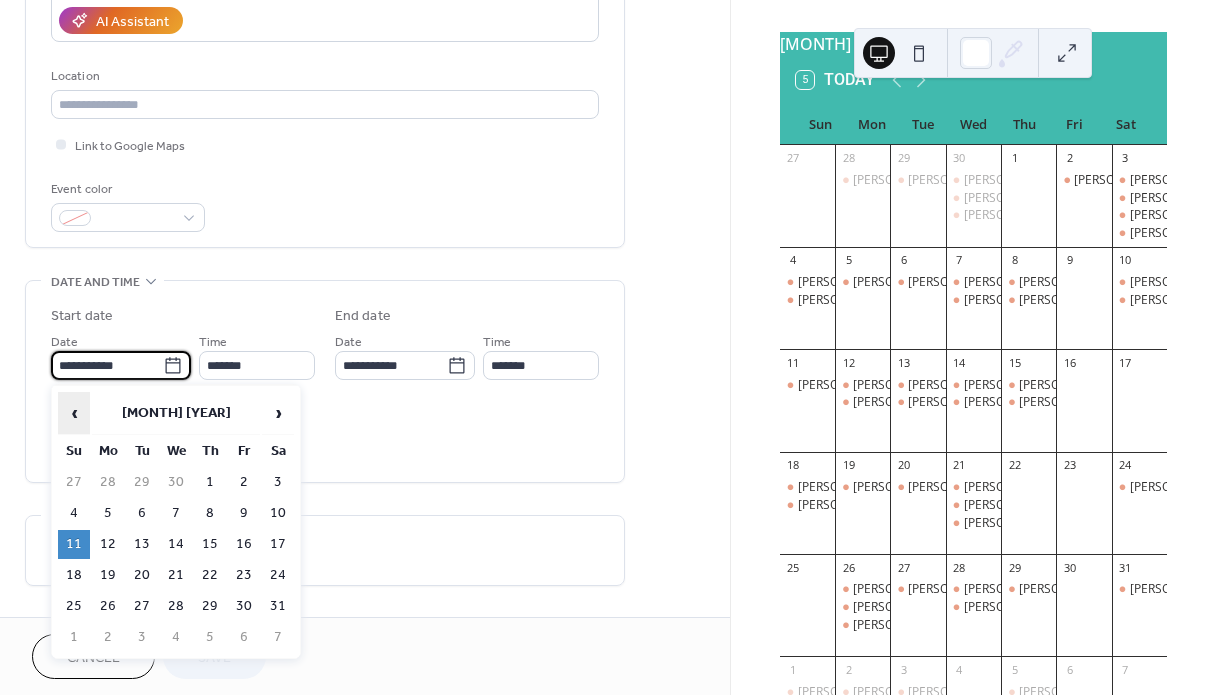 click on "‹" at bounding box center (74, 413) 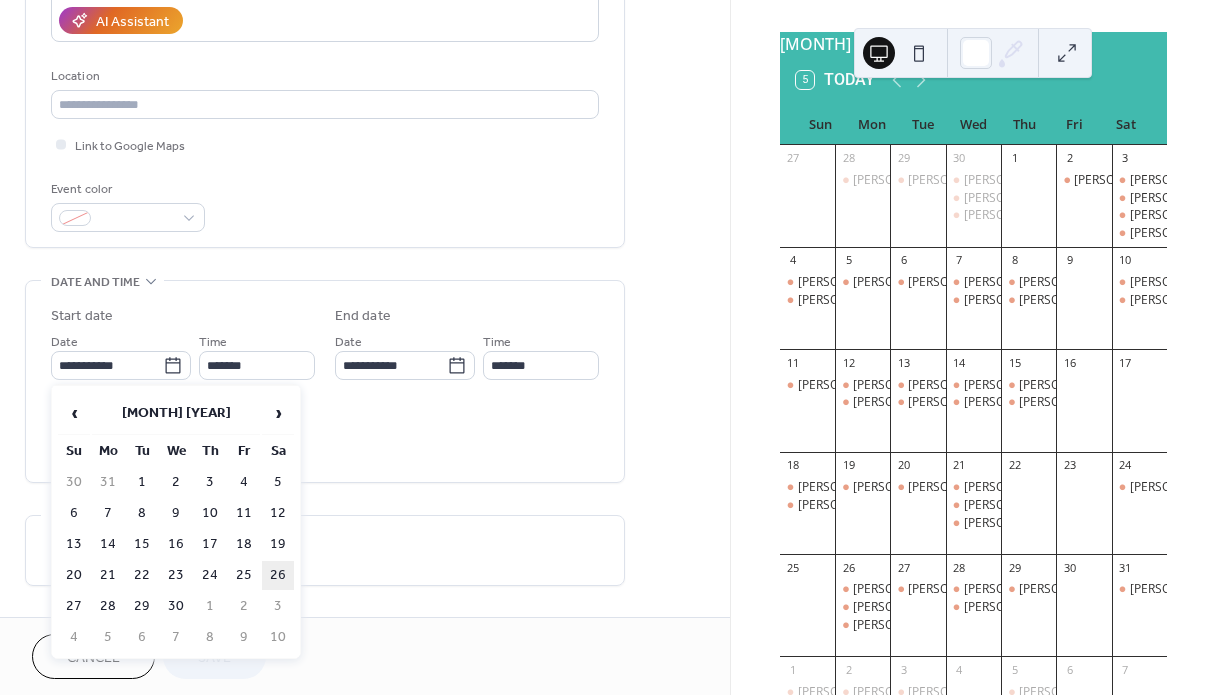 click on "26" at bounding box center [278, 575] 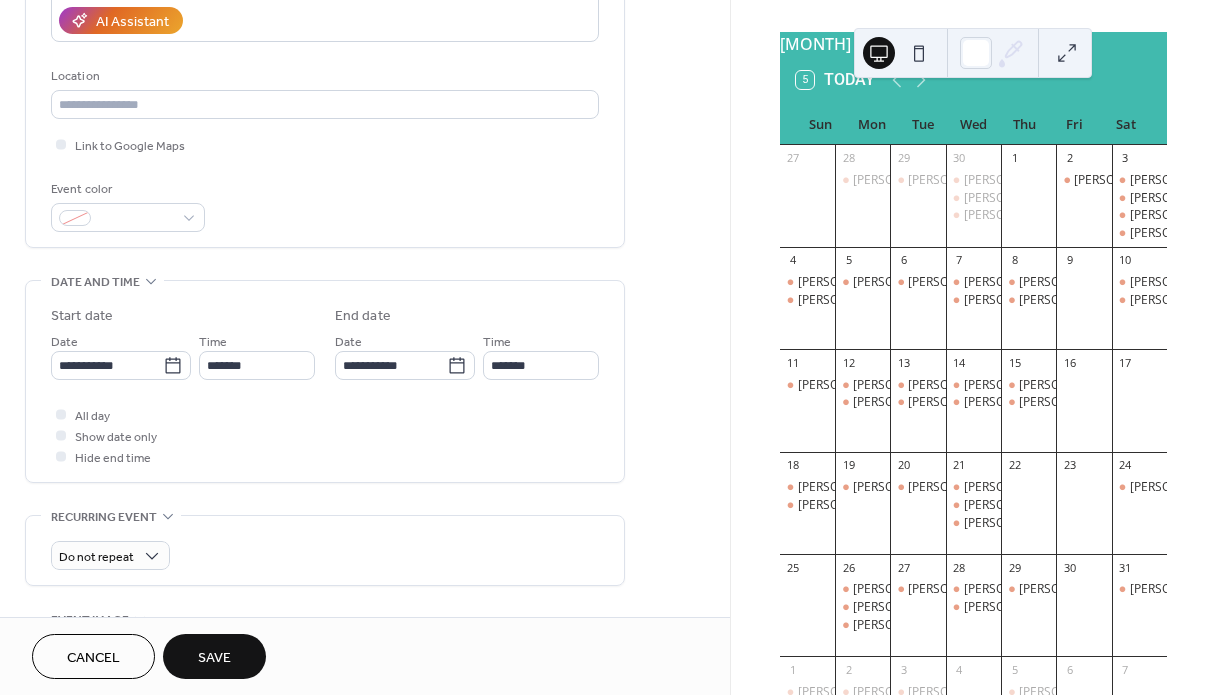 click on "Save" at bounding box center (214, 658) 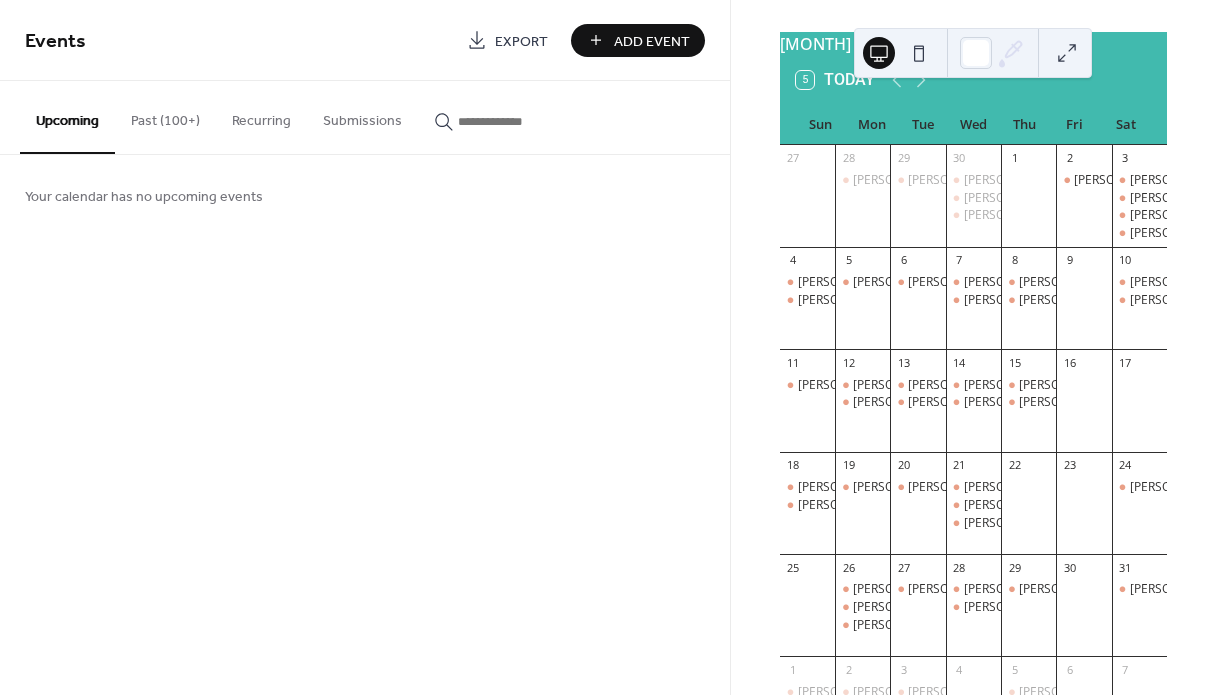 click on "Past (100+)" at bounding box center (165, 116) 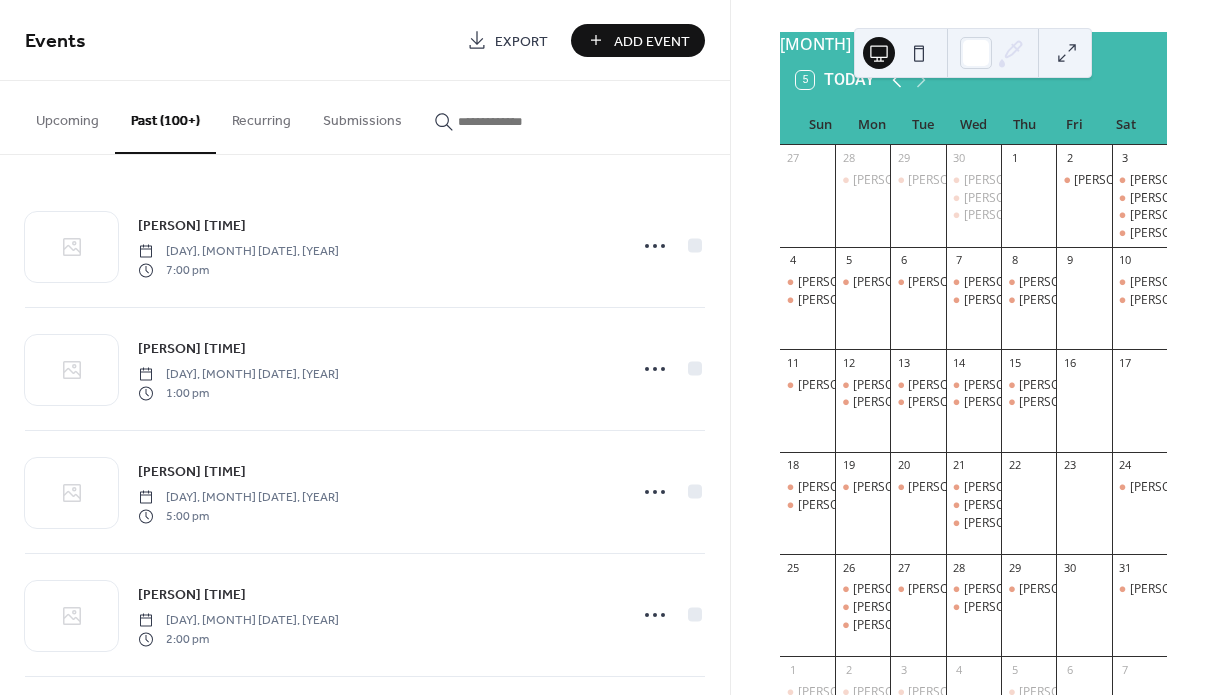click 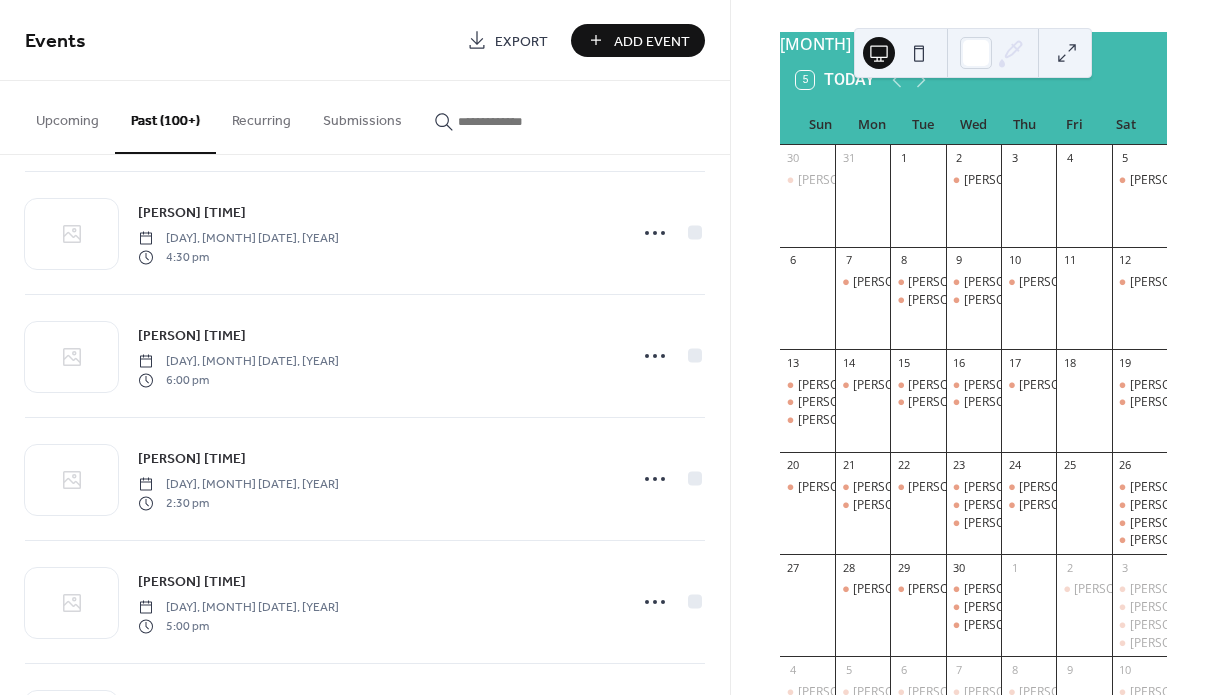scroll, scrollTop: 8873, scrollLeft: 0, axis: vertical 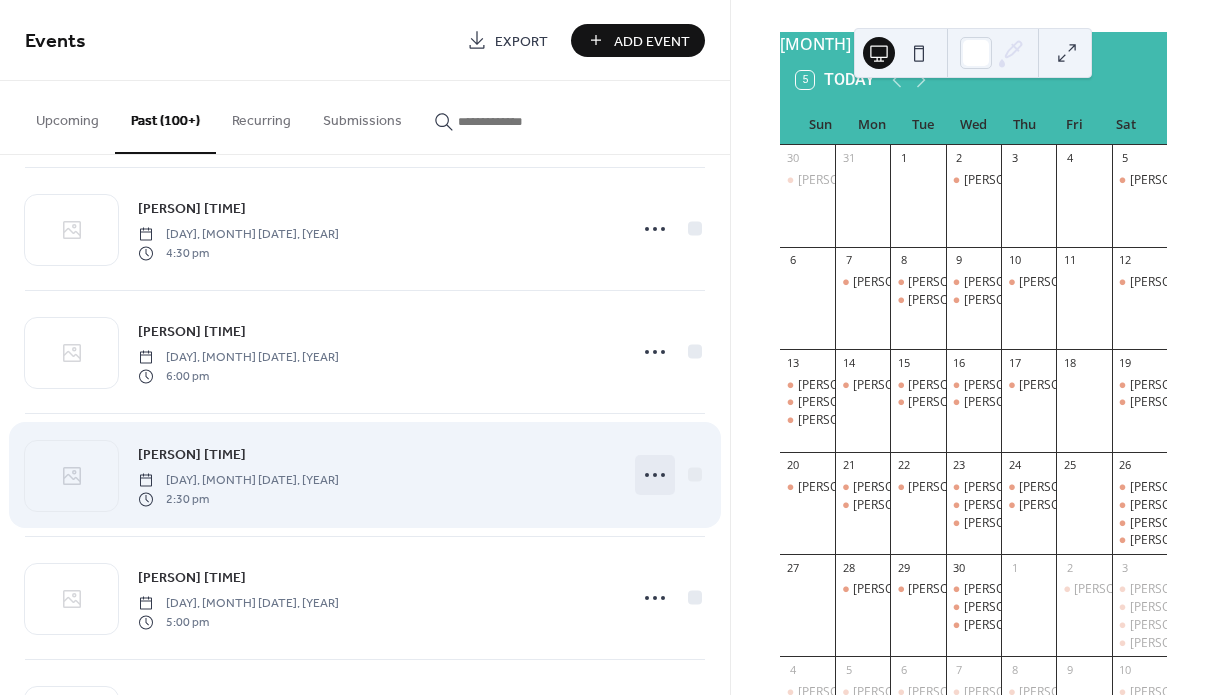 click 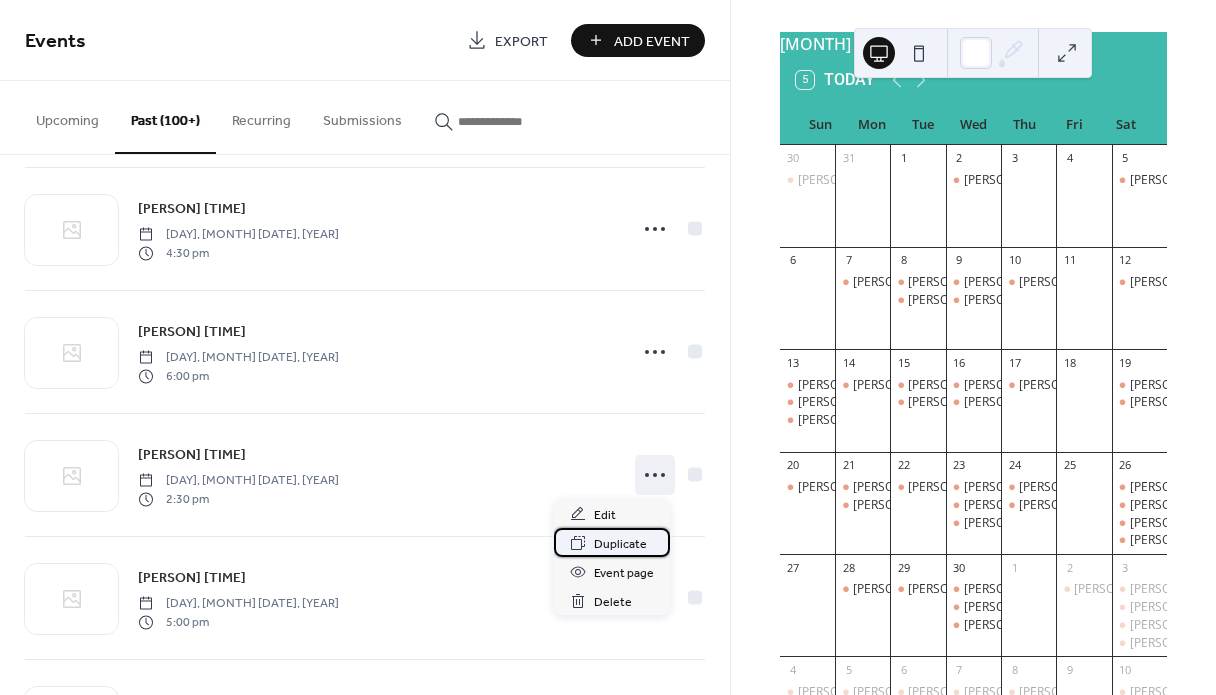 click on "Duplicate" at bounding box center [620, 544] 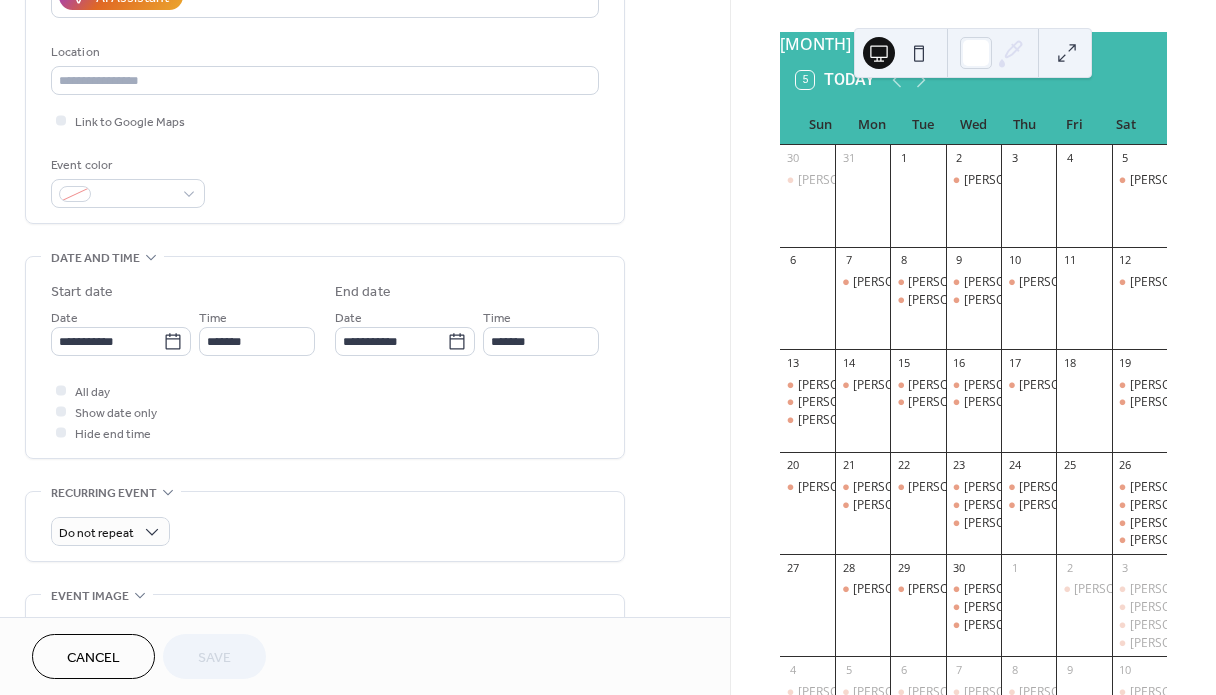 scroll, scrollTop: 443, scrollLeft: 0, axis: vertical 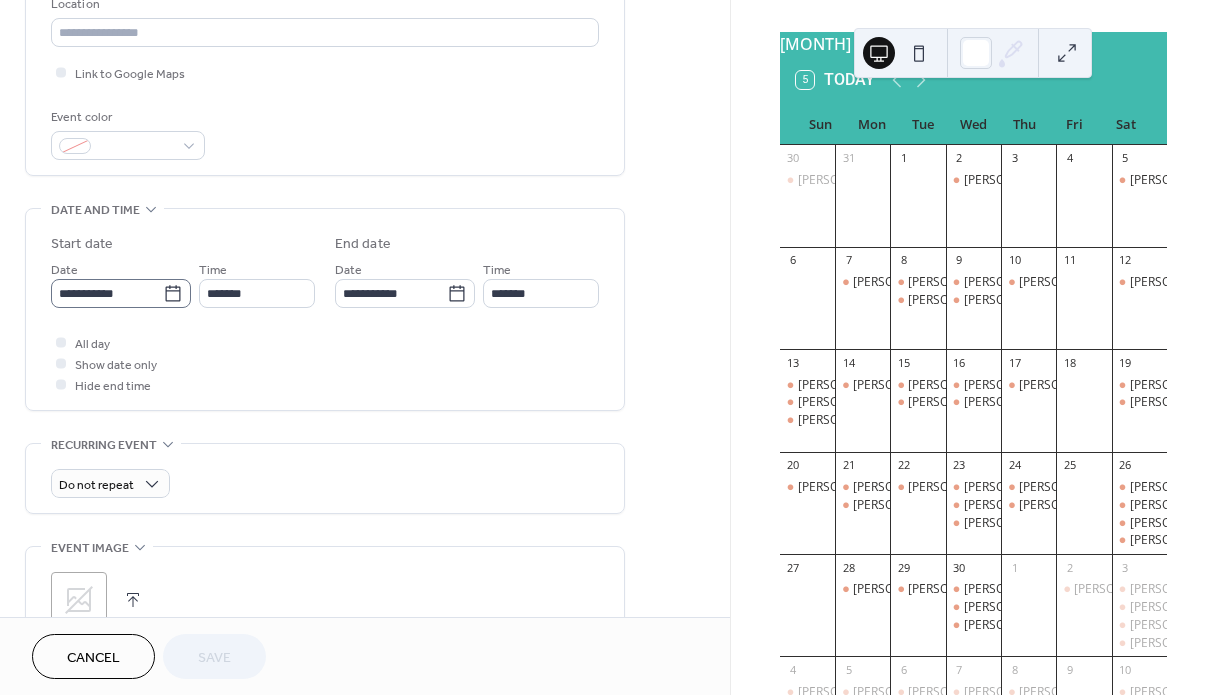 click 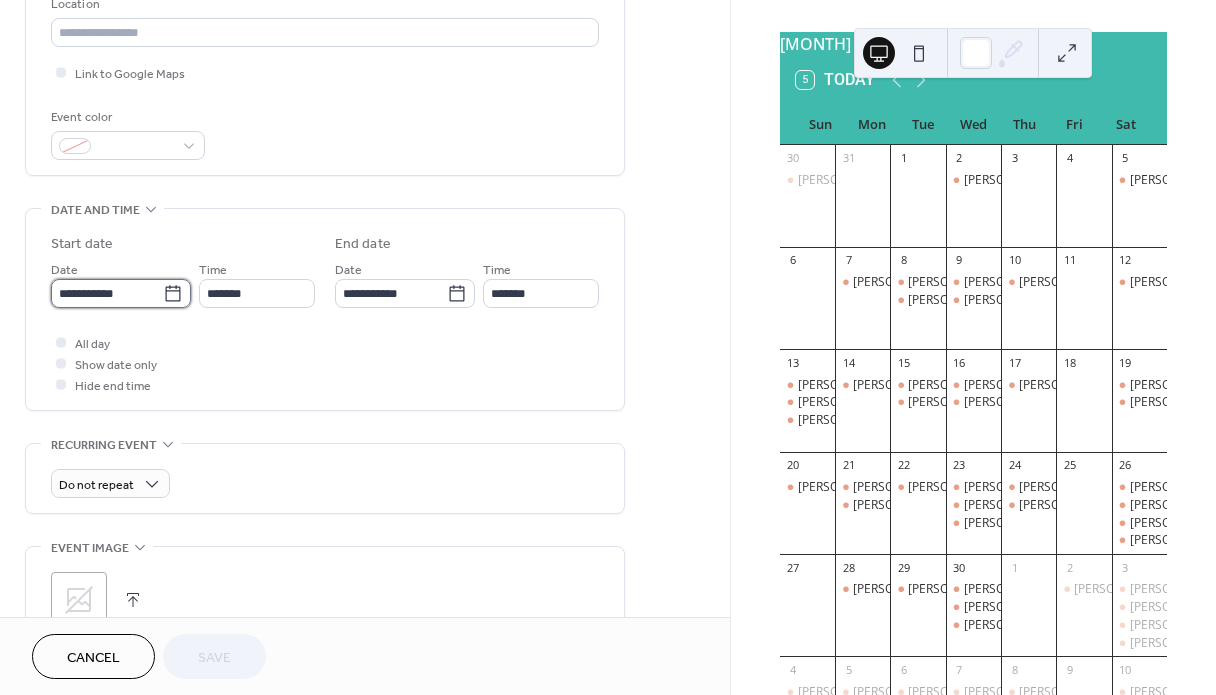 click on "**********" at bounding box center (107, 293) 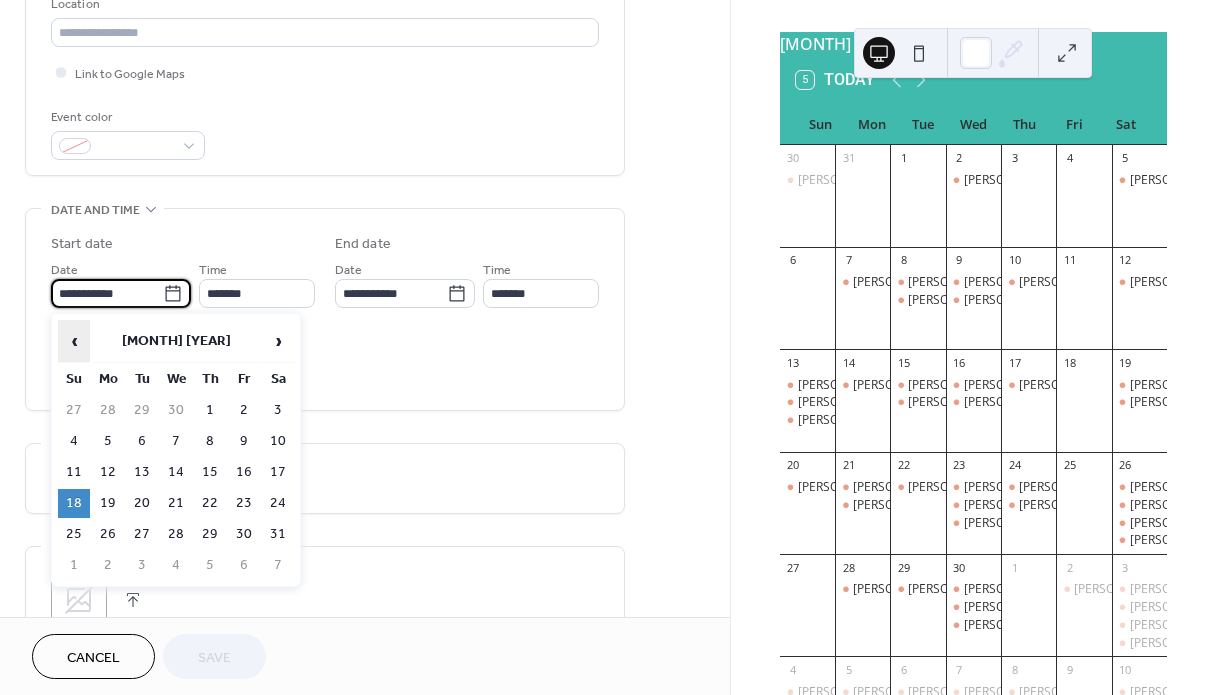 click on "‹" at bounding box center [74, 341] 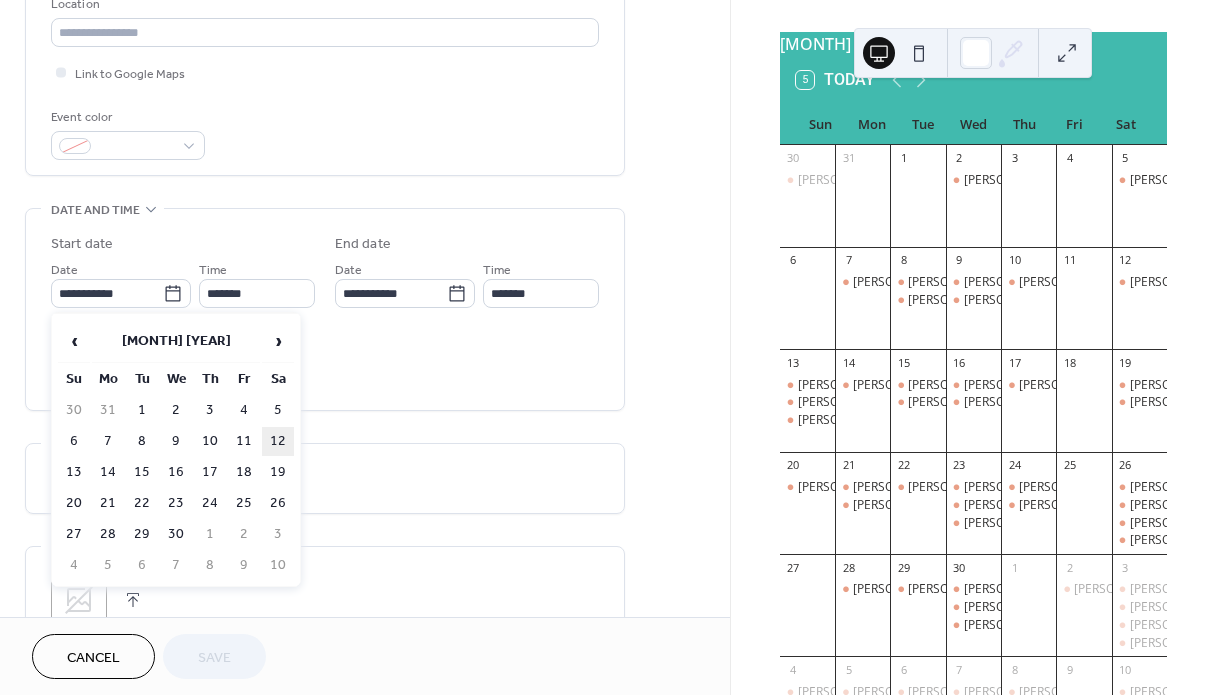 click on "12" at bounding box center (278, 441) 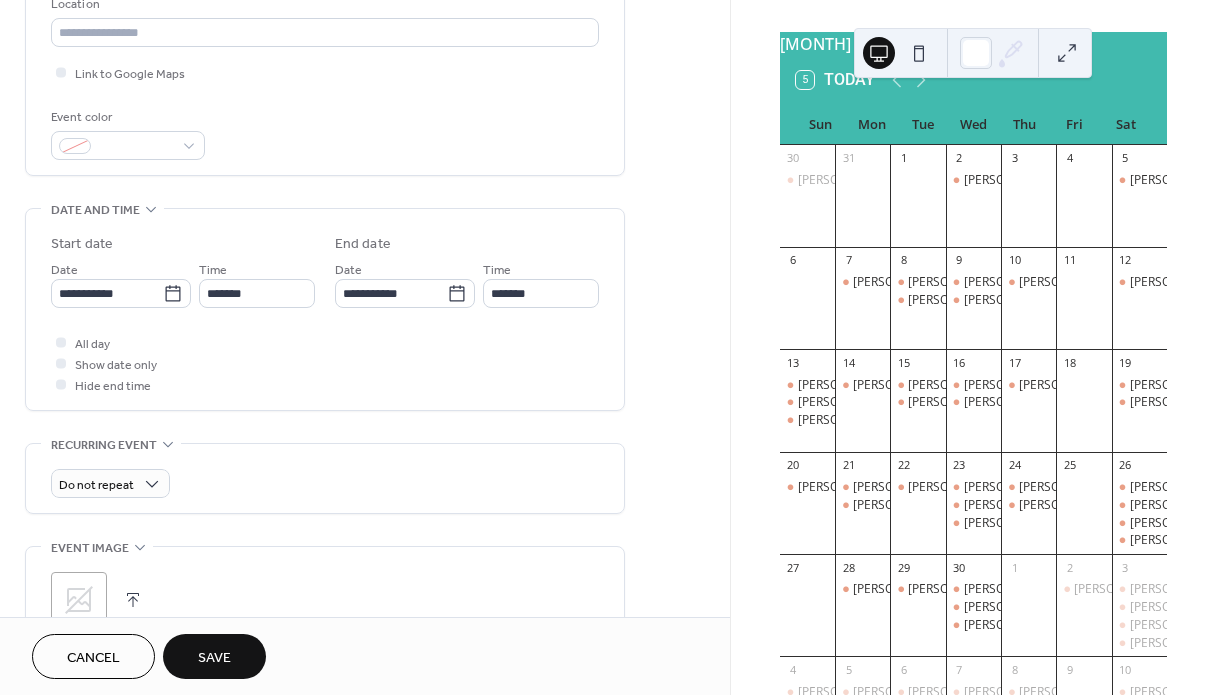 click on "Save" at bounding box center [214, 658] 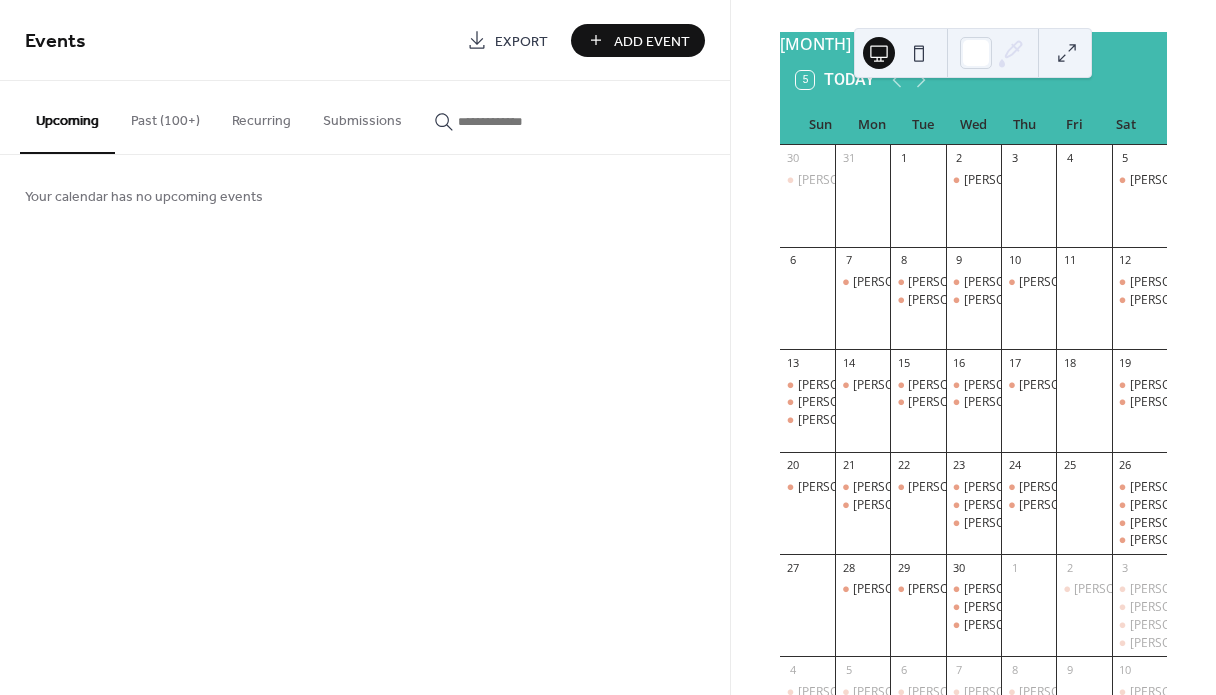 click on "Past (100+)" at bounding box center [165, 116] 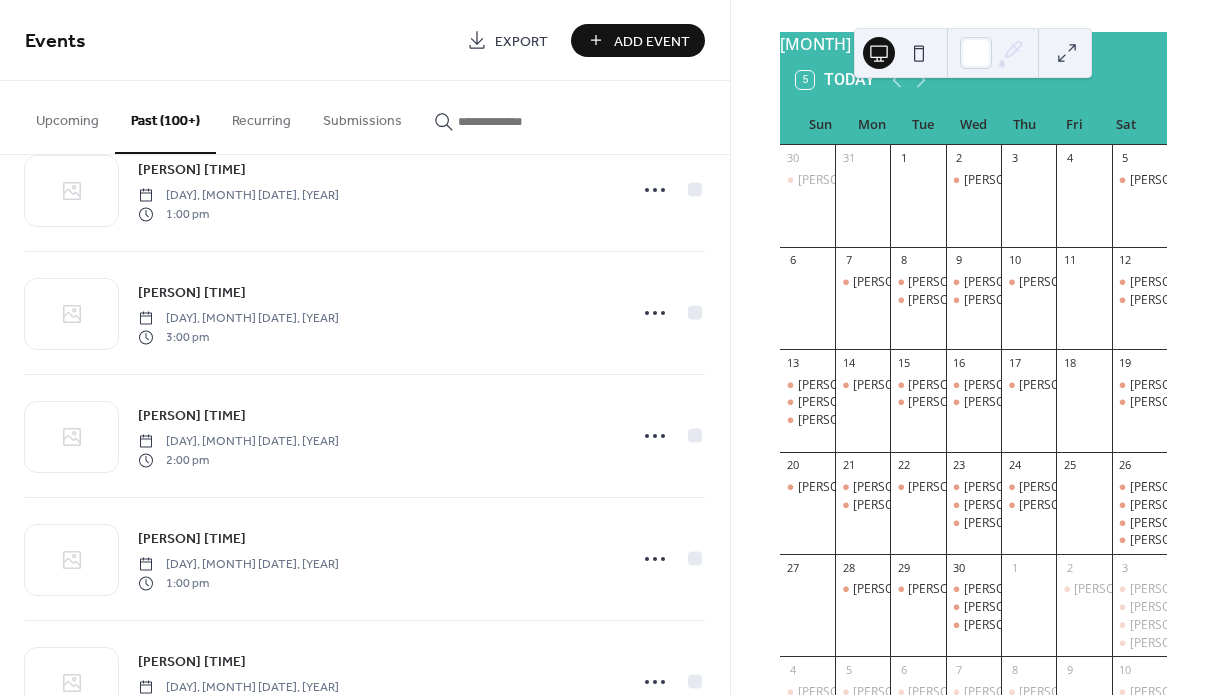 scroll, scrollTop: 5105, scrollLeft: 0, axis: vertical 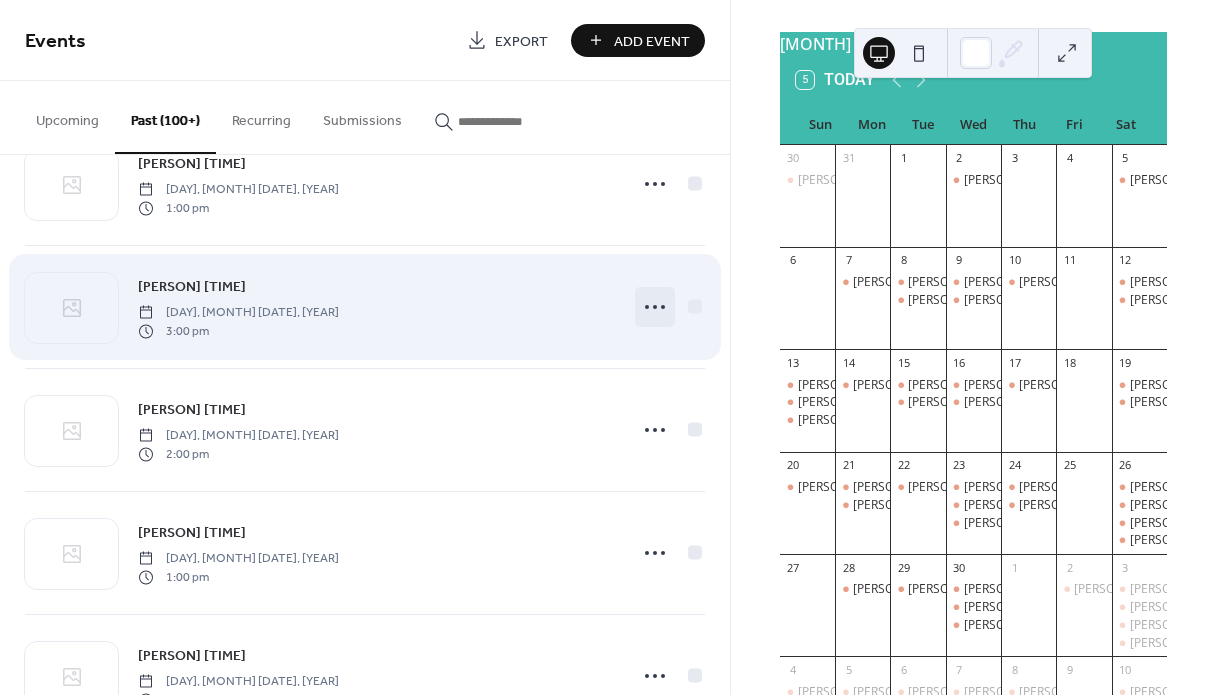 click 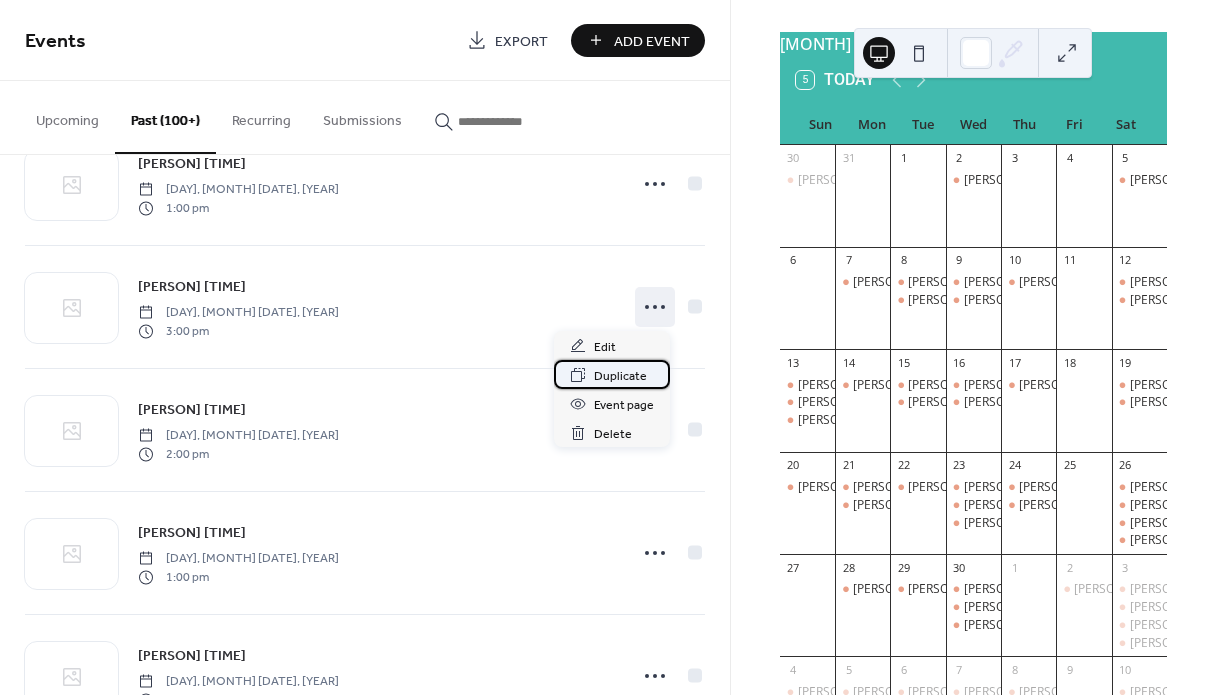 click on "Duplicate" at bounding box center (620, 376) 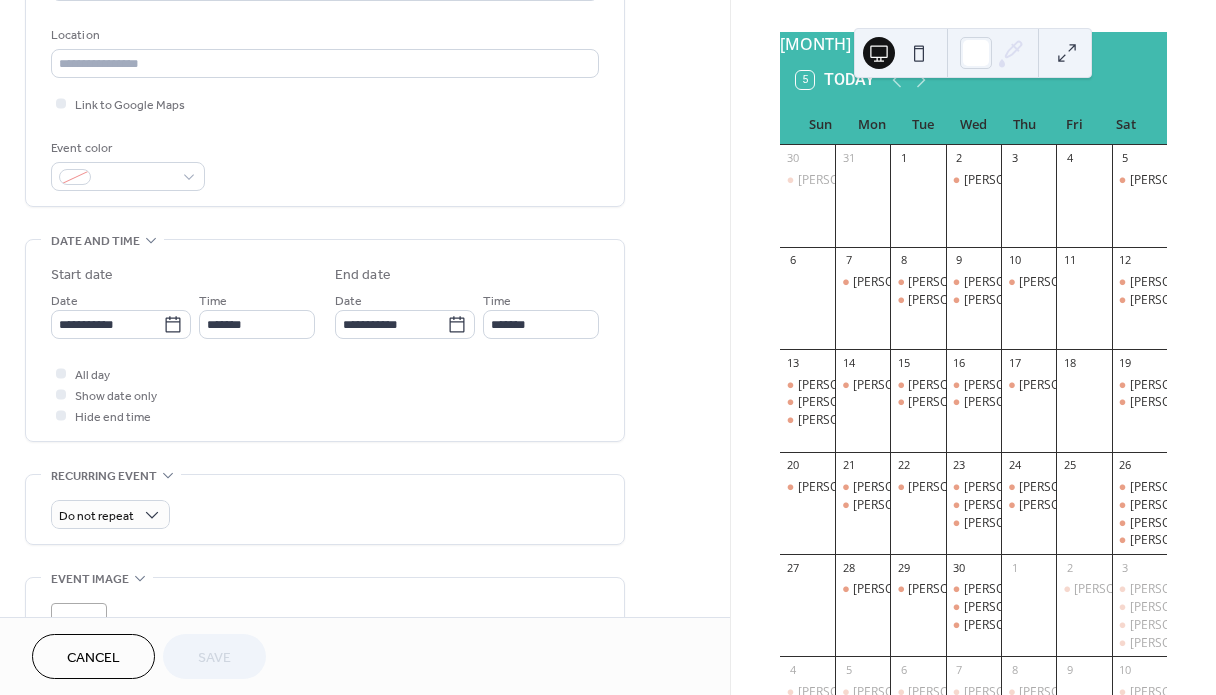 scroll, scrollTop: 424, scrollLeft: 0, axis: vertical 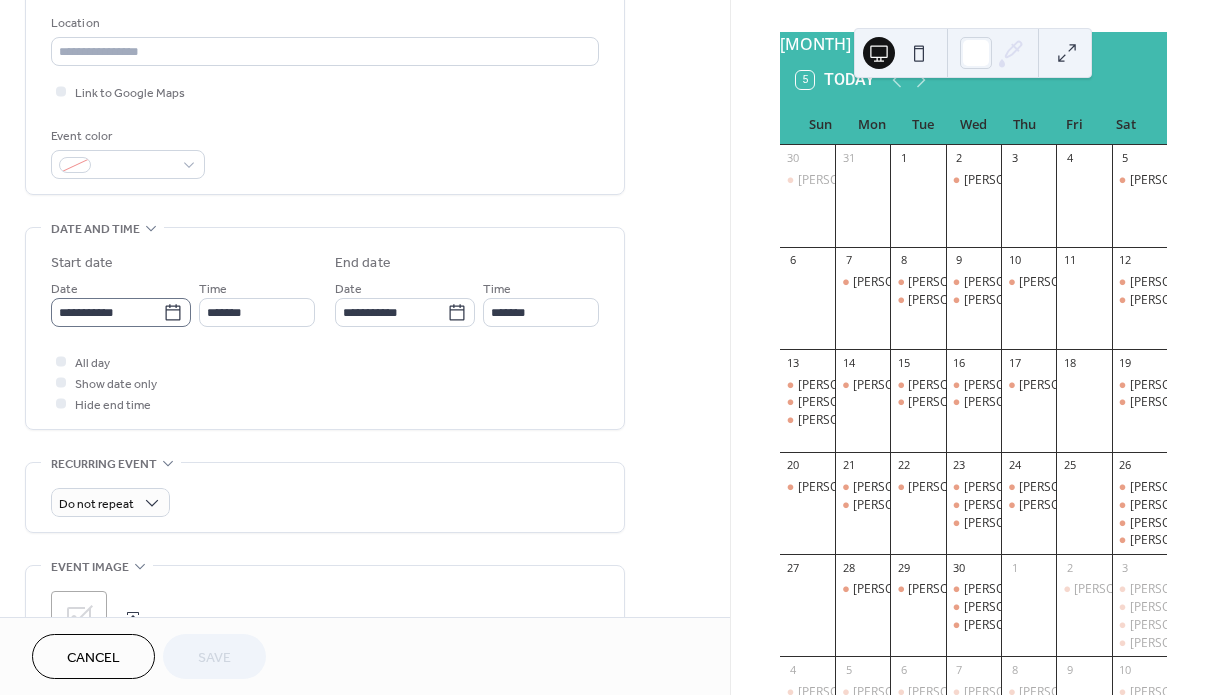 click 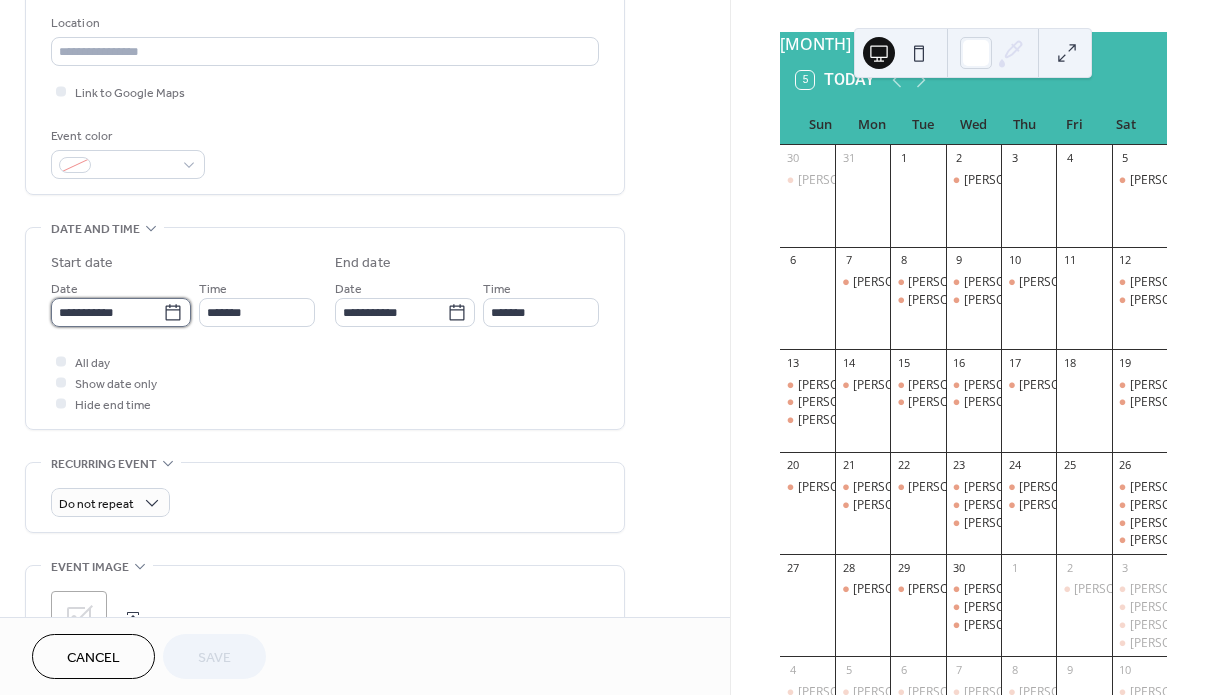 click on "**********" at bounding box center (107, 312) 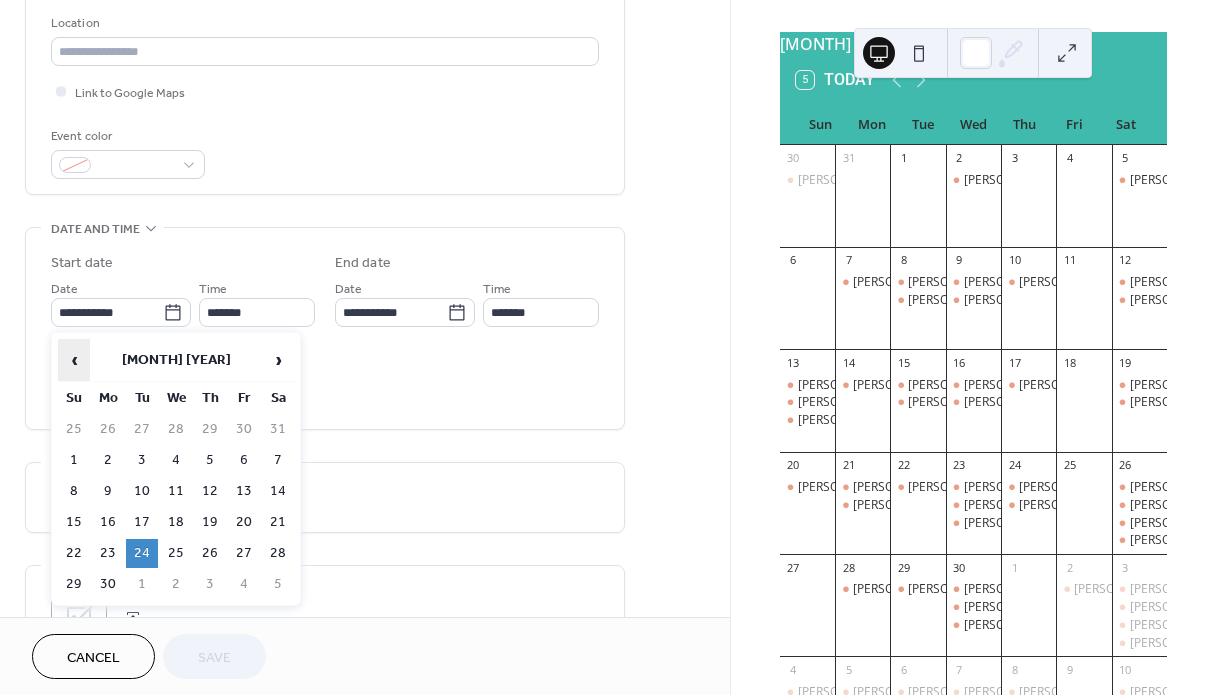 click on "‹" at bounding box center [74, 360] 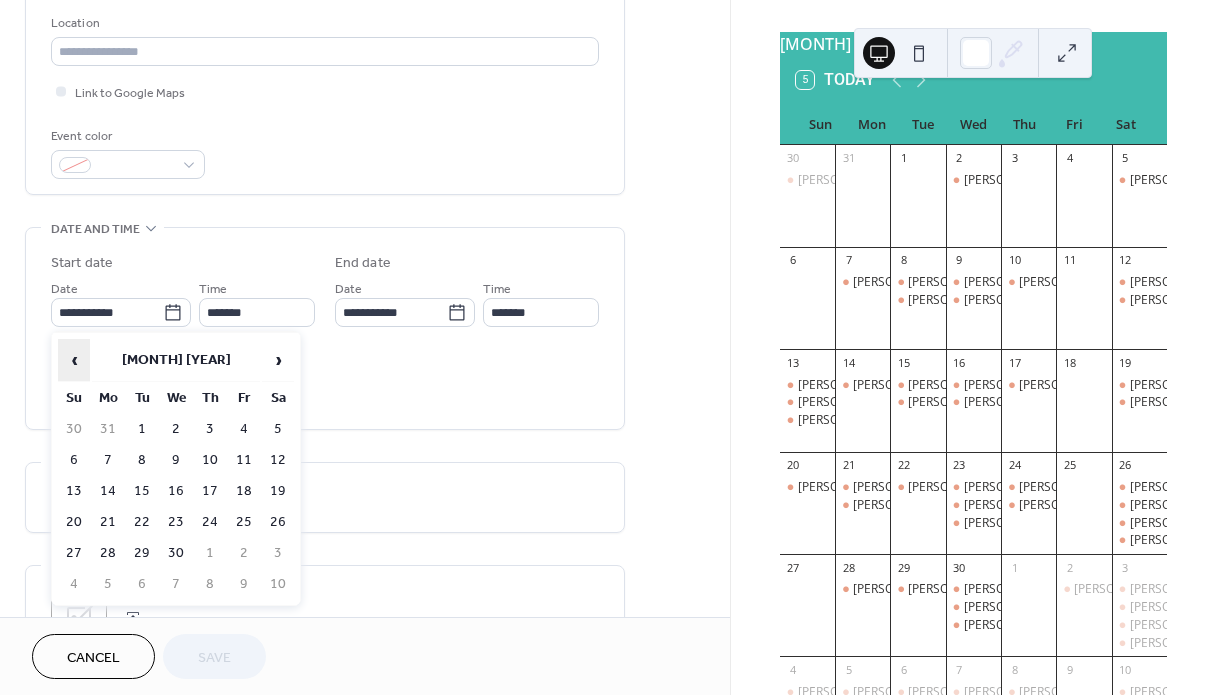 click on "‹" at bounding box center (74, 360) 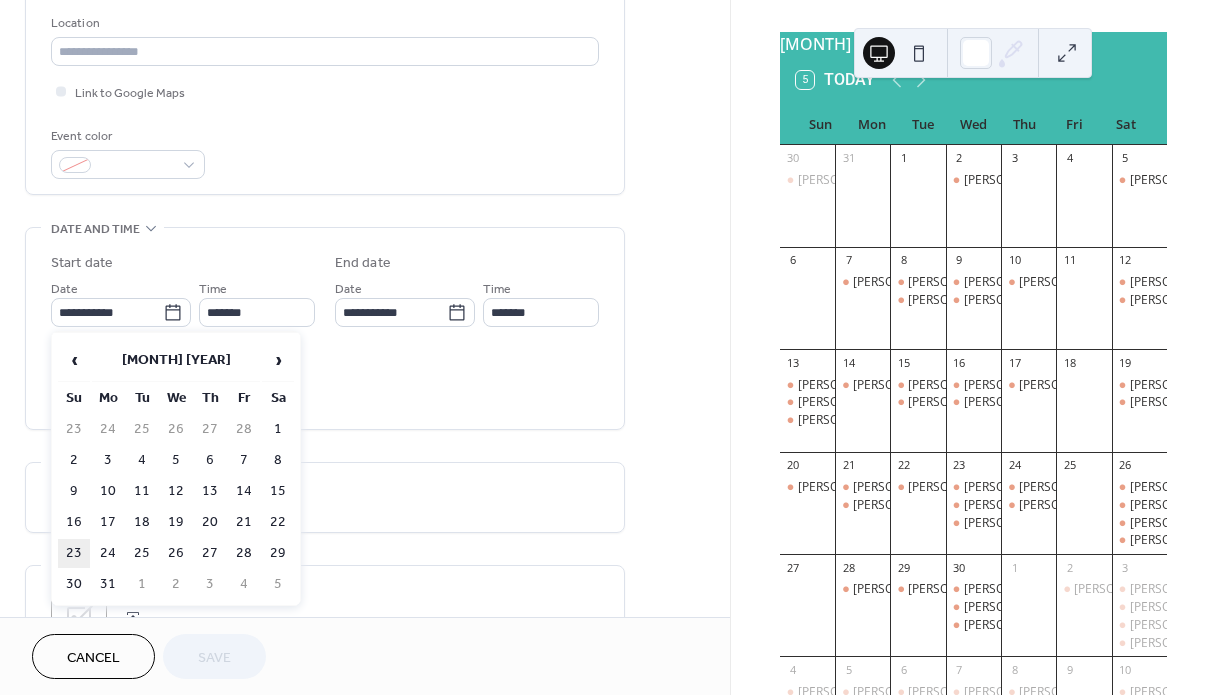 click on "23" at bounding box center [74, 553] 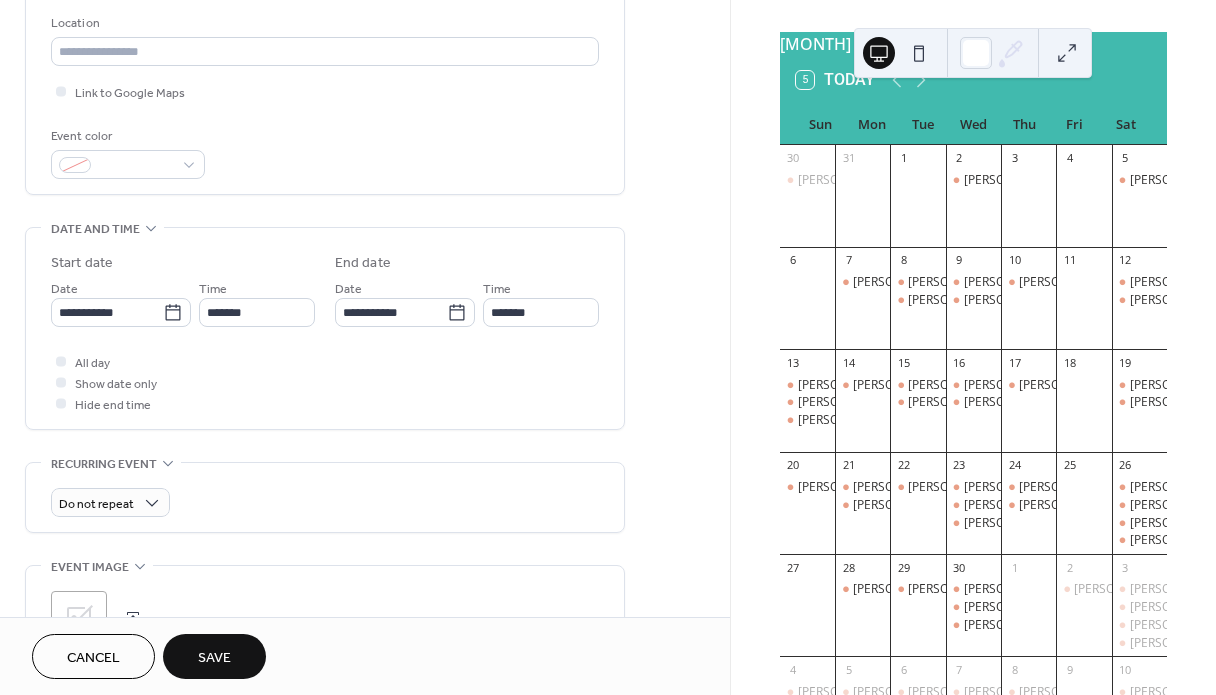 click on "Save" at bounding box center (214, 658) 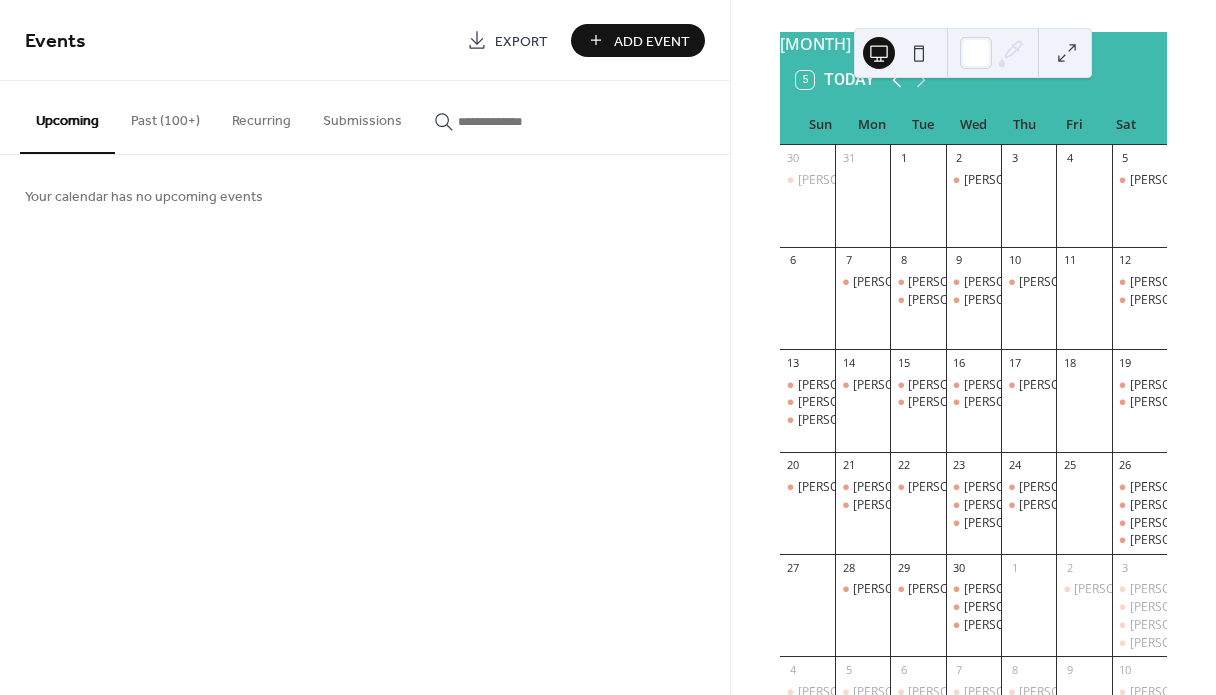 click 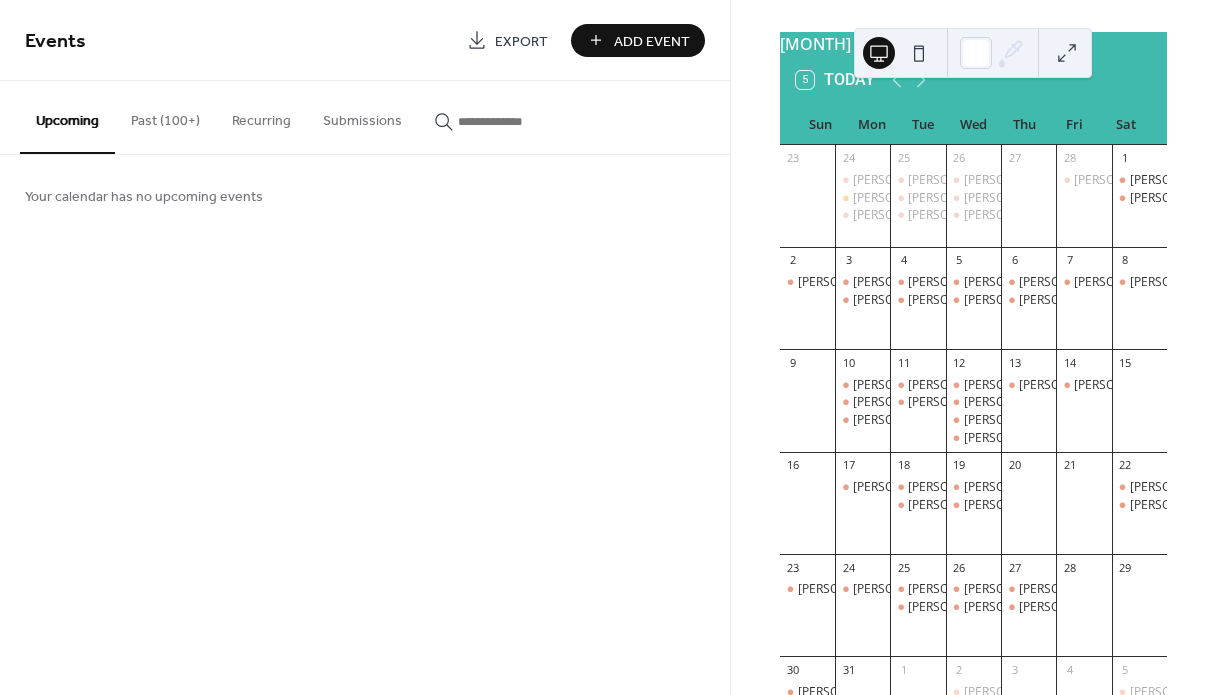 click on "Past (100+)" at bounding box center (165, 116) 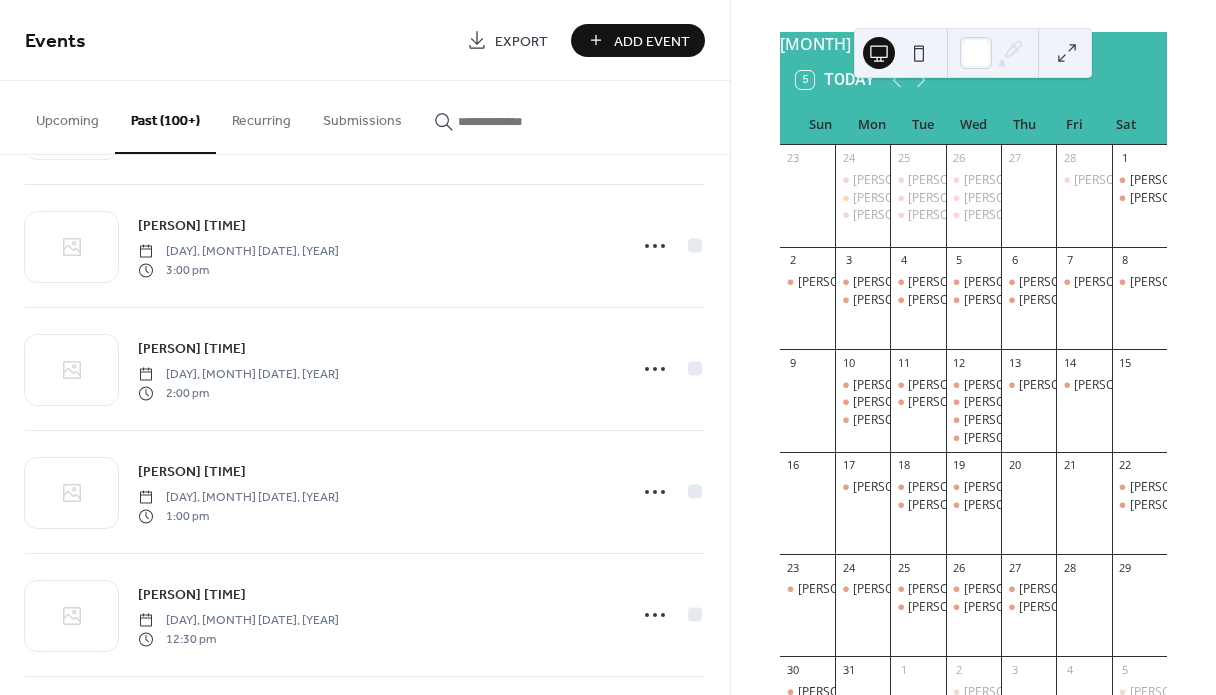 scroll, scrollTop: 3939, scrollLeft: 0, axis: vertical 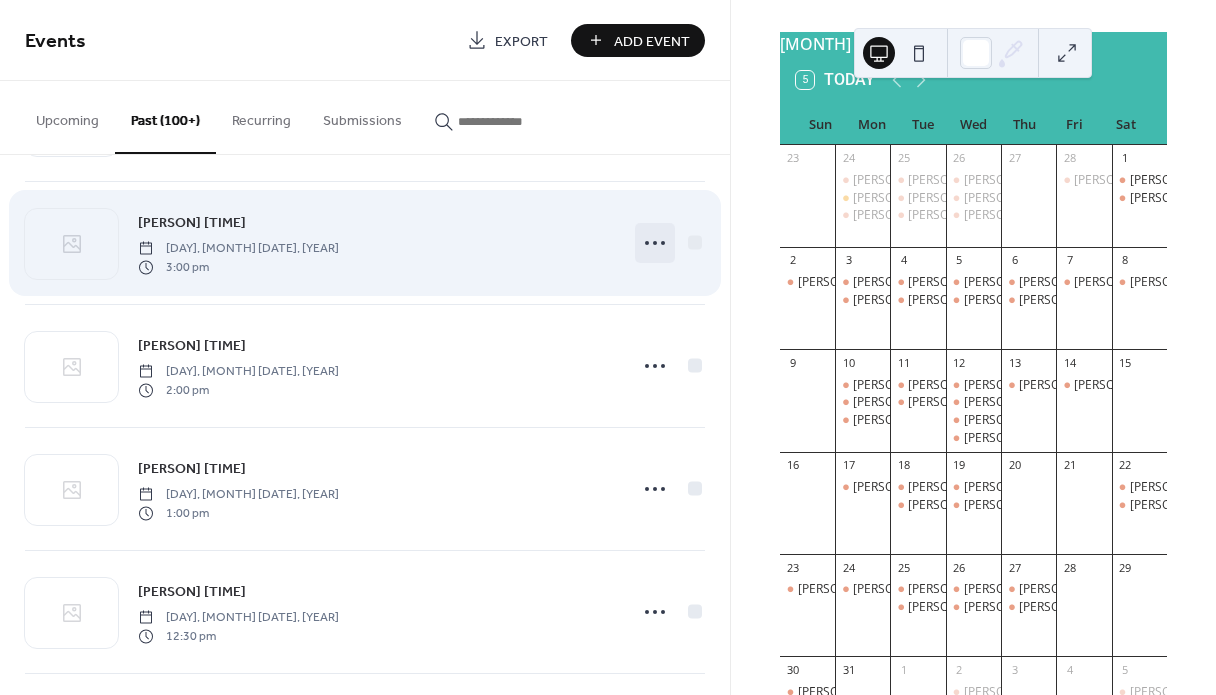 click 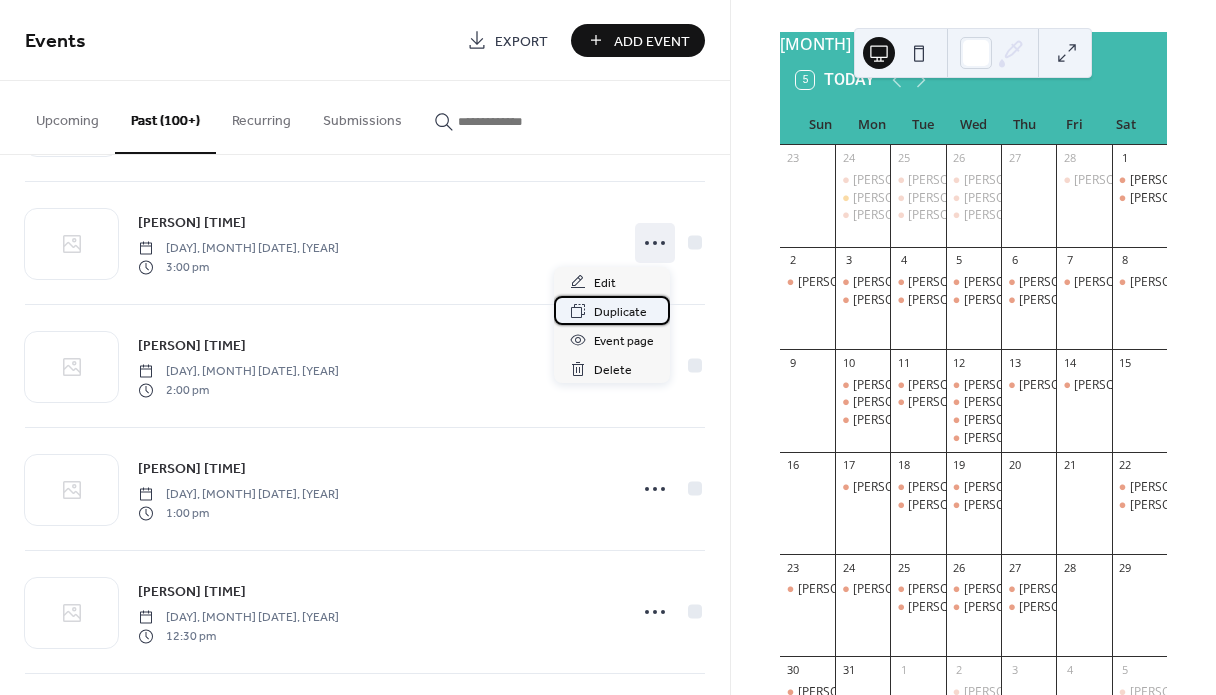 click on "Duplicate" at bounding box center (620, 312) 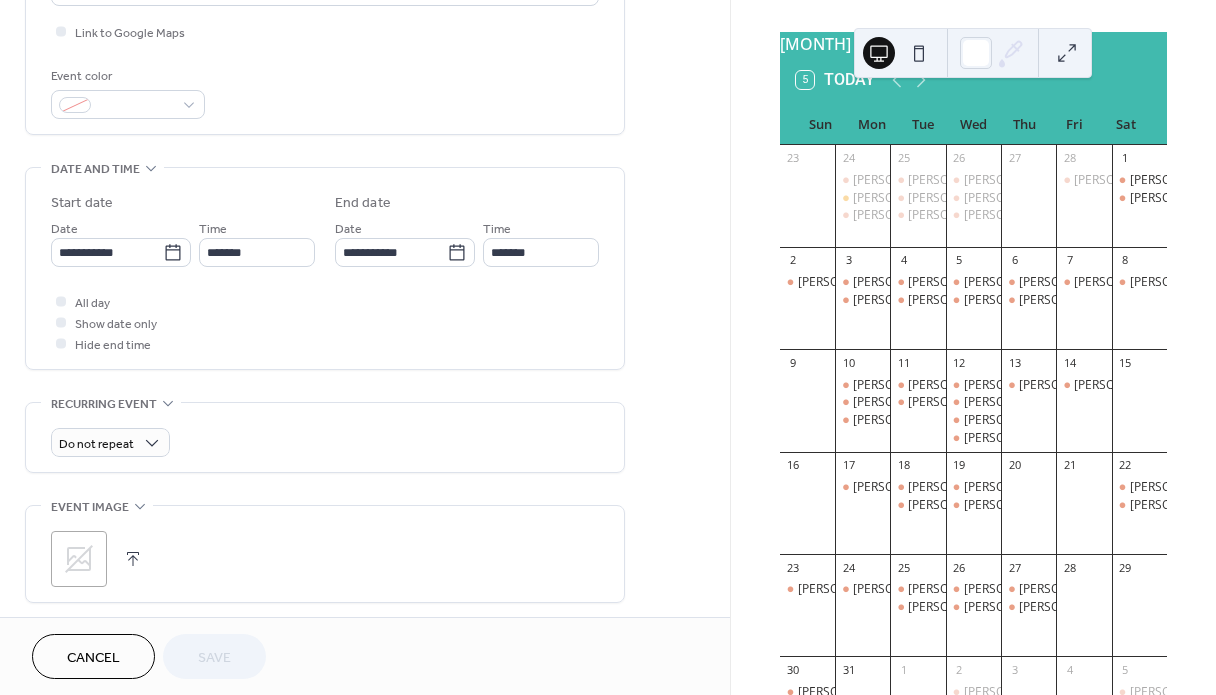 scroll, scrollTop: 504, scrollLeft: 0, axis: vertical 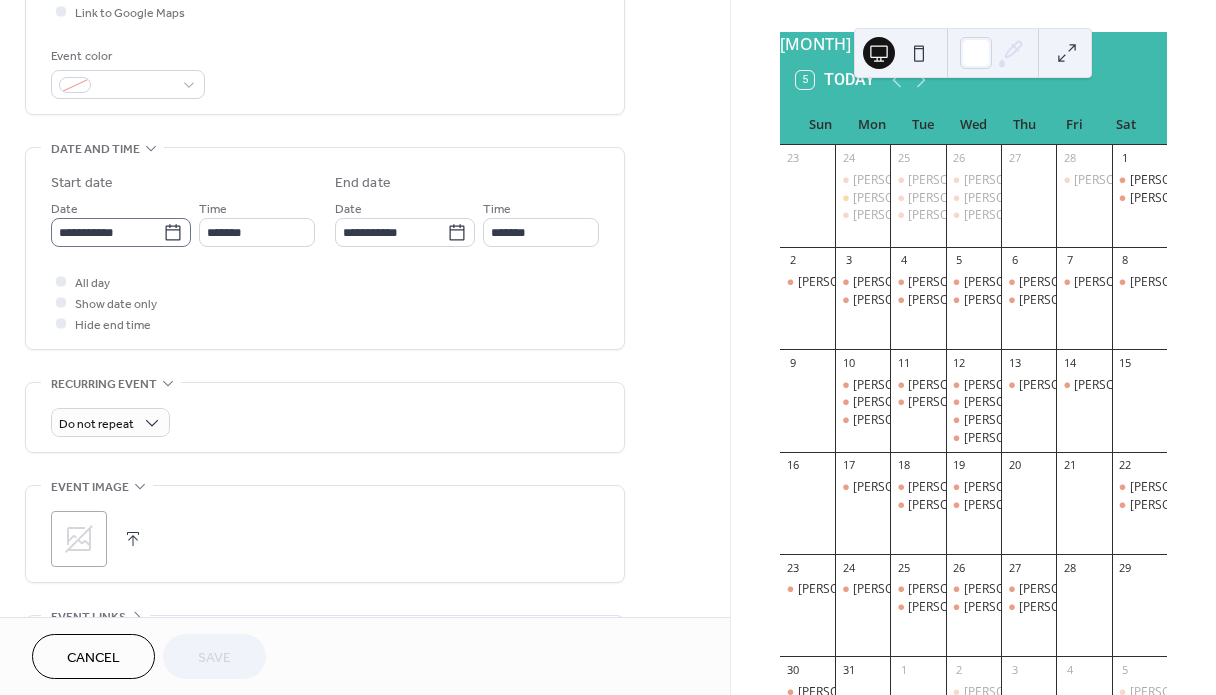 click 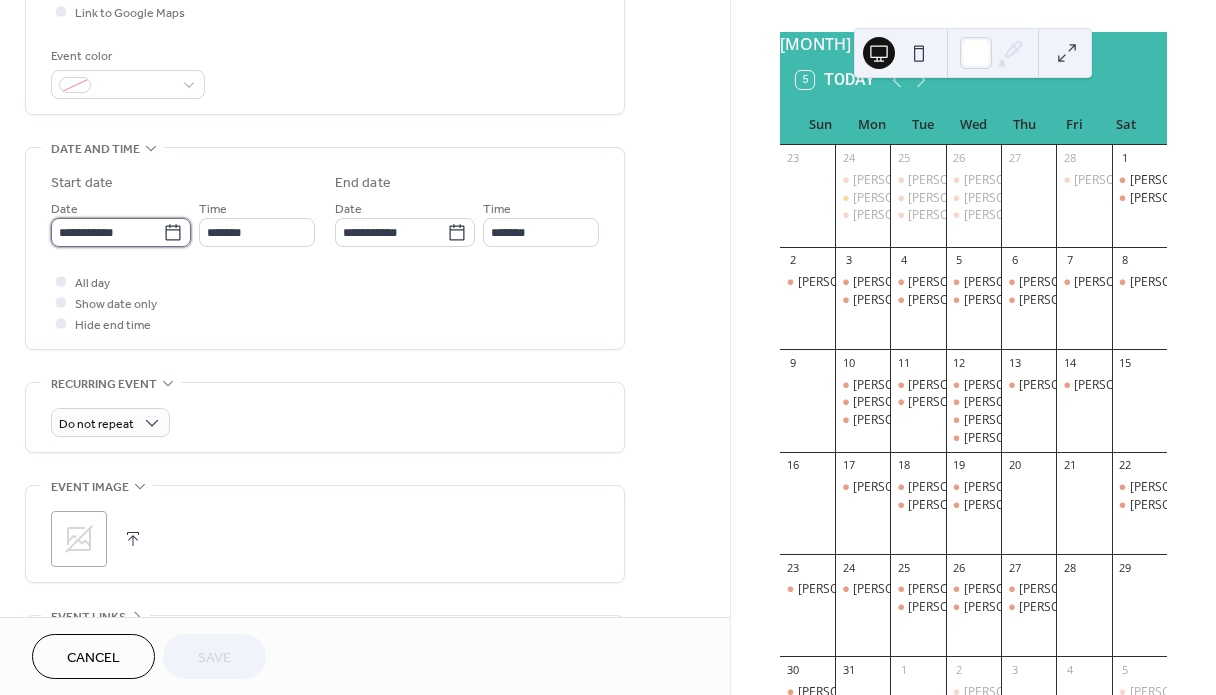click on "**********" at bounding box center [107, 232] 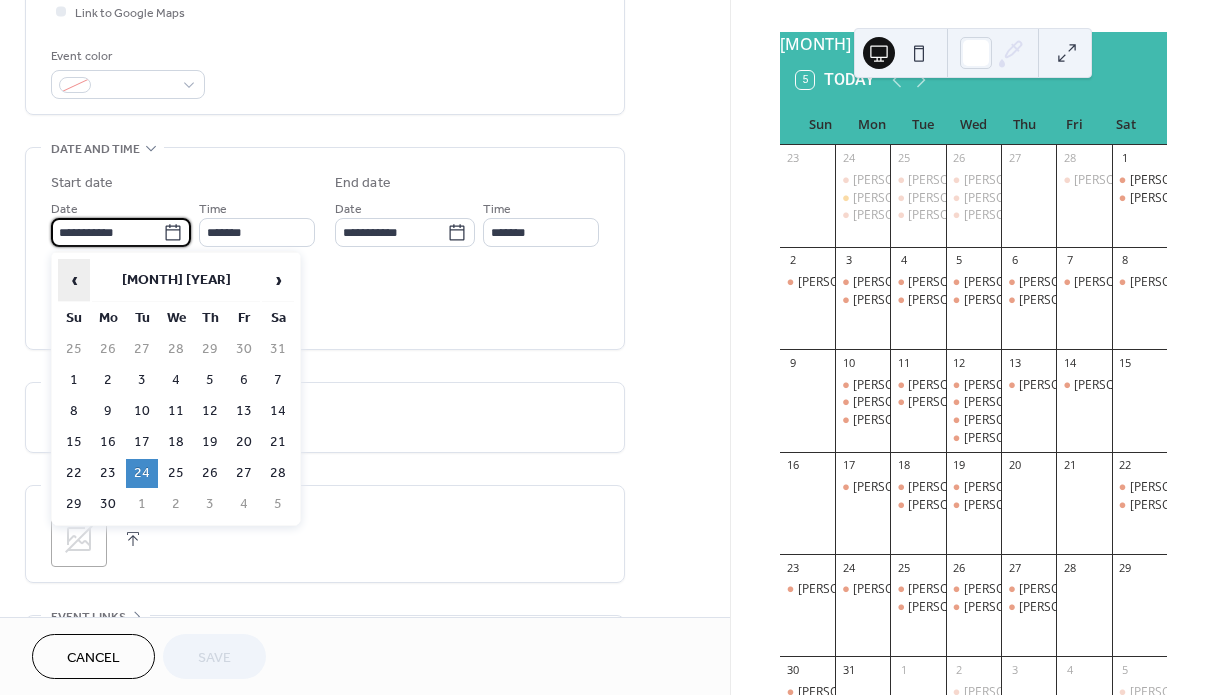 click on "‹" at bounding box center [74, 280] 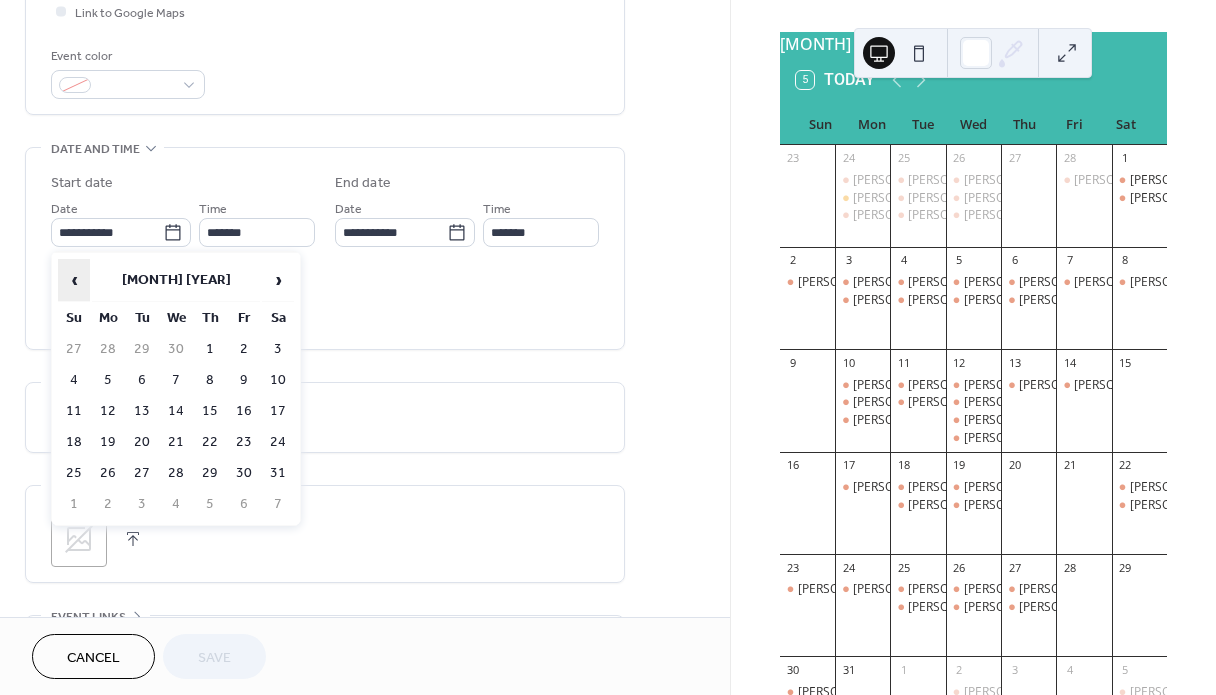 click on "‹" at bounding box center (74, 280) 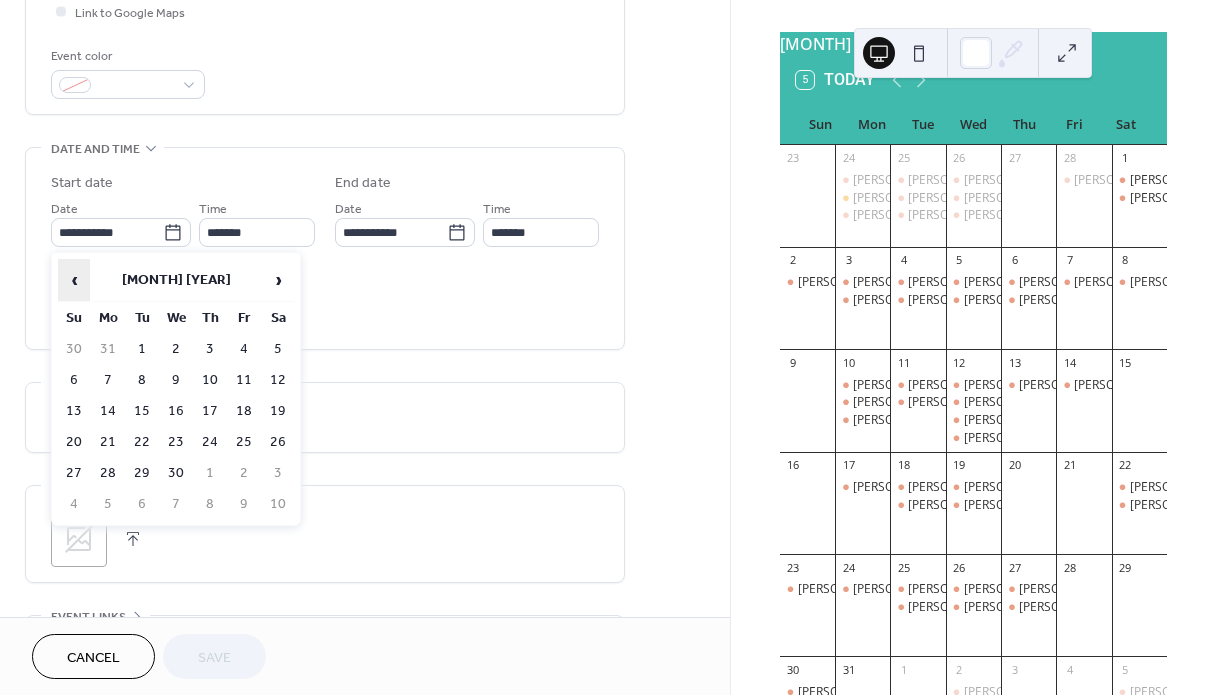 click on "‹" at bounding box center [74, 280] 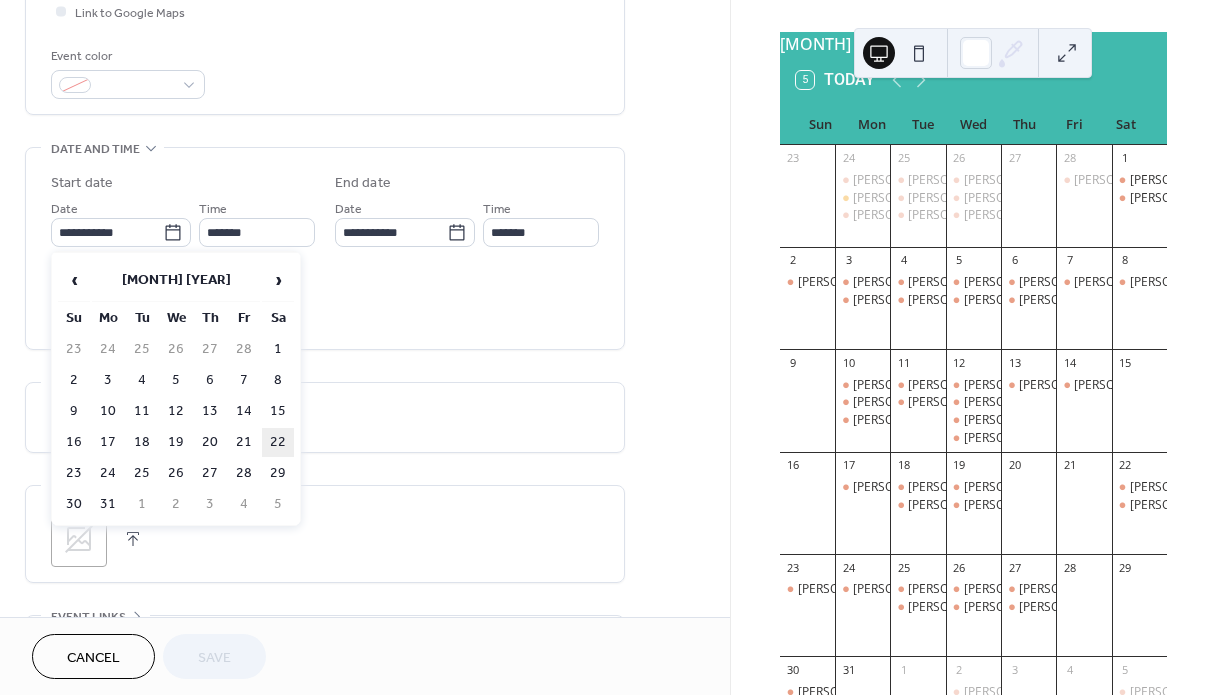 click on "22" at bounding box center [278, 442] 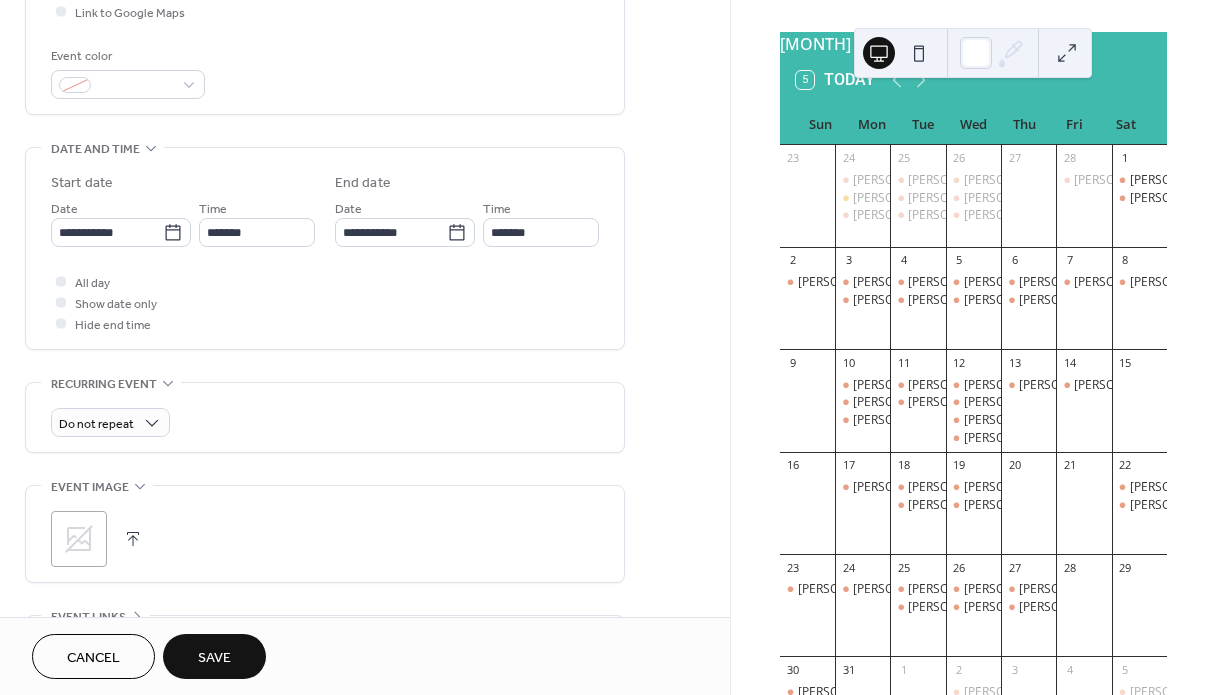 click on "Save" at bounding box center [214, 658] 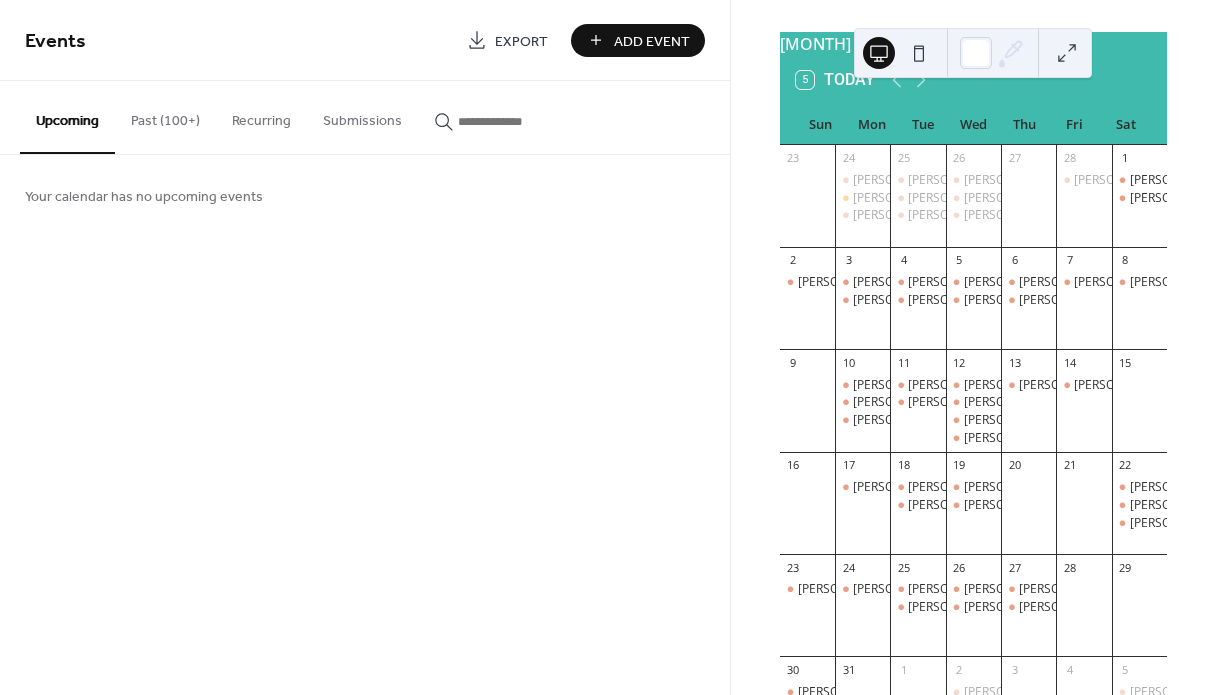 click on "Past (100+)" at bounding box center [165, 116] 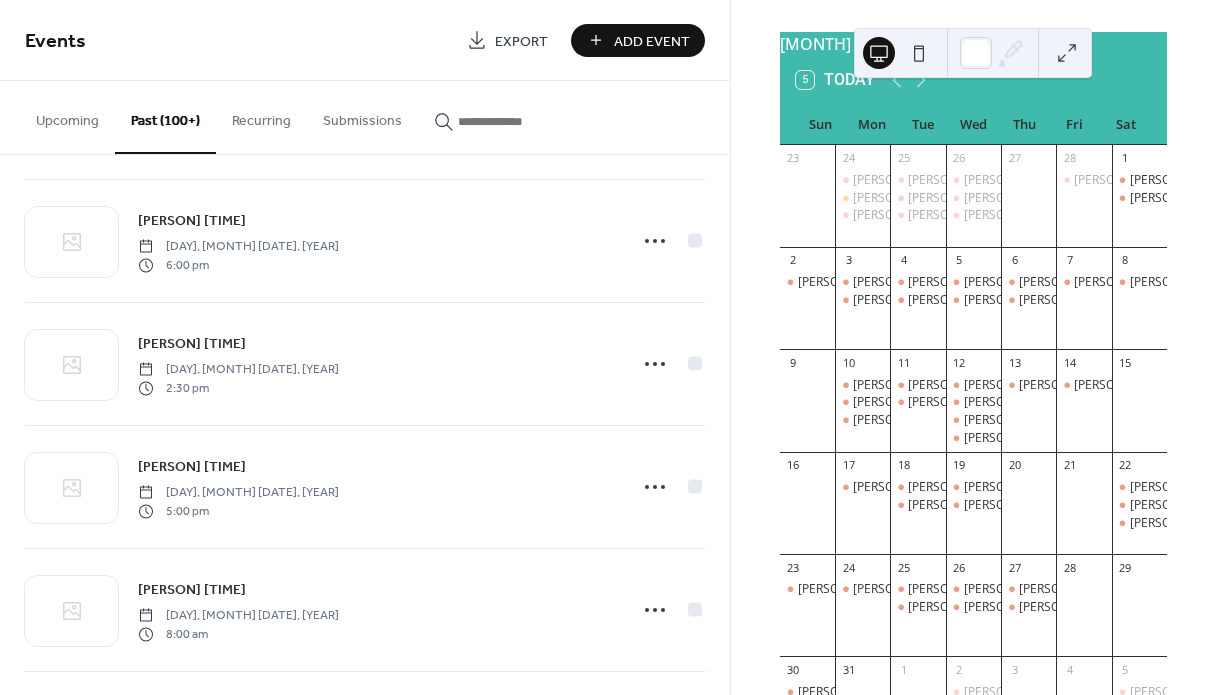 scroll, scrollTop: 9000, scrollLeft: 0, axis: vertical 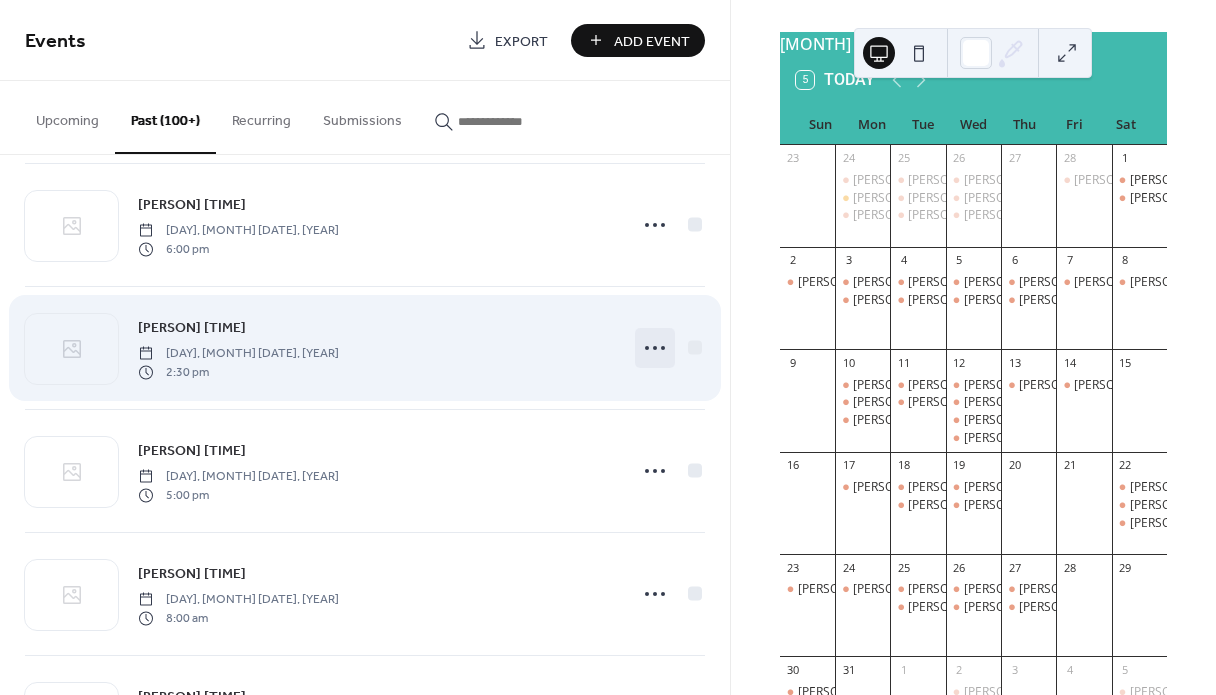 click 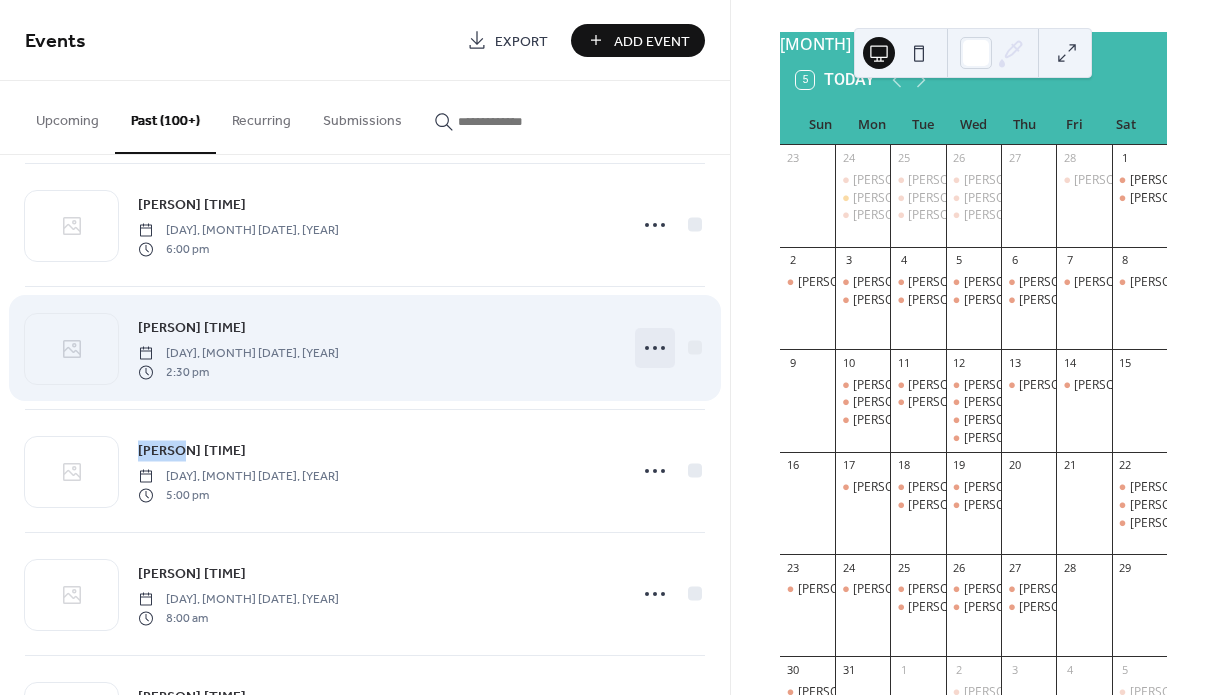 click 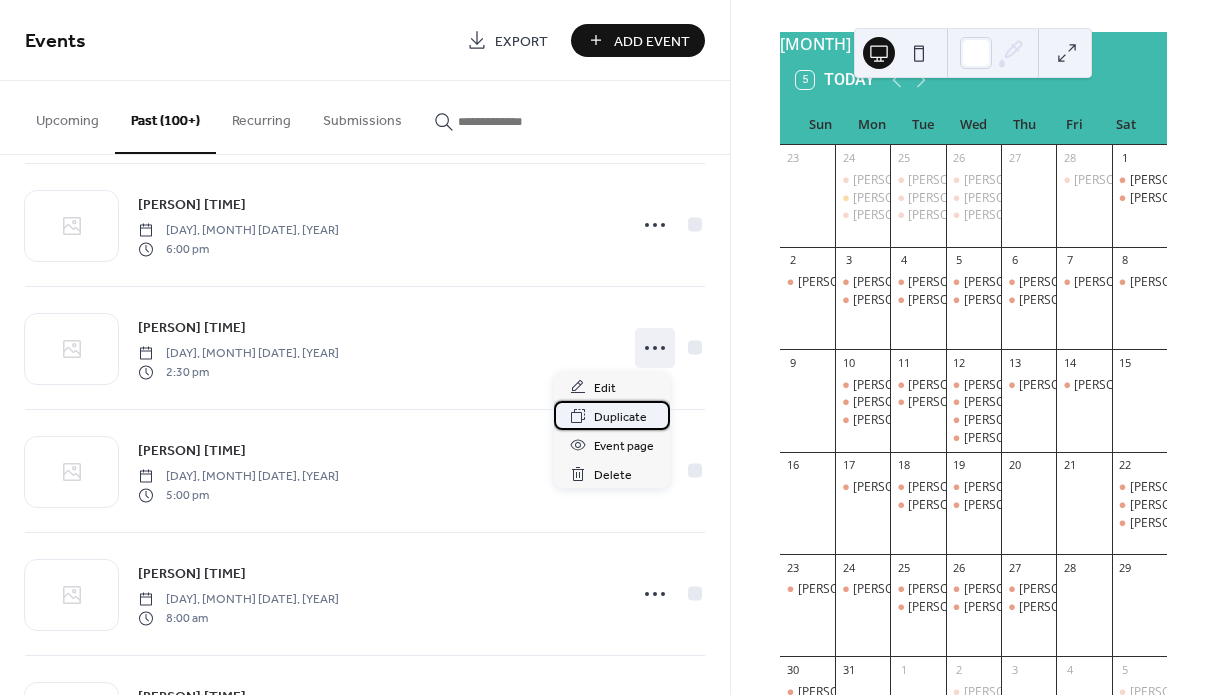 click on "Duplicate" at bounding box center [620, 417] 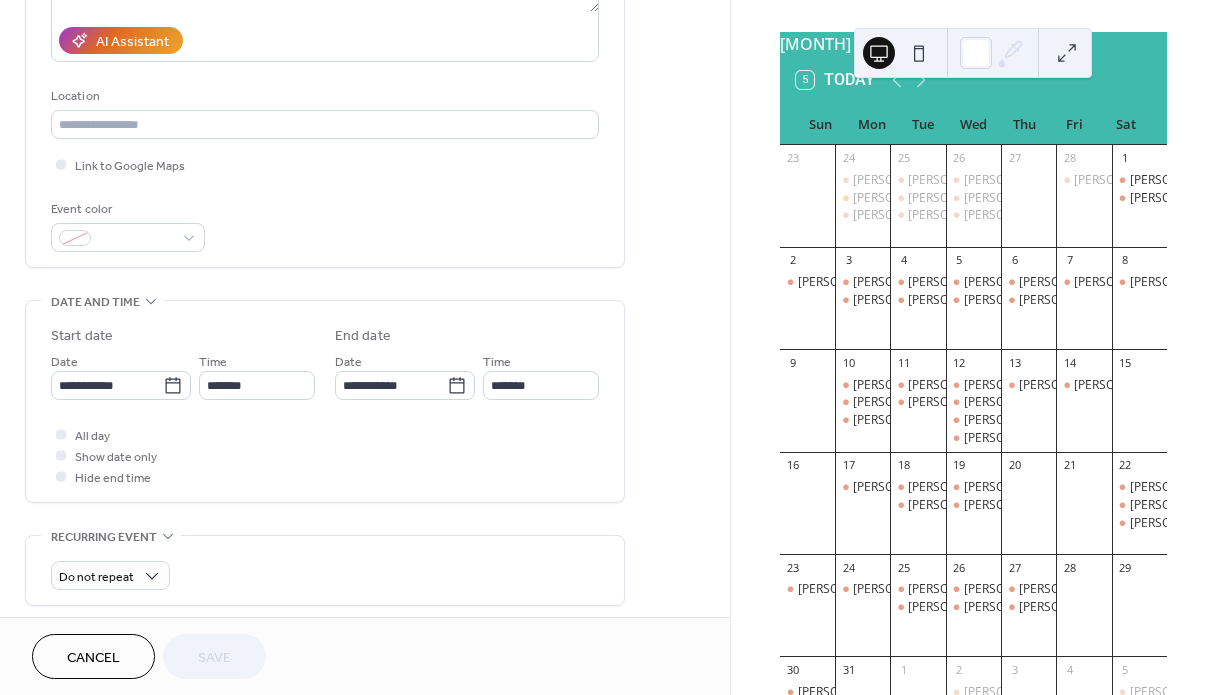 scroll, scrollTop: 369, scrollLeft: 0, axis: vertical 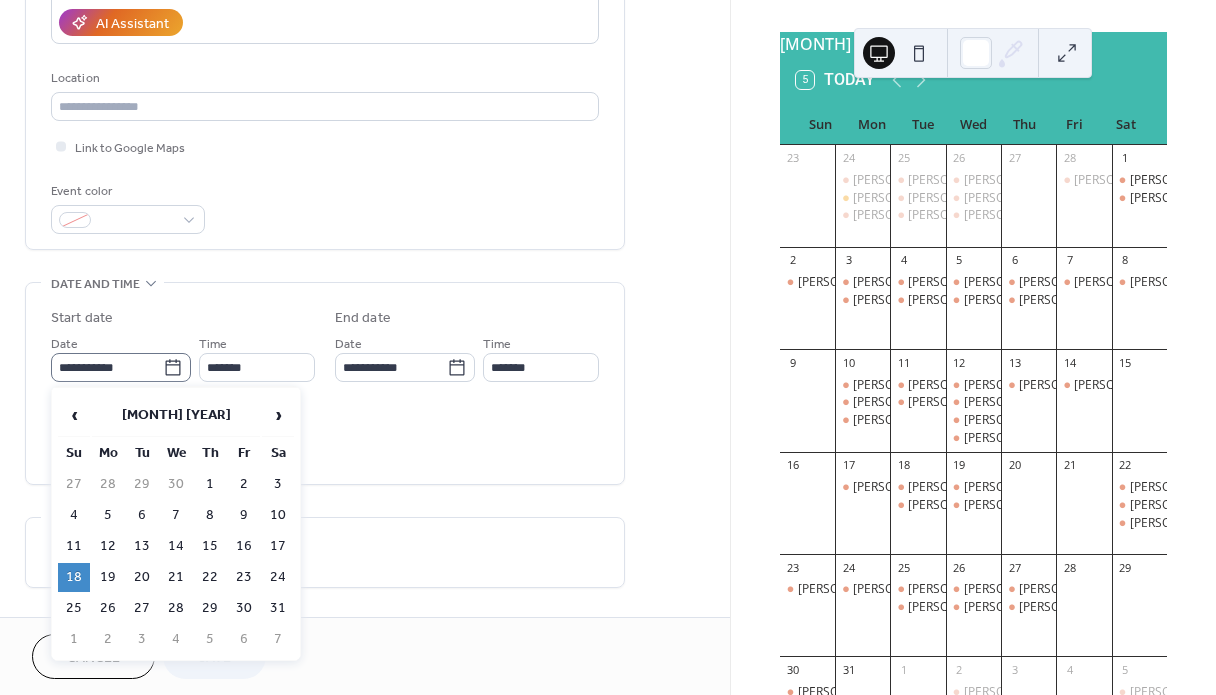 click 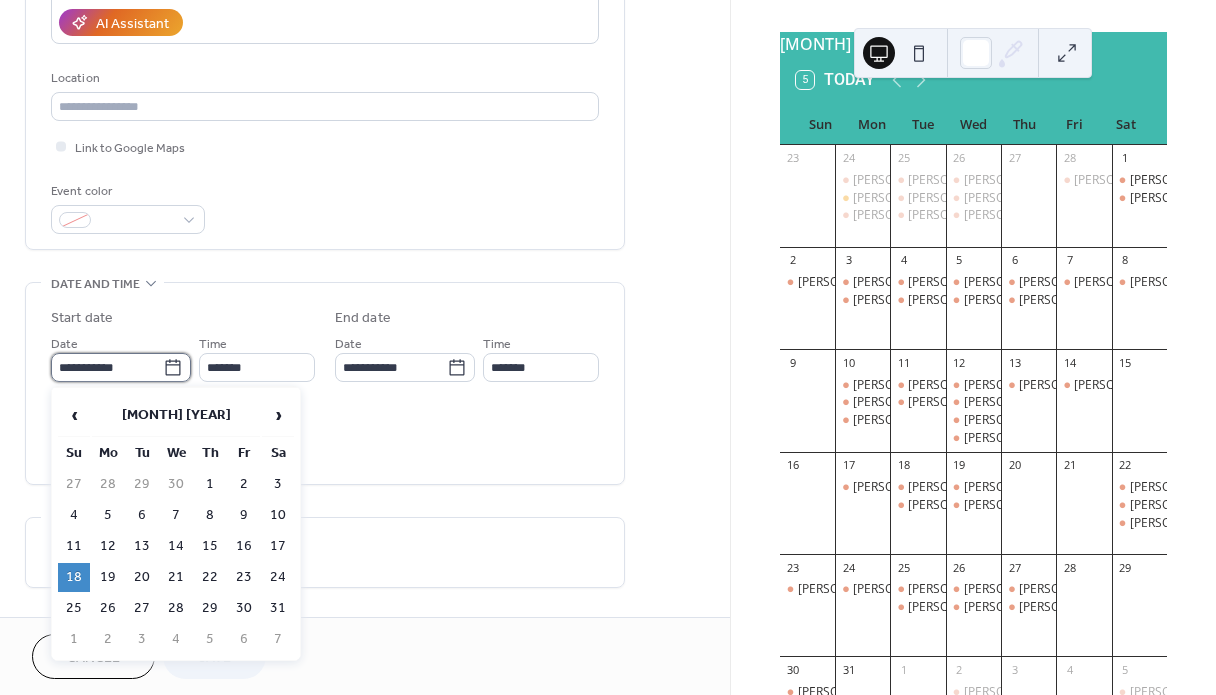 click on "**********" at bounding box center (107, 367) 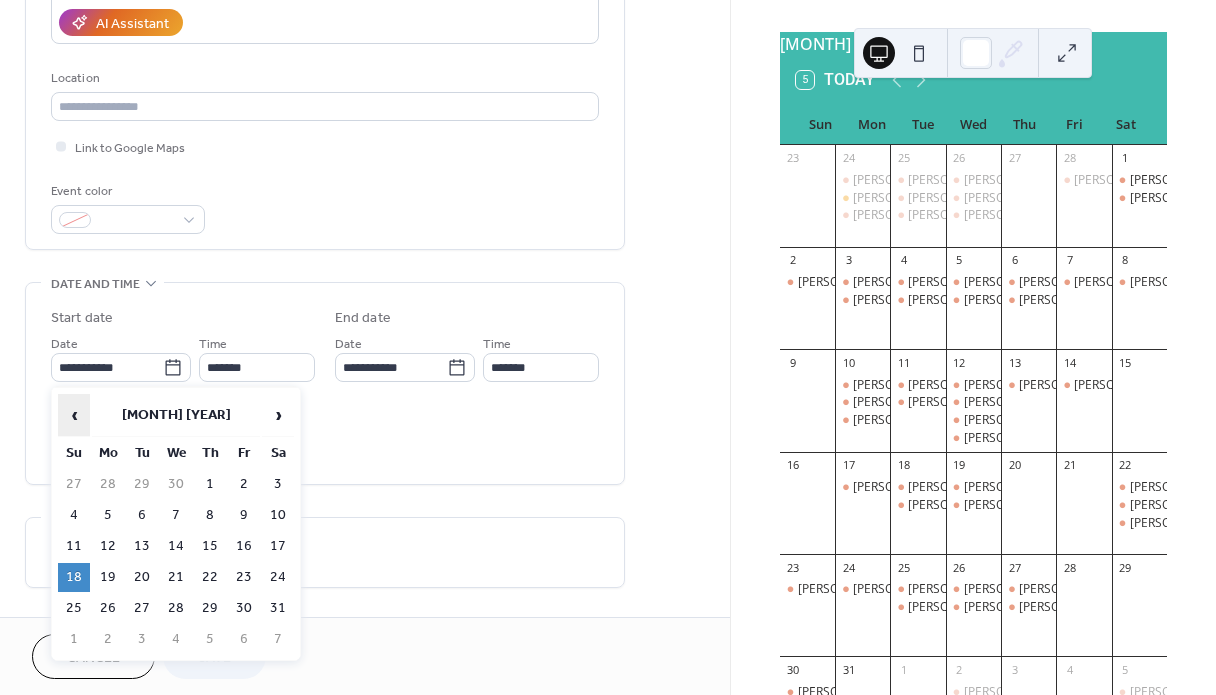 click on "‹" at bounding box center [74, 415] 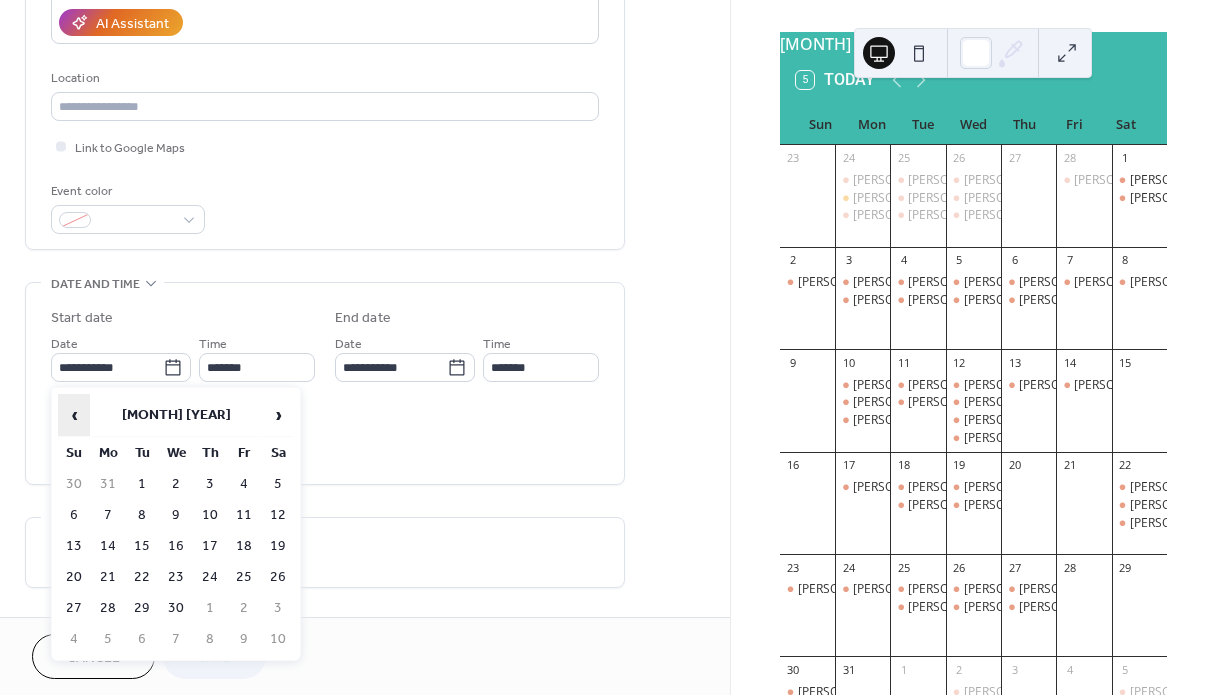click on "‹" at bounding box center [74, 415] 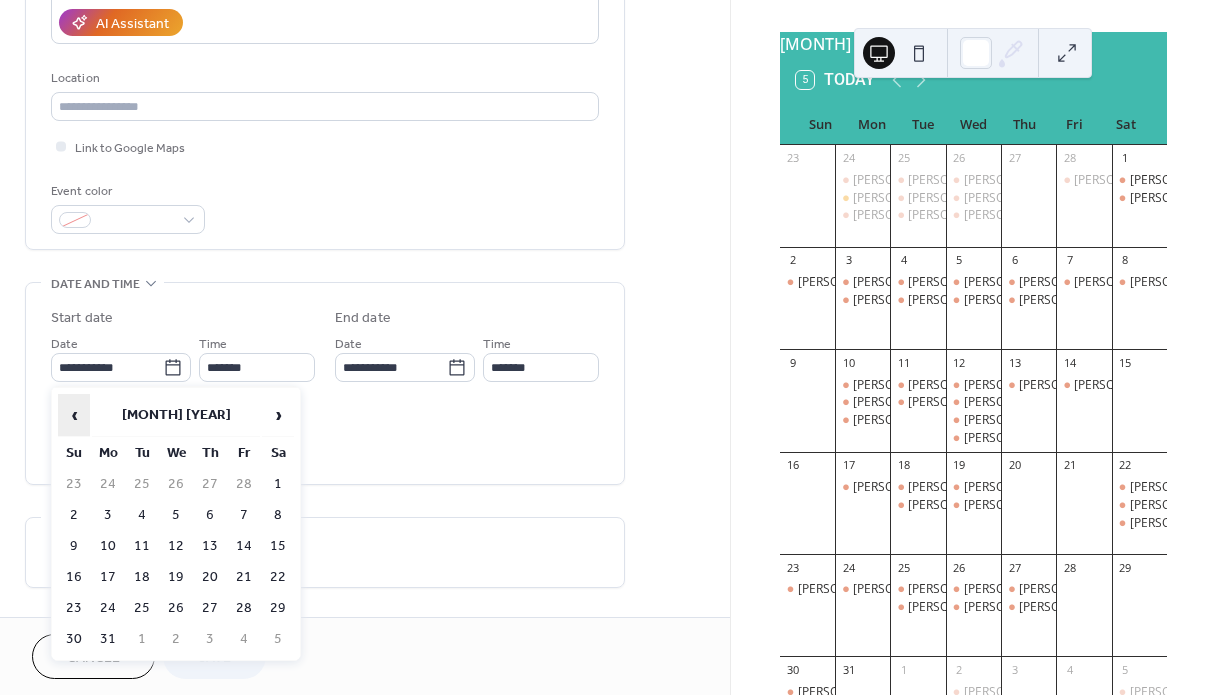 click on "‹" at bounding box center [74, 415] 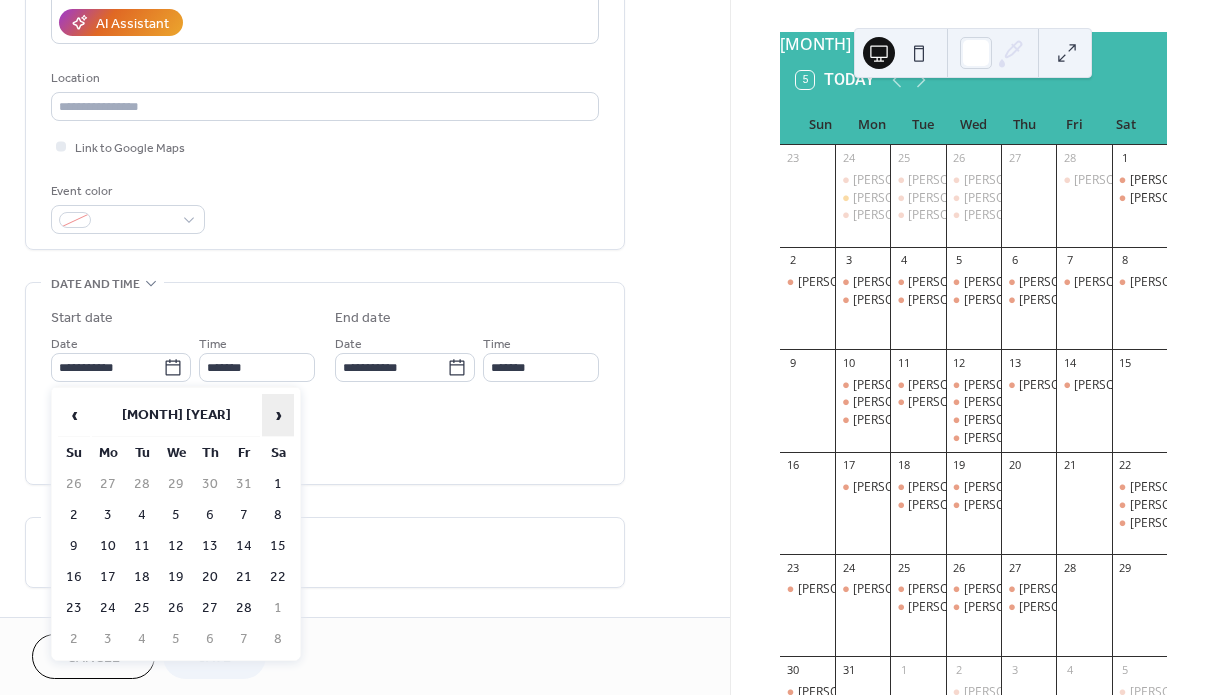 click on "›" at bounding box center [278, 415] 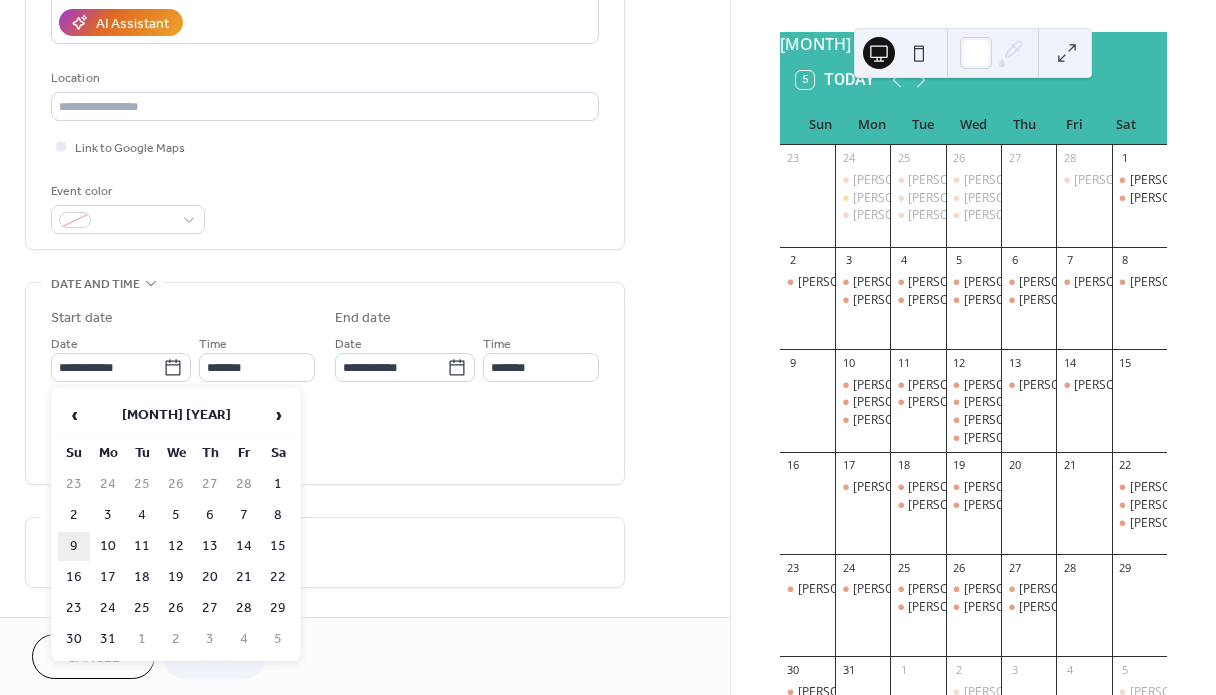 click on "9" at bounding box center (74, 546) 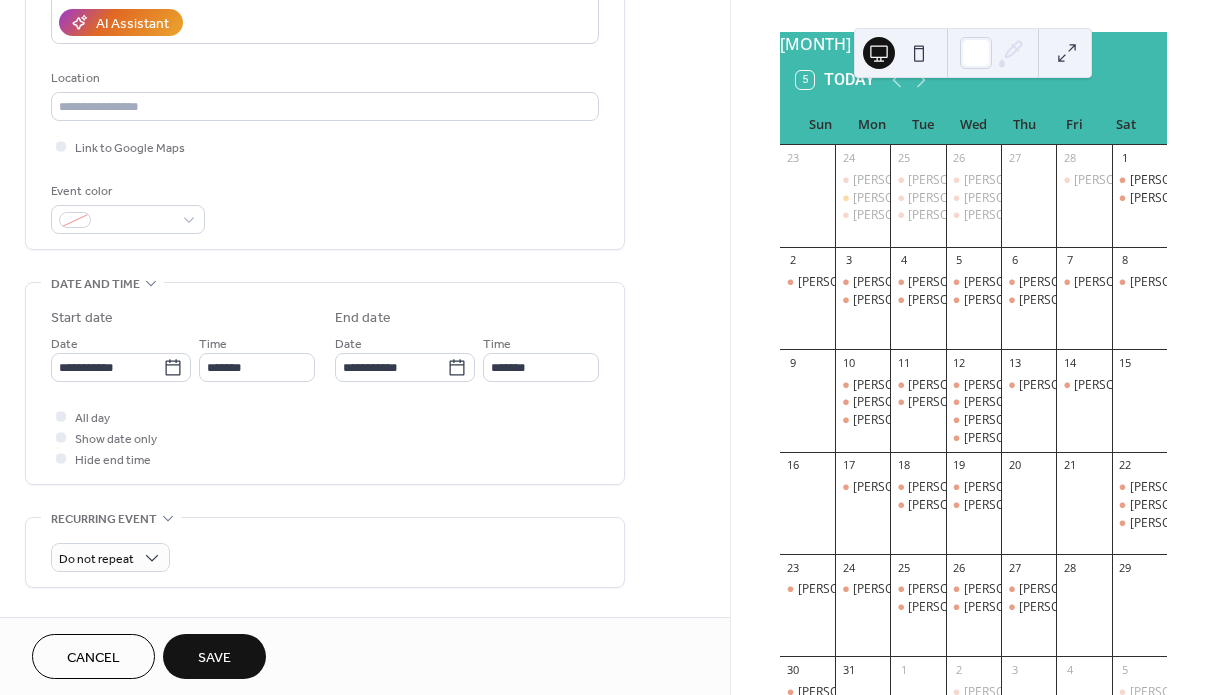 click on "Save" at bounding box center (214, 658) 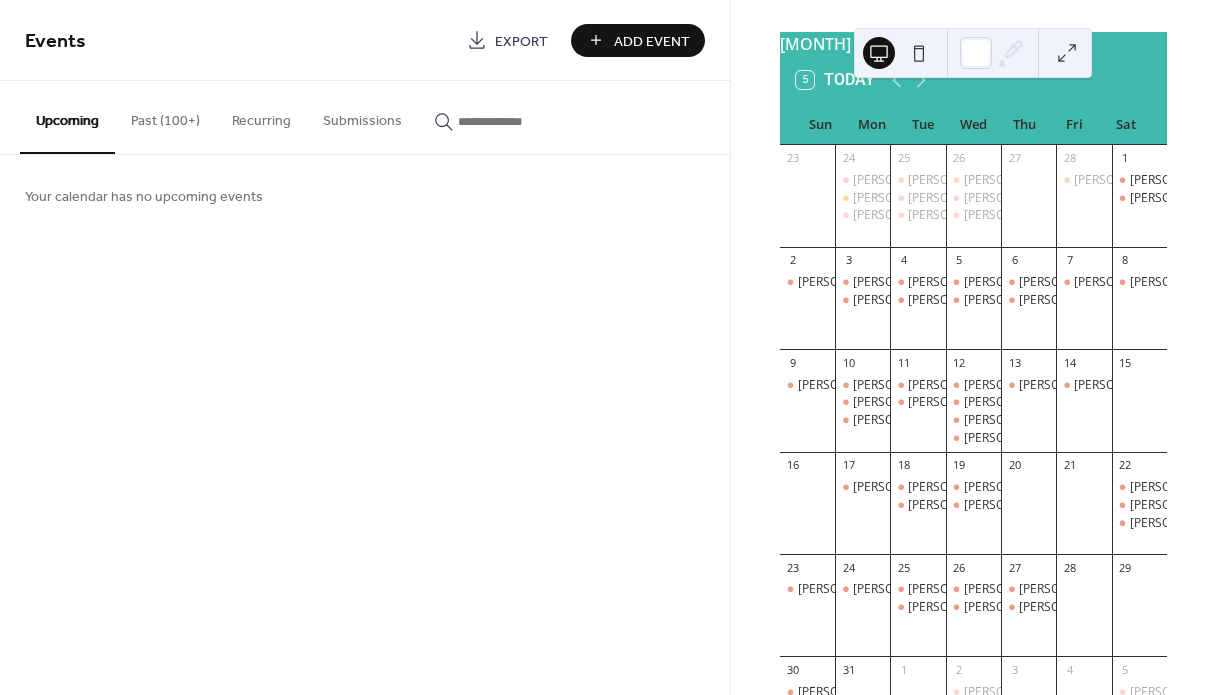 click on "Past (100+)" at bounding box center [165, 116] 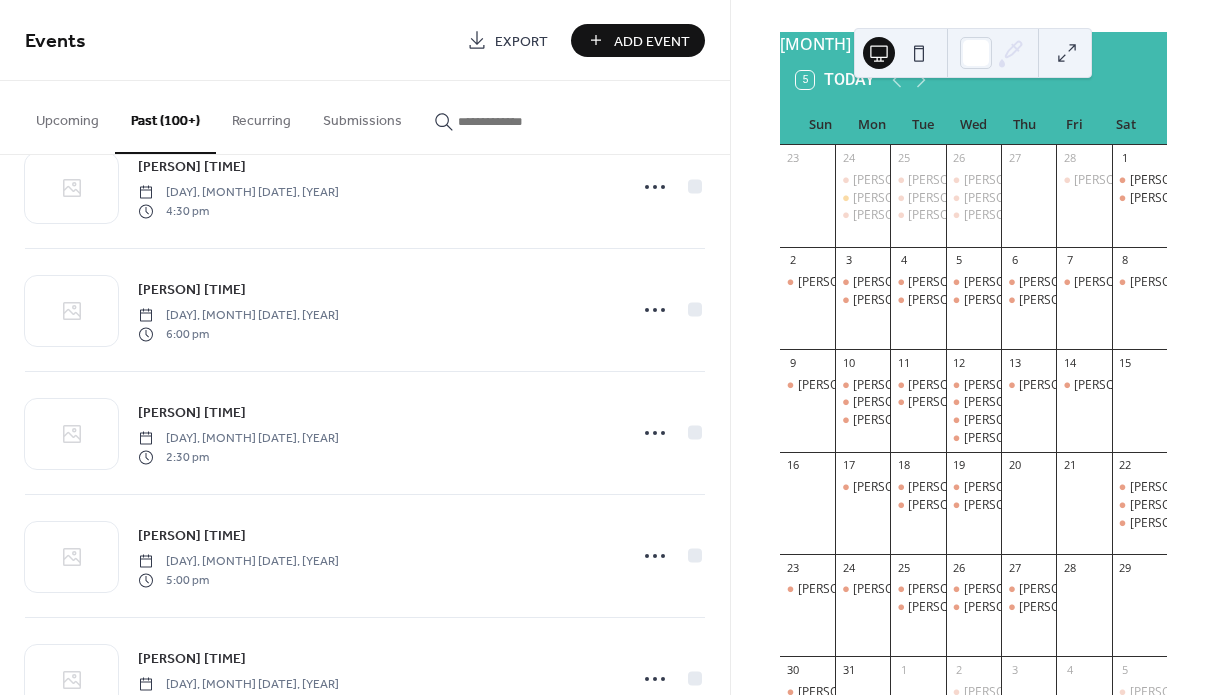 scroll, scrollTop: 8917, scrollLeft: 0, axis: vertical 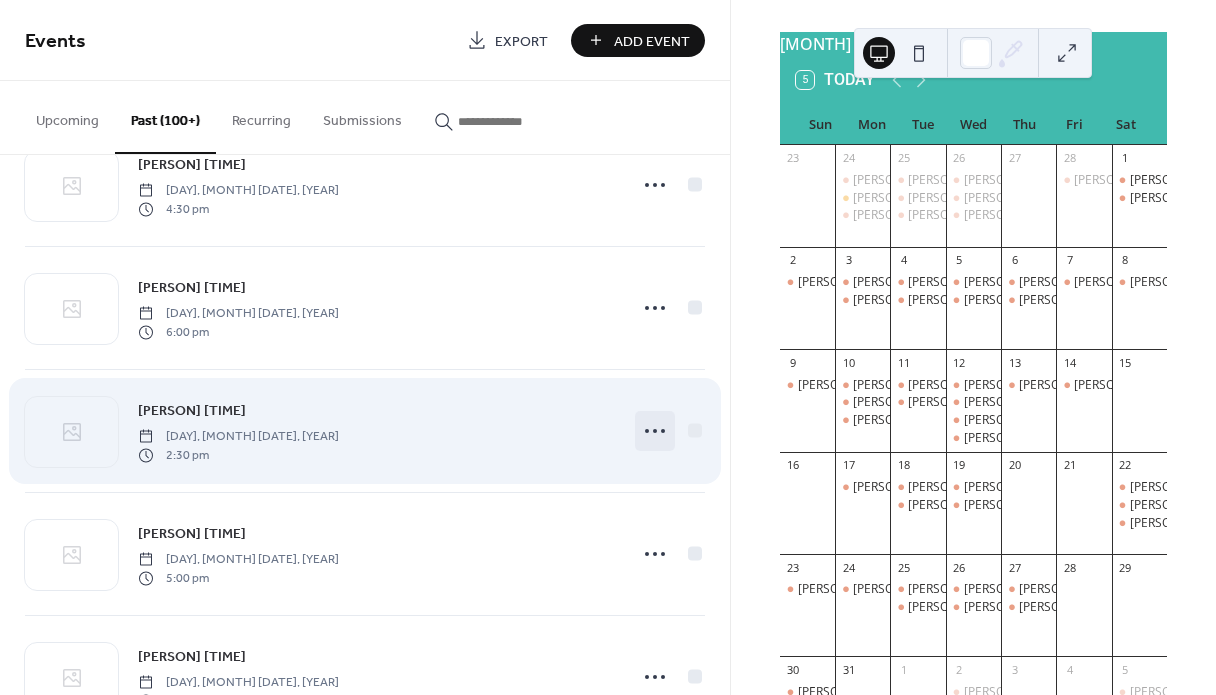 click 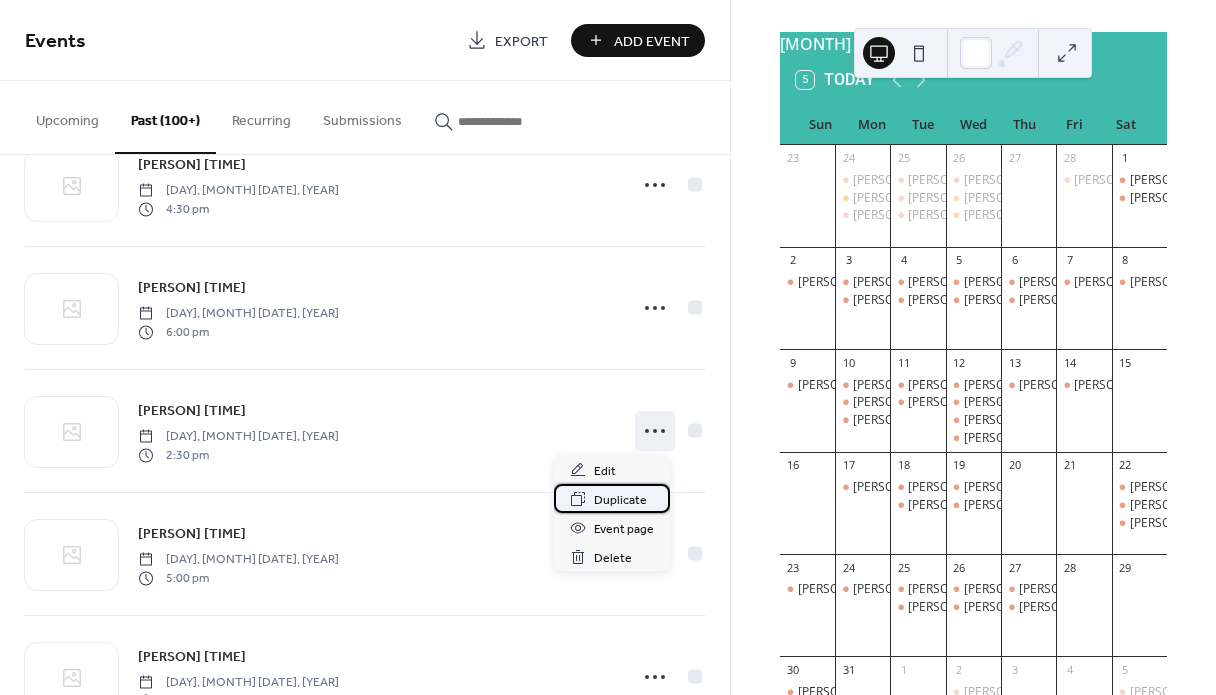 click on "Duplicate" at bounding box center [620, 500] 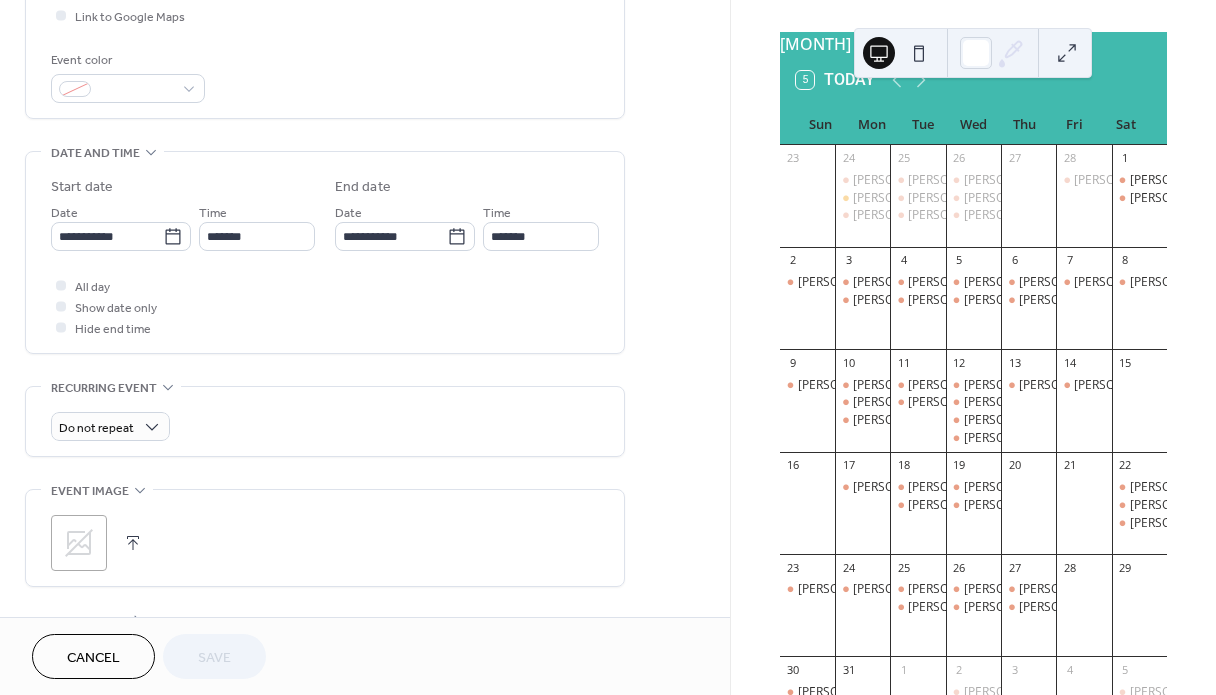 scroll, scrollTop: 513, scrollLeft: 0, axis: vertical 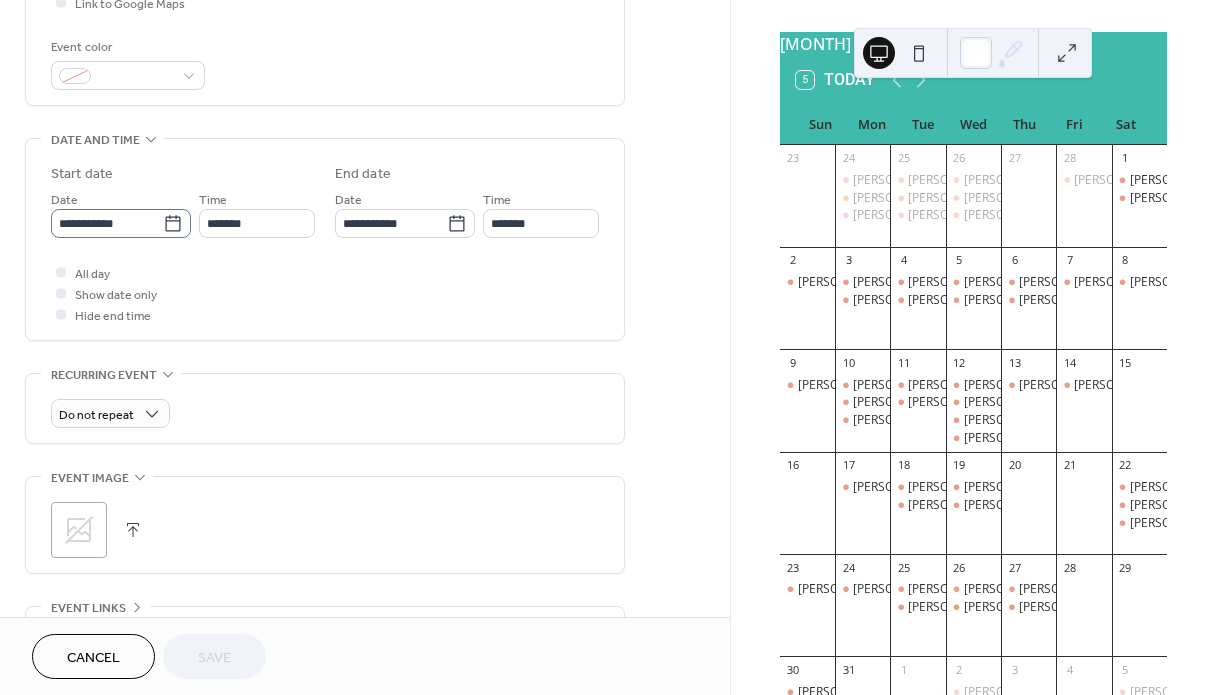 click 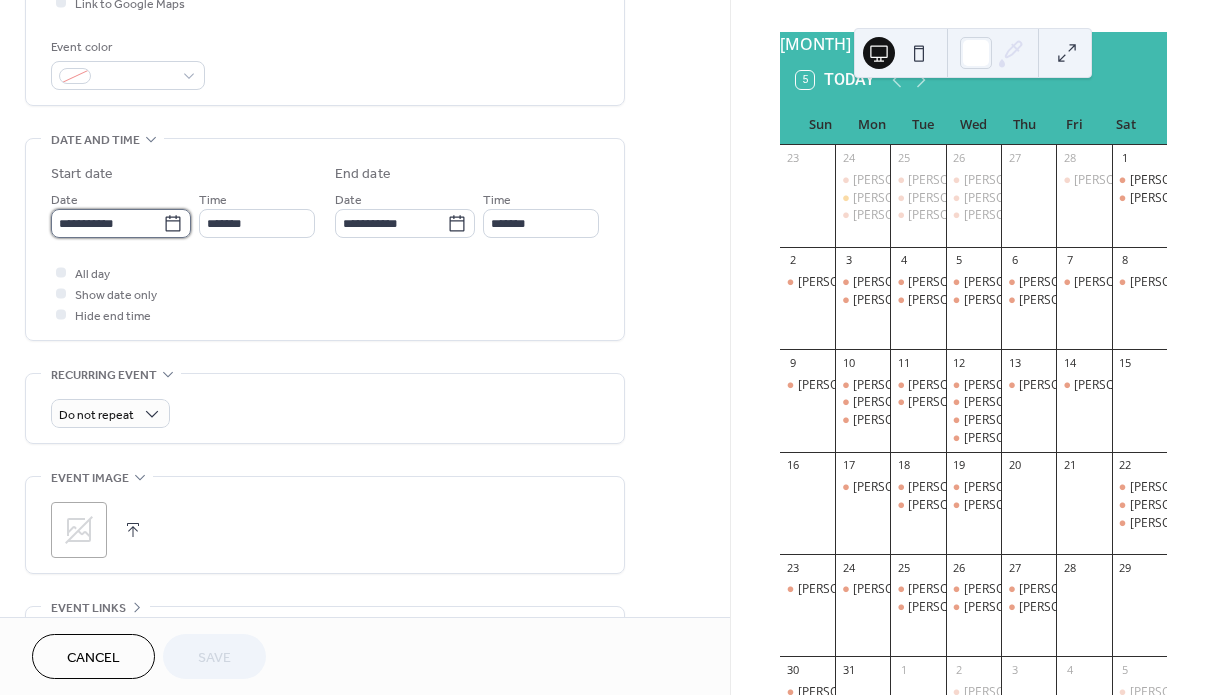 click on "**********" at bounding box center [107, 223] 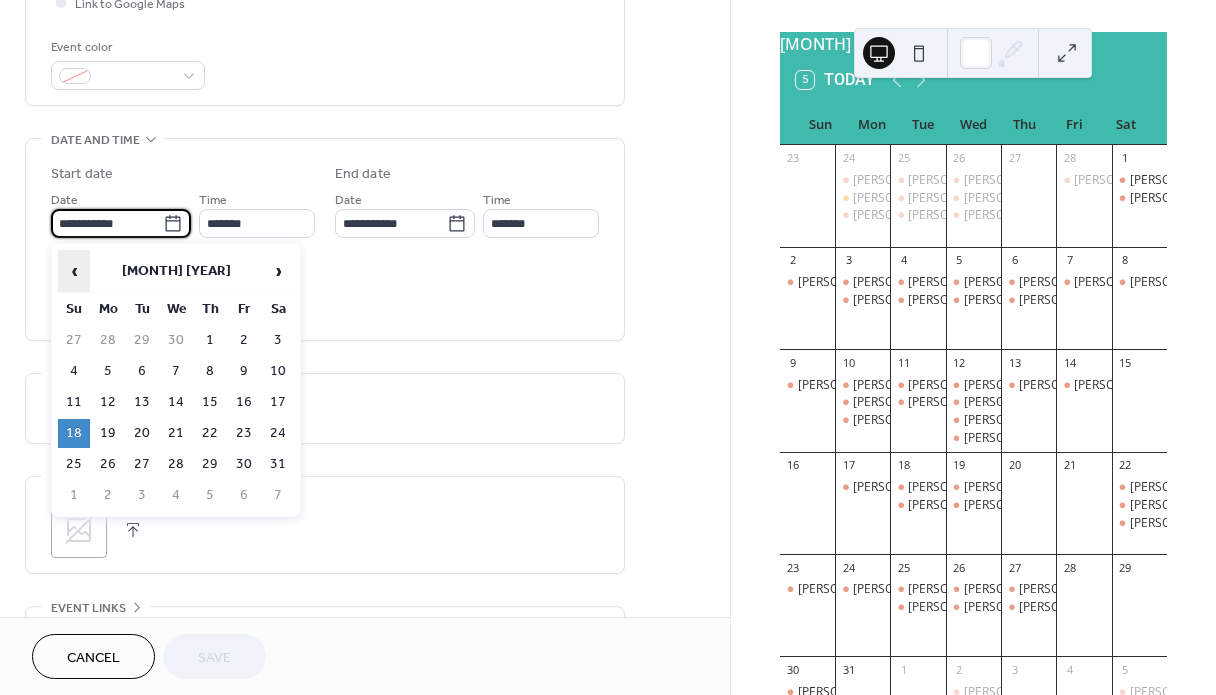 click on "‹" at bounding box center [74, 271] 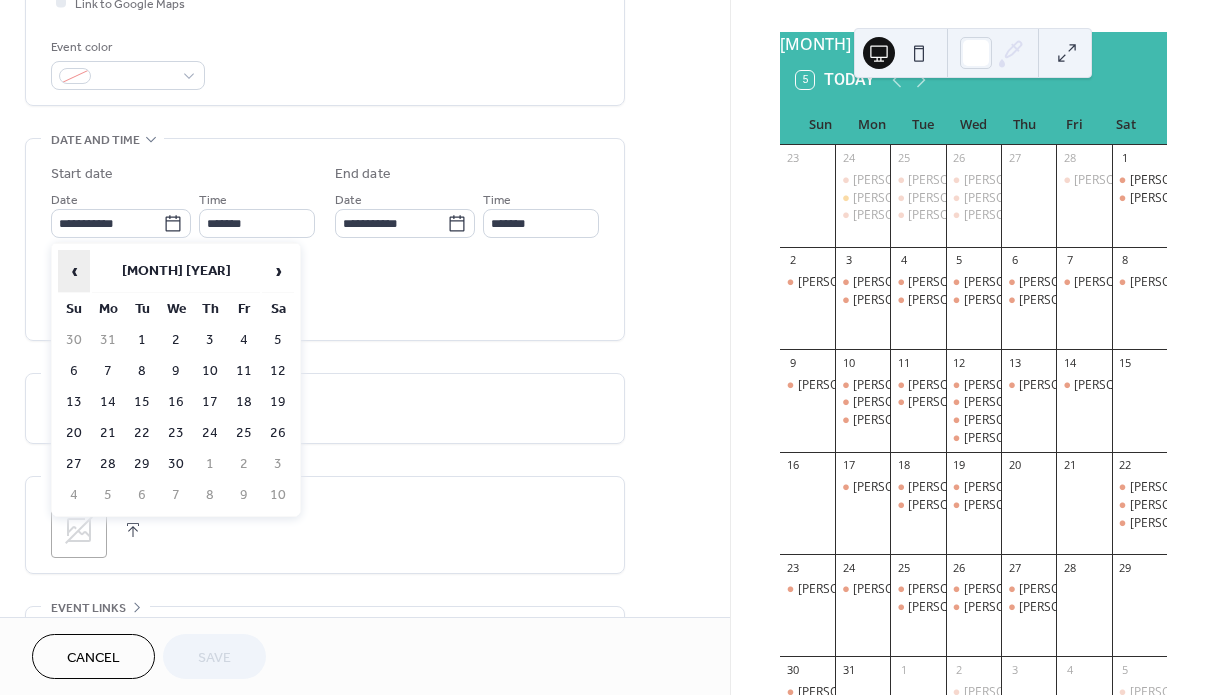 click on "‹" at bounding box center [74, 271] 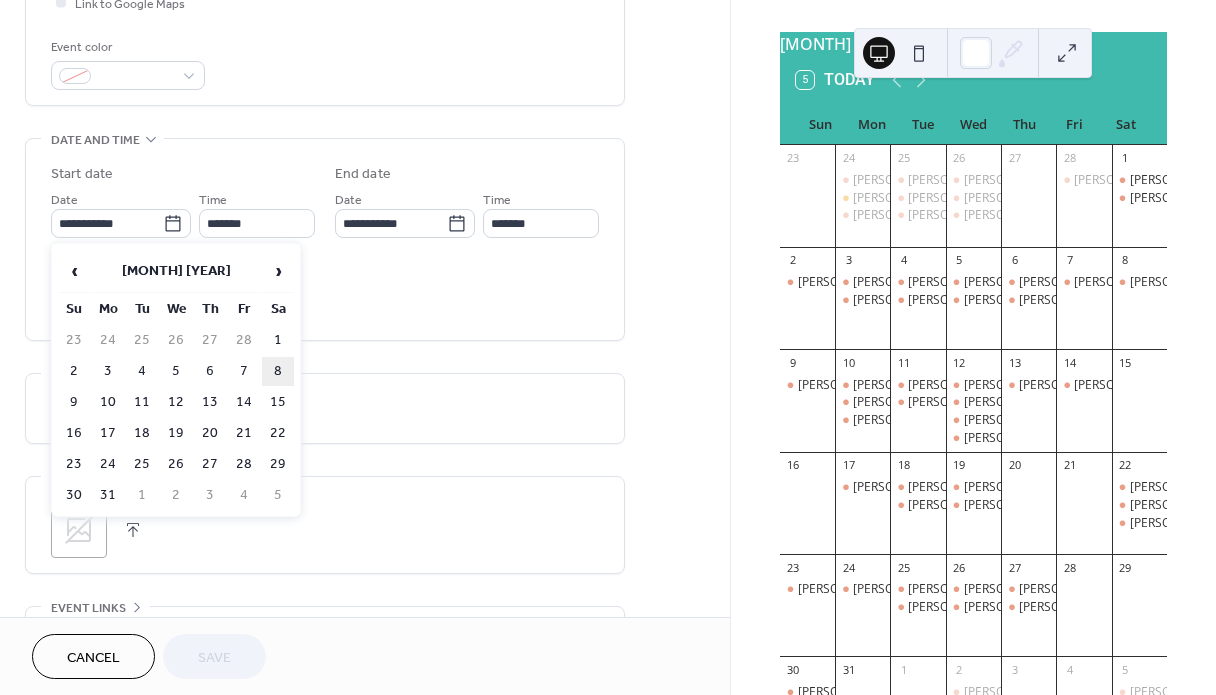 click on "8" at bounding box center (278, 371) 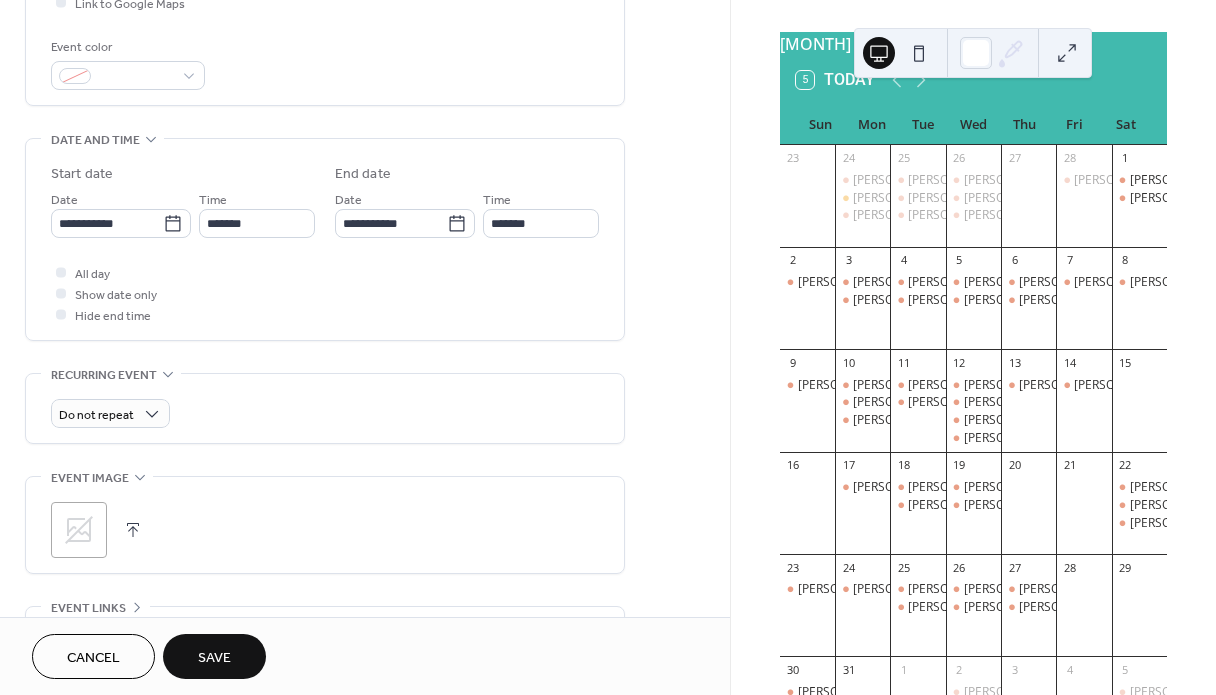 click on "Save" at bounding box center (214, 658) 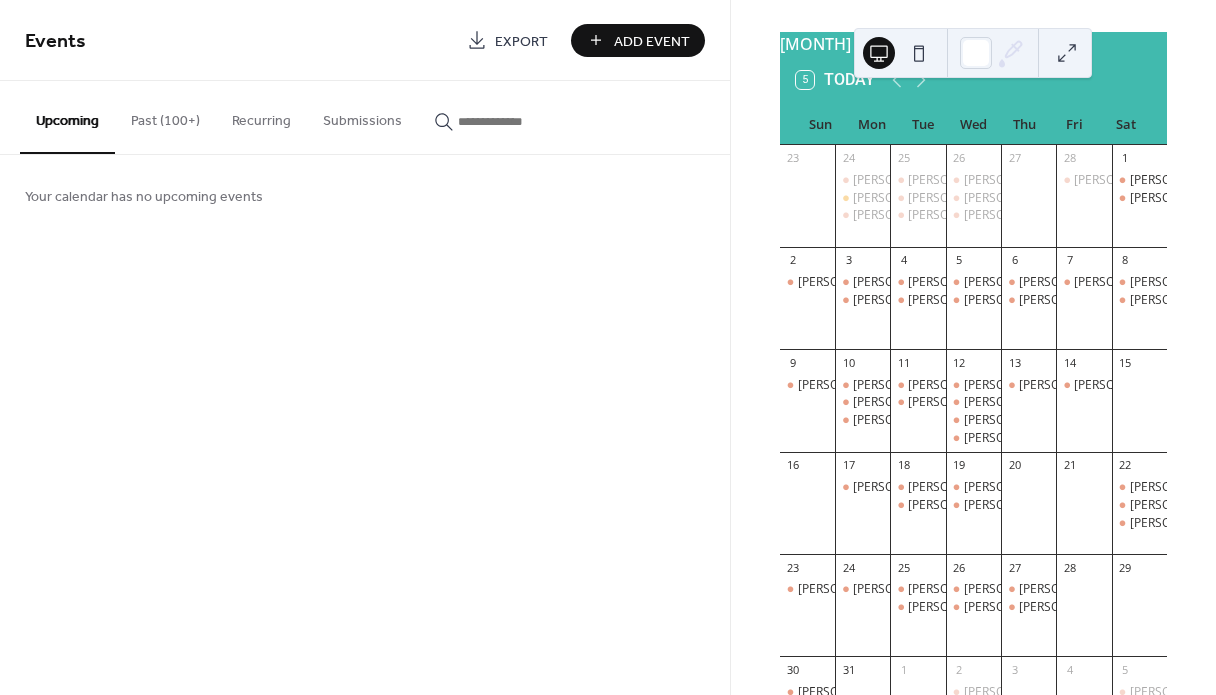 click on "Past (100+)" at bounding box center (165, 116) 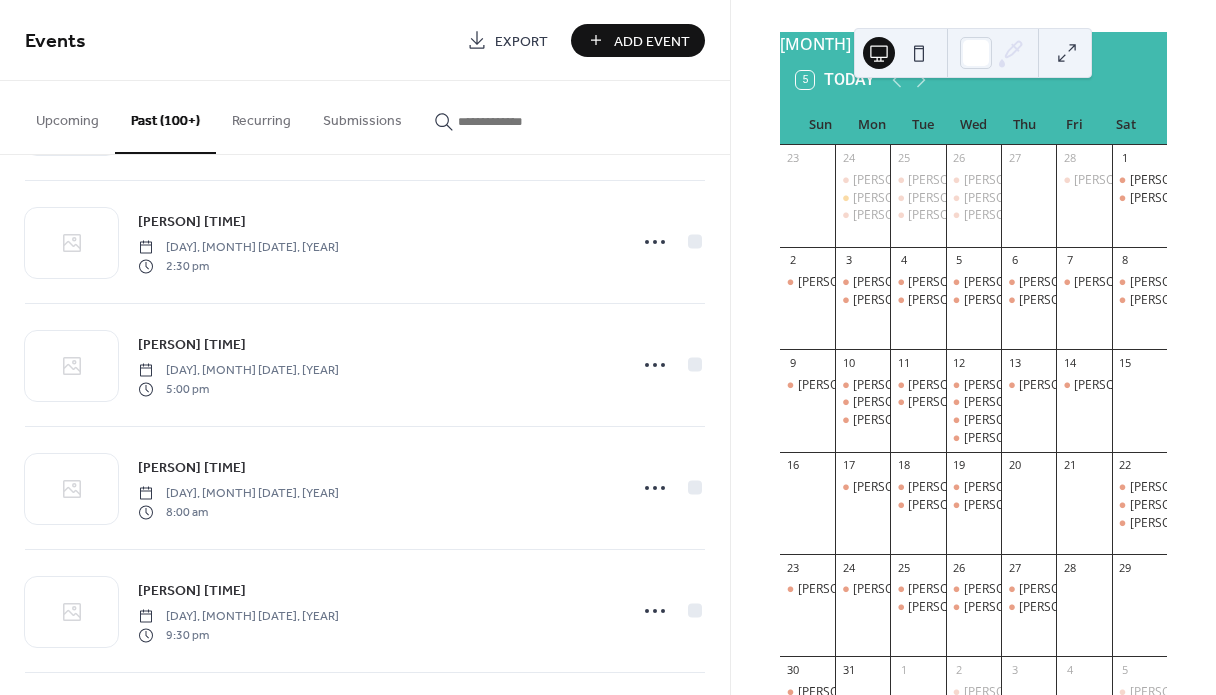 scroll, scrollTop: 9107, scrollLeft: 0, axis: vertical 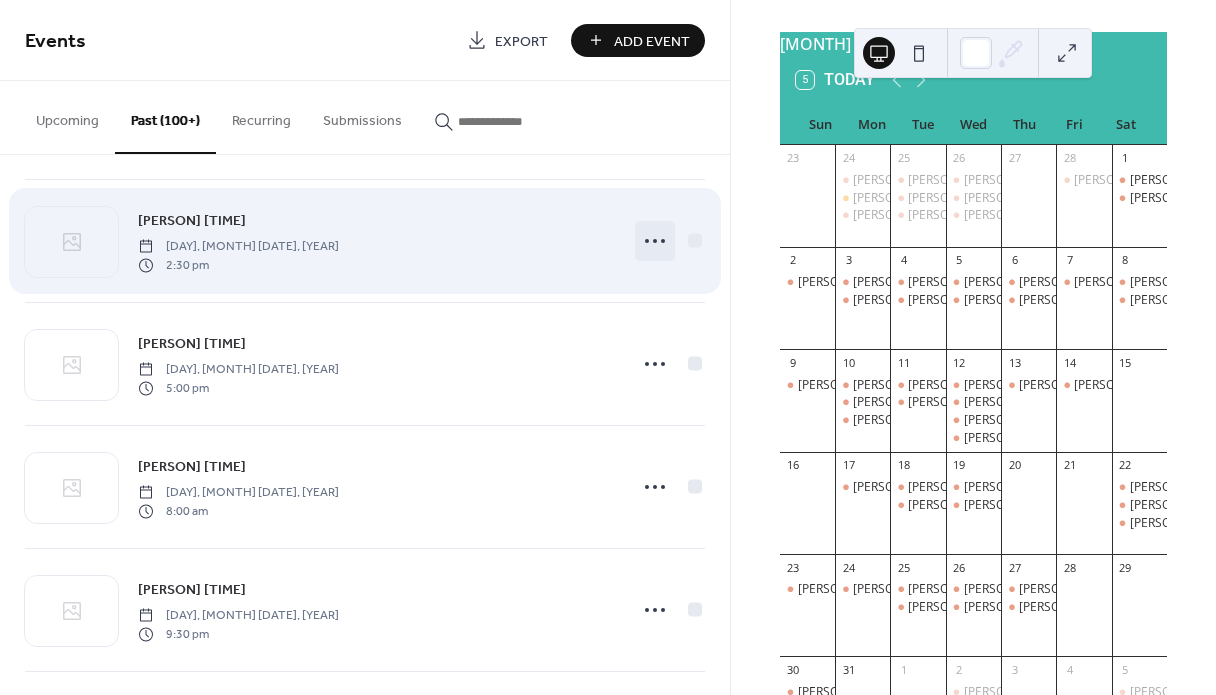 click 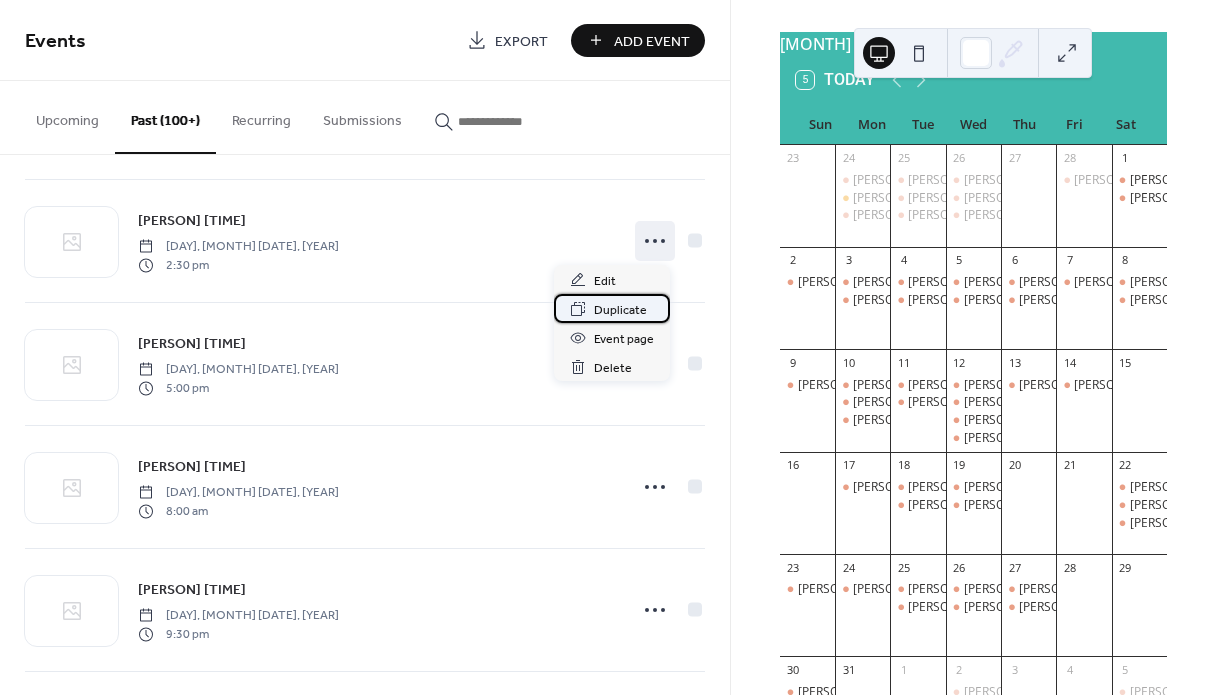 click on "Duplicate" at bounding box center (620, 310) 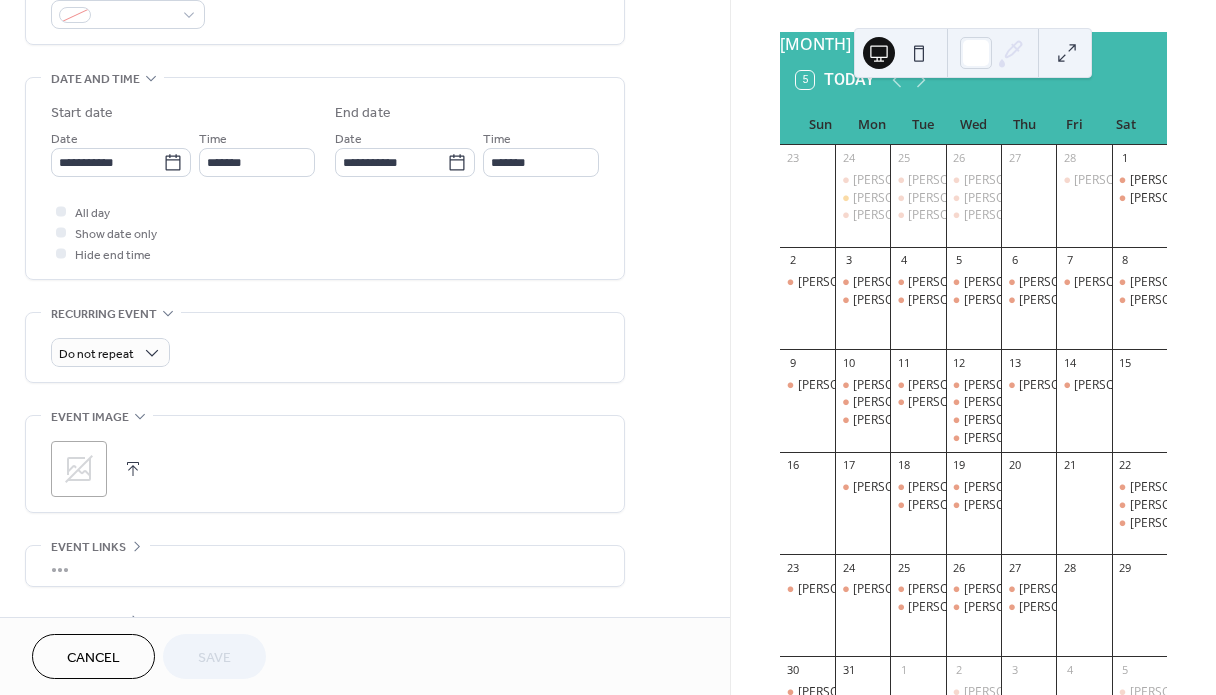 scroll, scrollTop: 569, scrollLeft: 0, axis: vertical 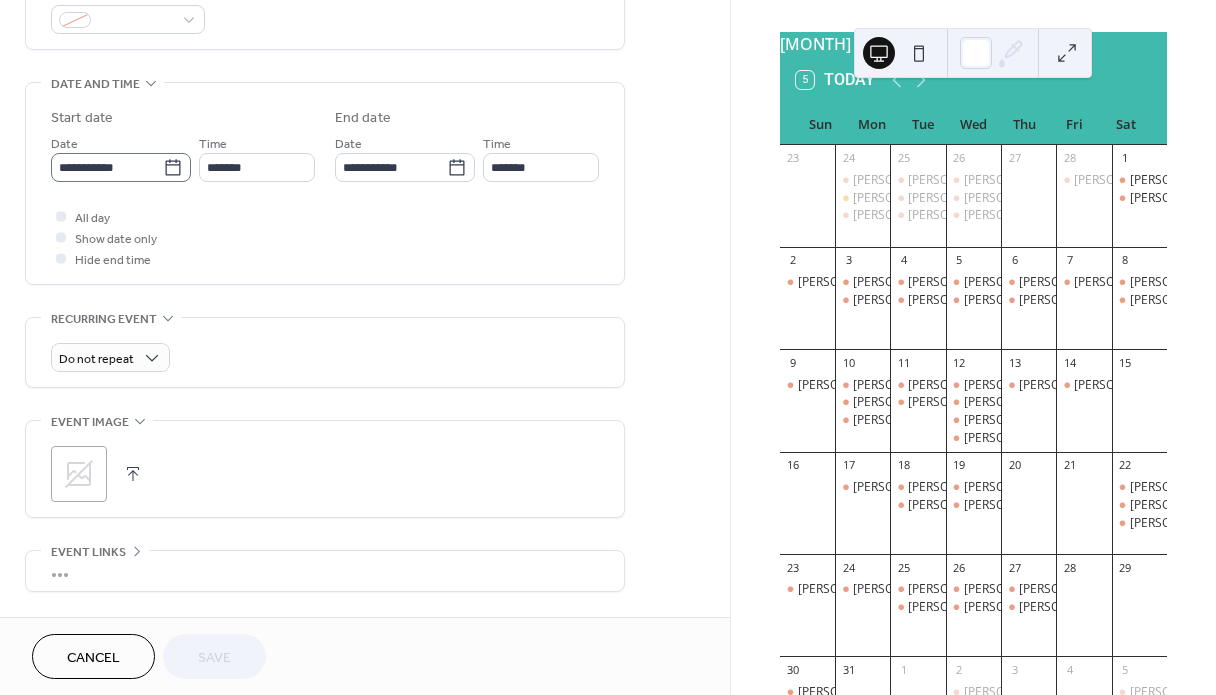 click 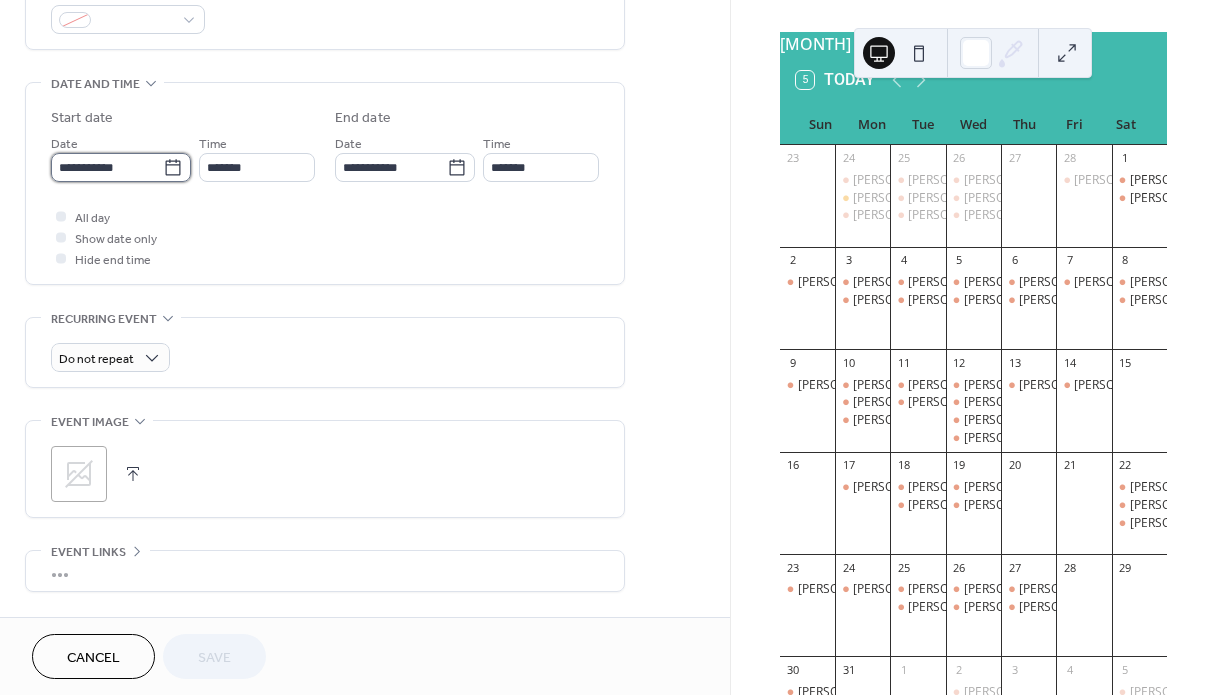 click on "**********" at bounding box center (107, 167) 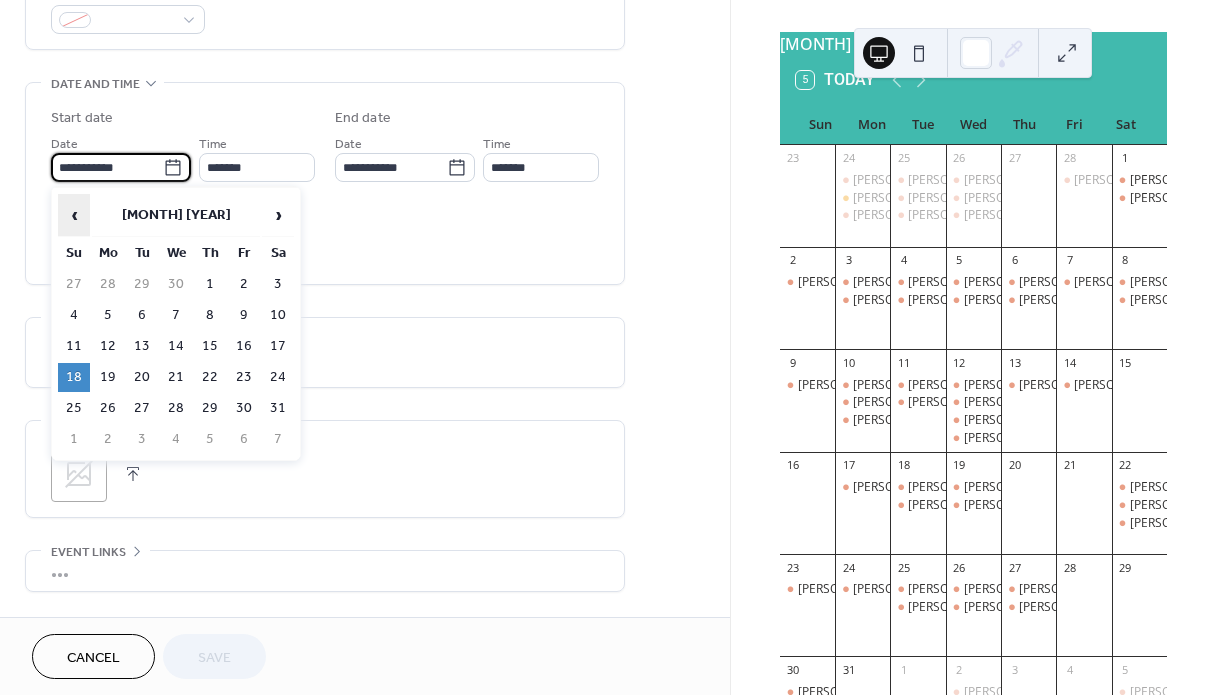 click on "‹" at bounding box center (74, 215) 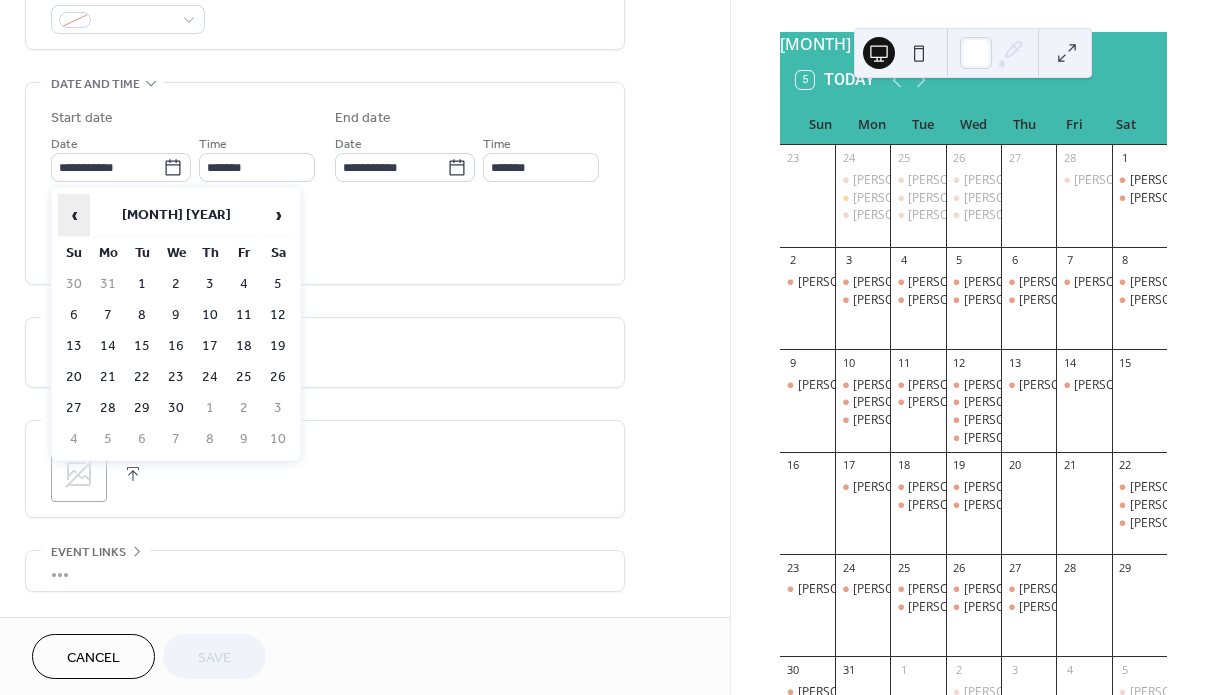 click on "‹" at bounding box center [74, 215] 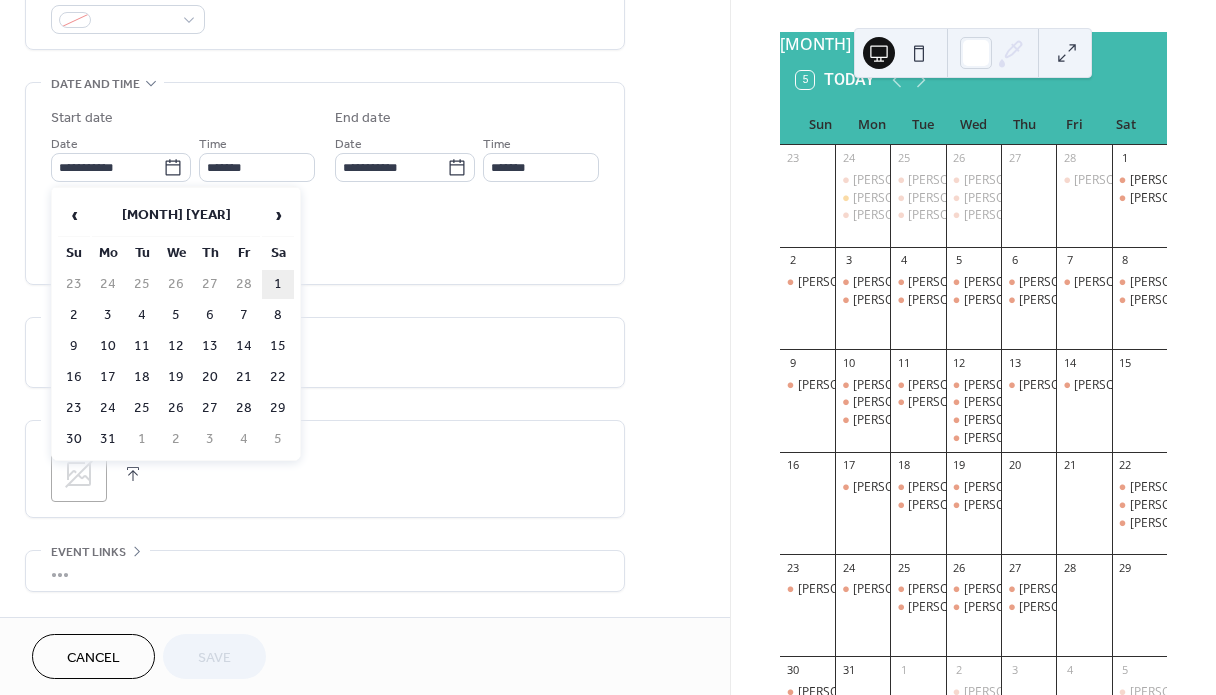 click on "1" at bounding box center [278, 284] 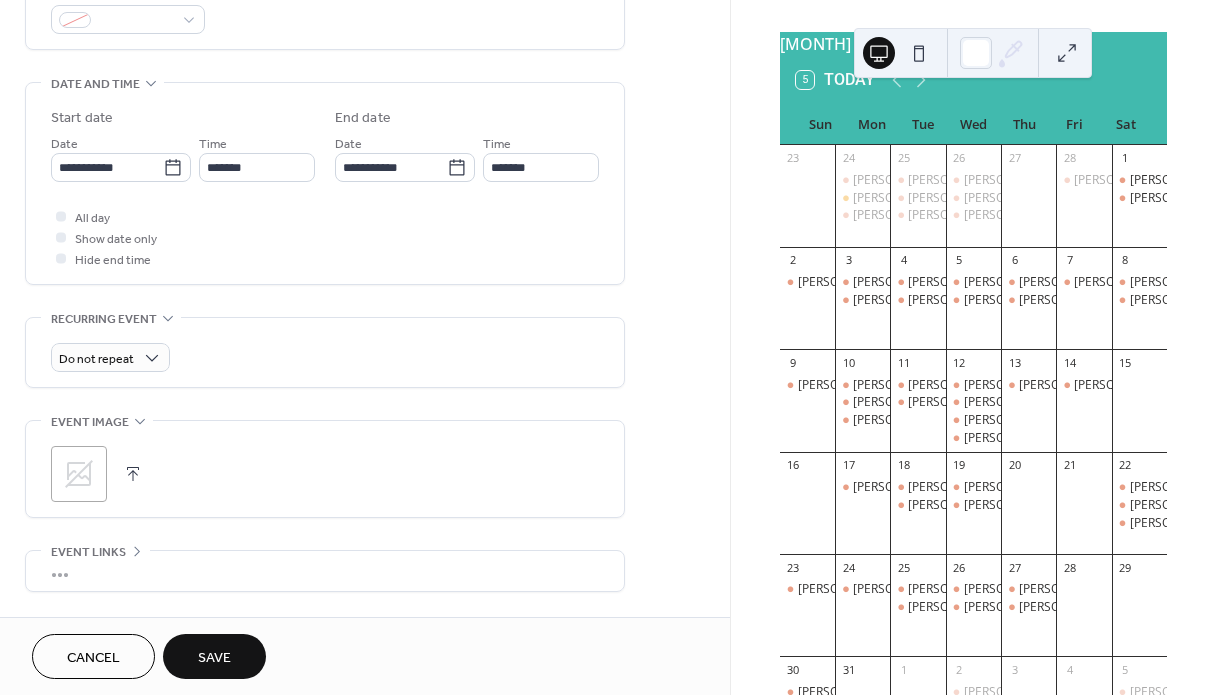 click on "Save" at bounding box center [214, 658] 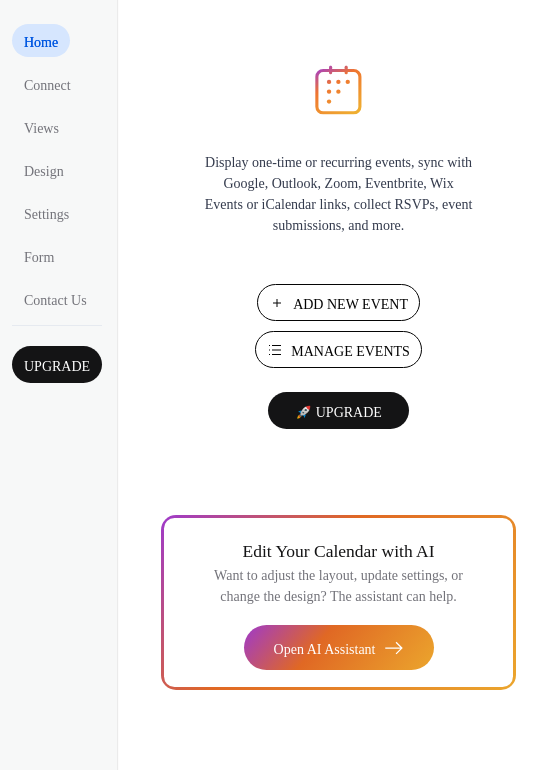 scroll, scrollTop: 0, scrollLeft: 0, axis: both 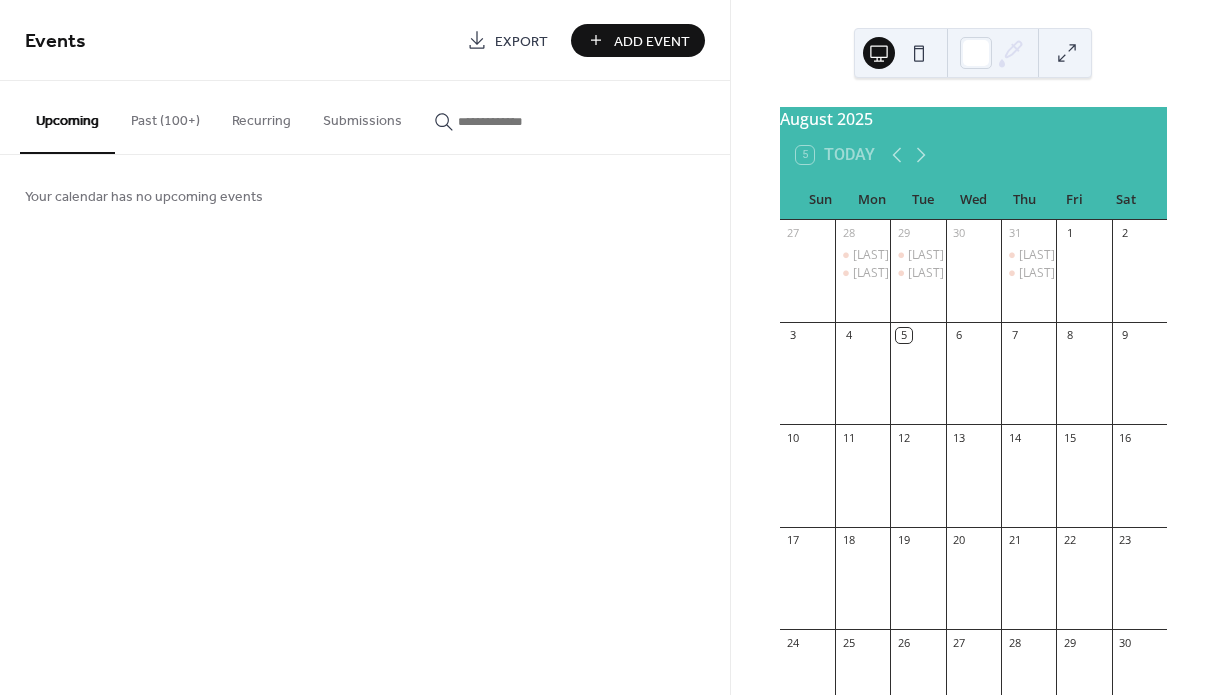 click on "Past (100+)" at bounding box center [165, 116] 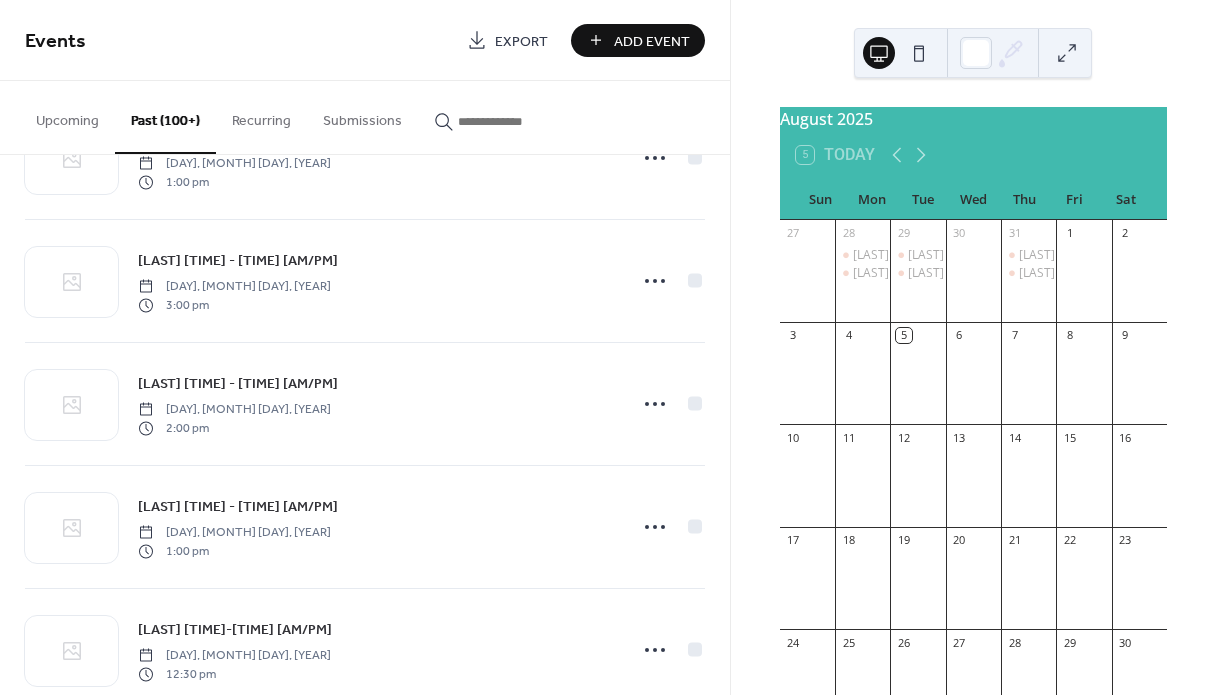 scroll, scrollTop: 5145, scrollLeft: 0, axis: vertical 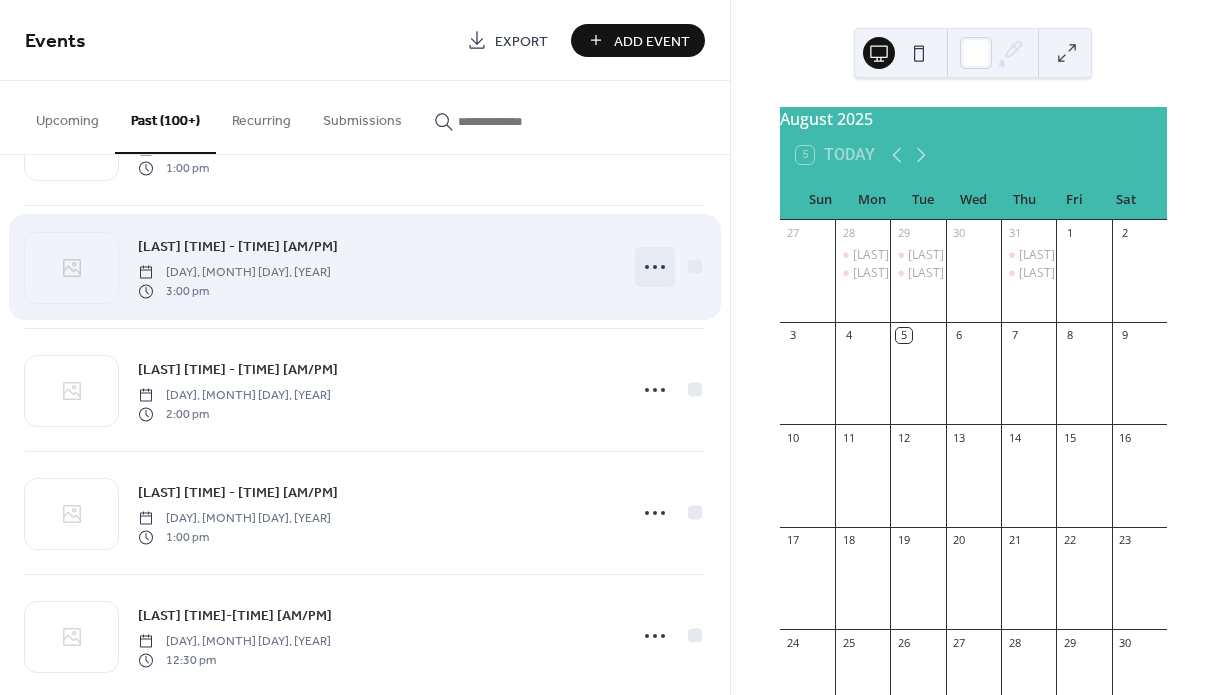 click 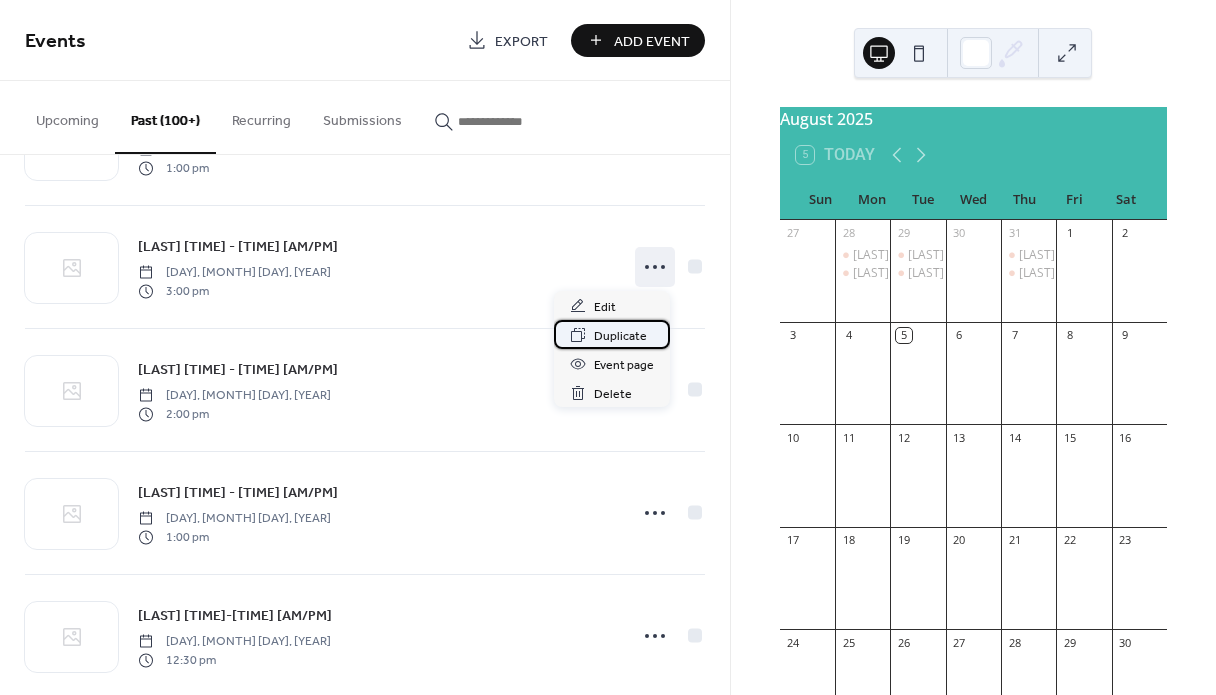 click on "Duplicate" at bounding box center (620, 336) 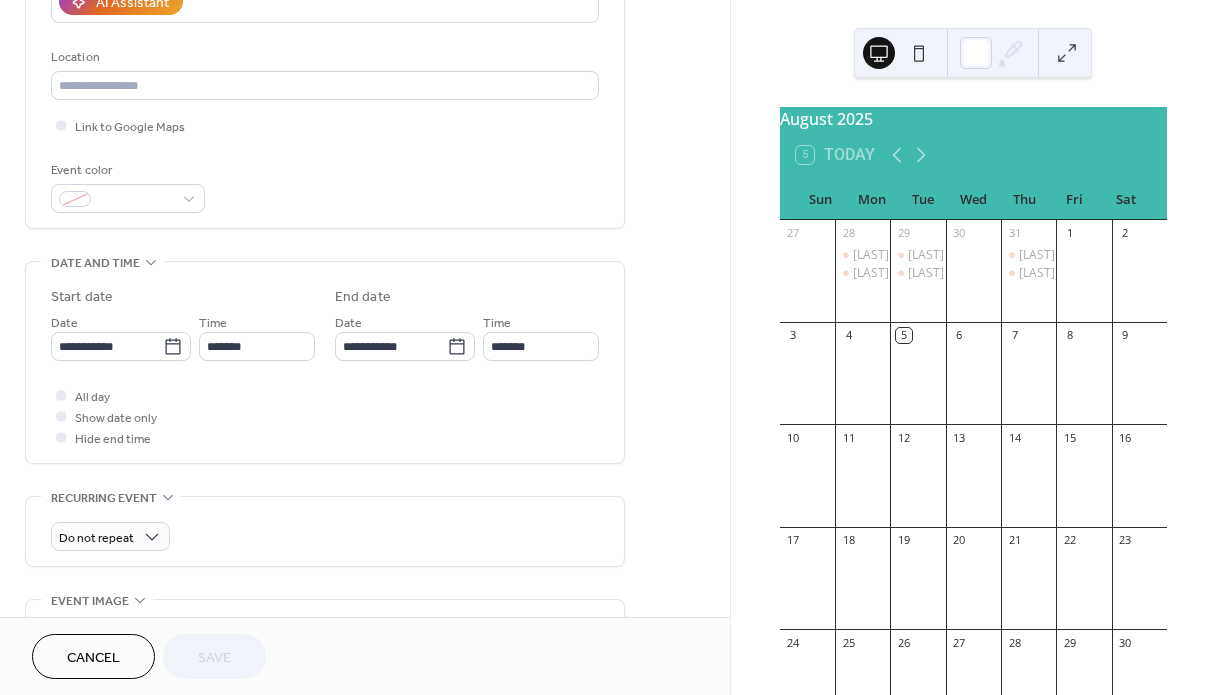 scroll, scrollTop: 402, scrollLeft: 0, axis: vertical 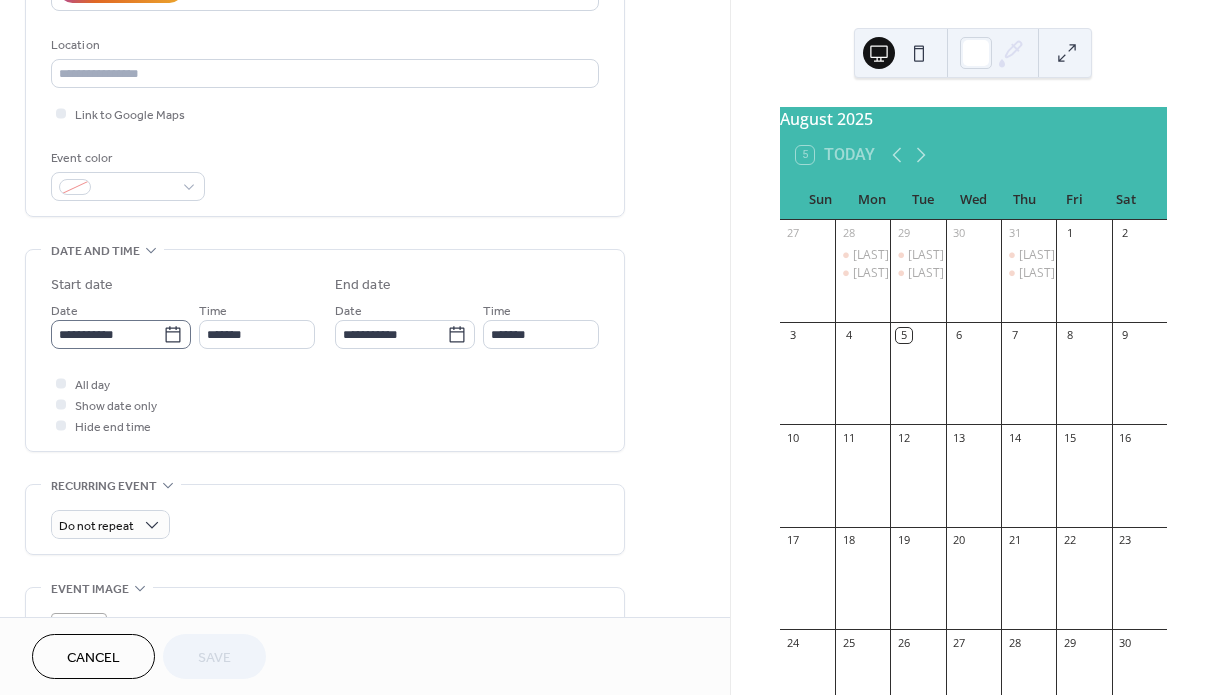 click 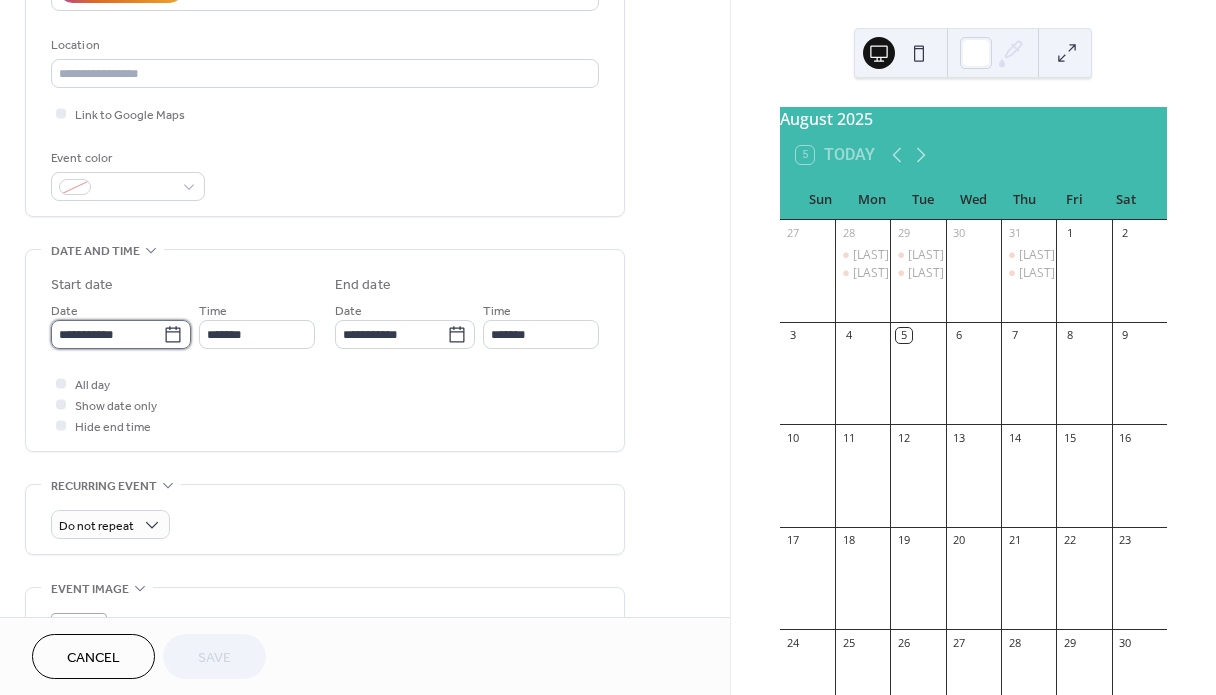 click on "**********" at bounding box center (107, 334) 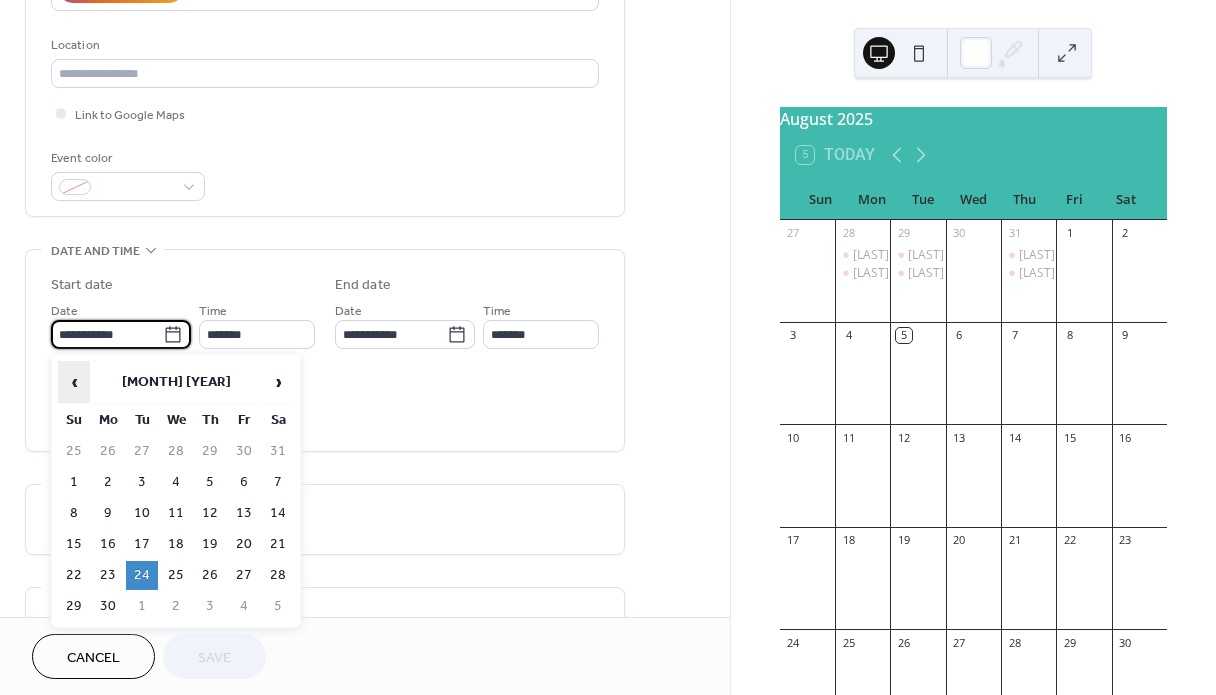 click on "‹" at bounding box center [74, 382] 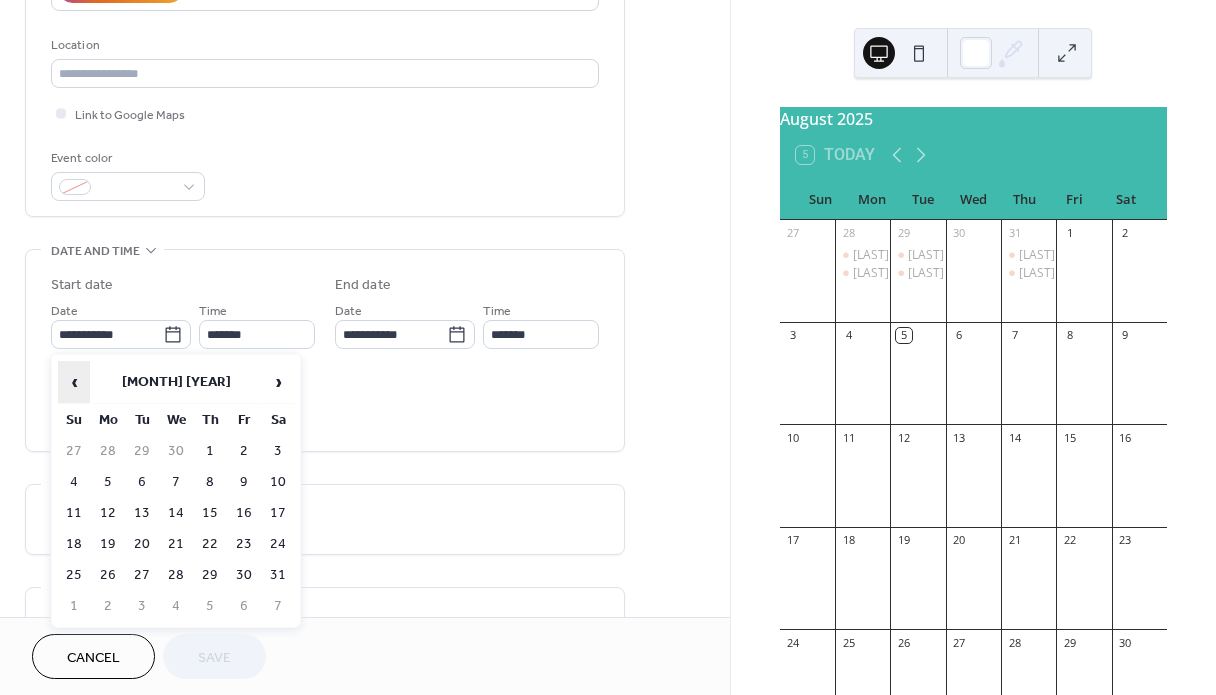 click on "‹" at bounding box center [74, 382] 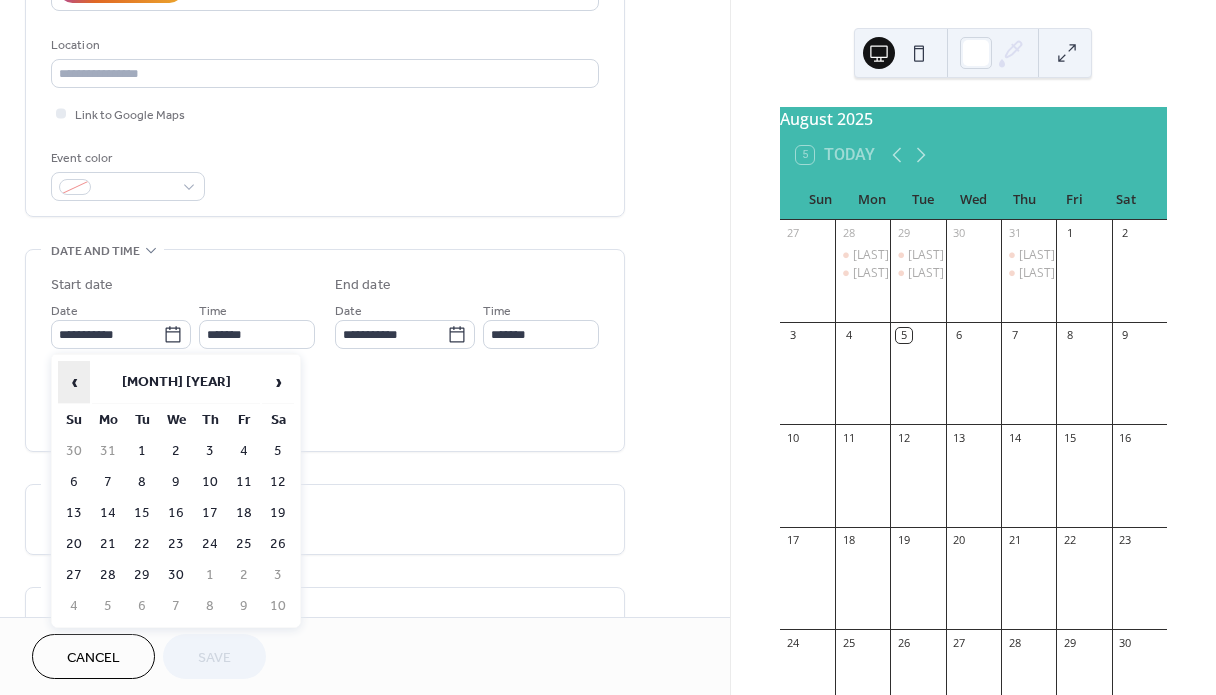 click on "‹" at bounding box center [74, 382] 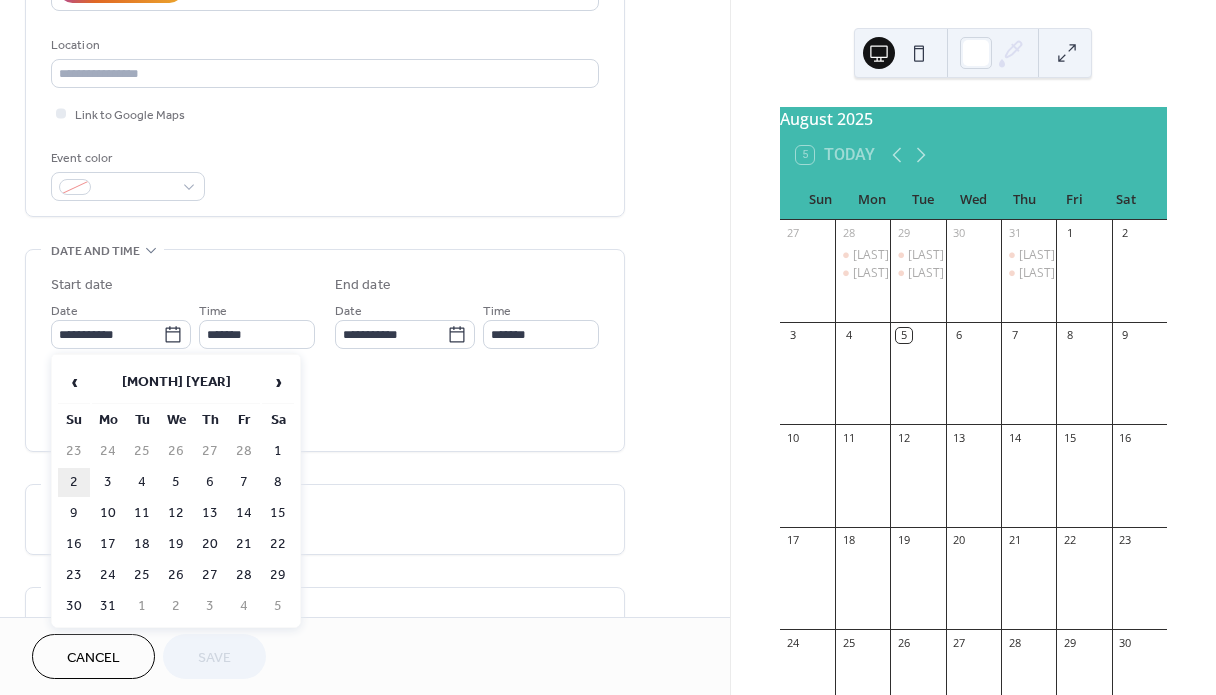 click on "2" at bounding box center (74, 482) 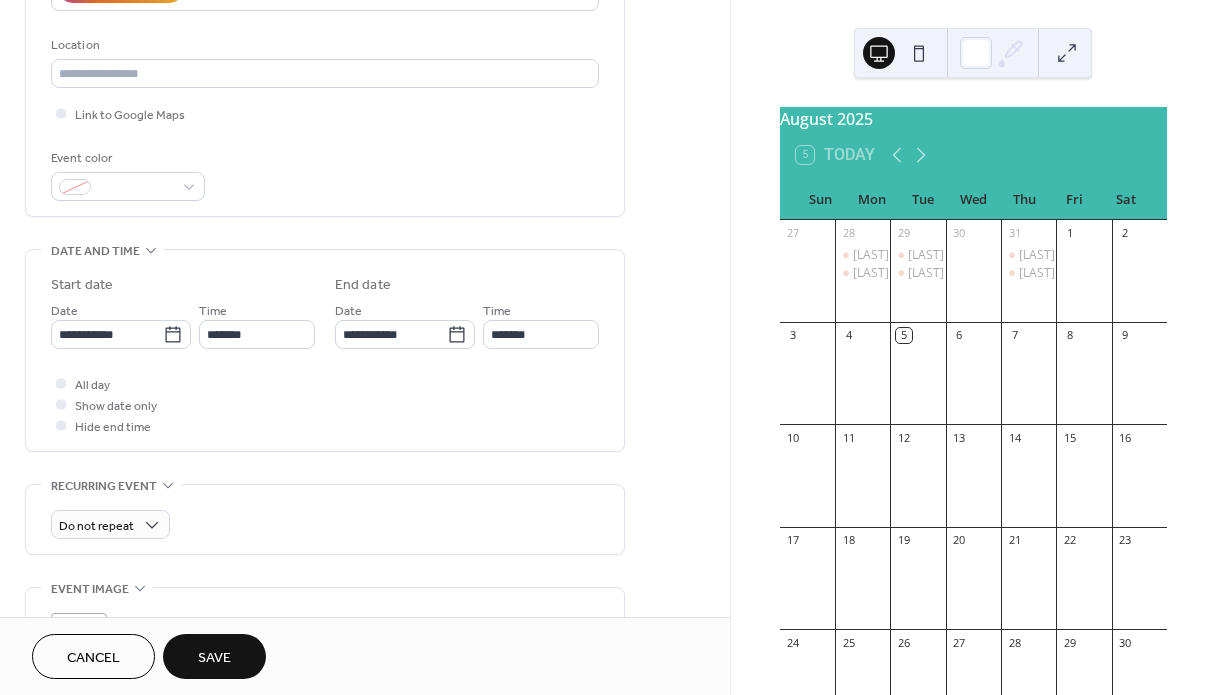 click on "Save" at bounding box center [214, 658] 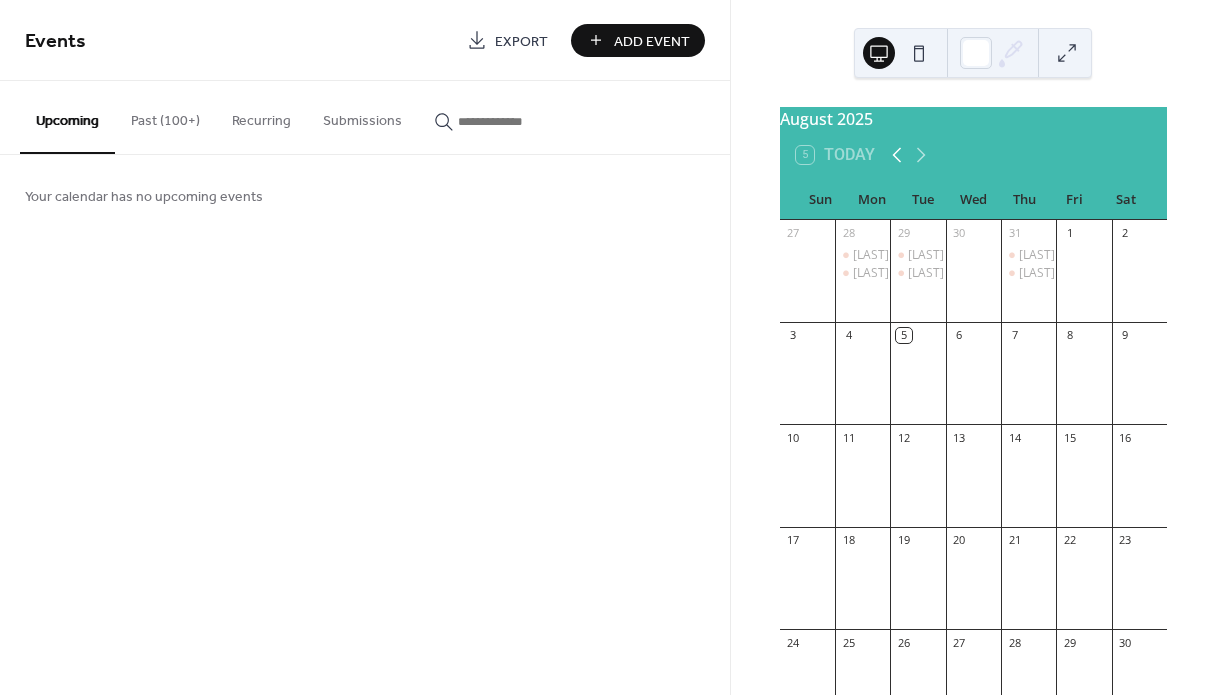 click 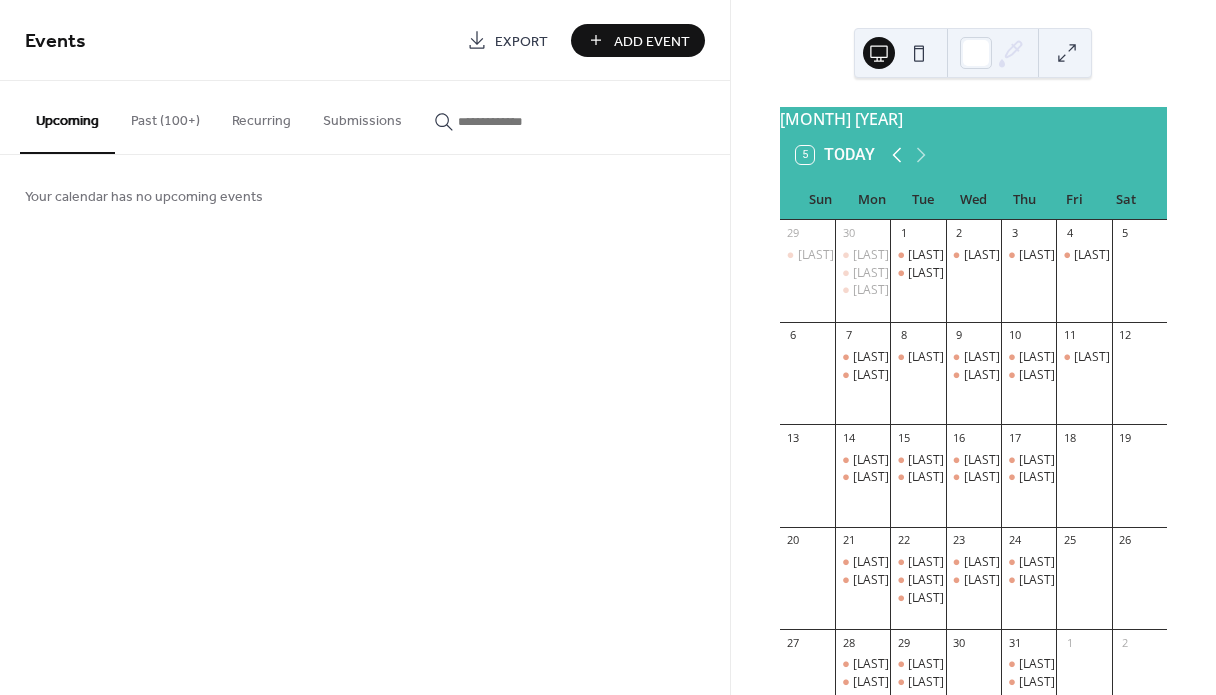 click 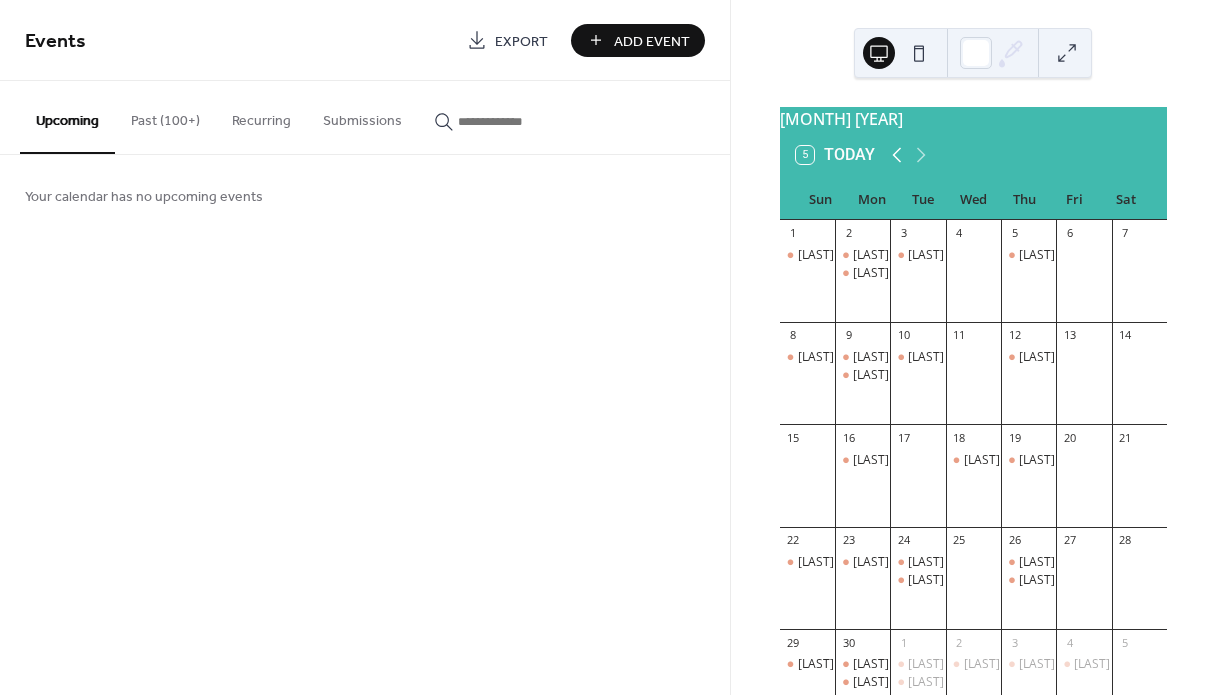 click 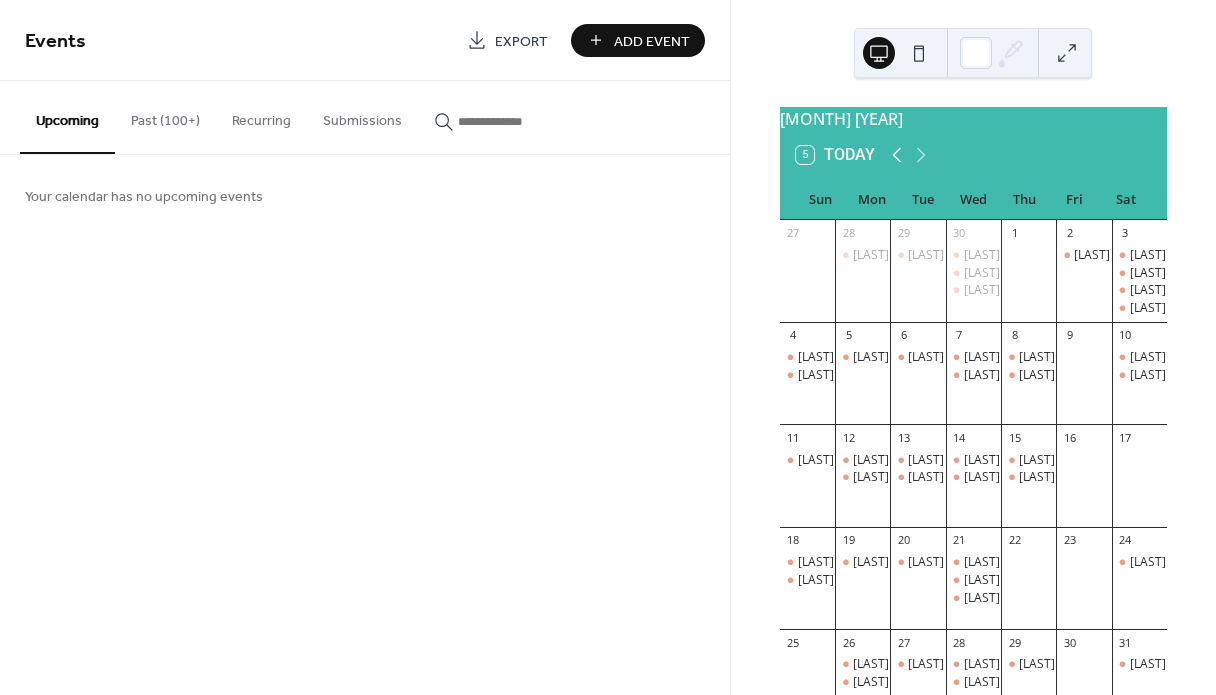 click 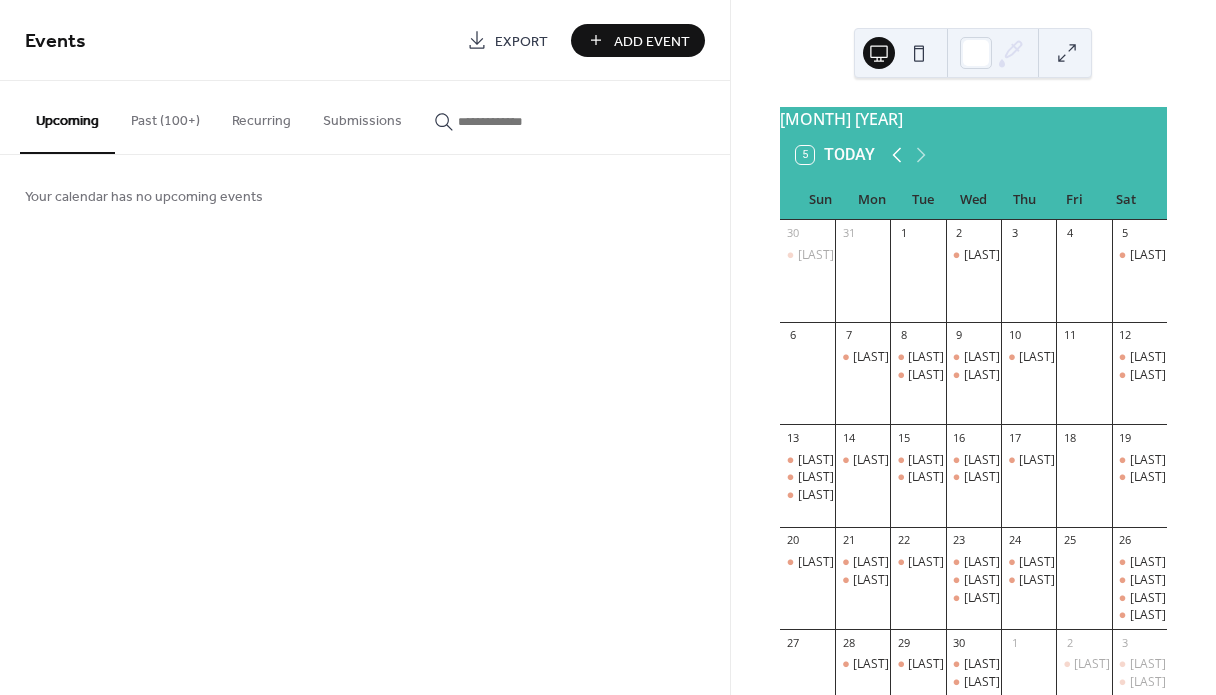 click 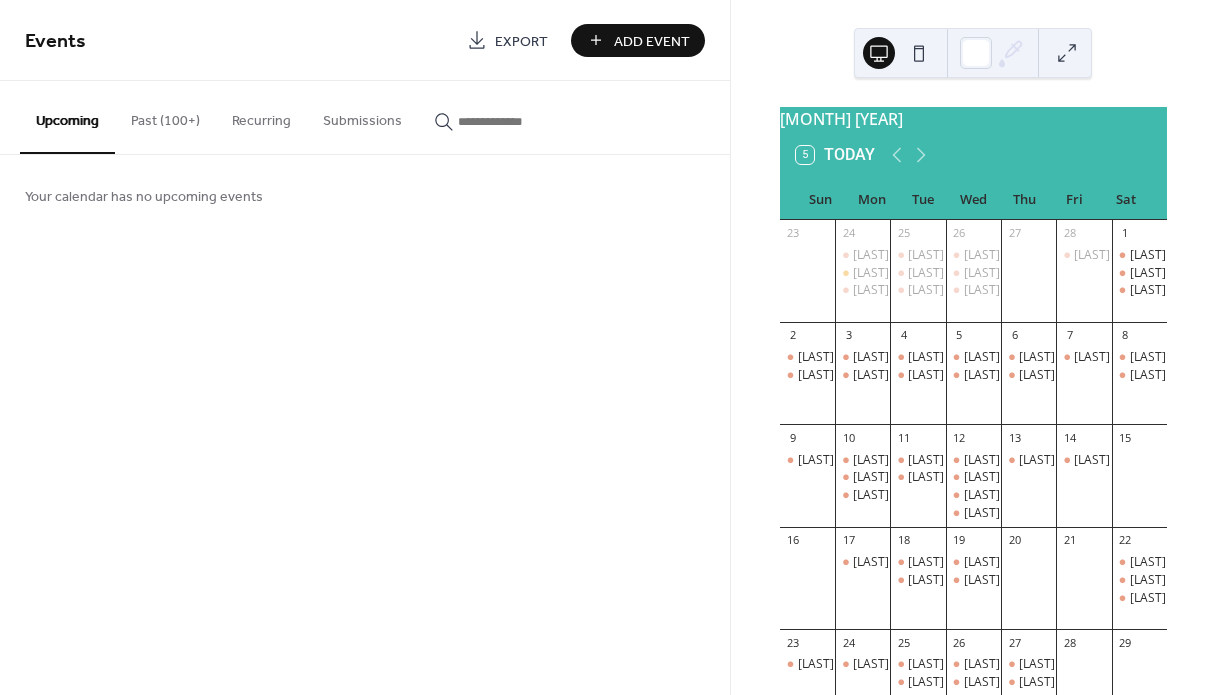 click on "Past (100+)" at bounding box center [165, 116] 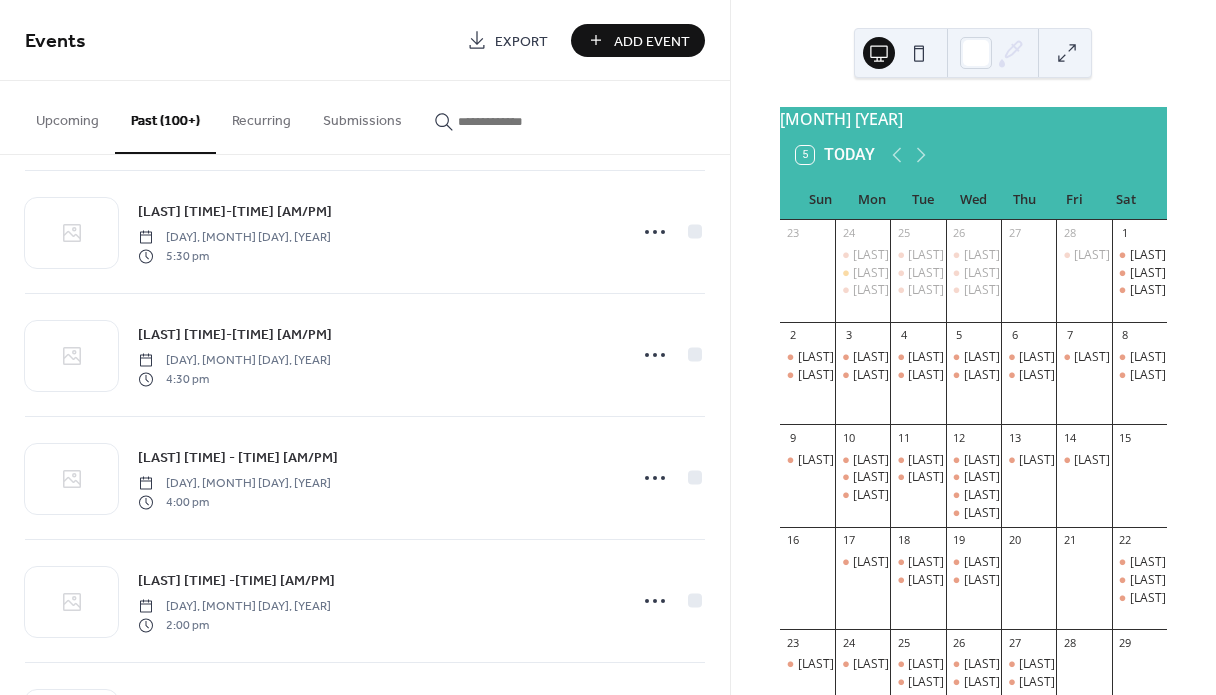 scroll, scrollTop: 1011, scrollLeft: 0, axis: vertical 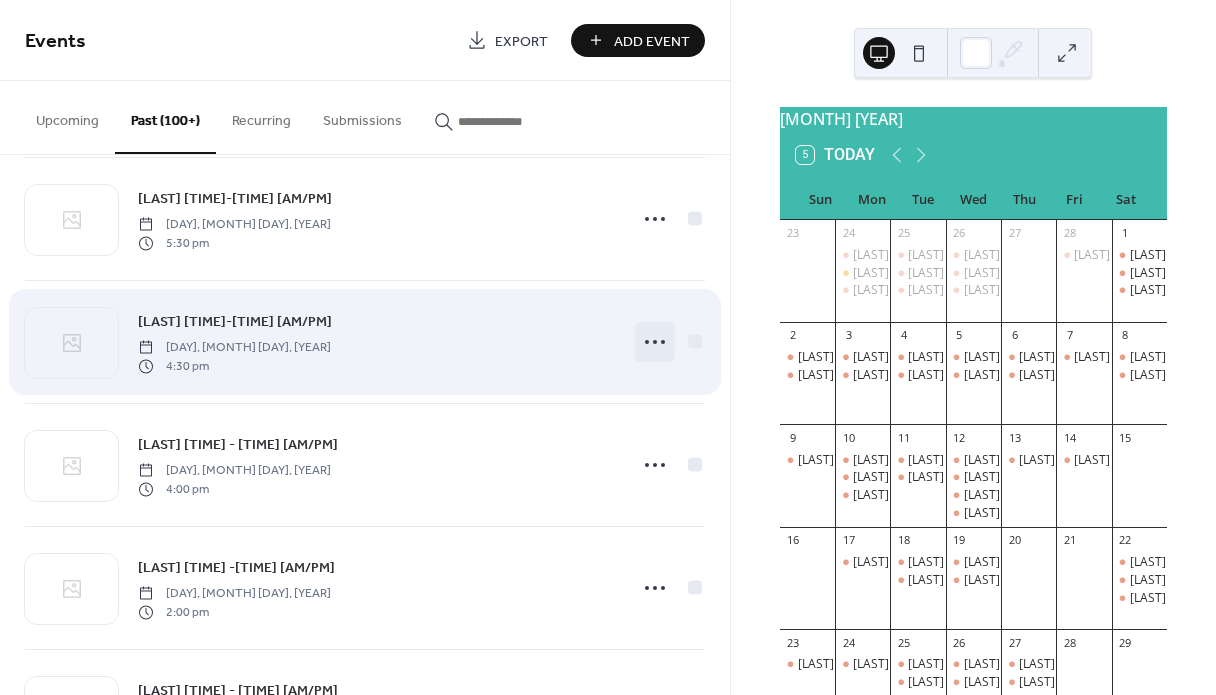 click 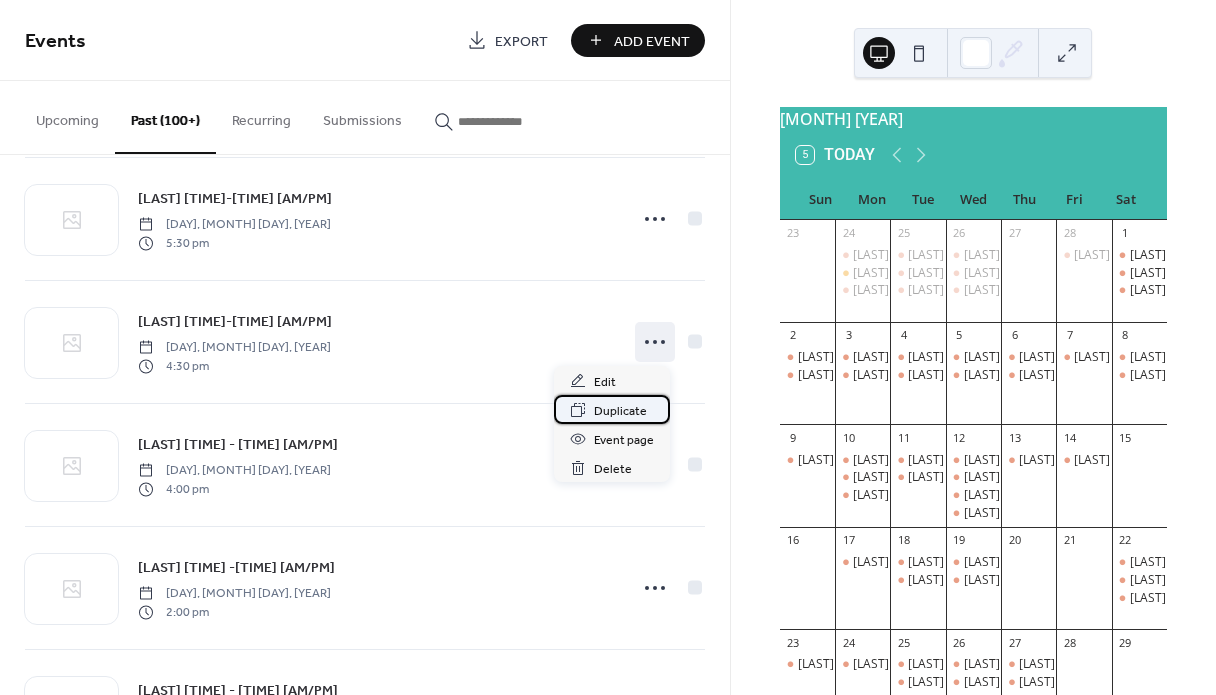 click on "Duplicate" at bounding box center [620, 411] 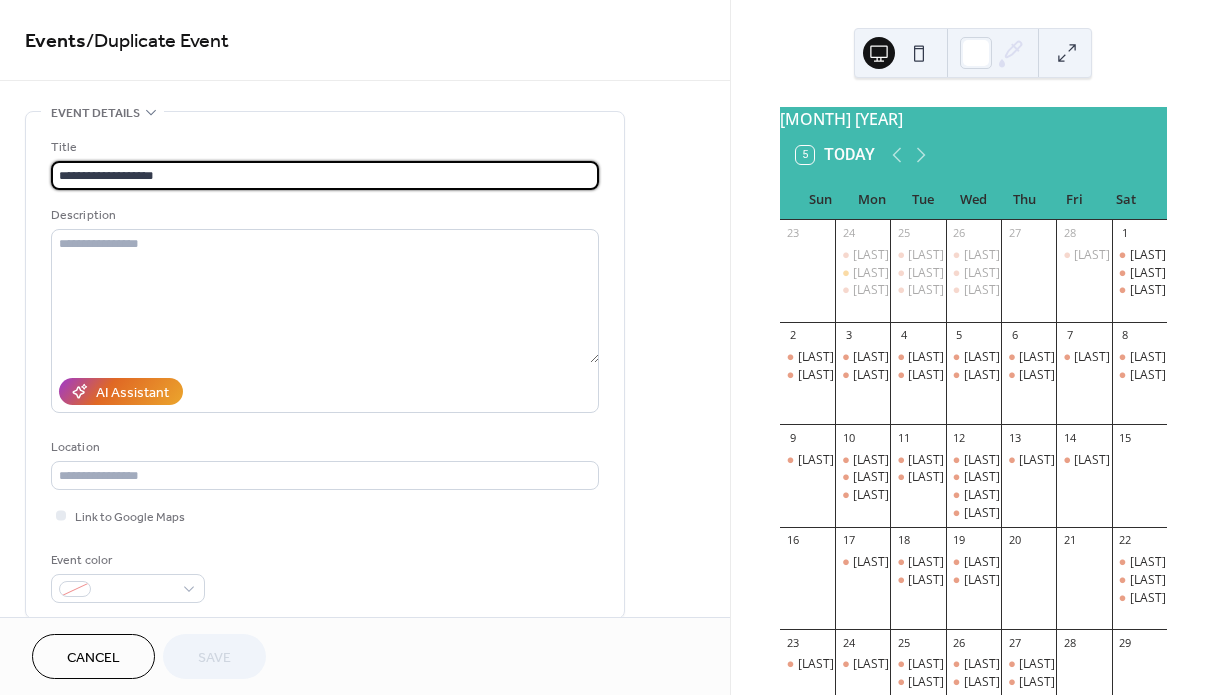 click on "**********" at bounding box center [325, 175] 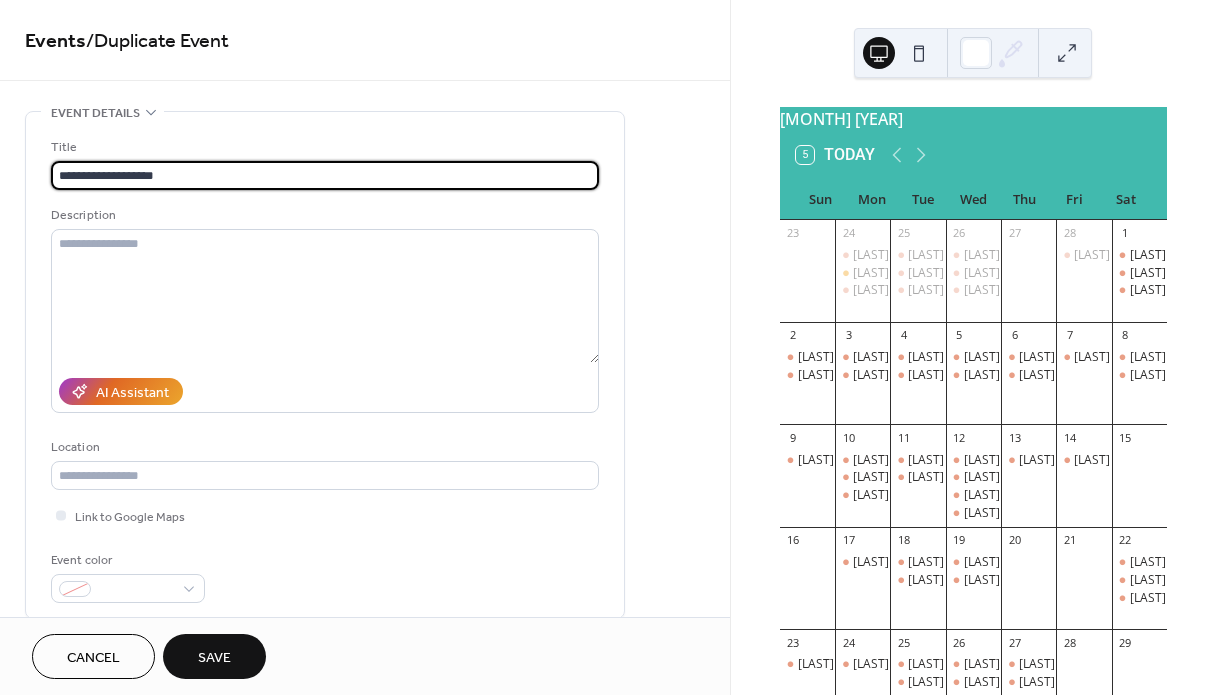 type on "**********" 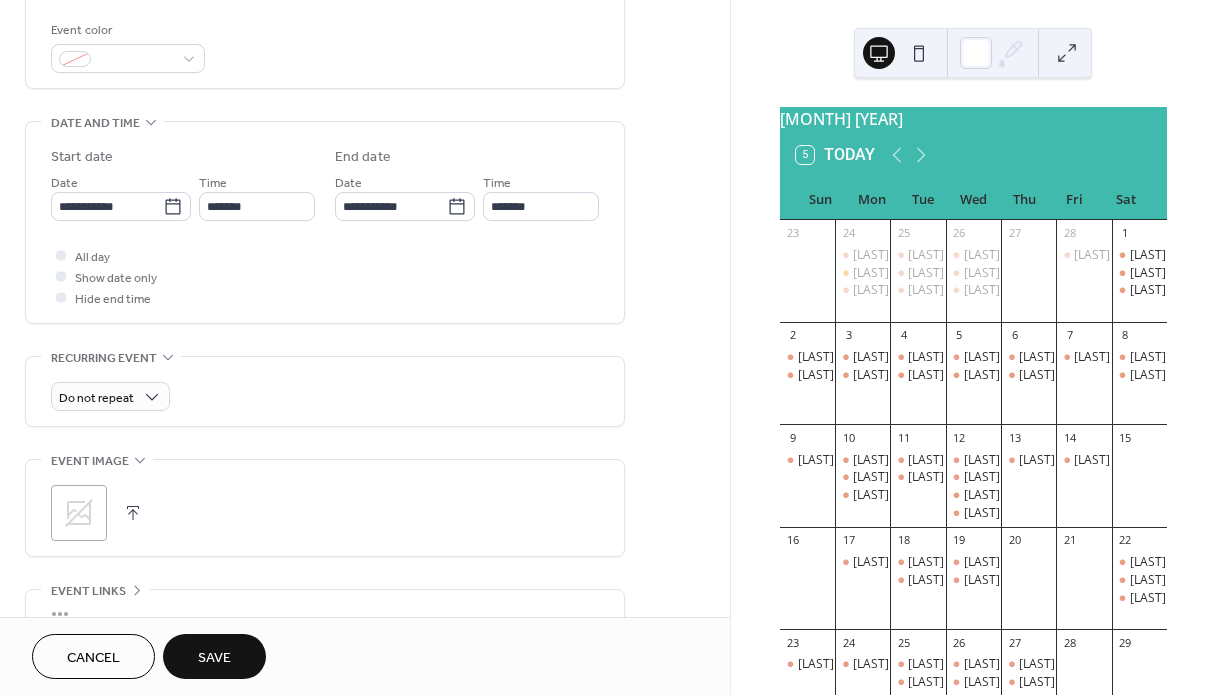 scroll, scrollTop: 543, scrollLeft: 0, axis: vertical 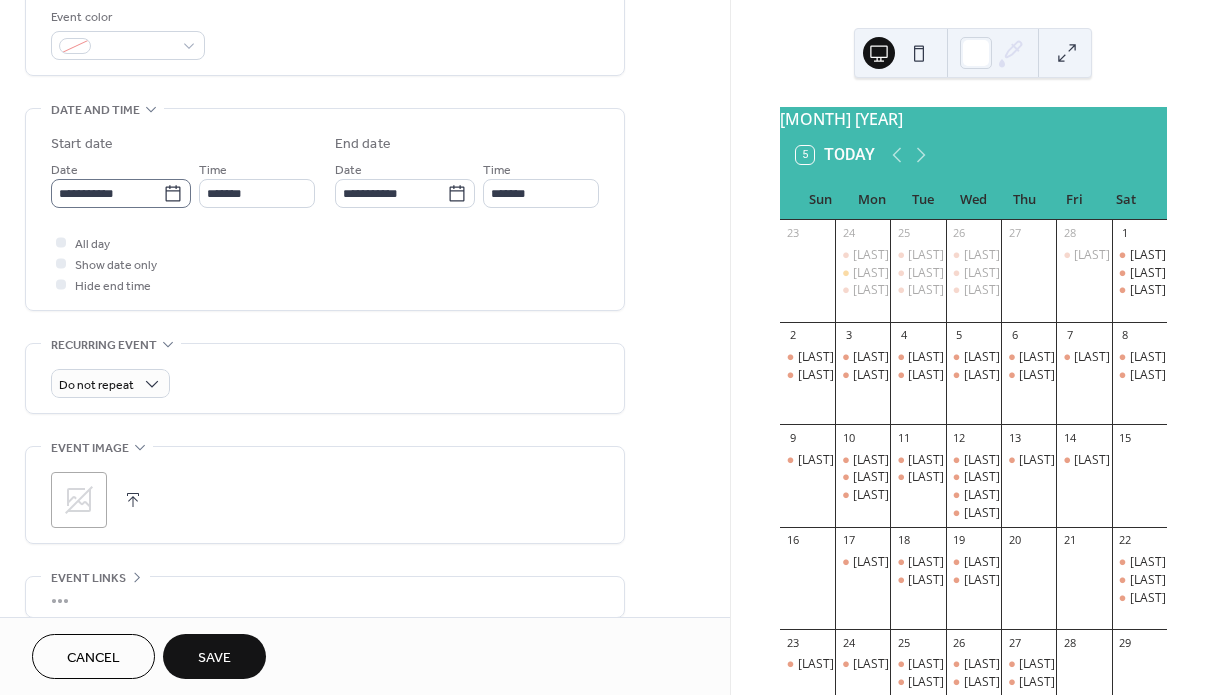 click 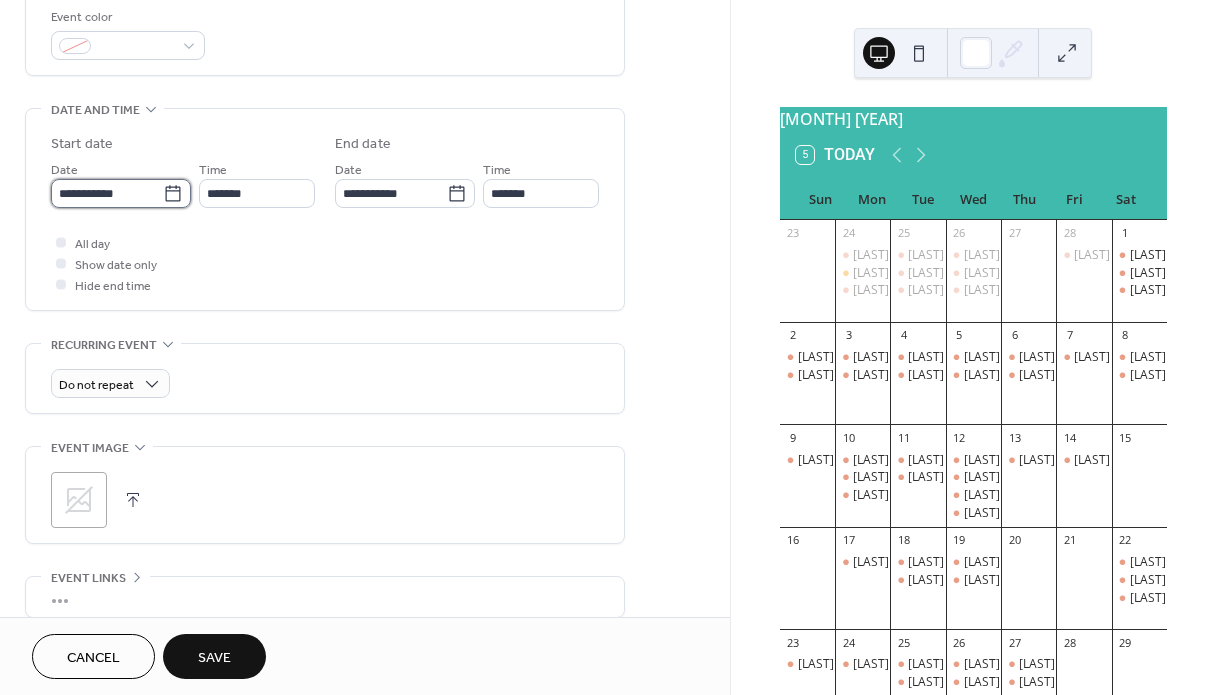 click on "**********" at bounding box center (107, 193) 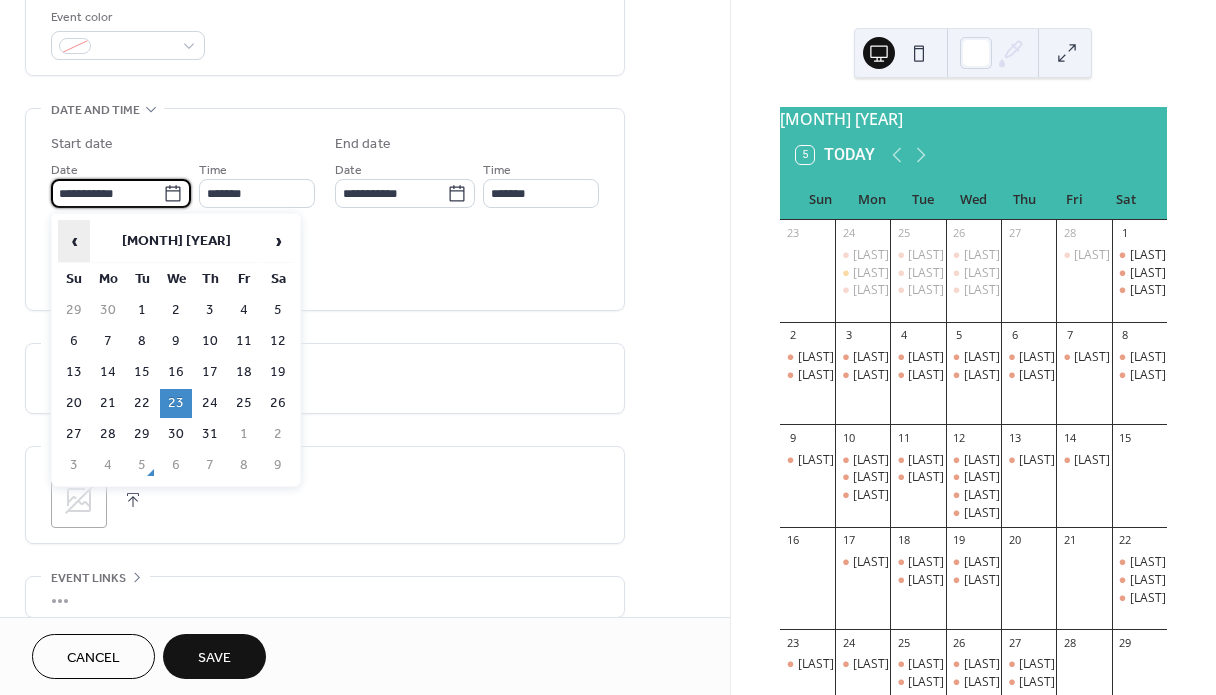 click on "‹" at bounding box center (74, 241) 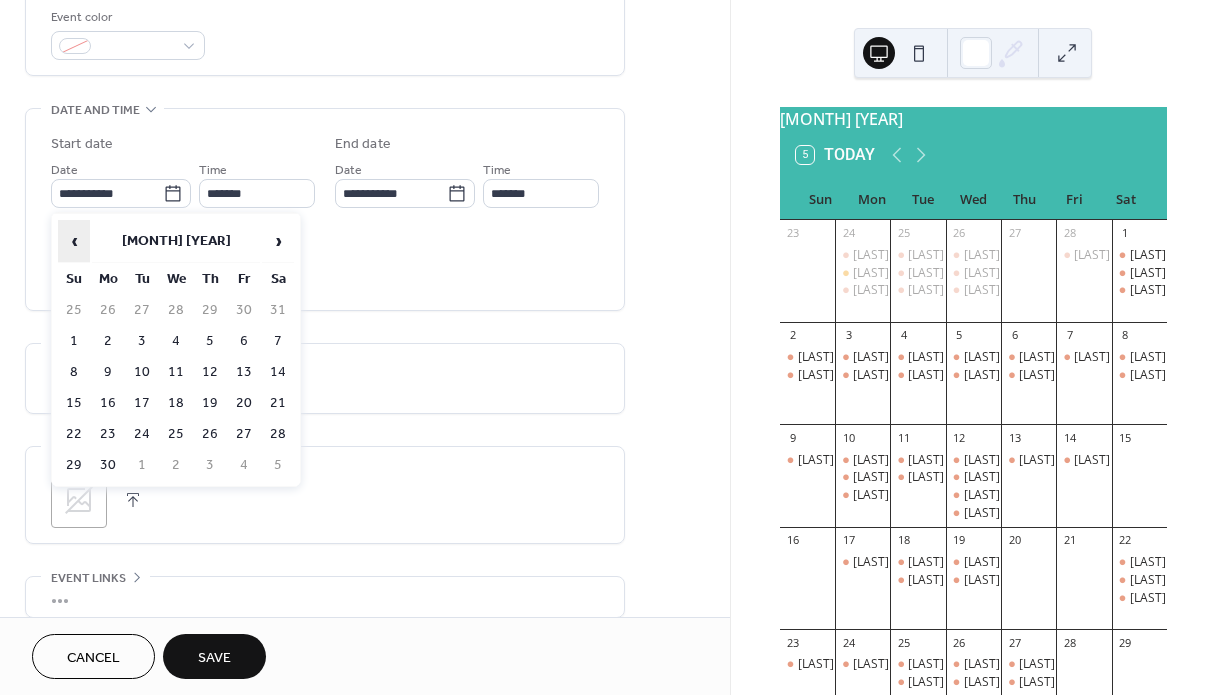 click on "‹" at bounding box center [74, 241] 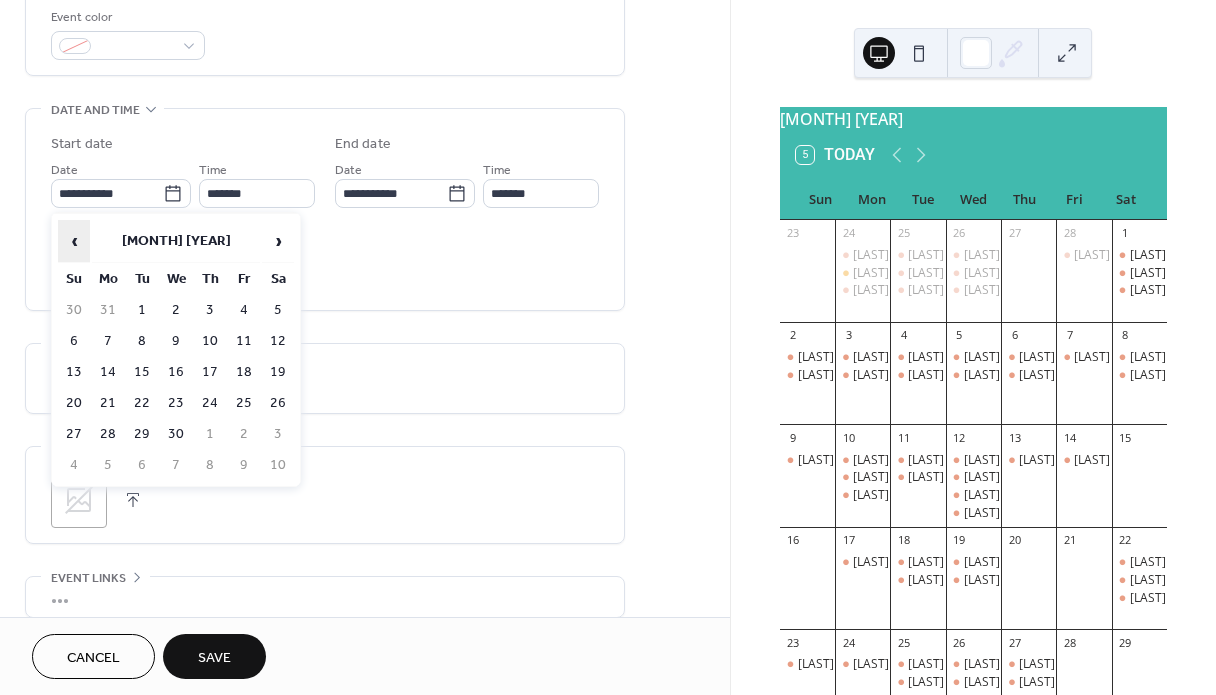 click on "‹" at bounding box center [74, 241] 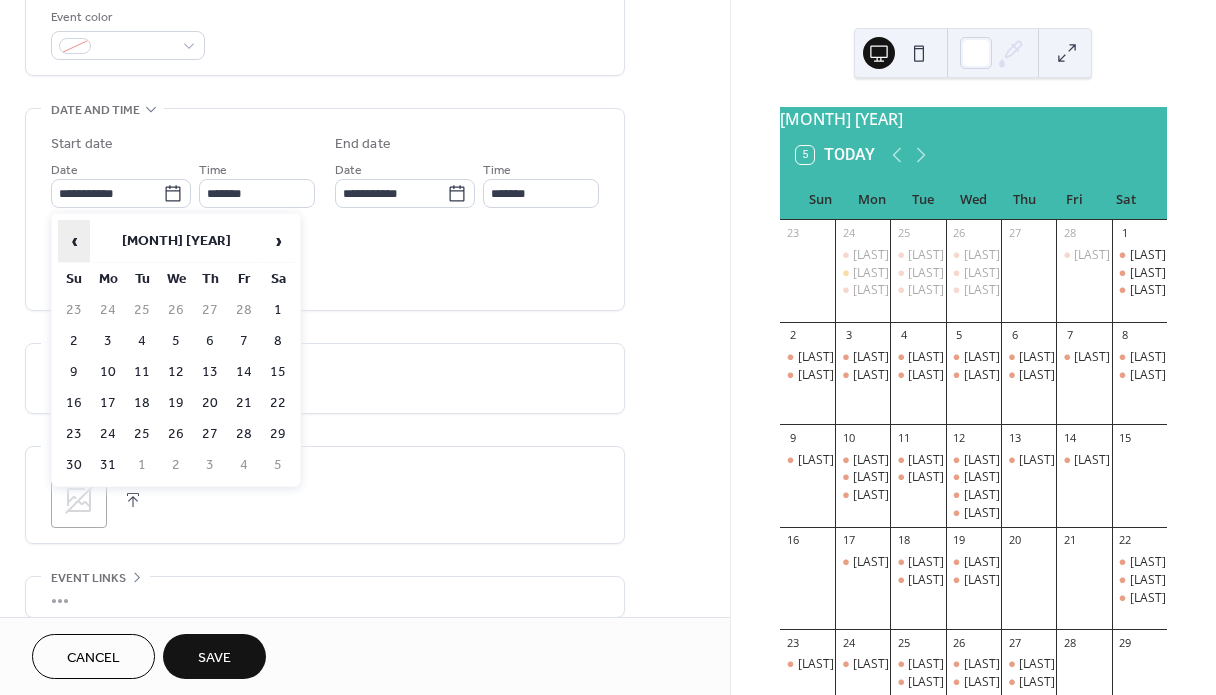 click on "‹" at bounding box center [74, 241] 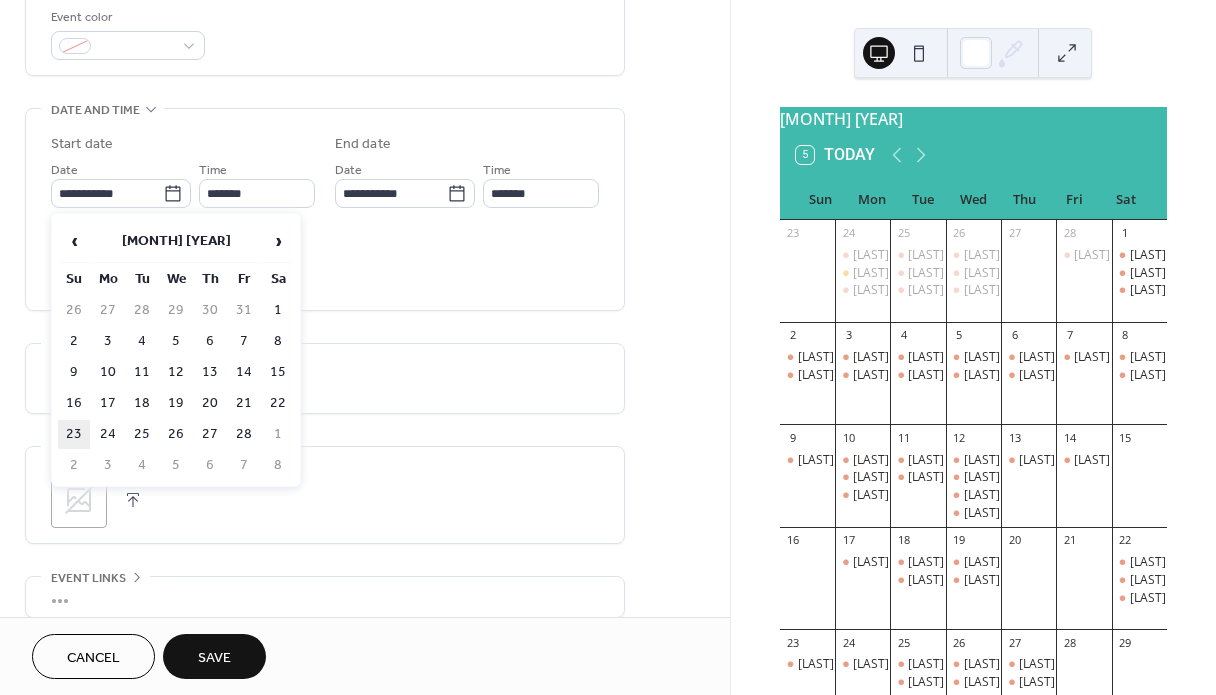 click on "23" at bounding box center (74, 434) 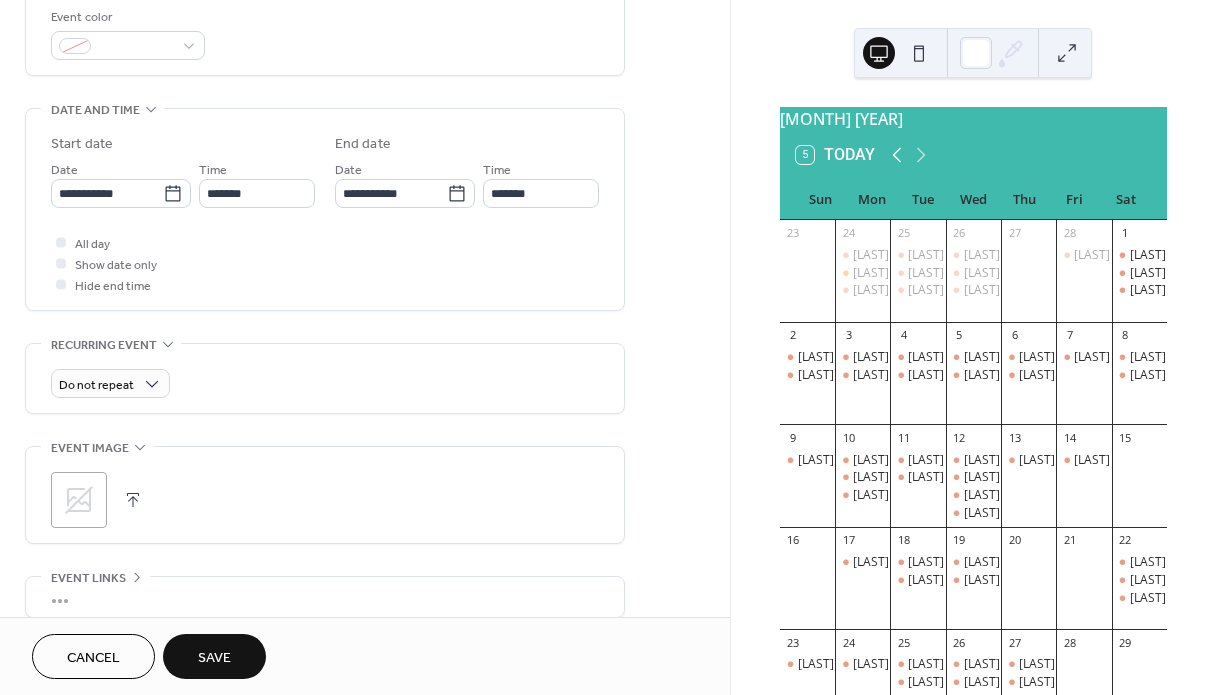click 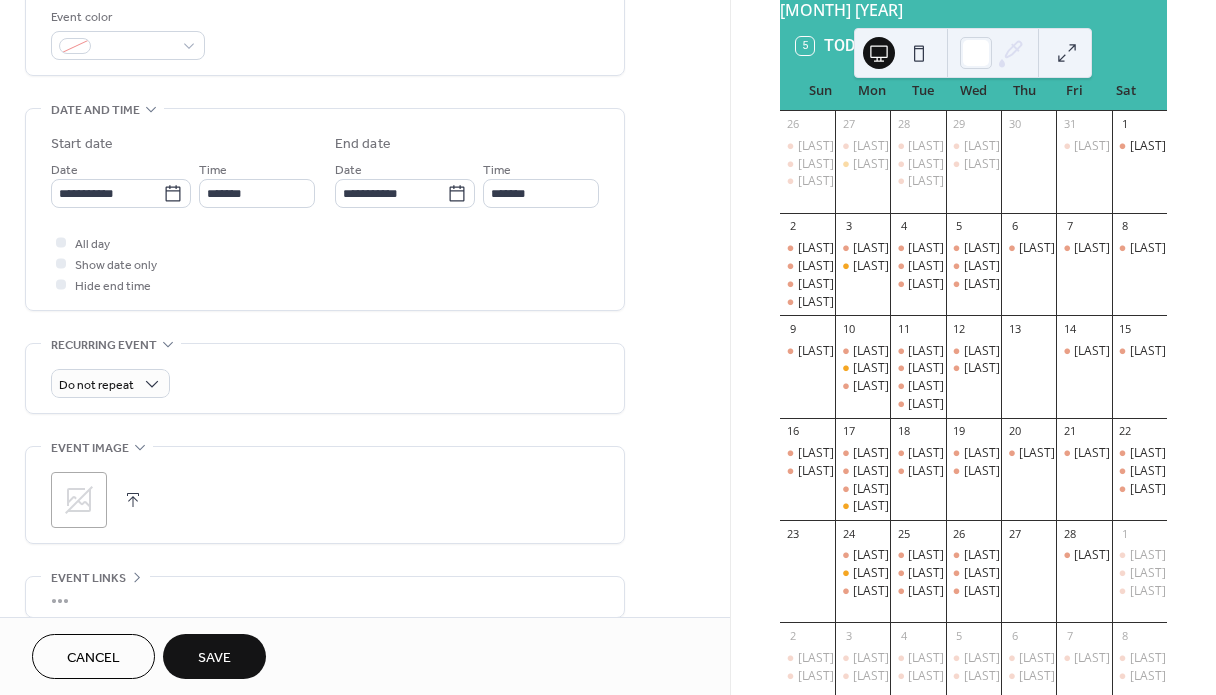 scroll, scrollTop: 115, scrollLeft: 0, axis: vertical 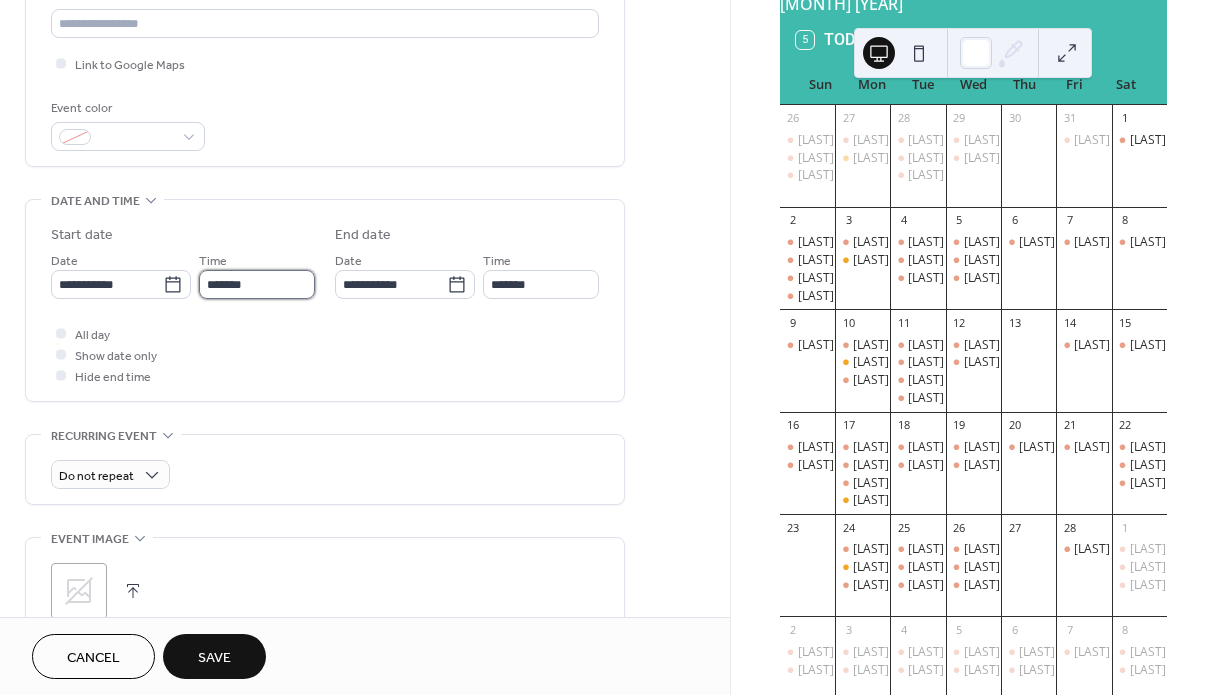 click on "*******" at bounding box center [257, 284] 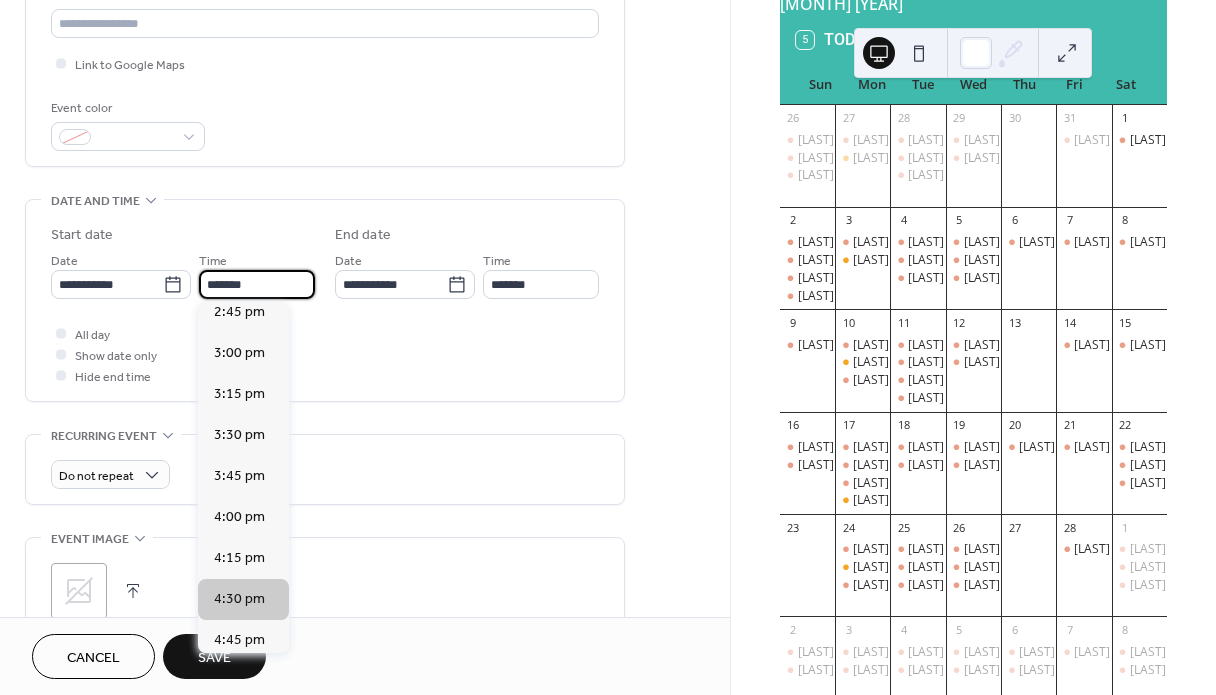 scroll, scrollTop: 2424, scrollLeft: 0, axis: vertical 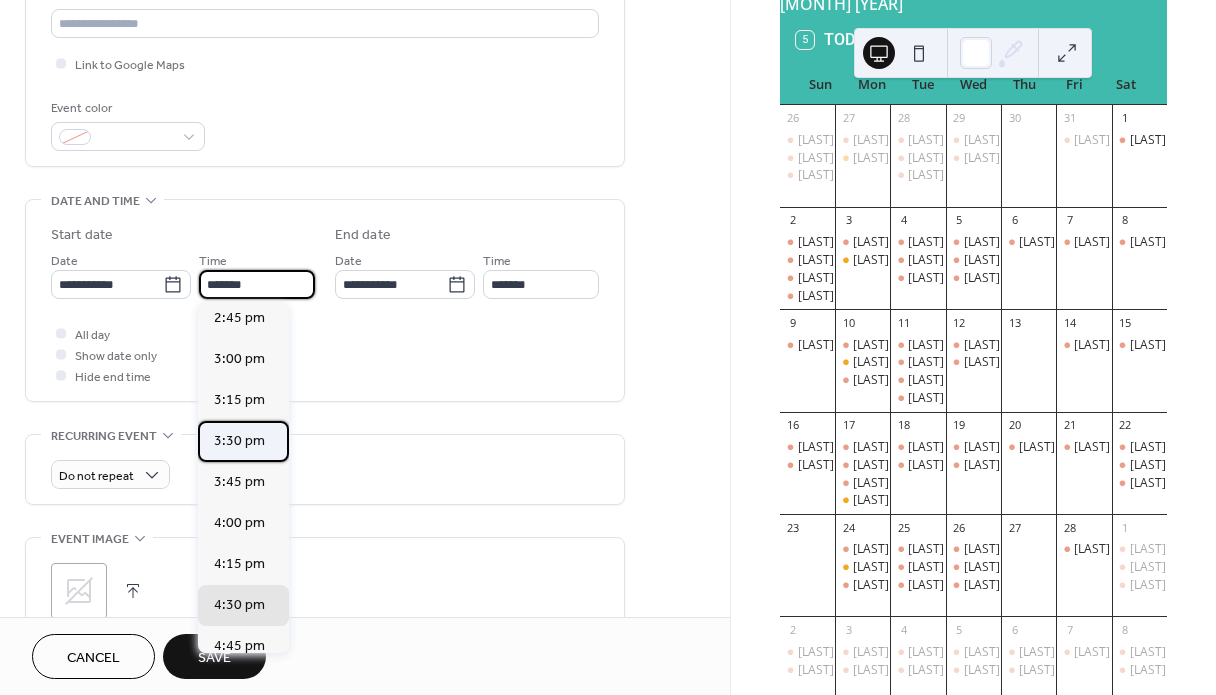 click on "3:30 pm" at bounding box center [239, 441] 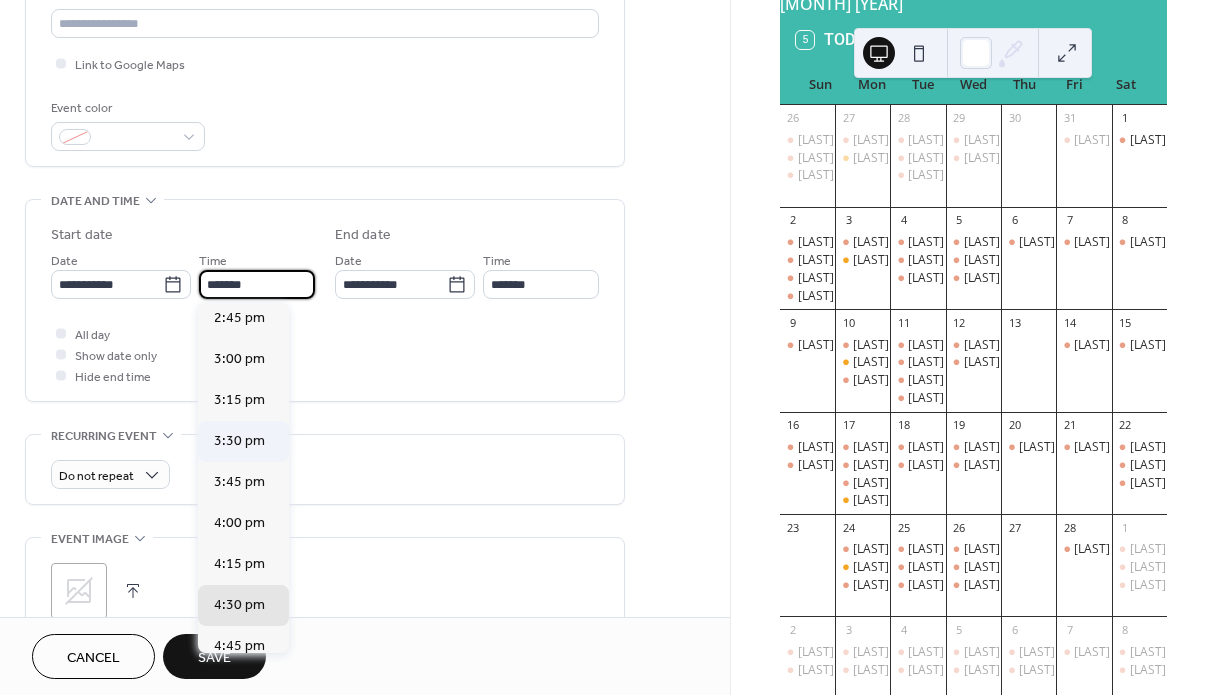 type on "*******" 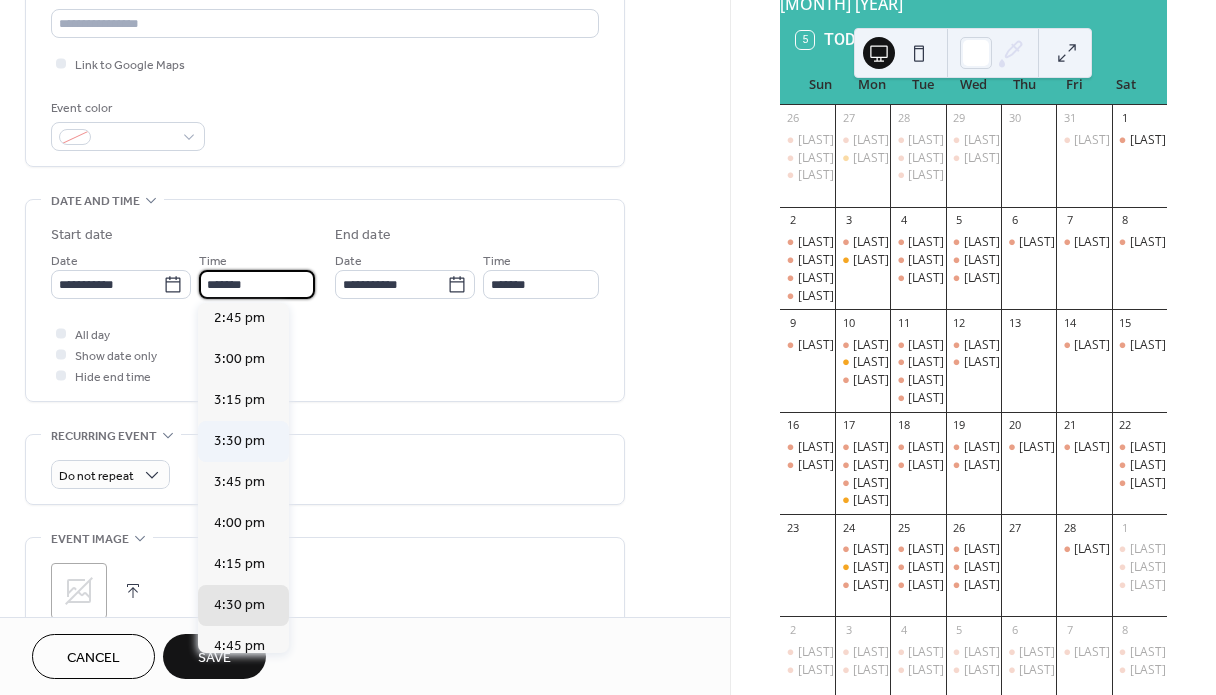 type on "*******" 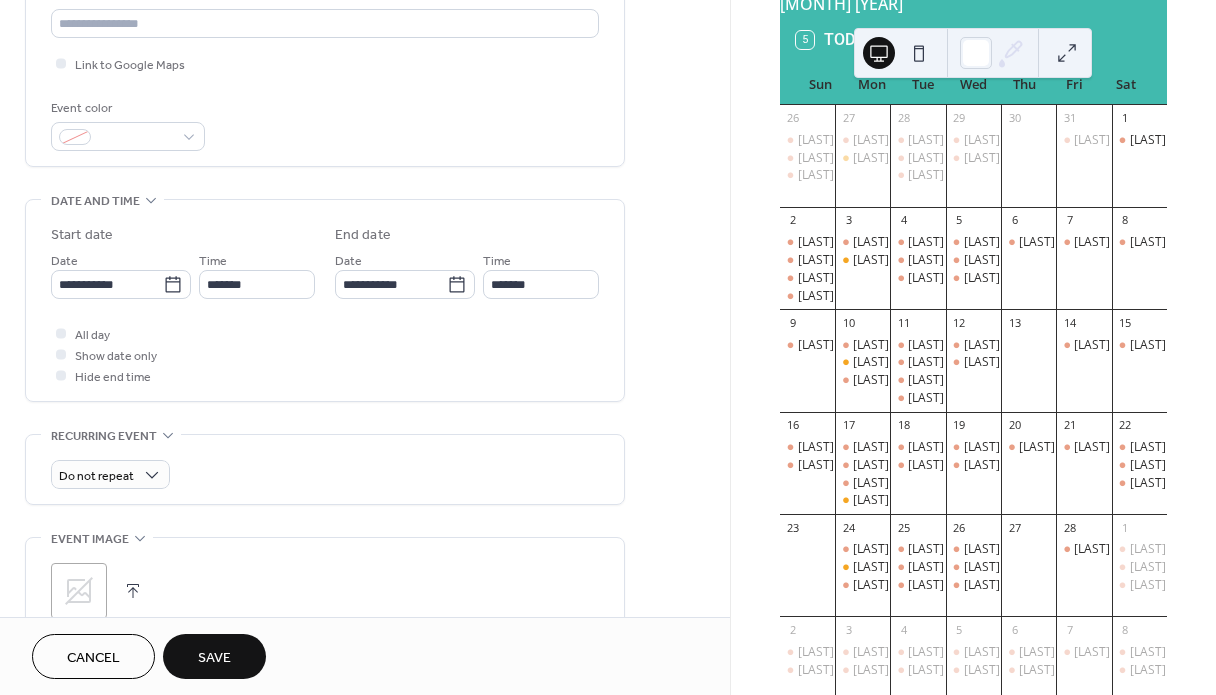 click on "Save" at bounding box center (214, 658) 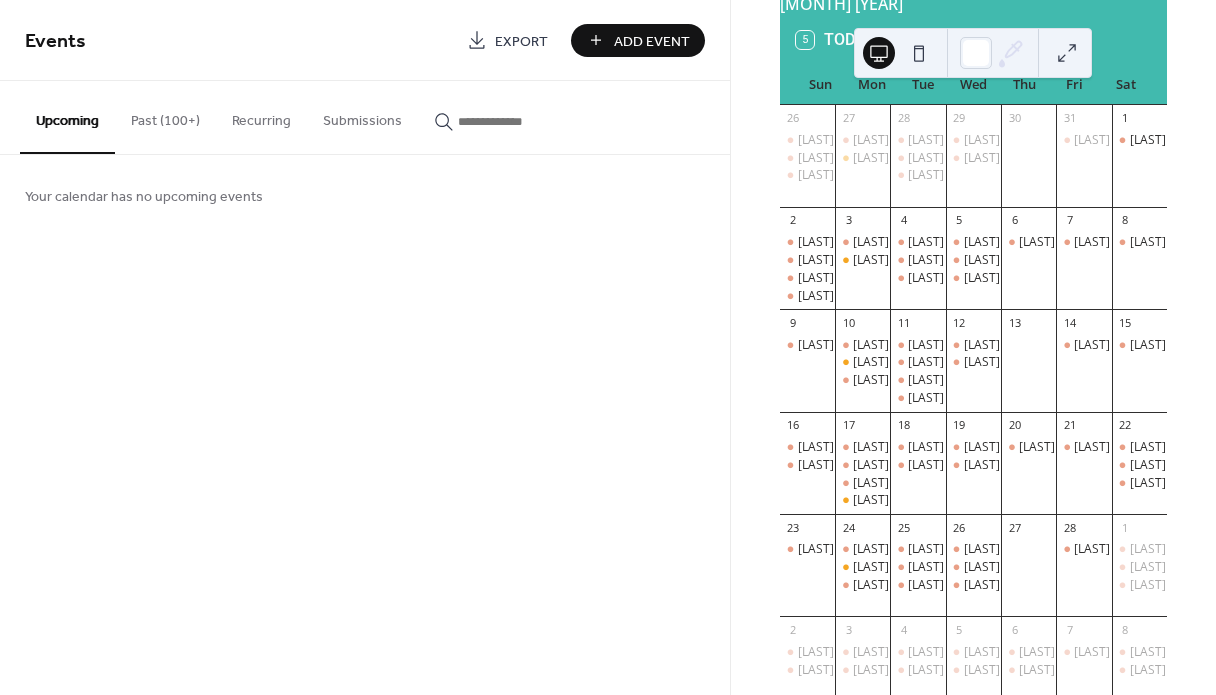 click on "Past (100+)" at bounding box center (165, 116) 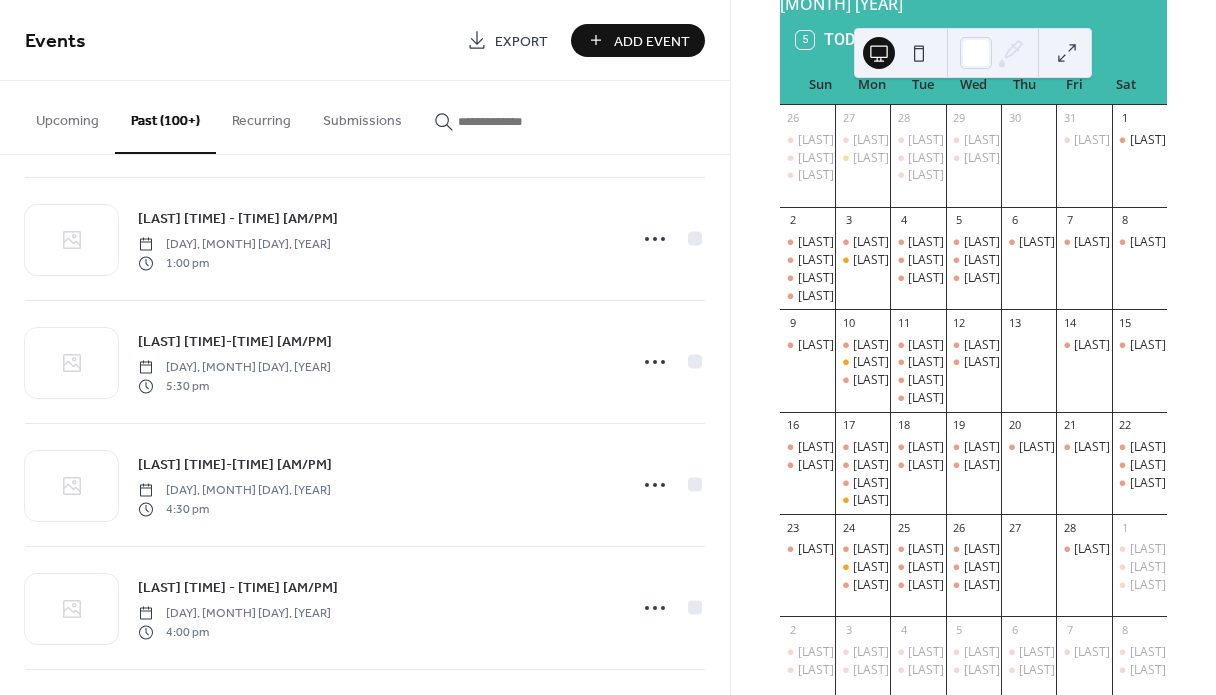 scroll, scrollTop: 869, scrollLeft: 0, axis: vertical 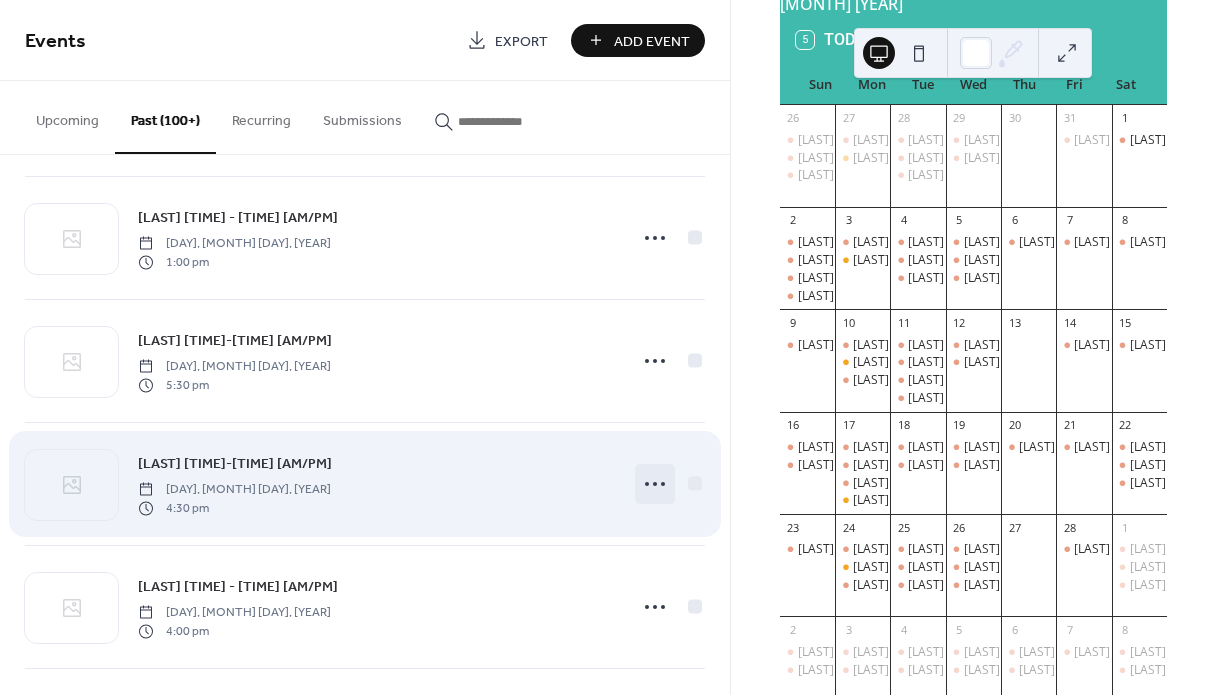 click 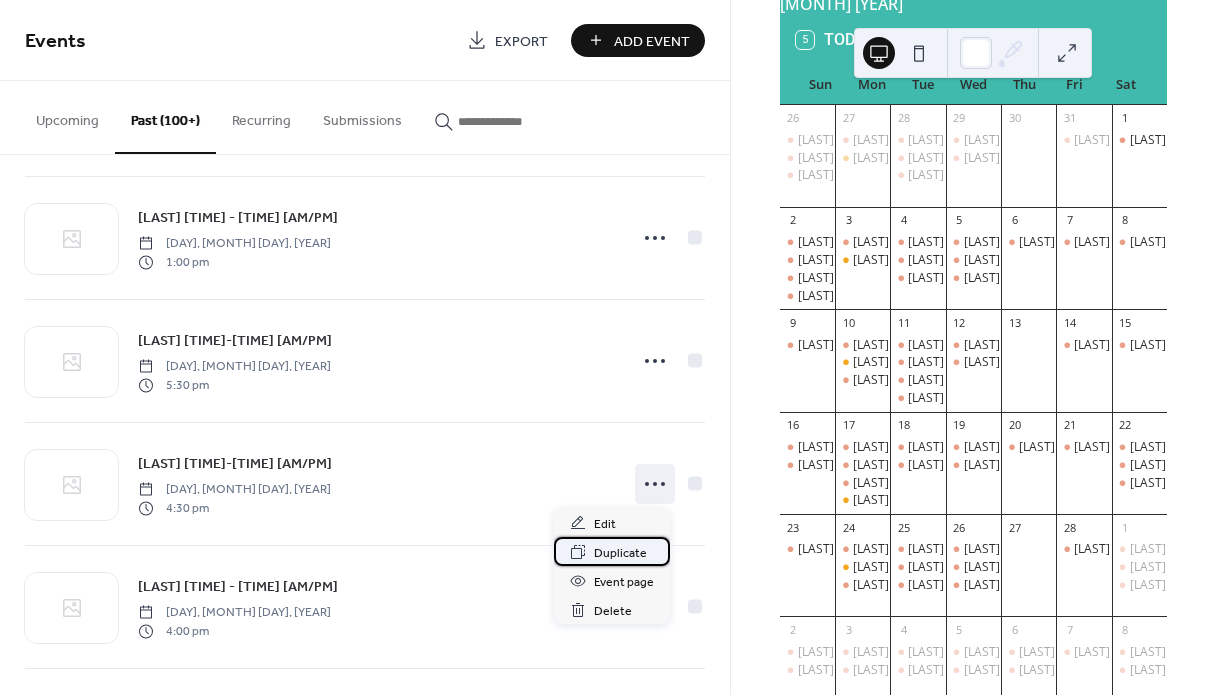 click on "Duplicate" at bounding box center (620, 553) 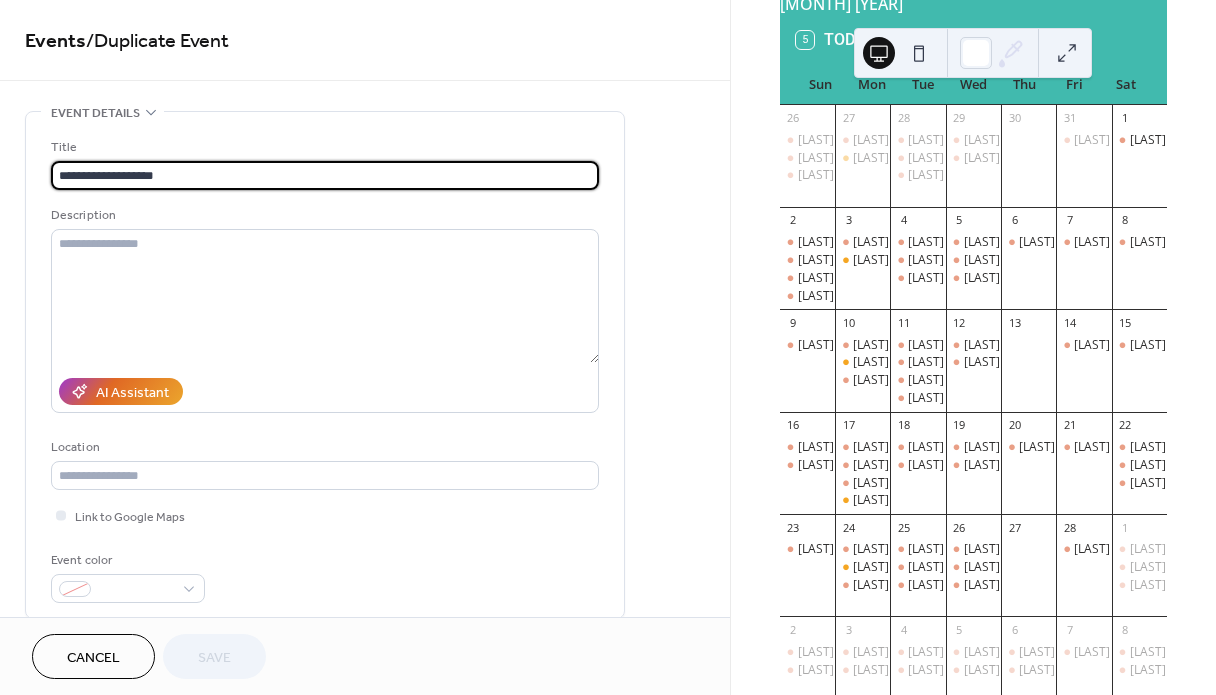 click on "**********" at bounding box center (325, 175) 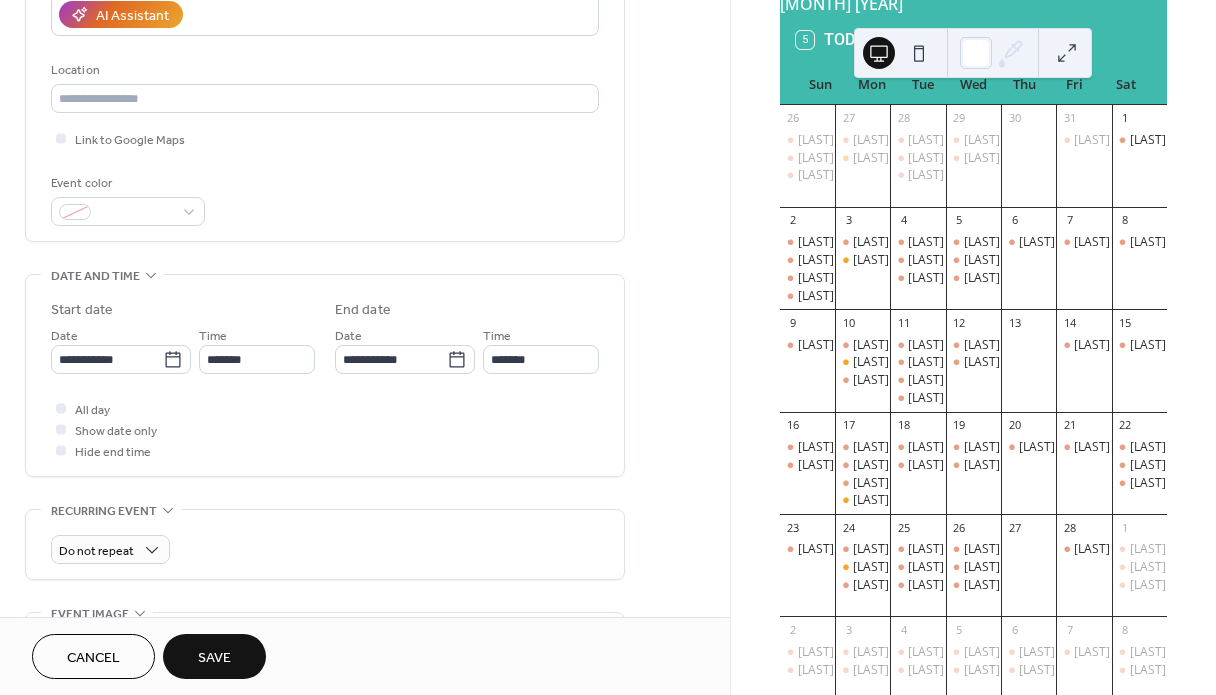 scroll, scrollTop: 381, scrollLeft: 0, axis: vertical 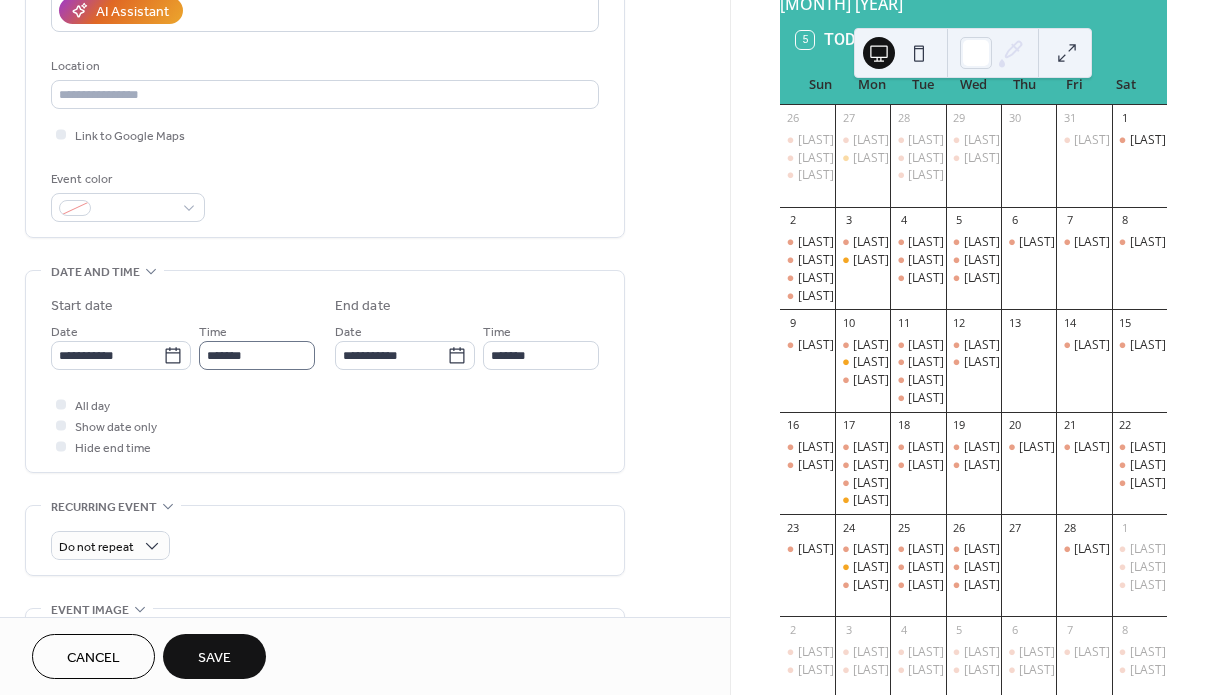 type on "**********" 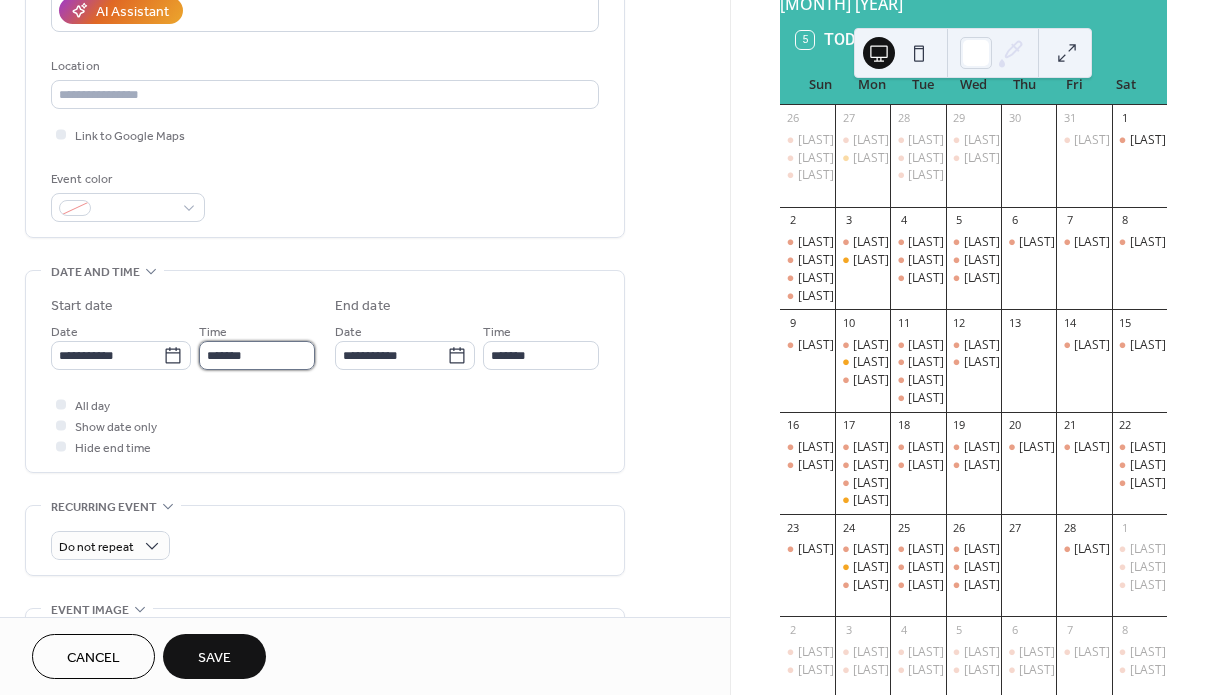 click on "*******" at bounding box center (257, 355) 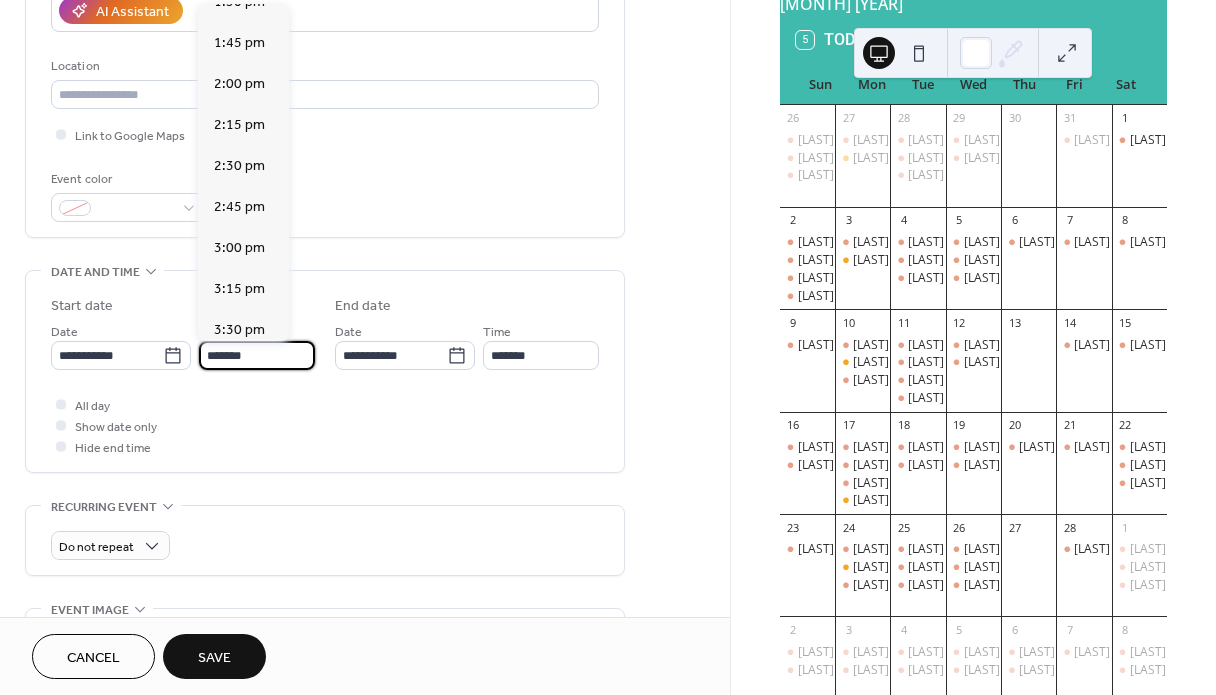 scroll, scrollTop: 2229, scrollLeft: 0, axis: vertical 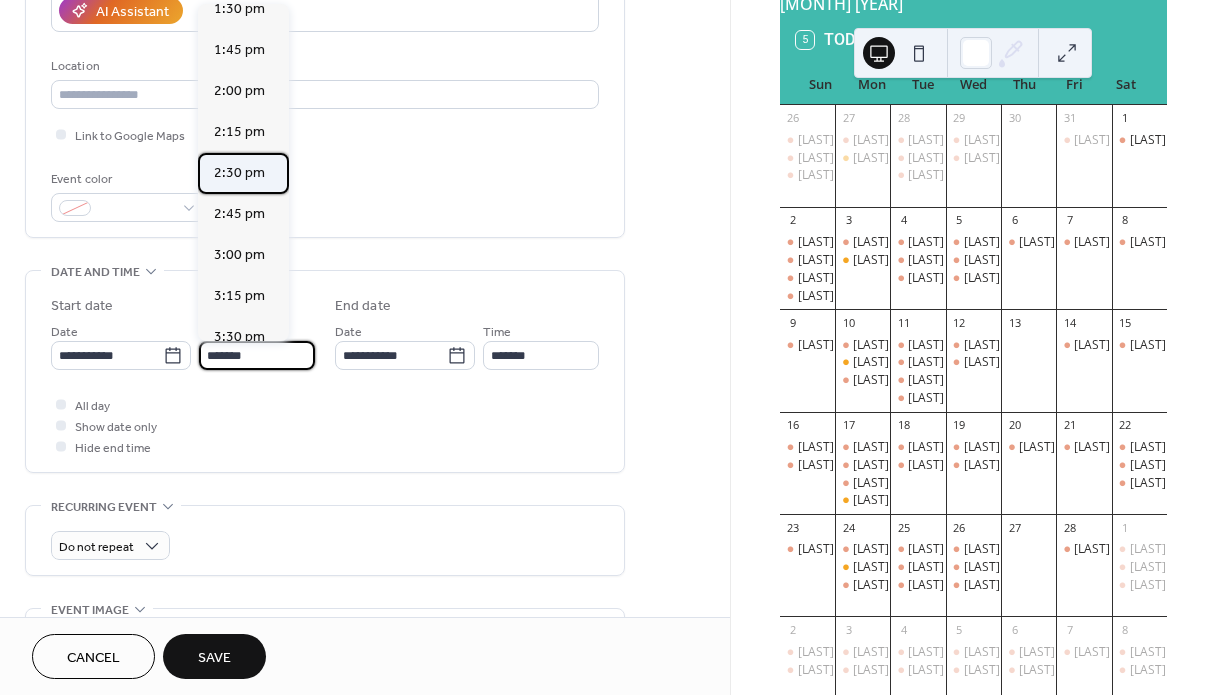 click on "2:30 pm" at bounding box center (239, 173) 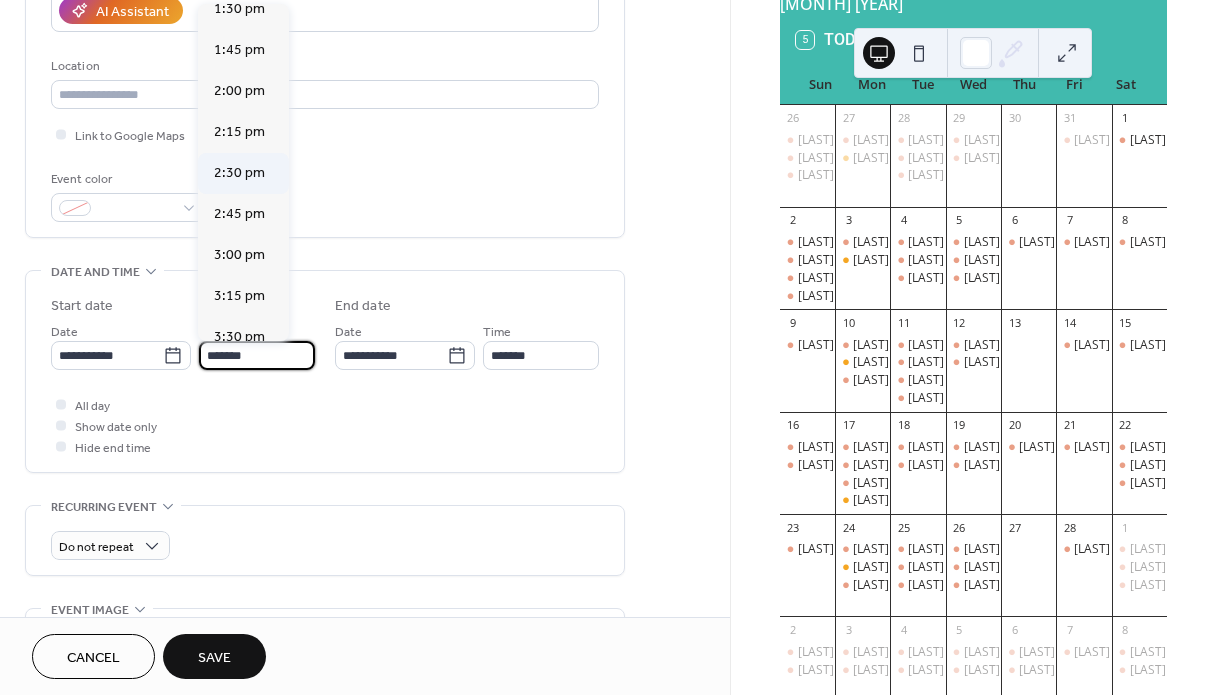 type on "*******" 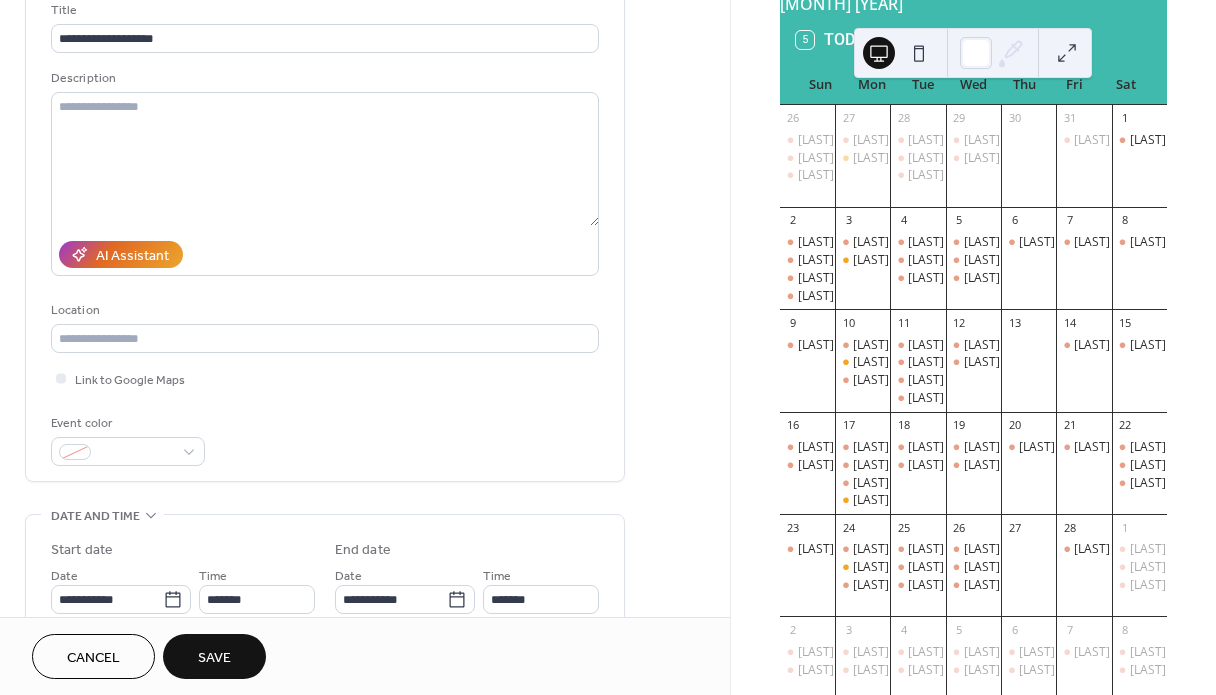scroll, scrollTop: 0, scrollLeft: 0, axis: both 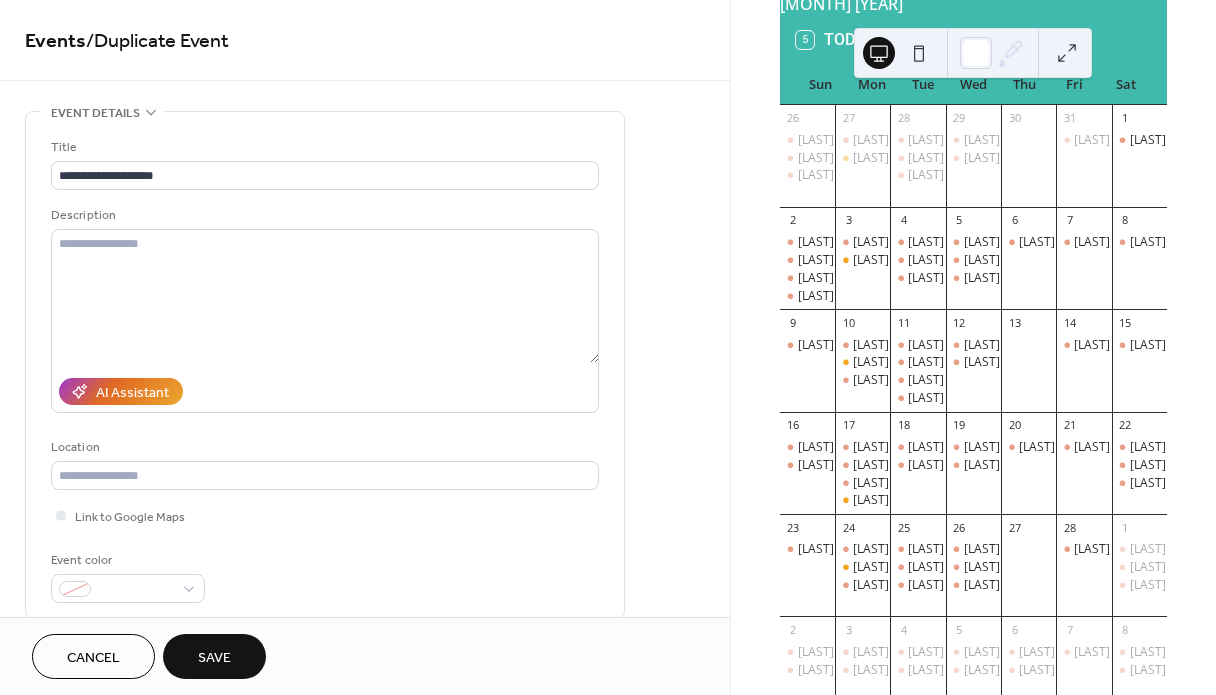 click on "Save" at bounding box center [214, 658] 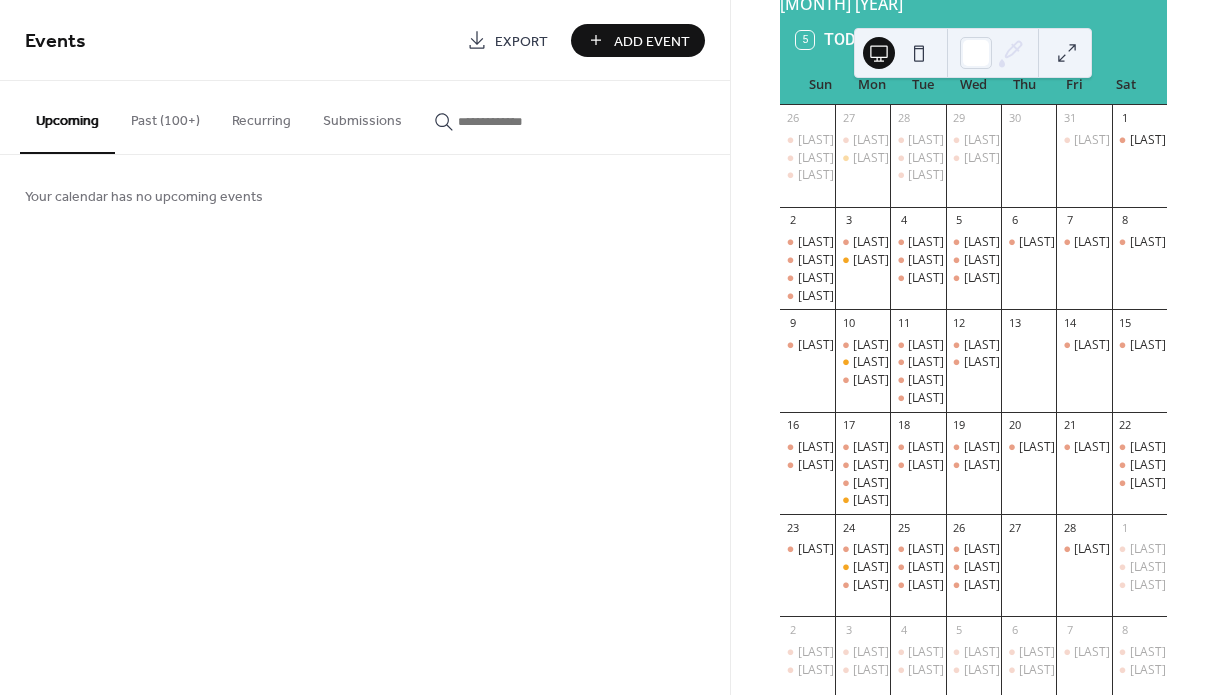 click on "Past (100+)" at bounding box center [165, 116] 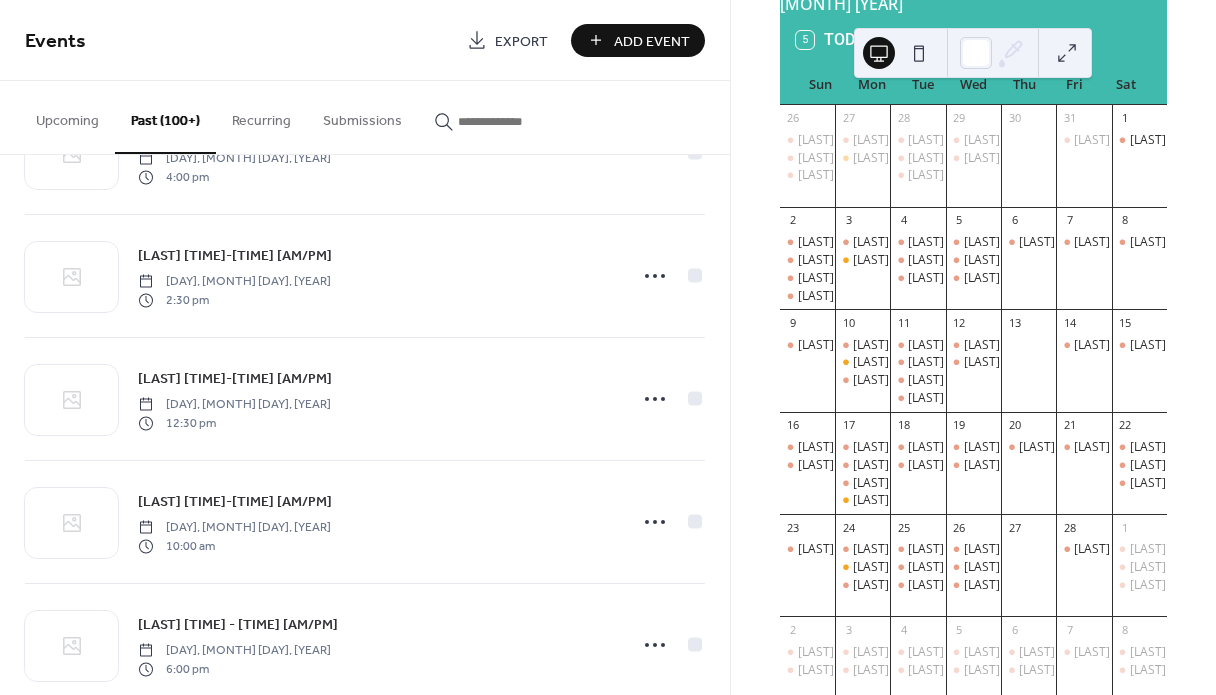 scroll, scrollTop: 10308, scrollLeft: 0, axis: vertical 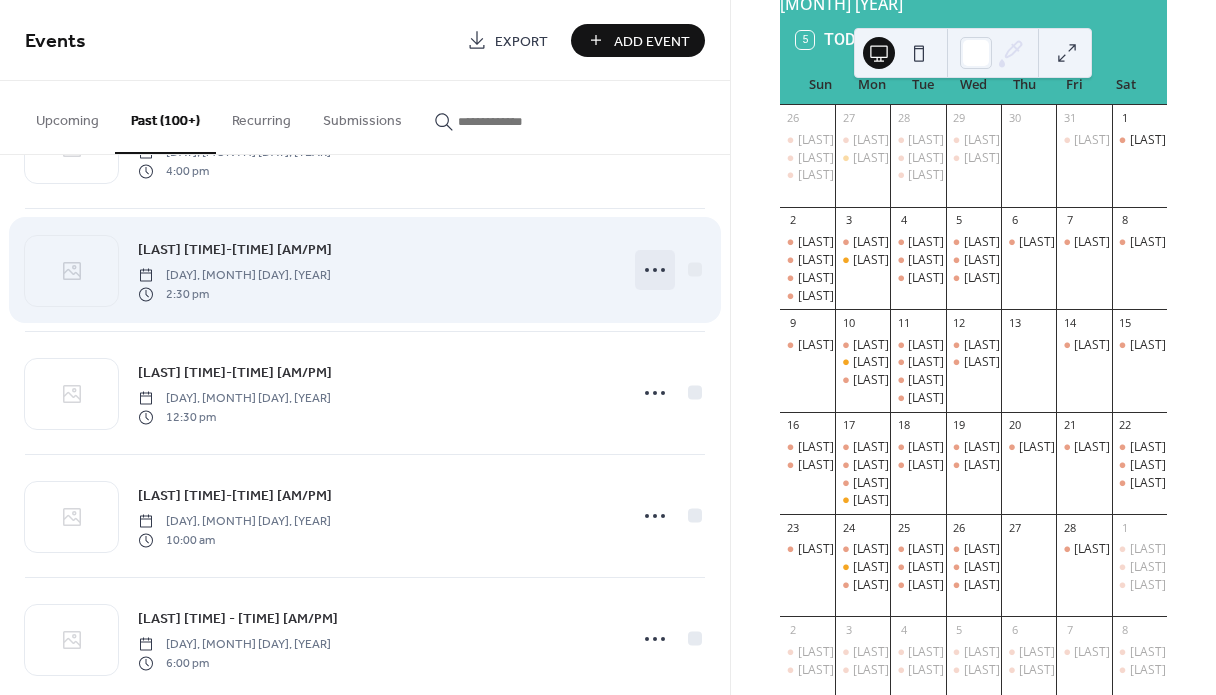 click 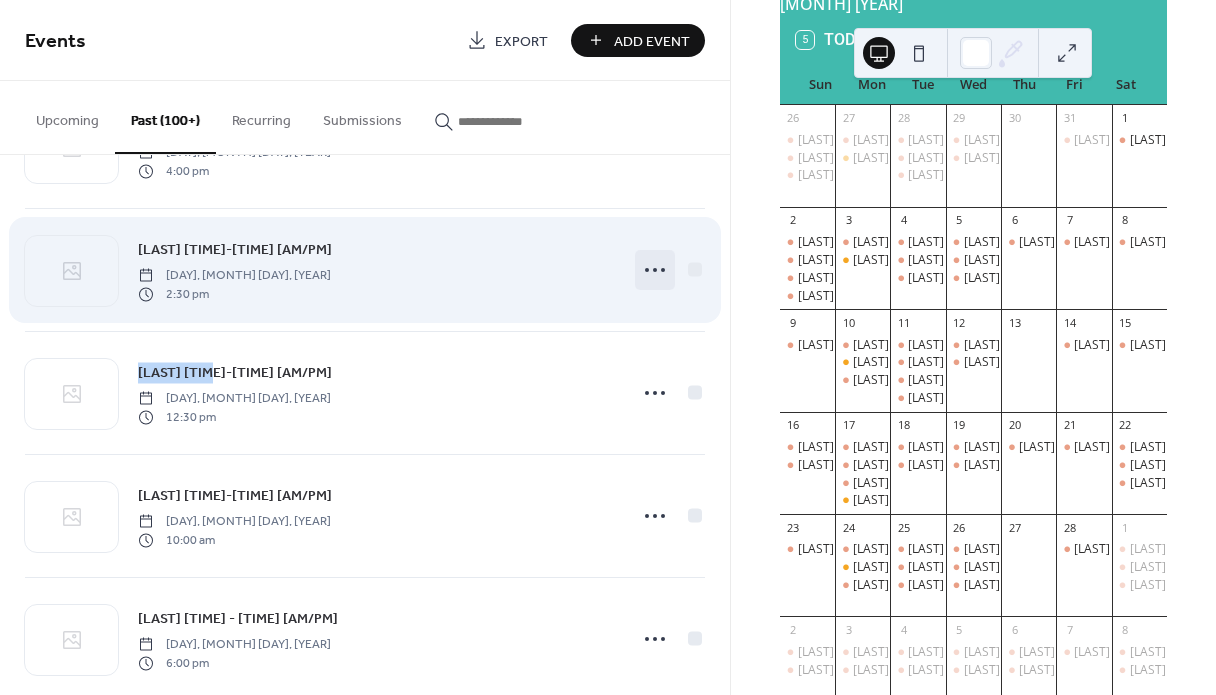 click 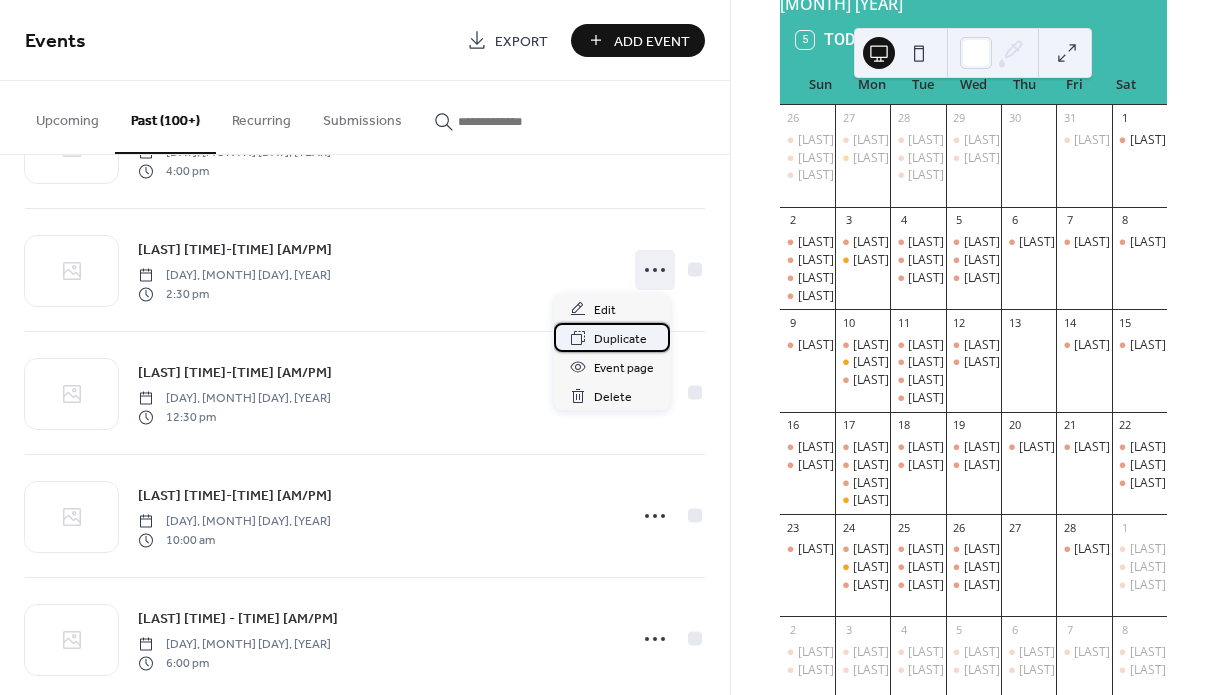 click on "Duplicate" at bounding box center [620, 339] 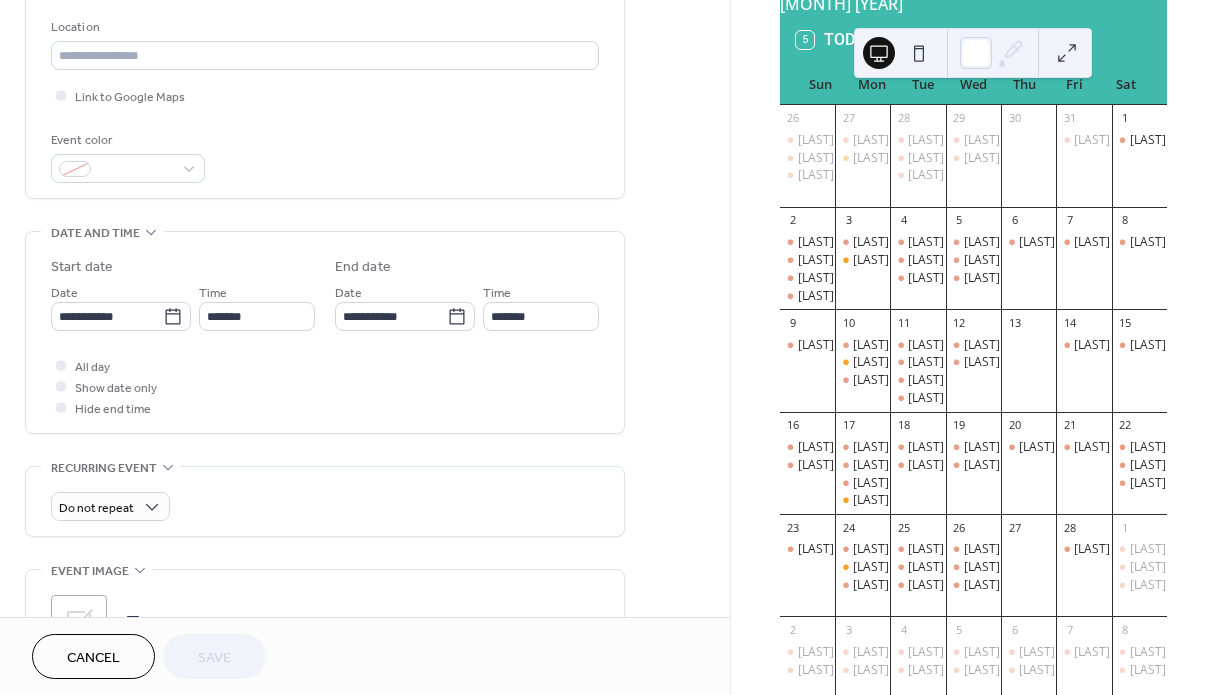 scroll, scrollTop: 431, scrollLeft: 0, axis: vertical 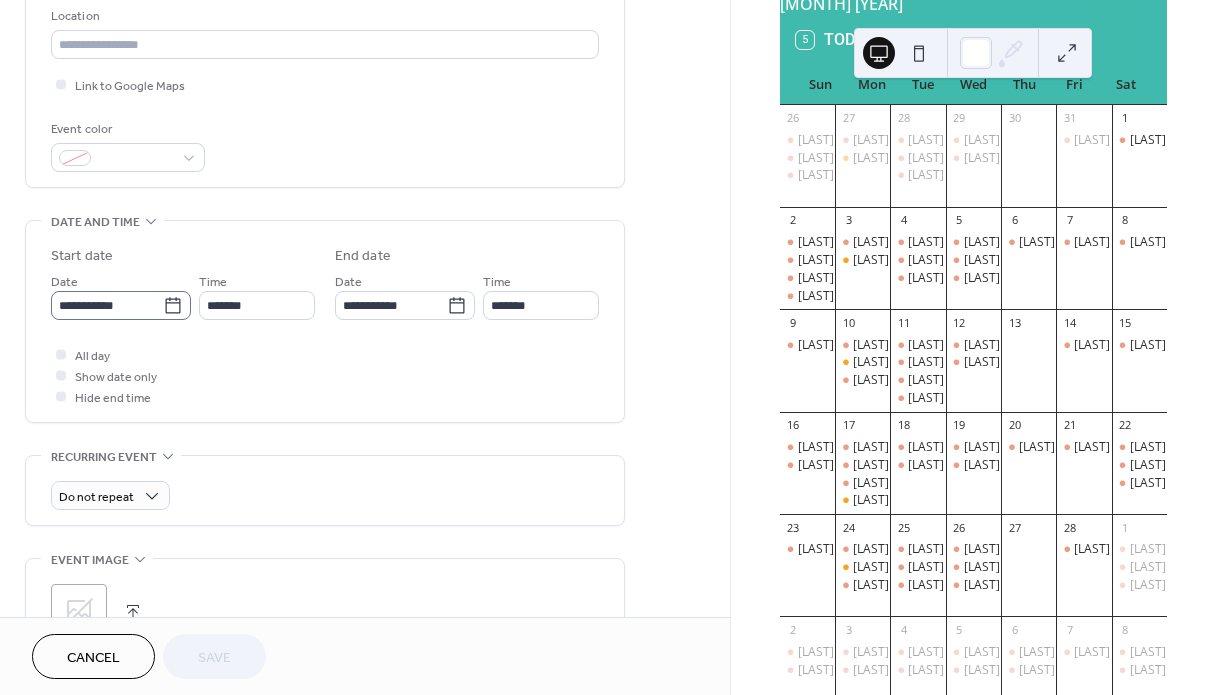 click 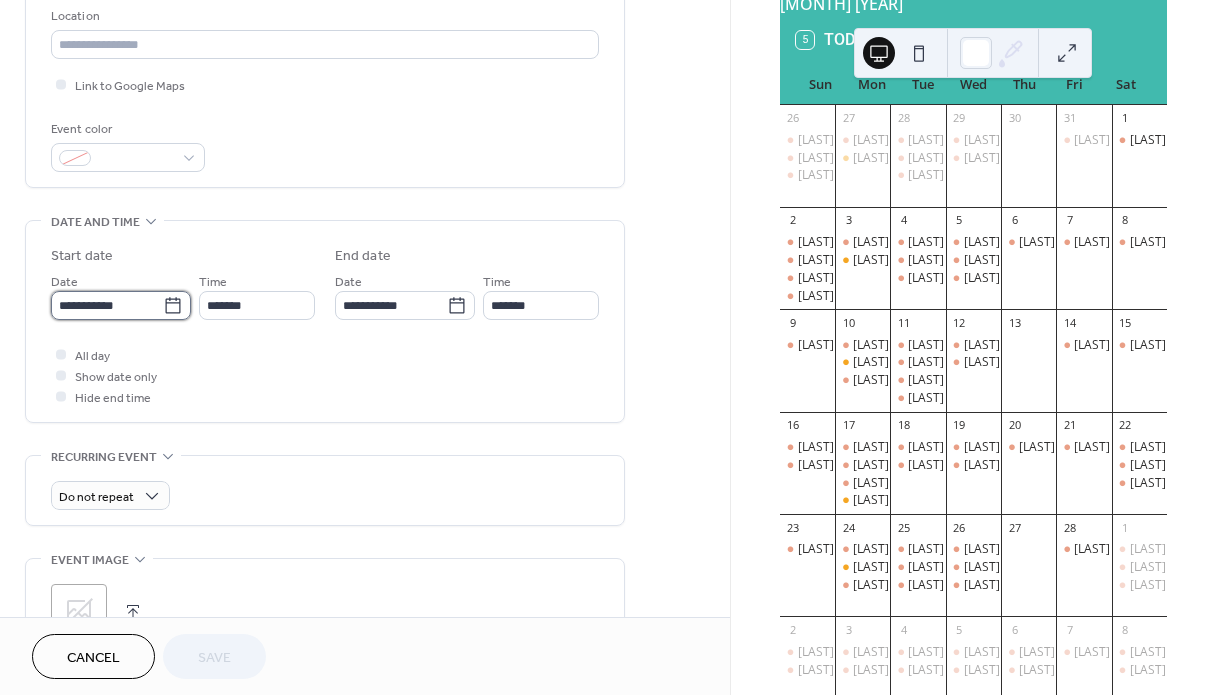 click on "**********" at bounding box center [107, 305] 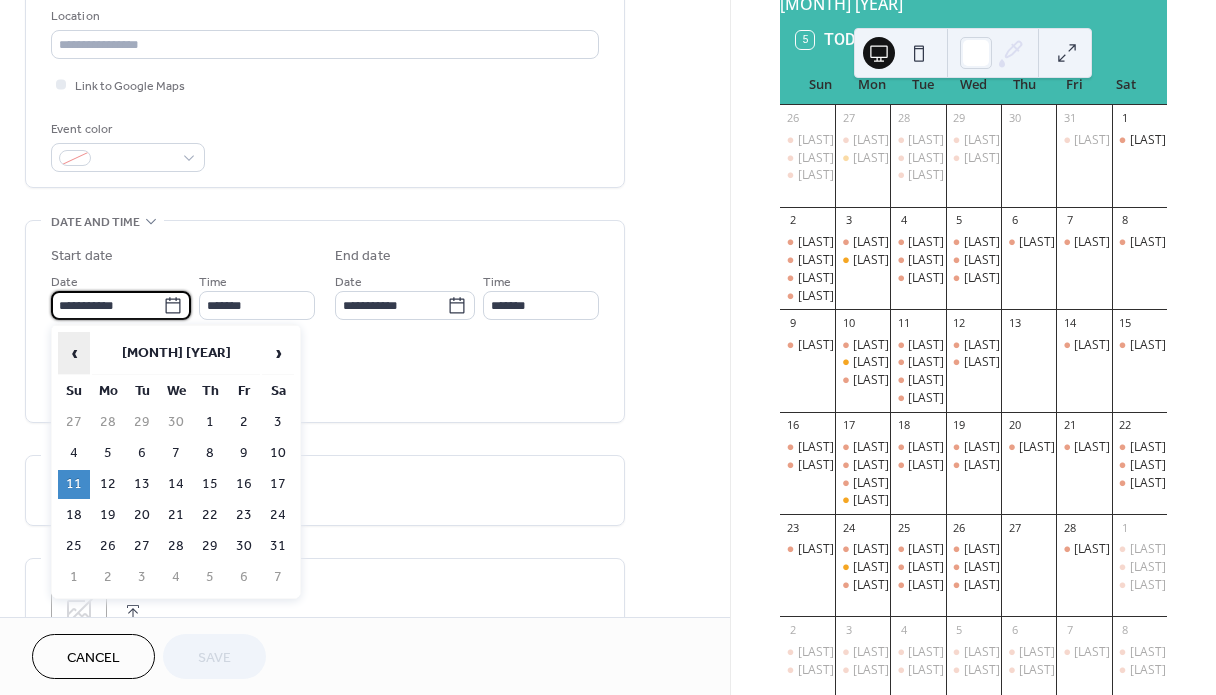 click on "‹" at bounding box center [74, 353] 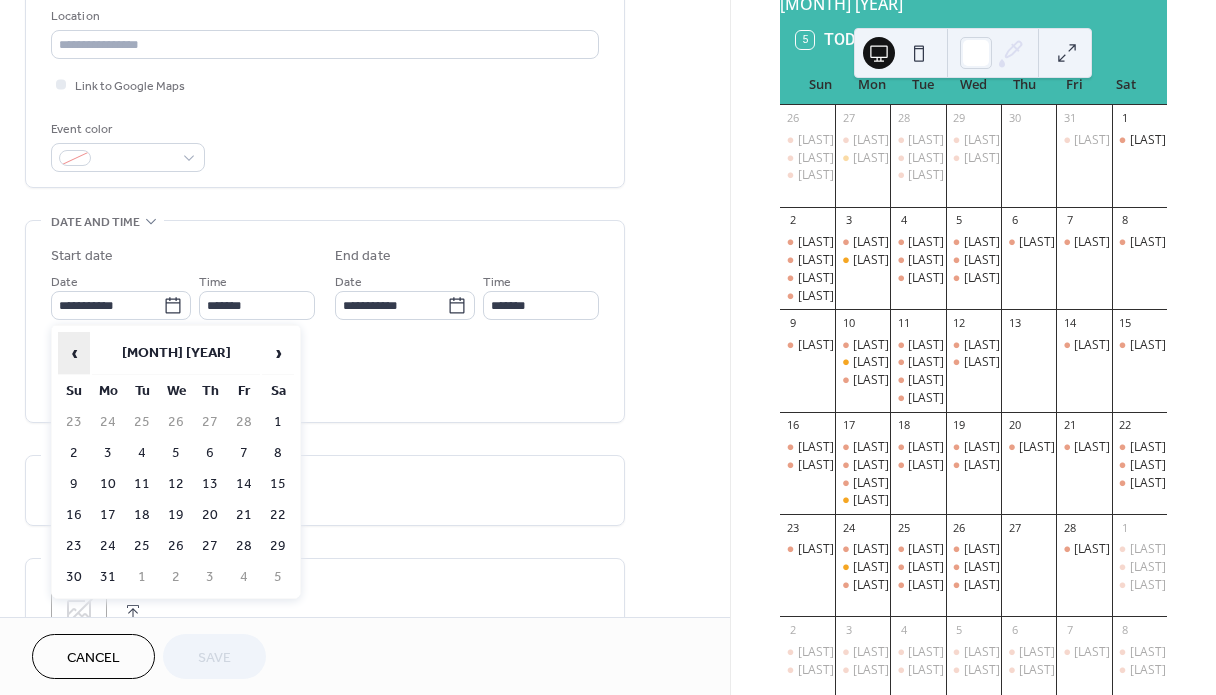 click on "‹" at bounding box center [74, 353] 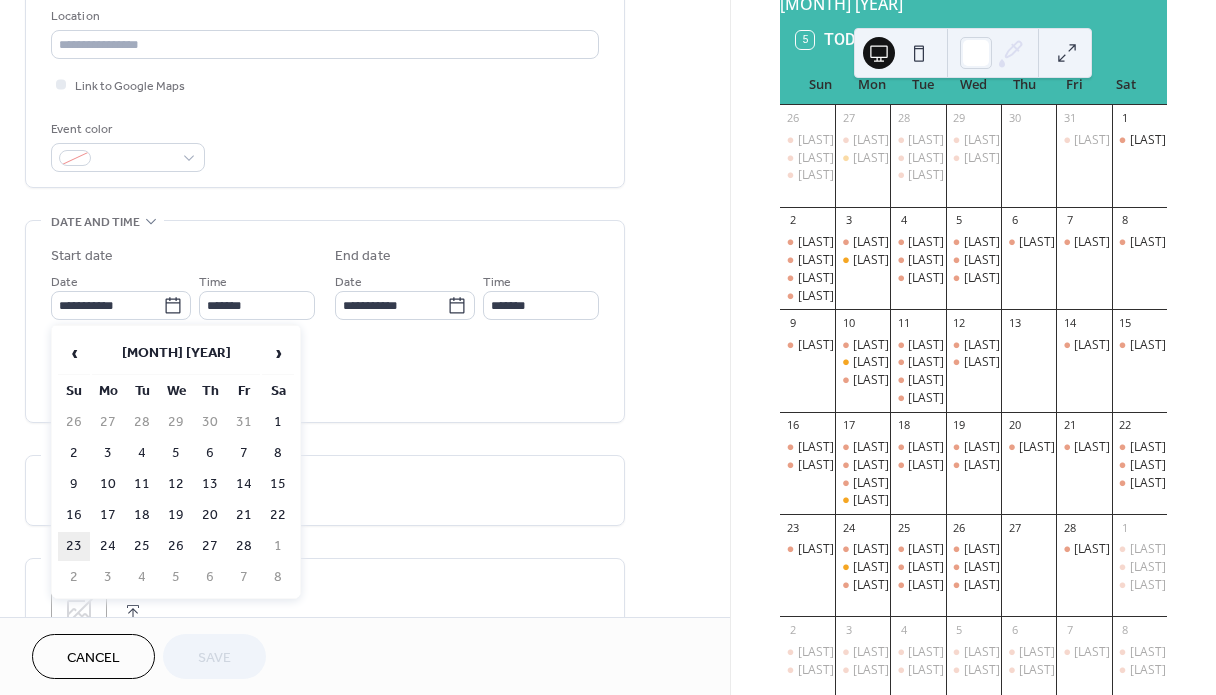 click on "23" at bounding box center [74, 546] 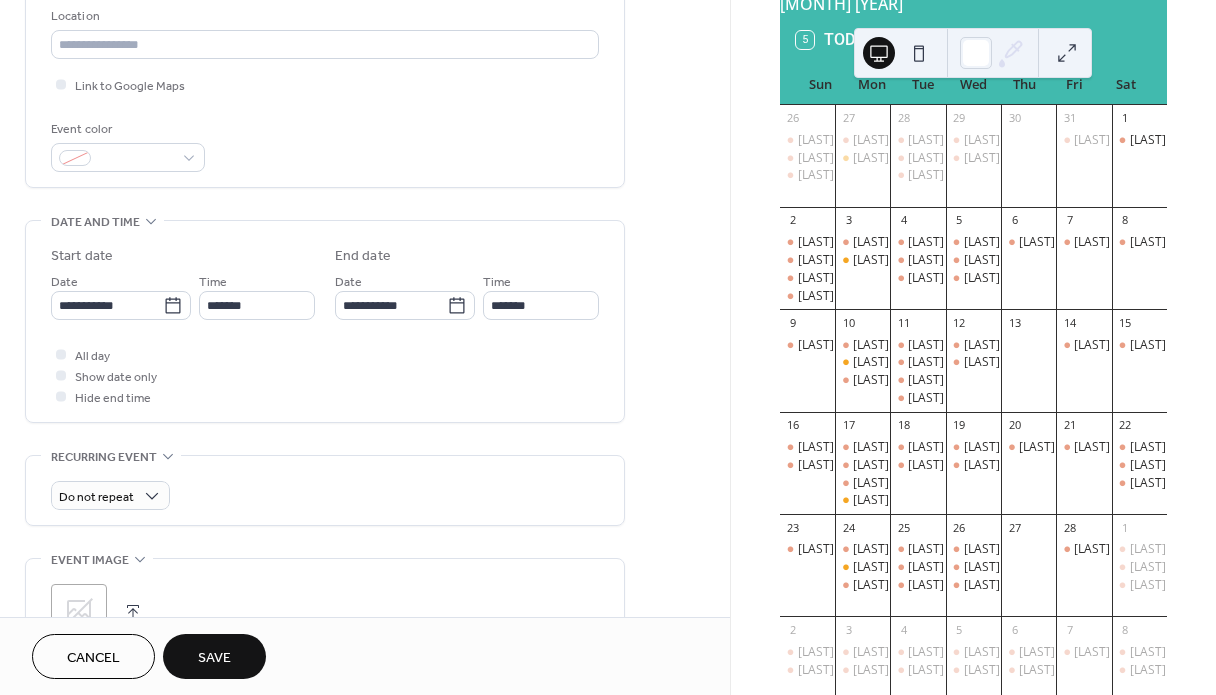 click on "Save" at bounding box center [214, 658] 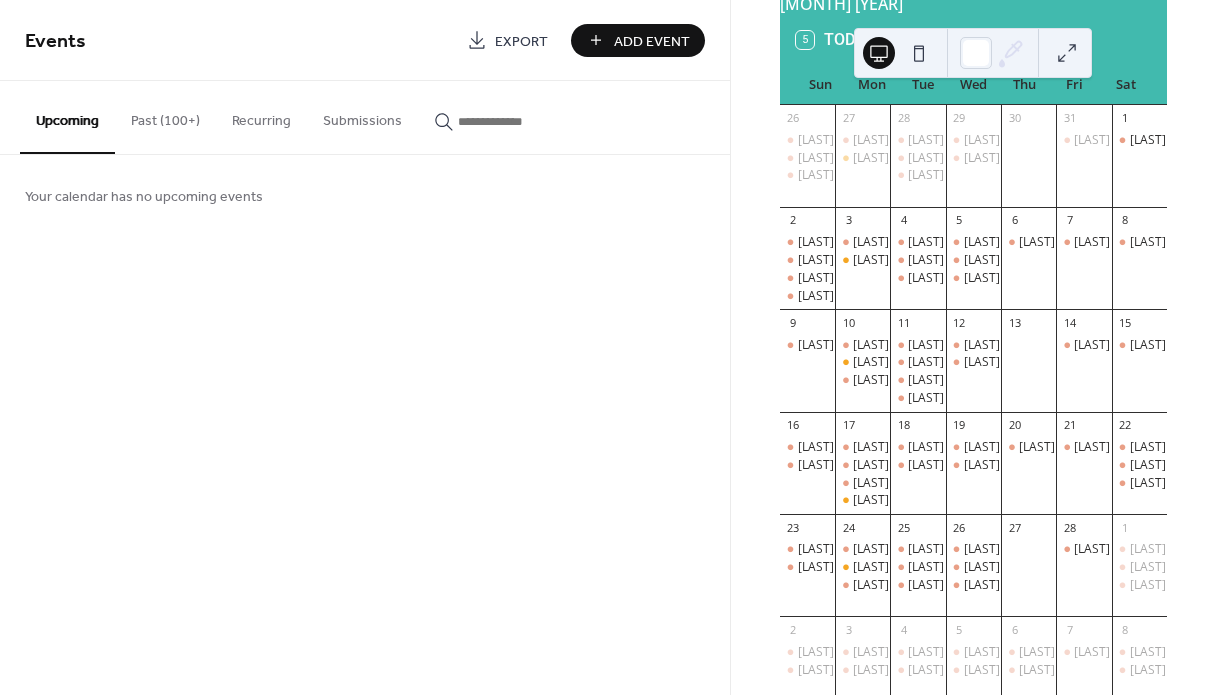 click on "Past (100+)" at bounding box center [165, 116] 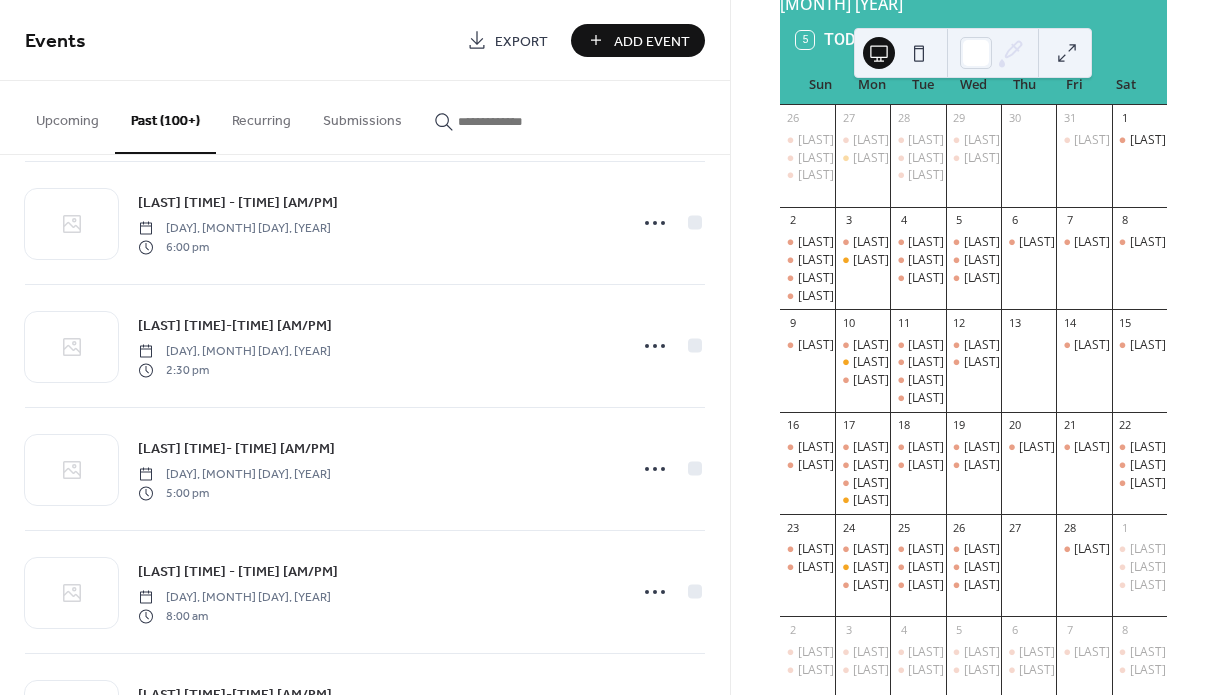 scroll, scrollTop: 9126, scrollLeft: 0, axis: vertical 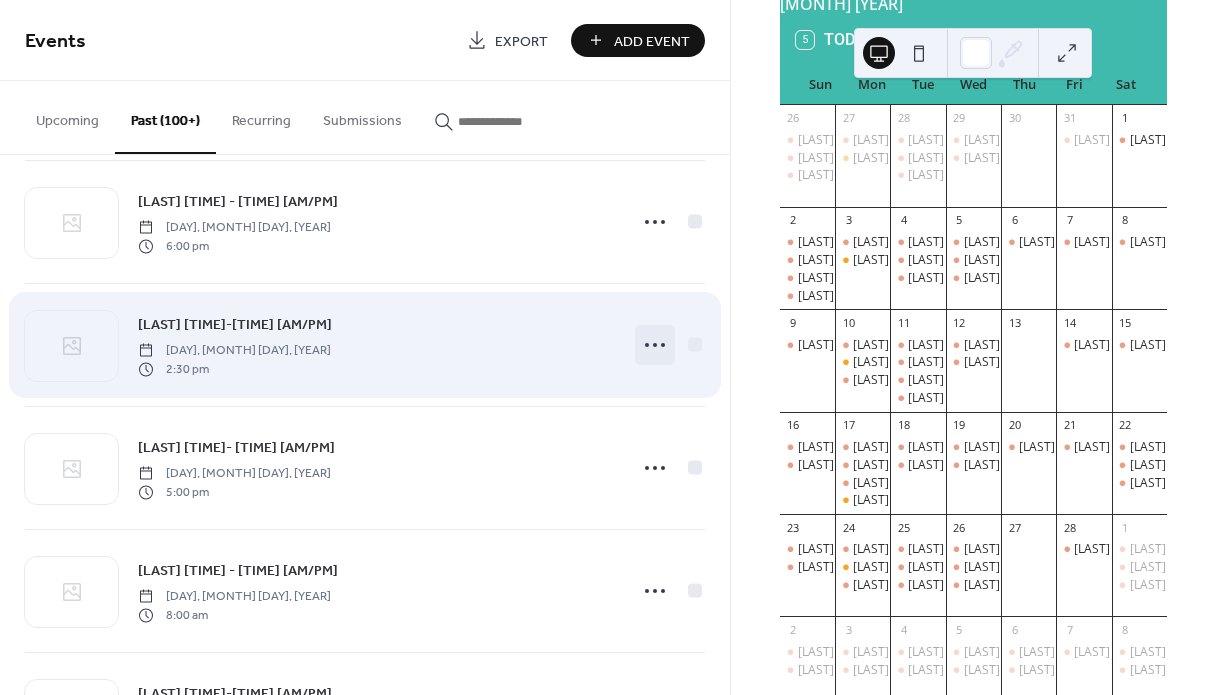 click 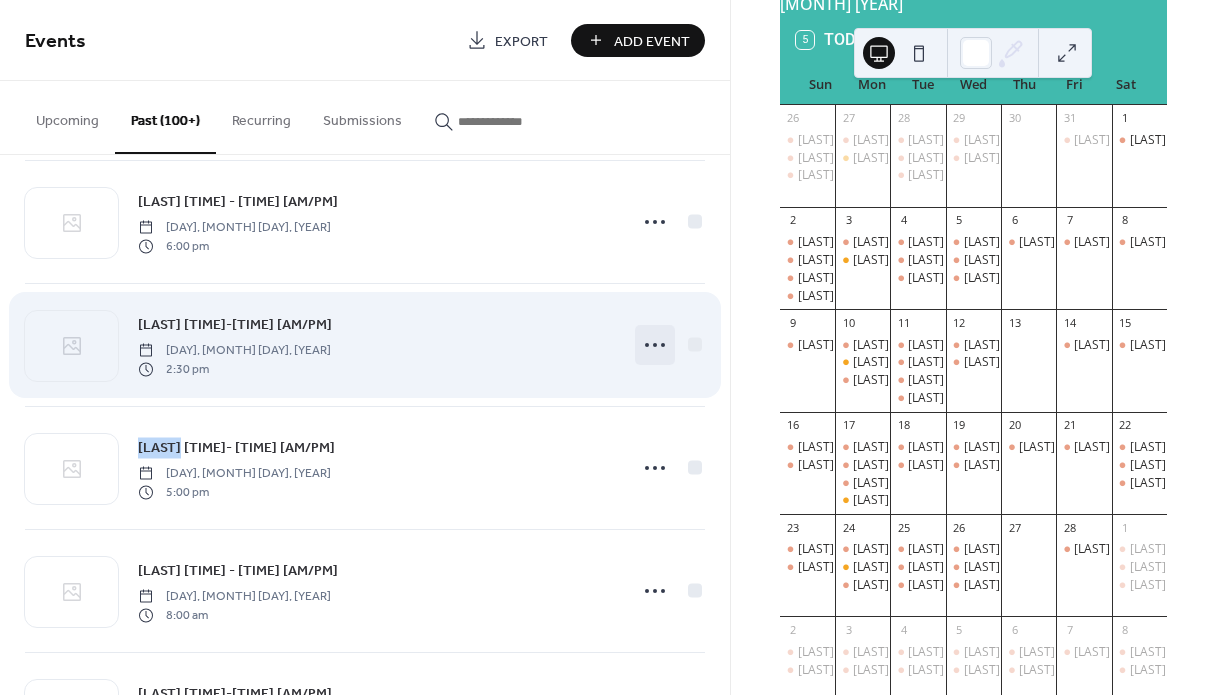 click 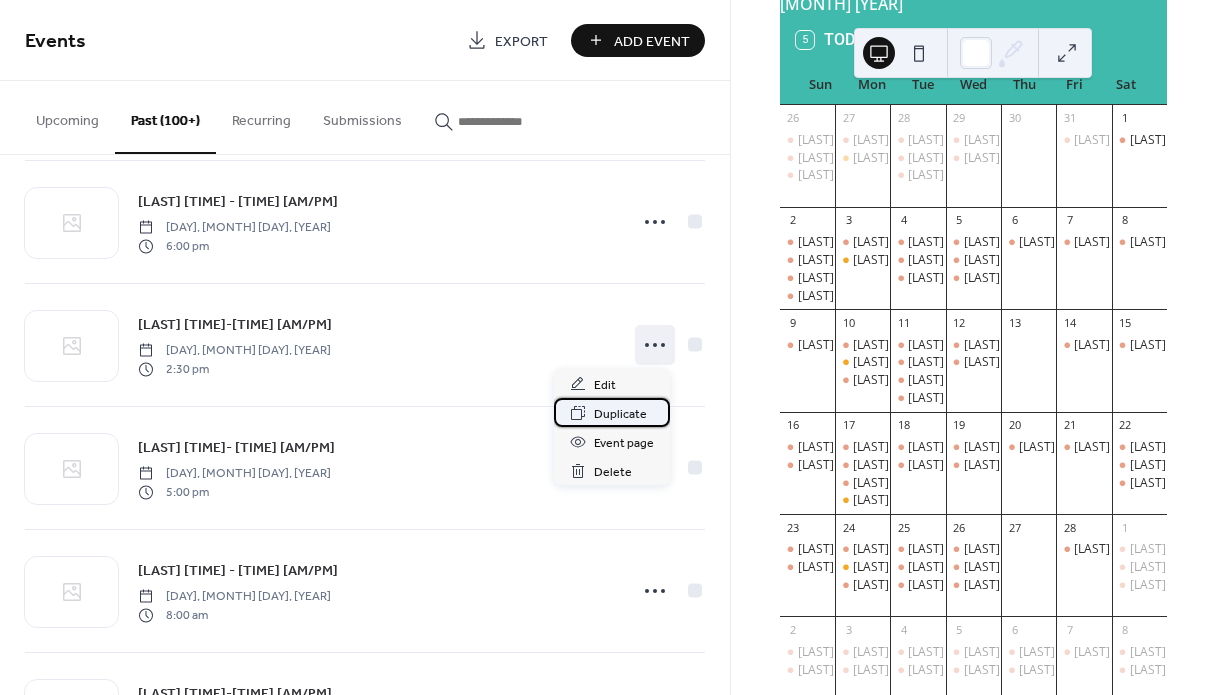 click on "Duplicate" at bounding box center [620, 414] 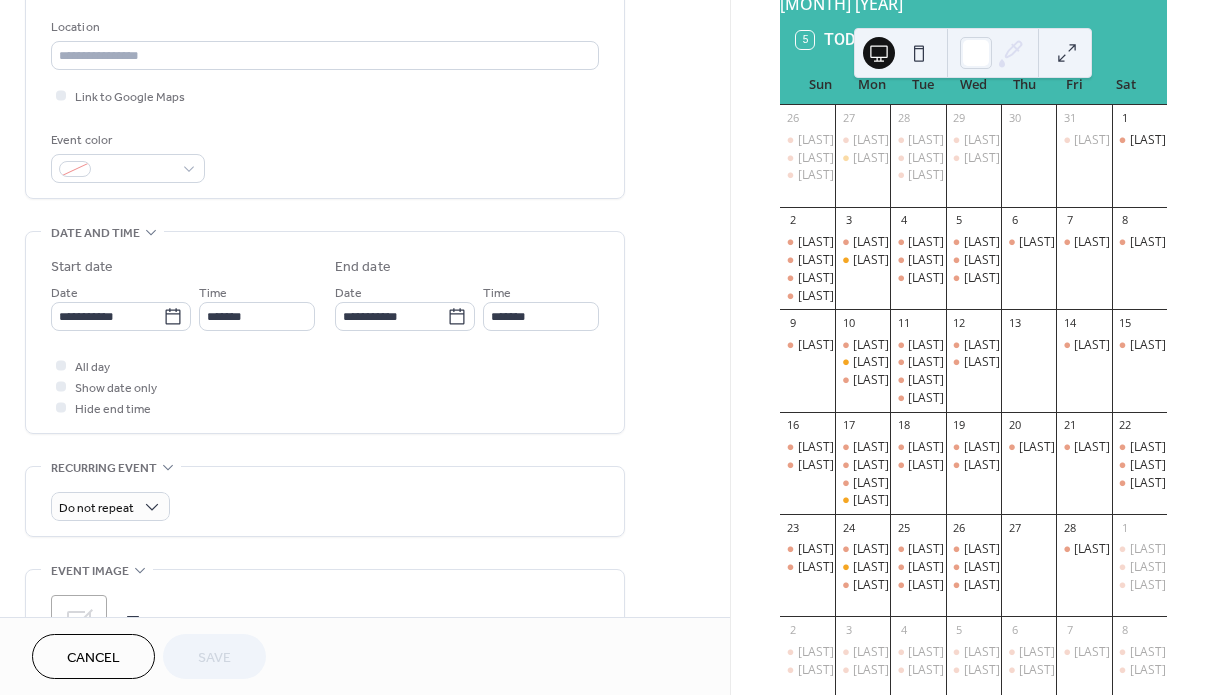 scroll, scrollTop: 451, scrollLeft: 0, axis: vertical 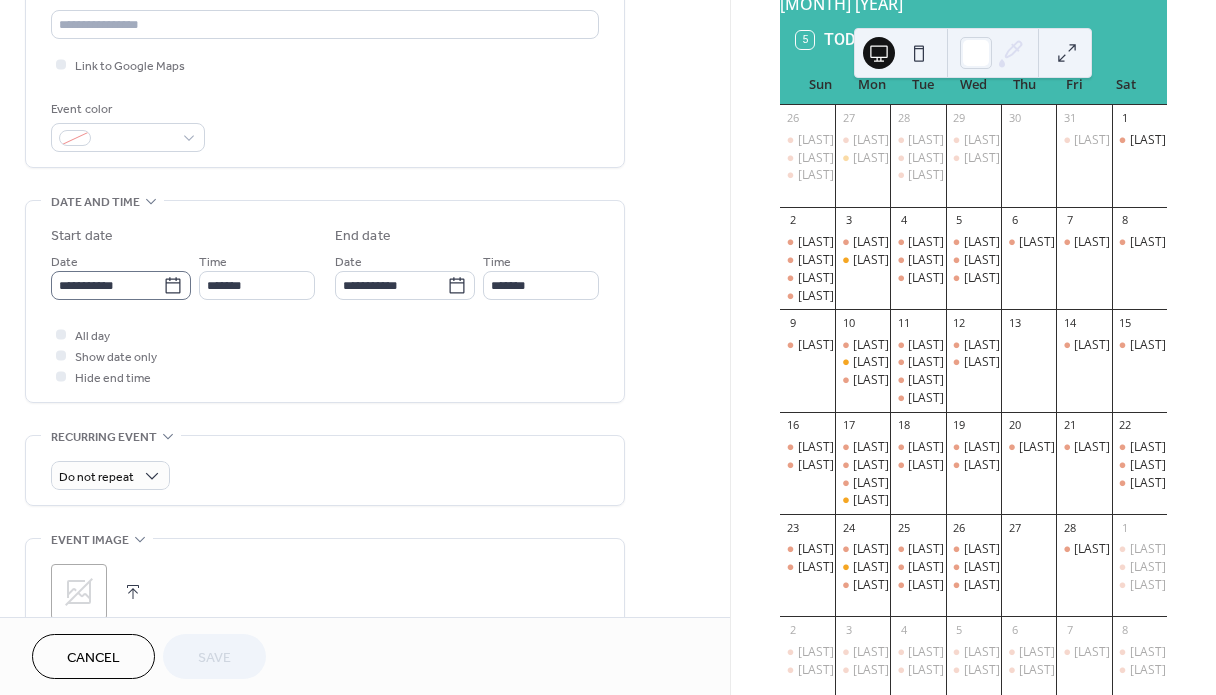 click 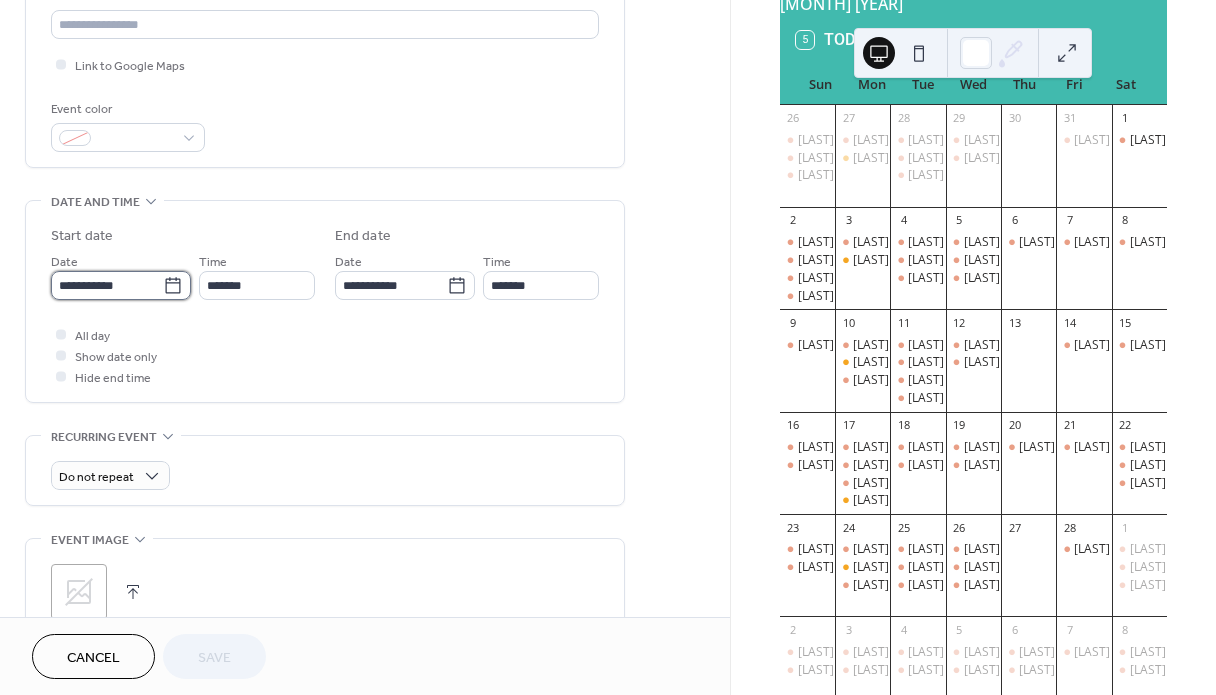 click on "**********" at bounding box center (107, 285) 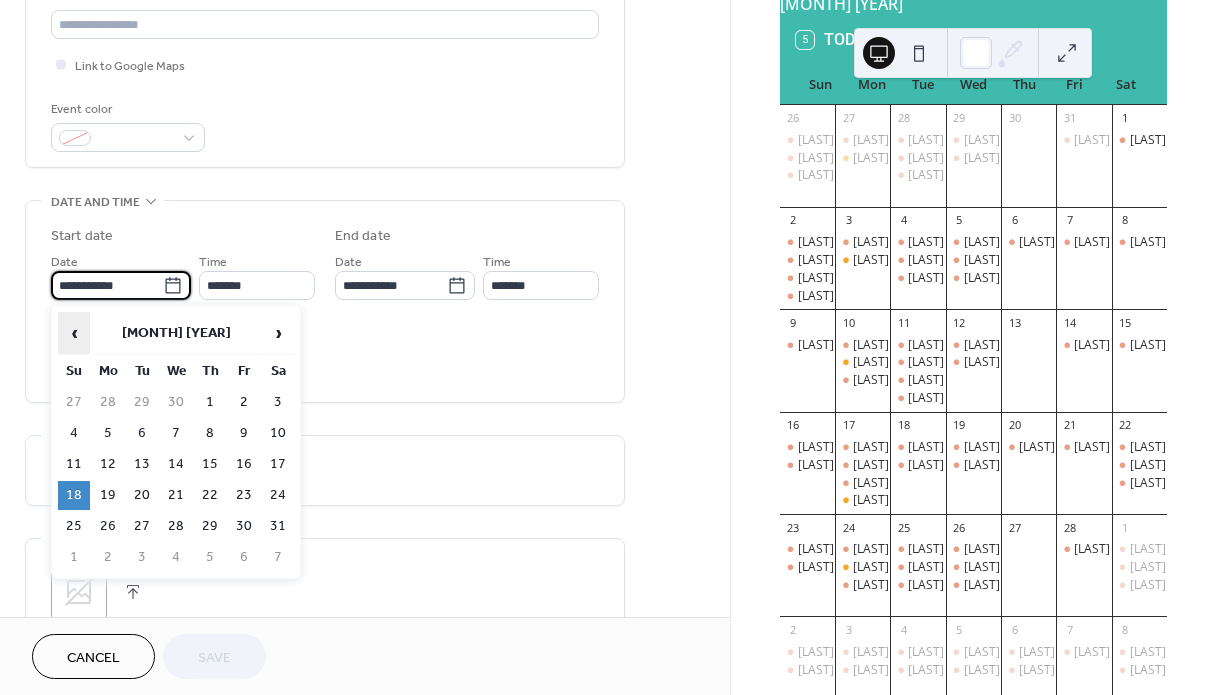click on "‹" at bounding box center (74, 333) 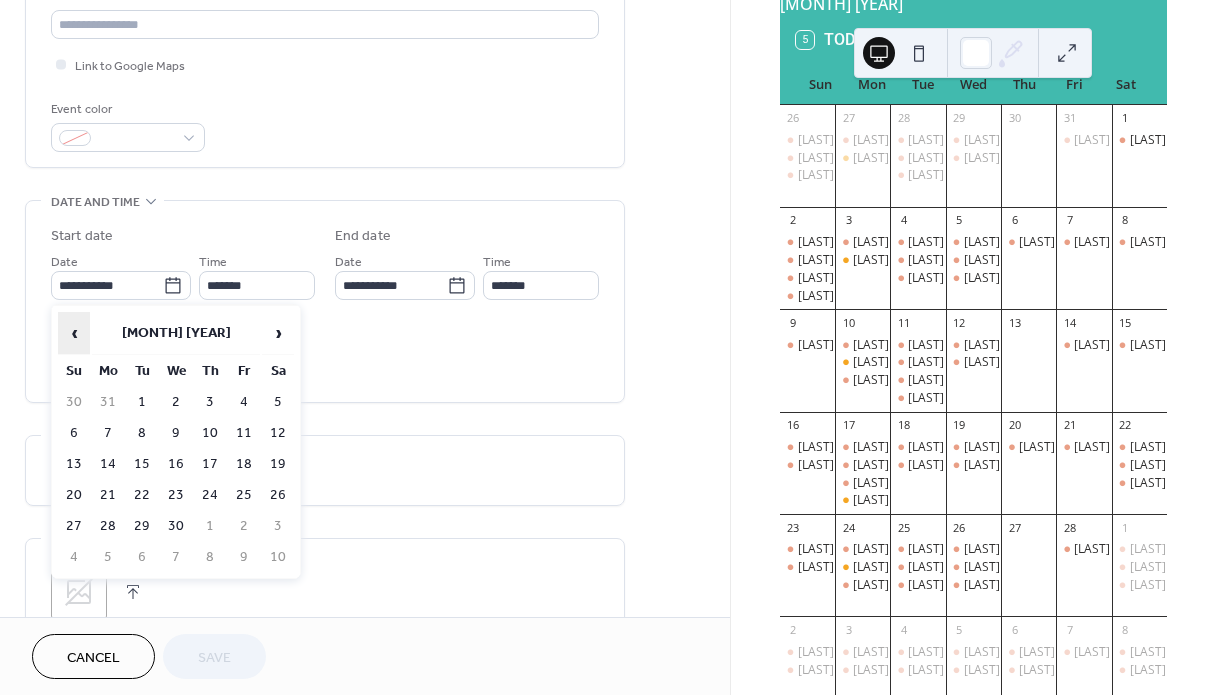 click on "‹" at bounding box center (74, 333) 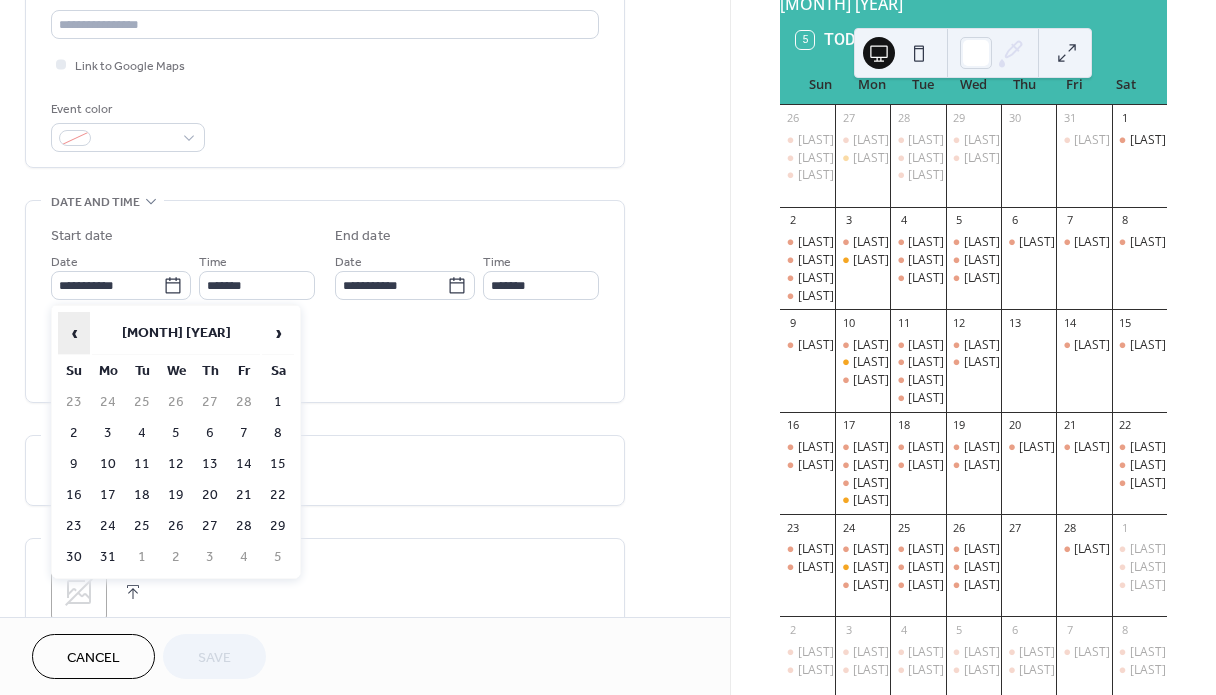 click on "‹" at bounding box center [74, 333] 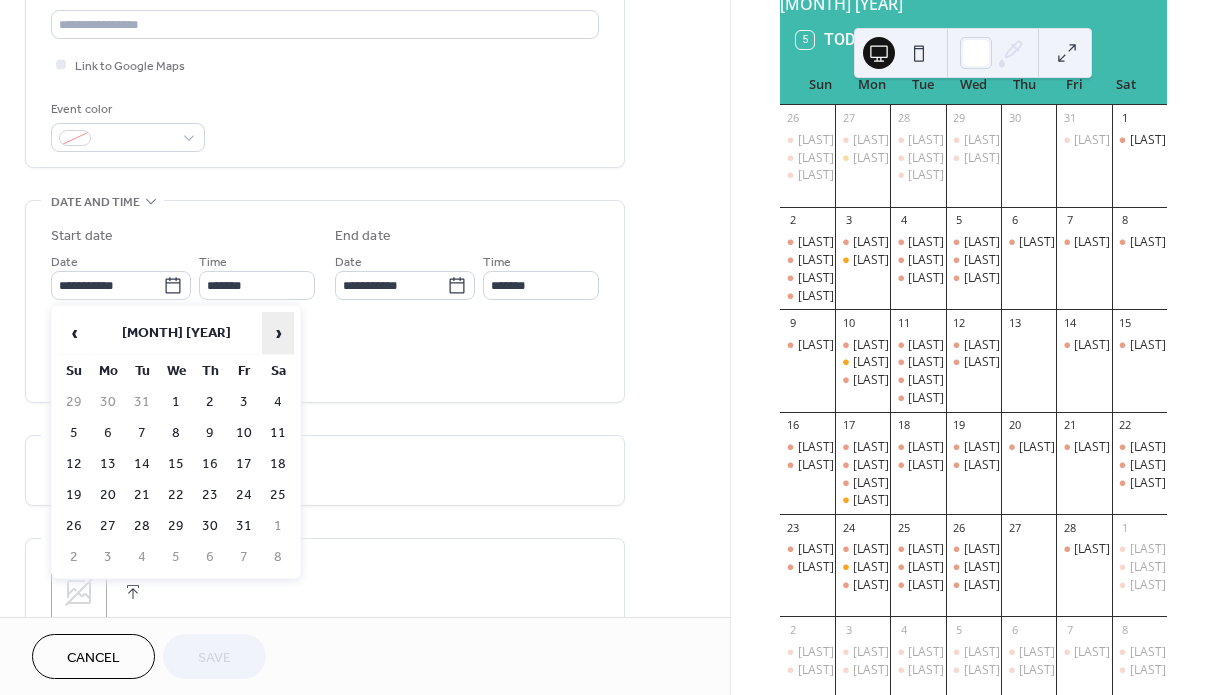 click on "›" at bounding box center [278, 333] 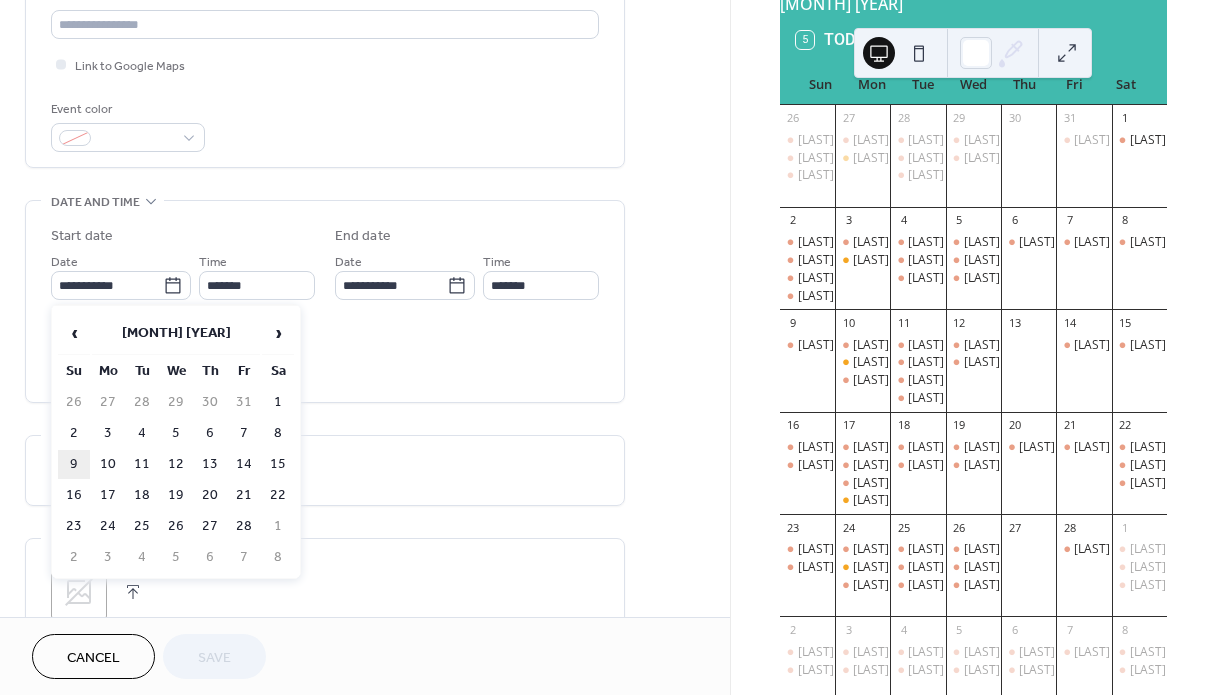 click on "9" at bounding box center [74, 464] 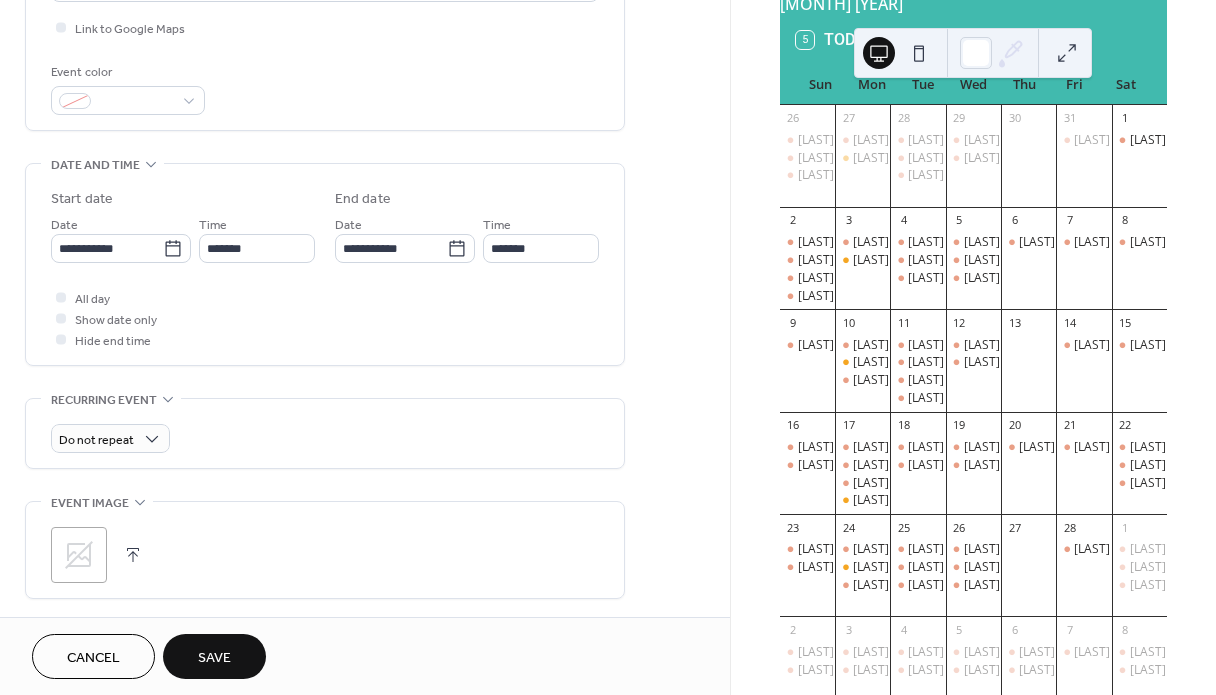 scroll, scrollTop: 498, scrollLeft: 0, axis: vertical 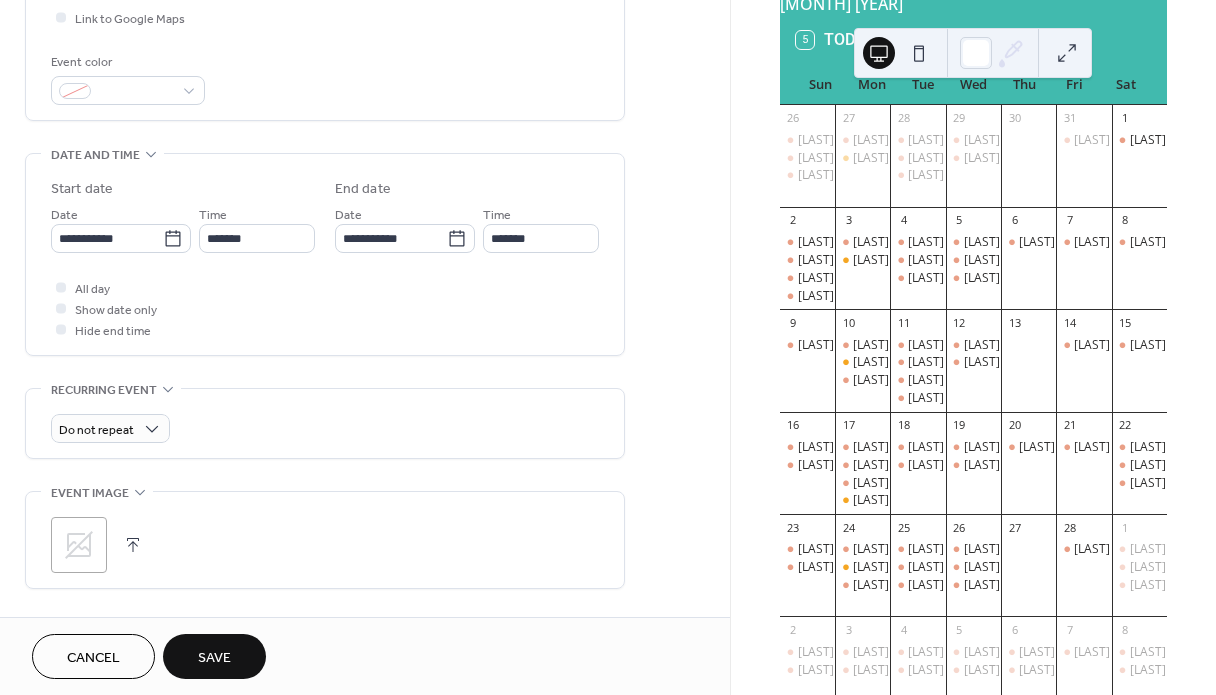 click on "Save" at bounding box center [214, 658] 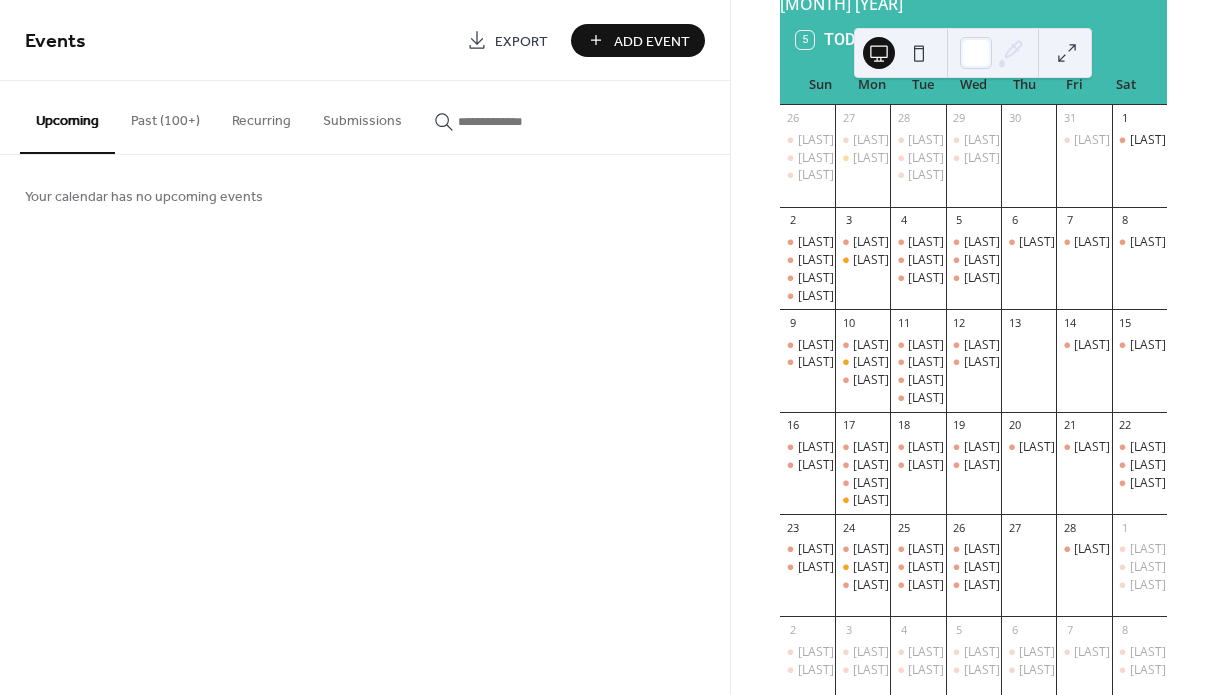 click on "Past (100+)" at bounding box center (165, 116) 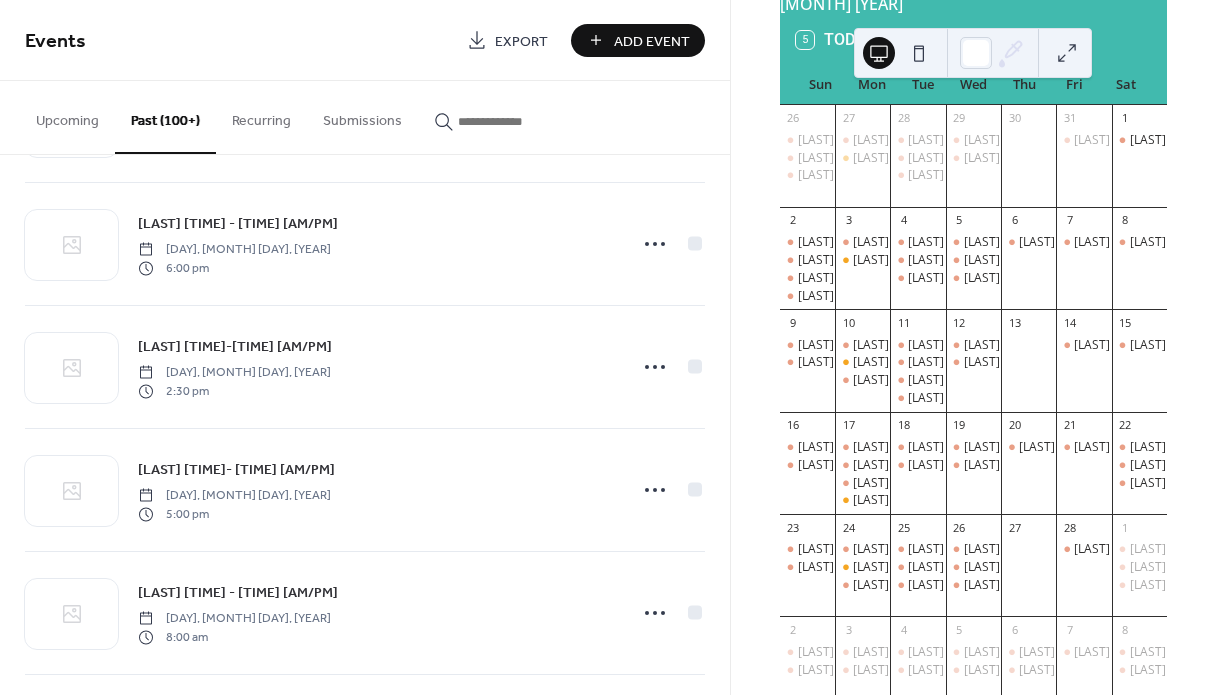 scroll, scrollTop: 9107, scrollLeft: 0, axis: vertical 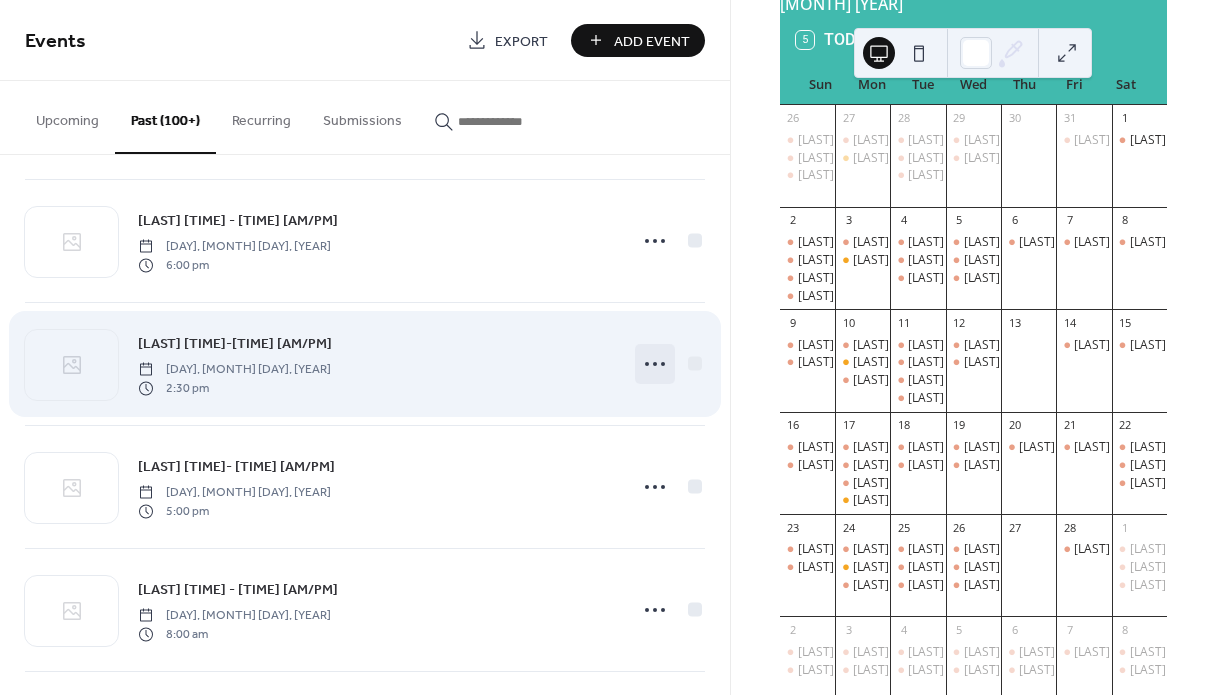 click 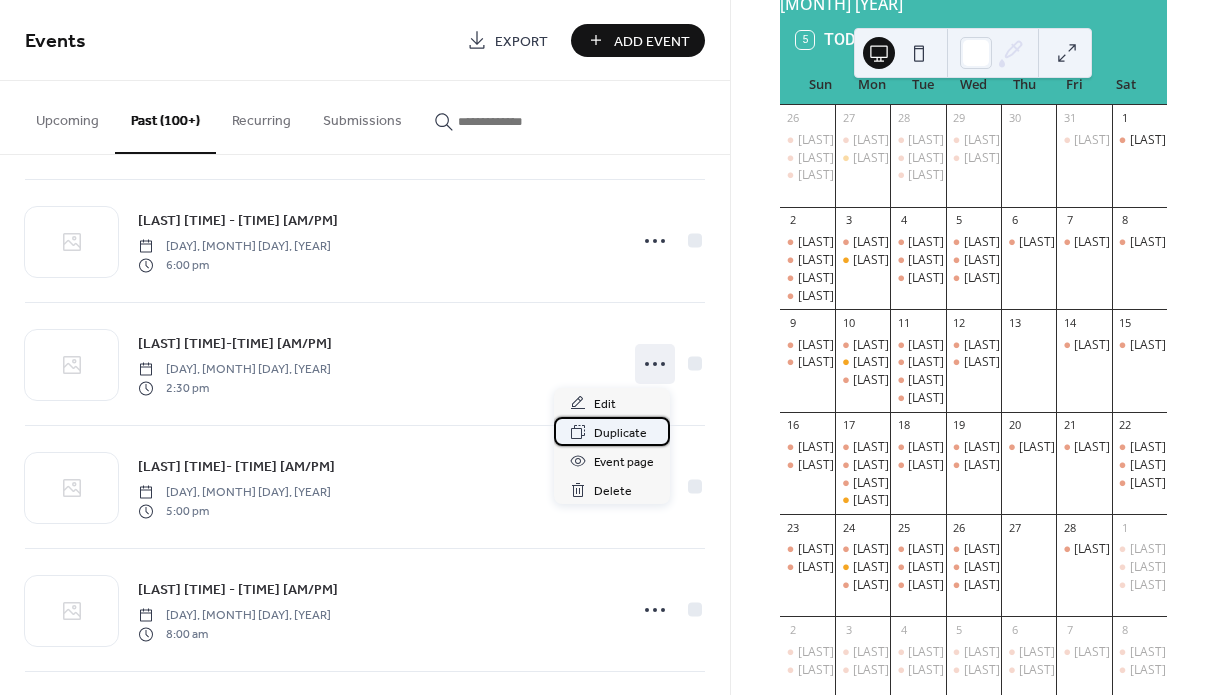 click on "Duplicate" at bounding box center (620, 433) 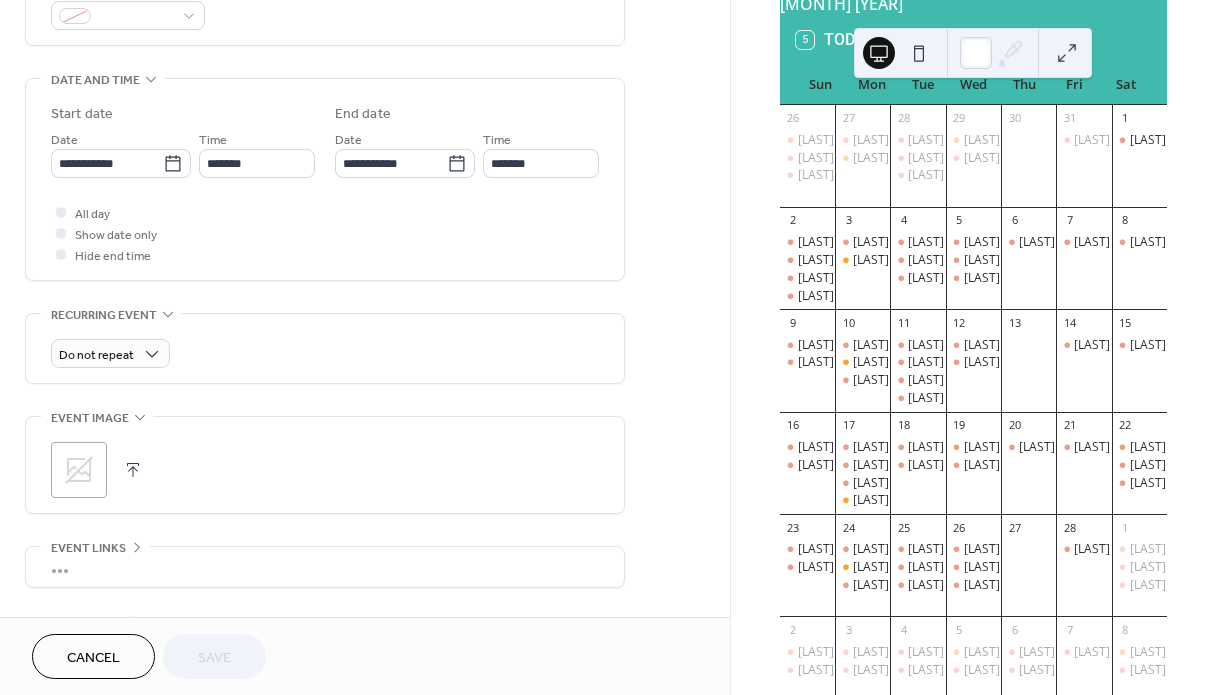 scroll, scrollTop: 599, scrollLeft: 0, axis: vertical 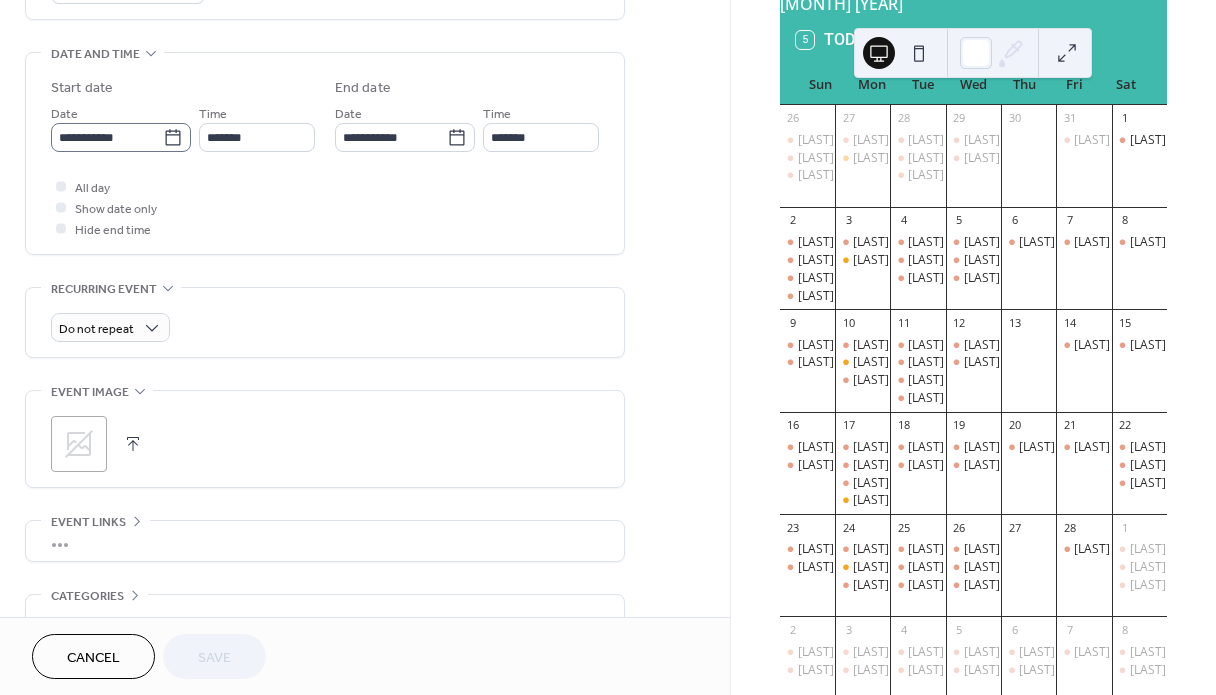 click 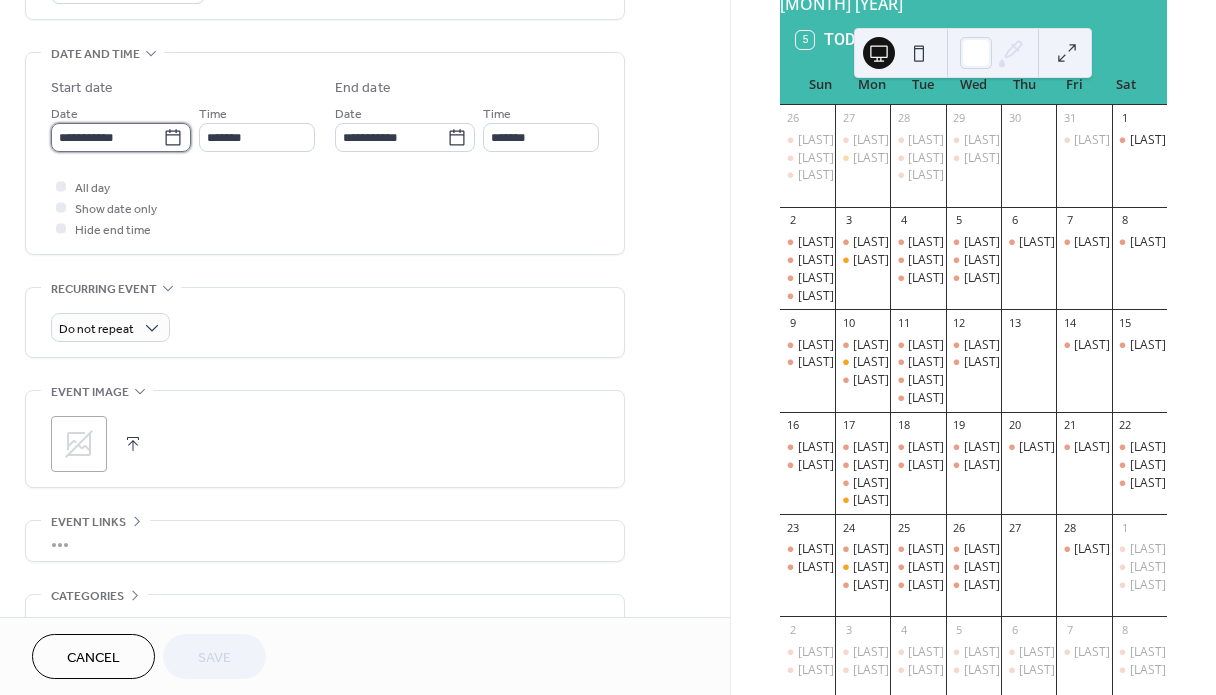 click on "**********" at bounding box center [107, 137] 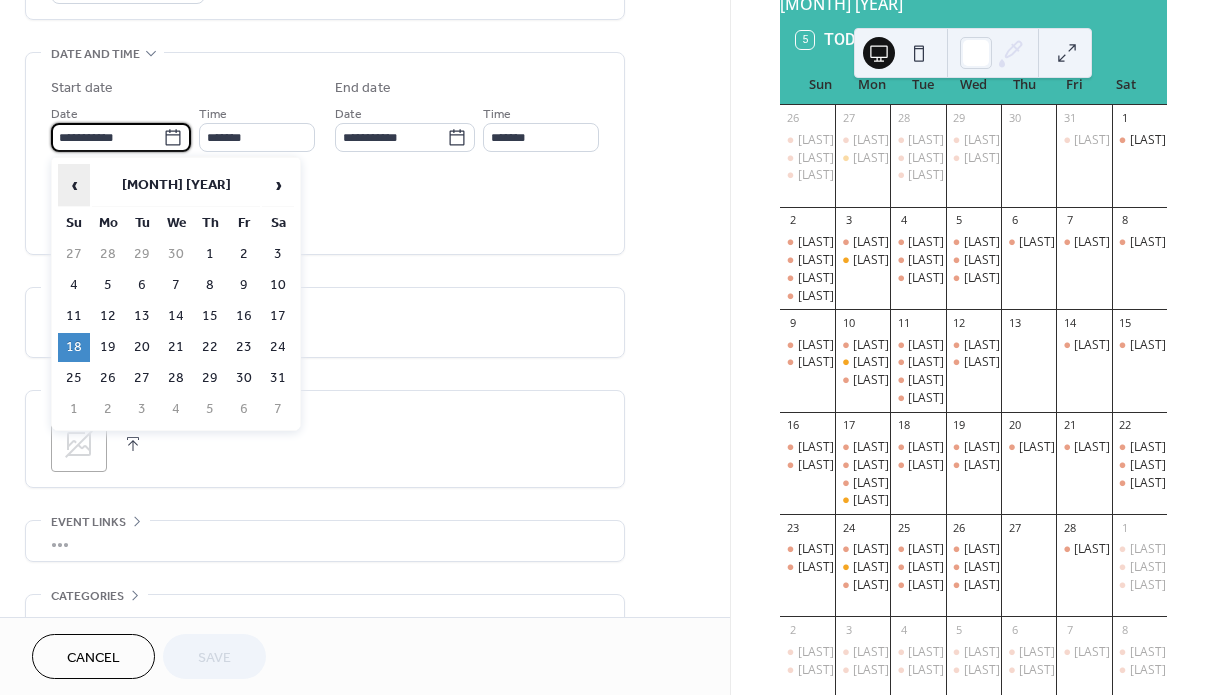 click on "‹" at bounding box center [74, 185] 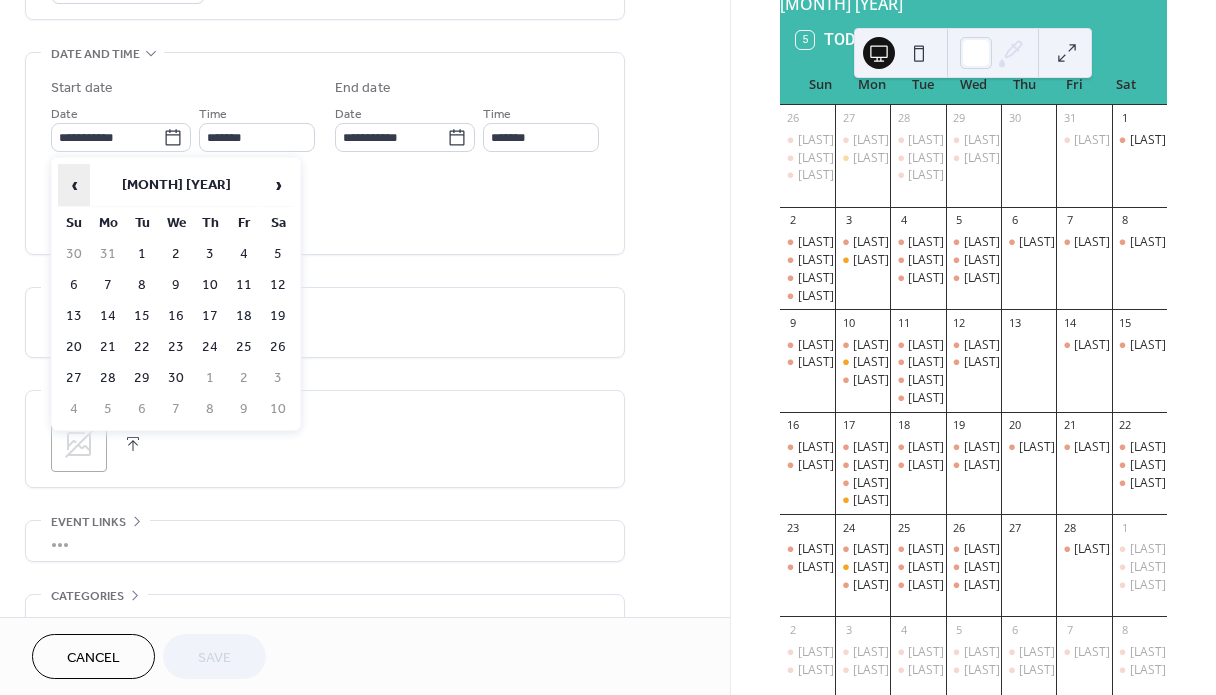 click on "‹" at bounding box center [74, 185] 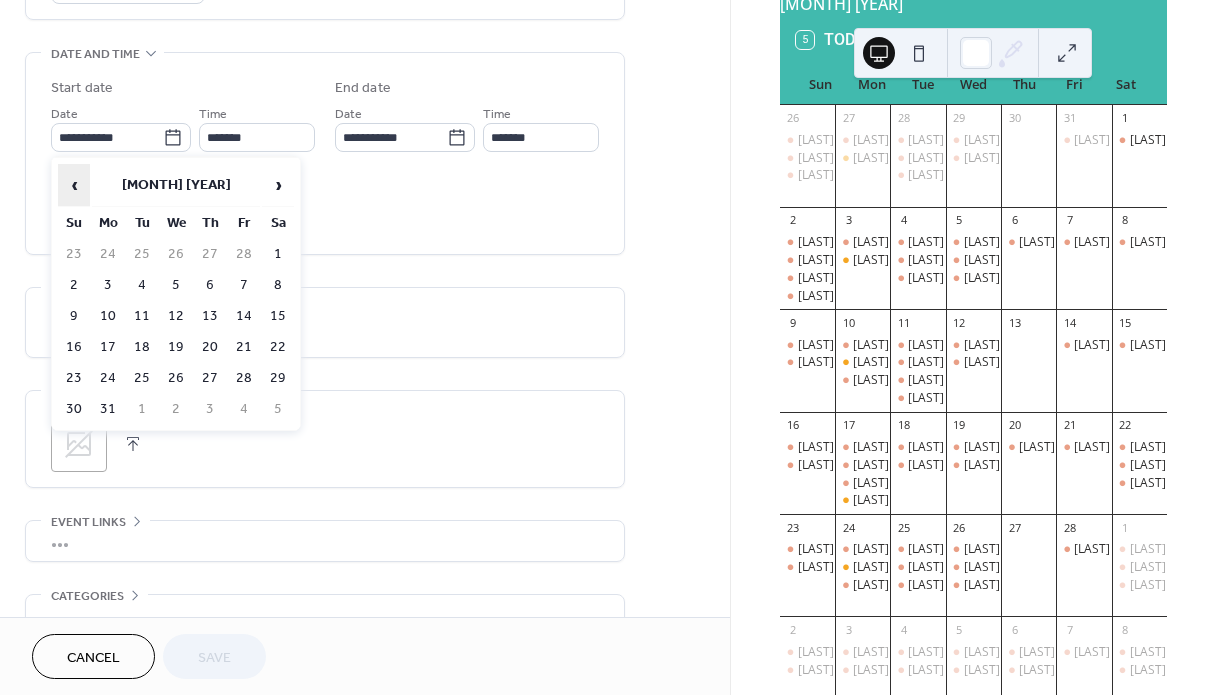 click on "‹" at bounding box center (74, 185) 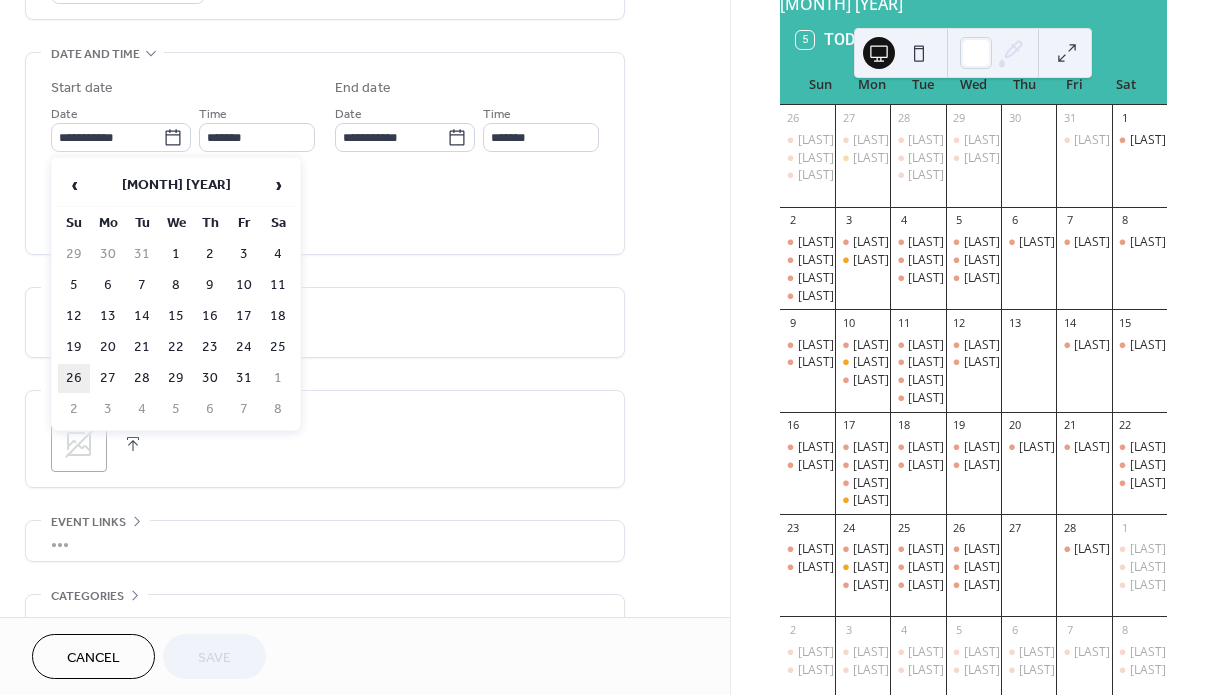 click on "26" at bounding box center (74, 378) 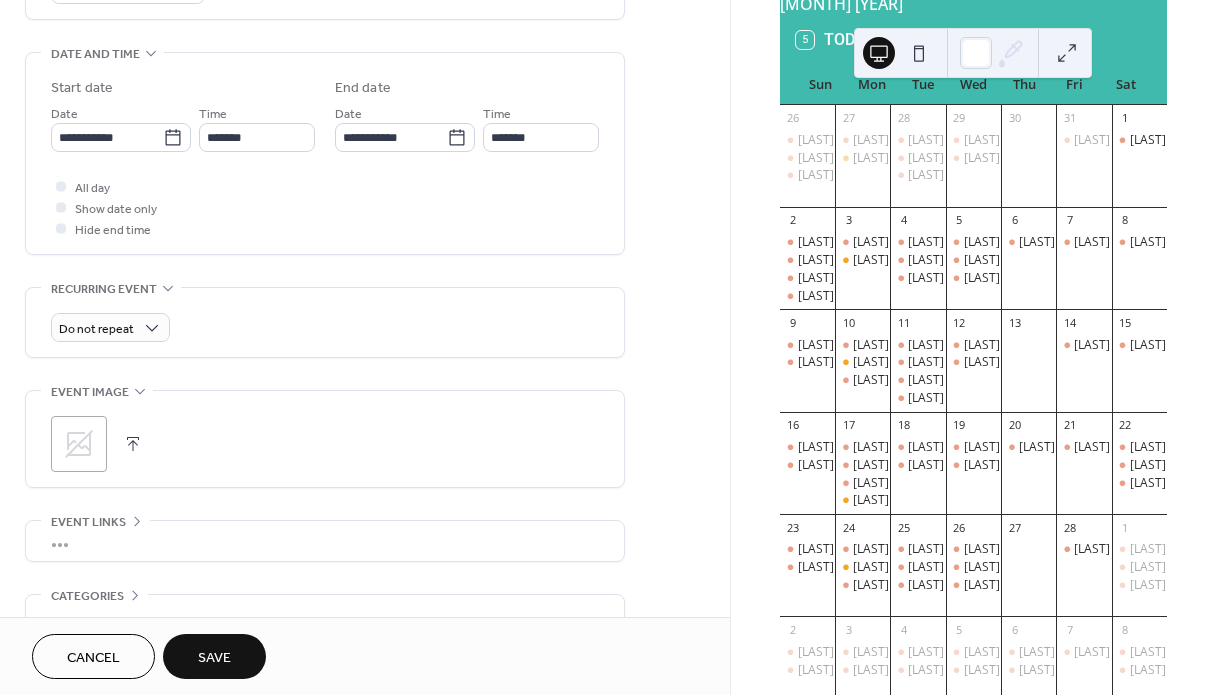 click on "Save" at bounding box center [214, 658] 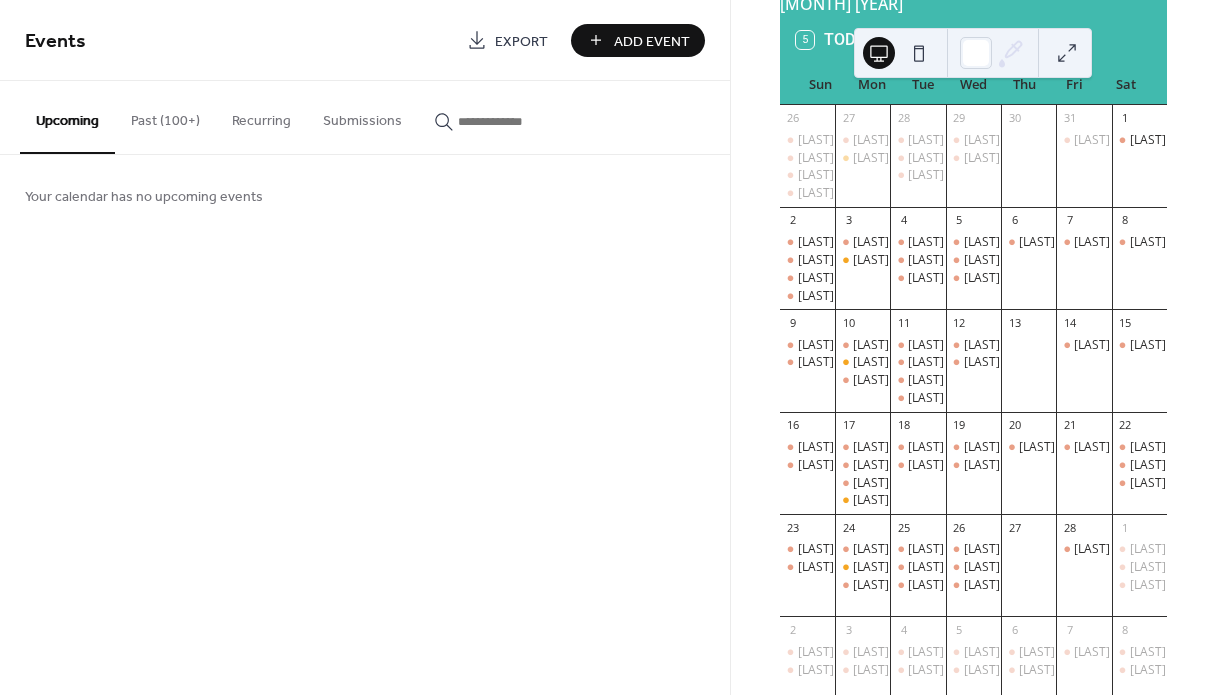 click on "Past (100+)" at bounding box center [165, 116] 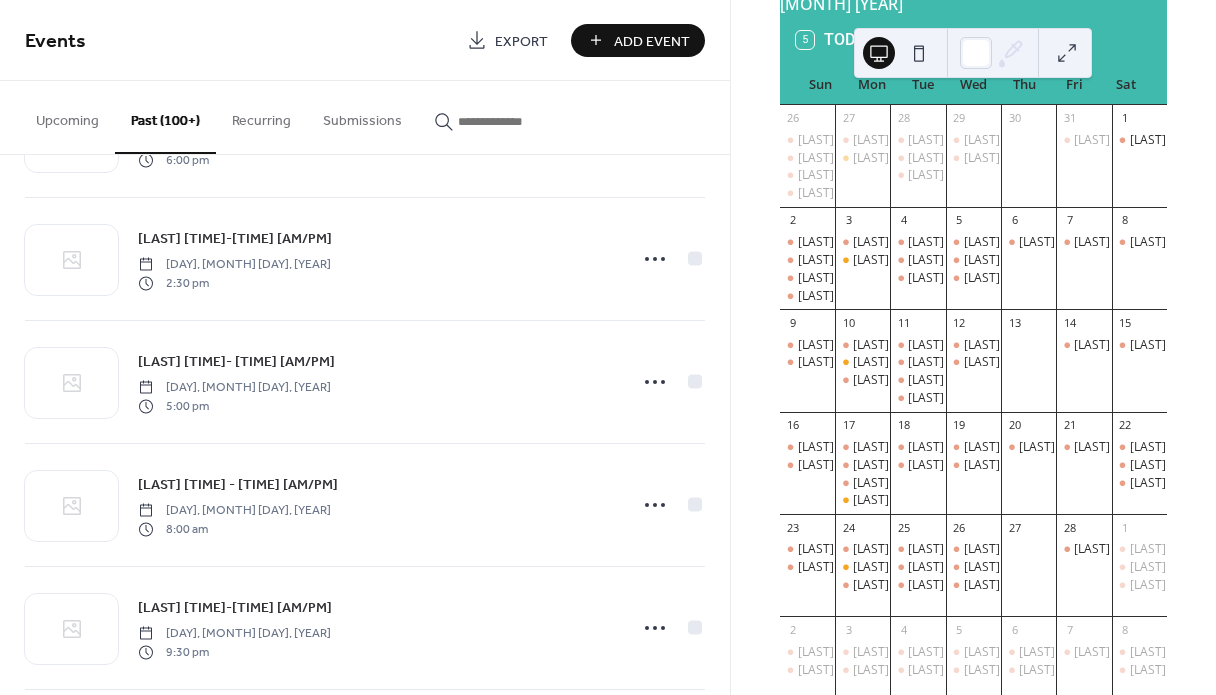 scroll, scrollTop: 9220, scrollLeft: 0, axis: vertical 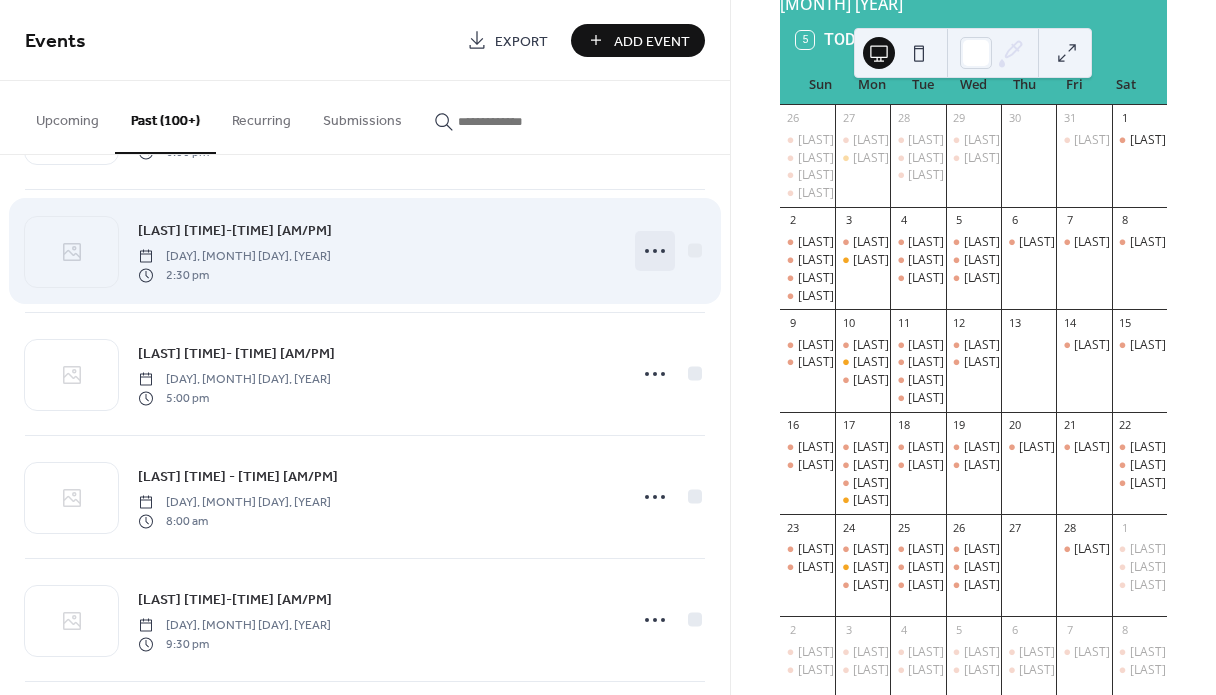 click 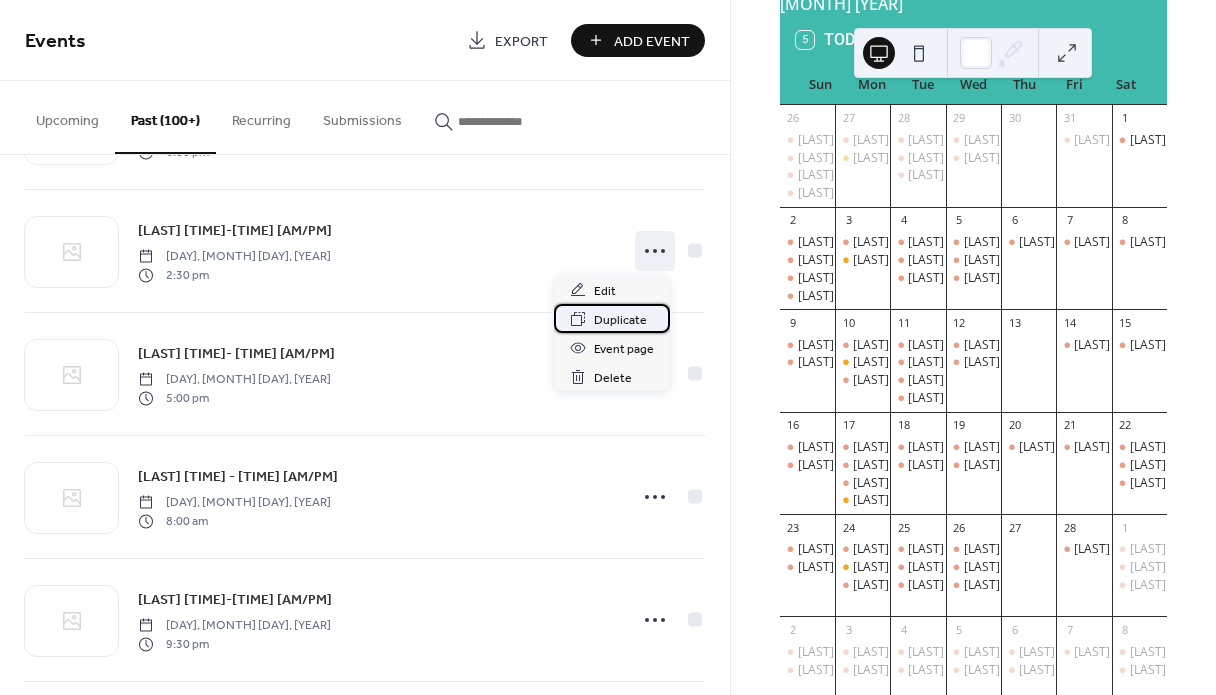 click on "Duplicate" at bounding box center [620, 320] 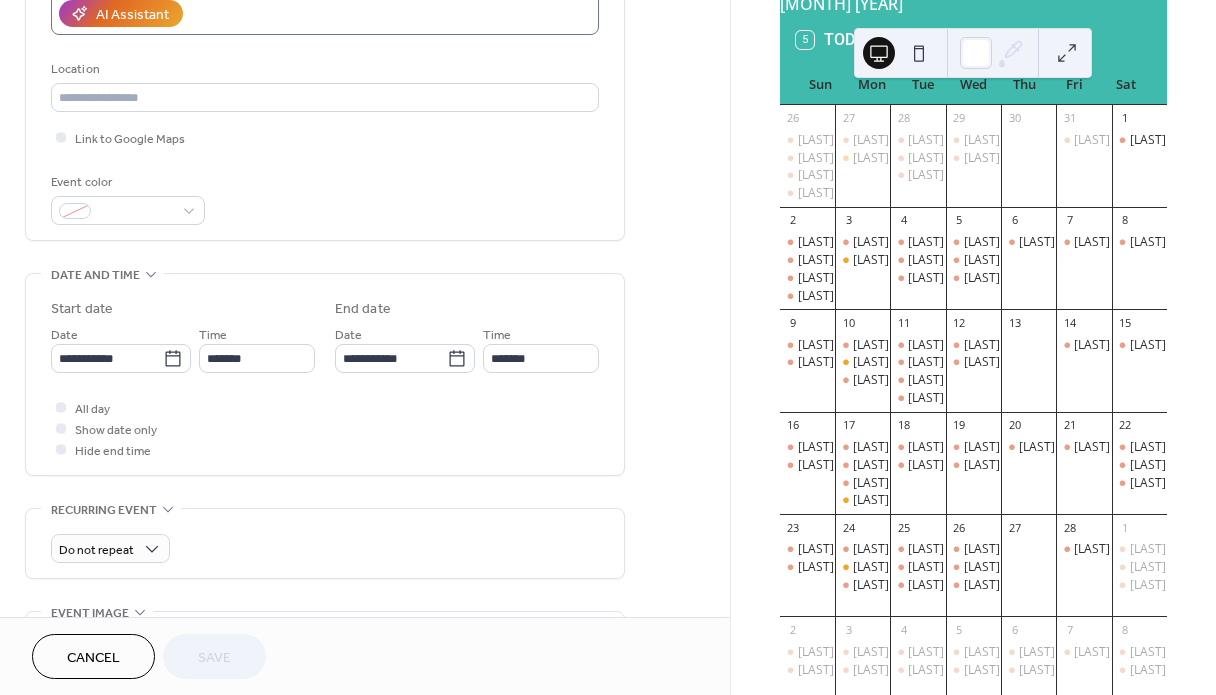scroll, scrollTop: 404, scrollLeft: 0, axis: vertical 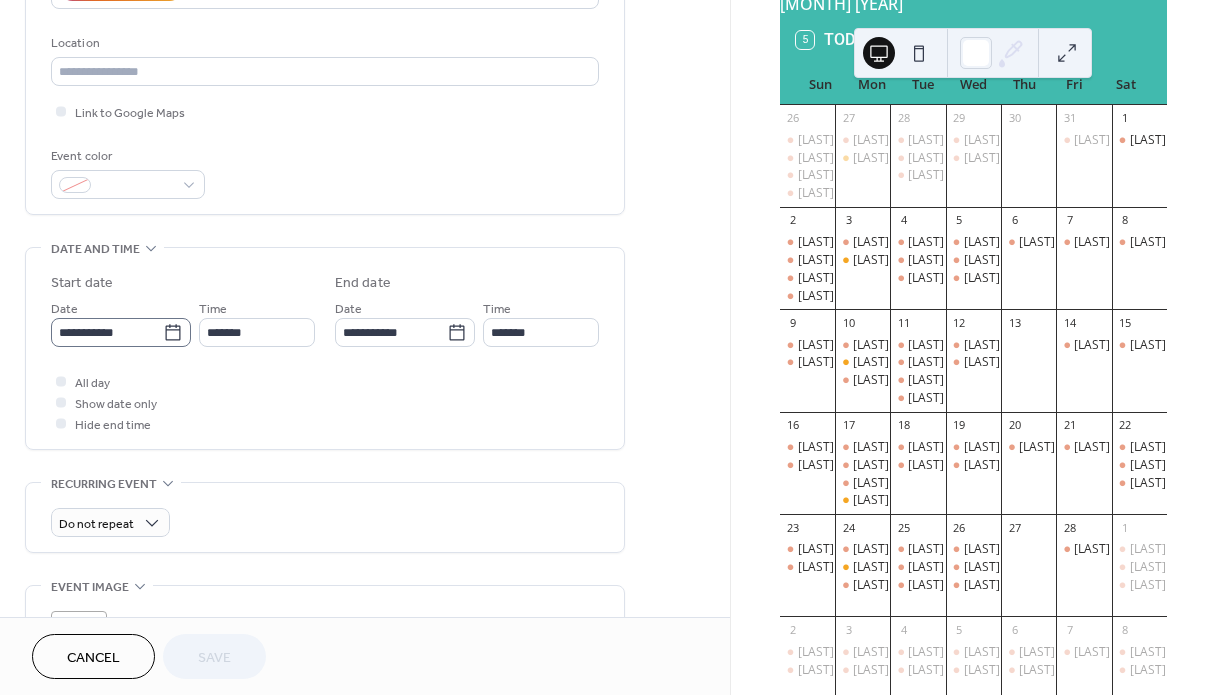 click 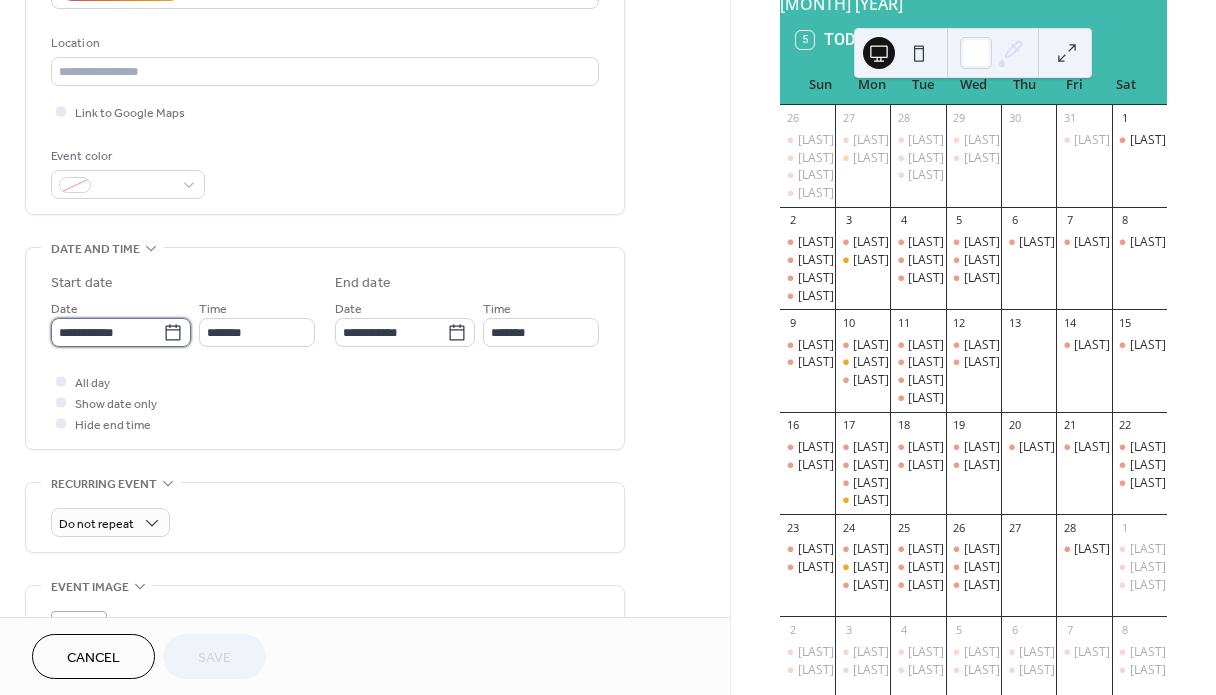 click on "**********" at bounding box center [107, 332] 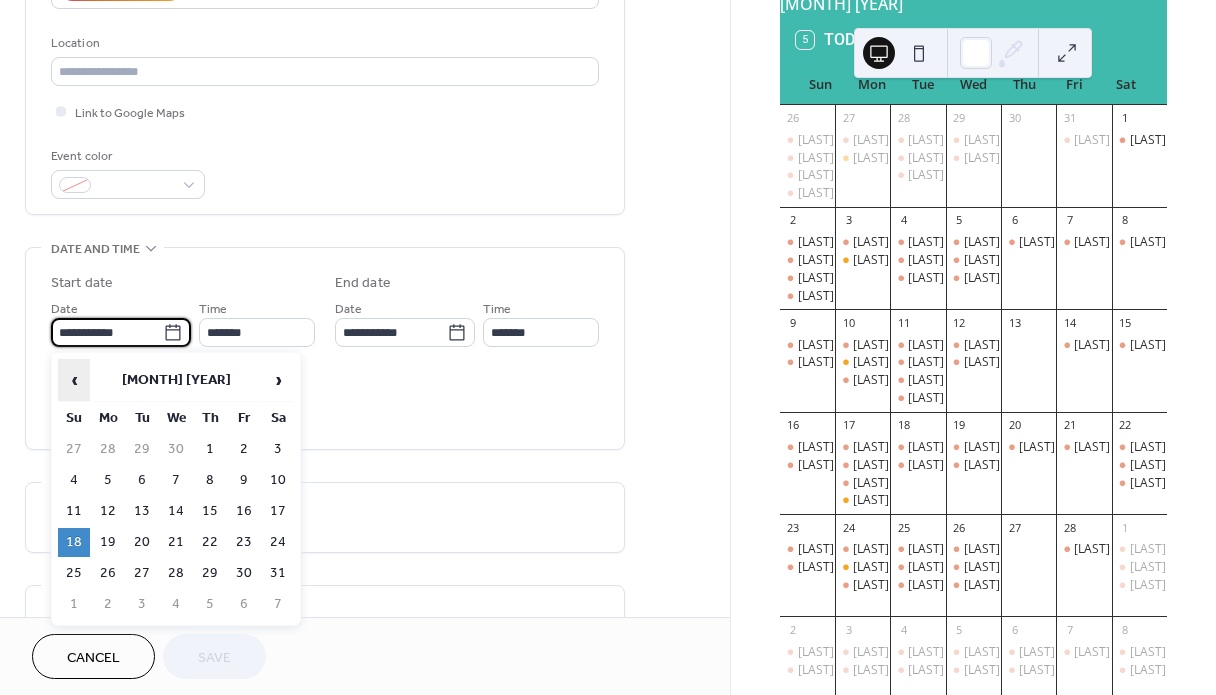 click on "‹" at bounding box center (74, 380) 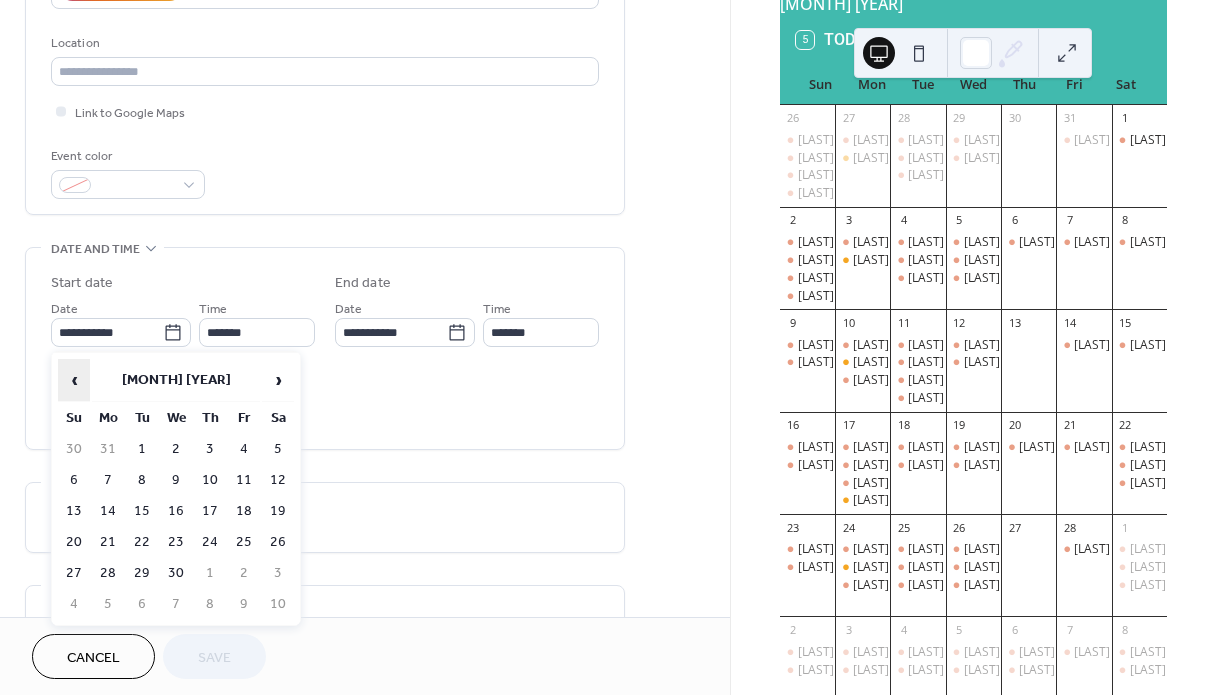 click on "‹" at bounding box center (74, 380) 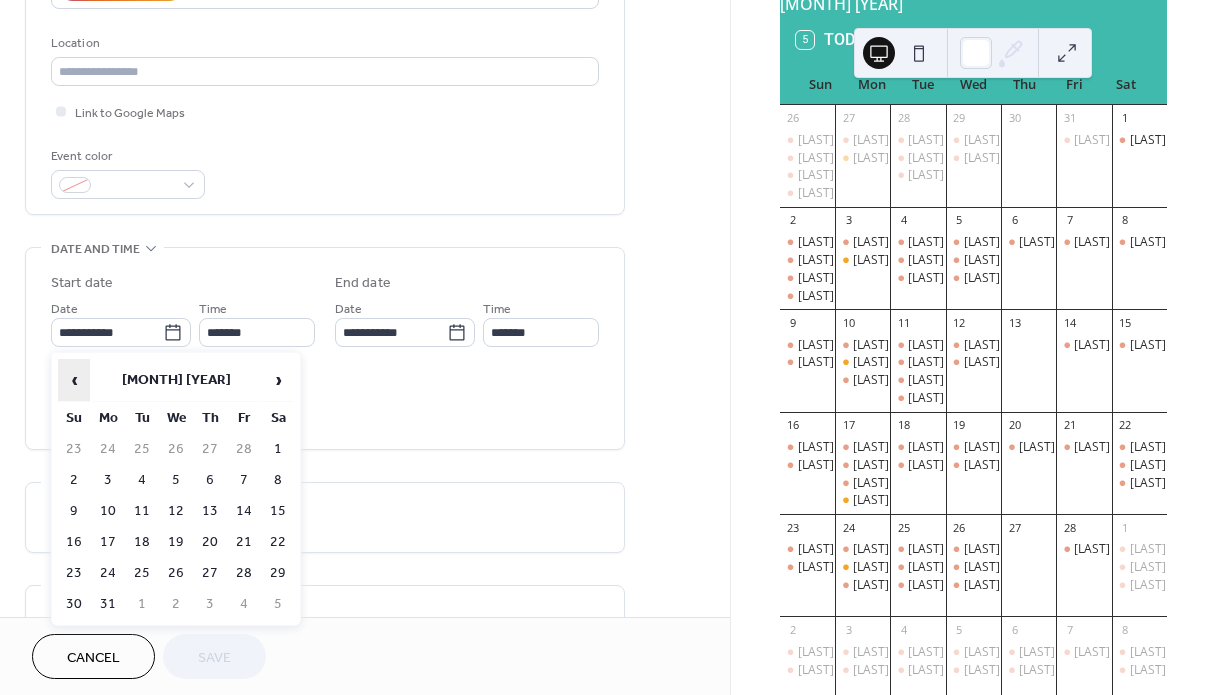 click on "‹" at bounding box center [74, 380] 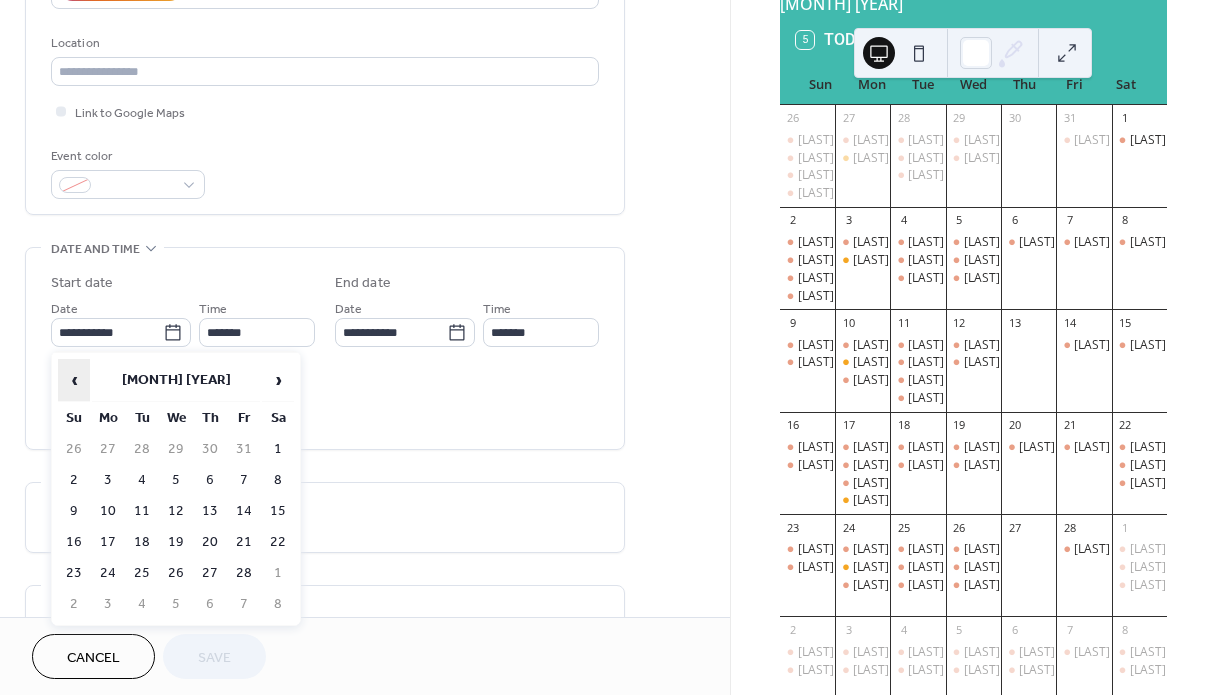 click on "‹" at bounding box center (74, 380) 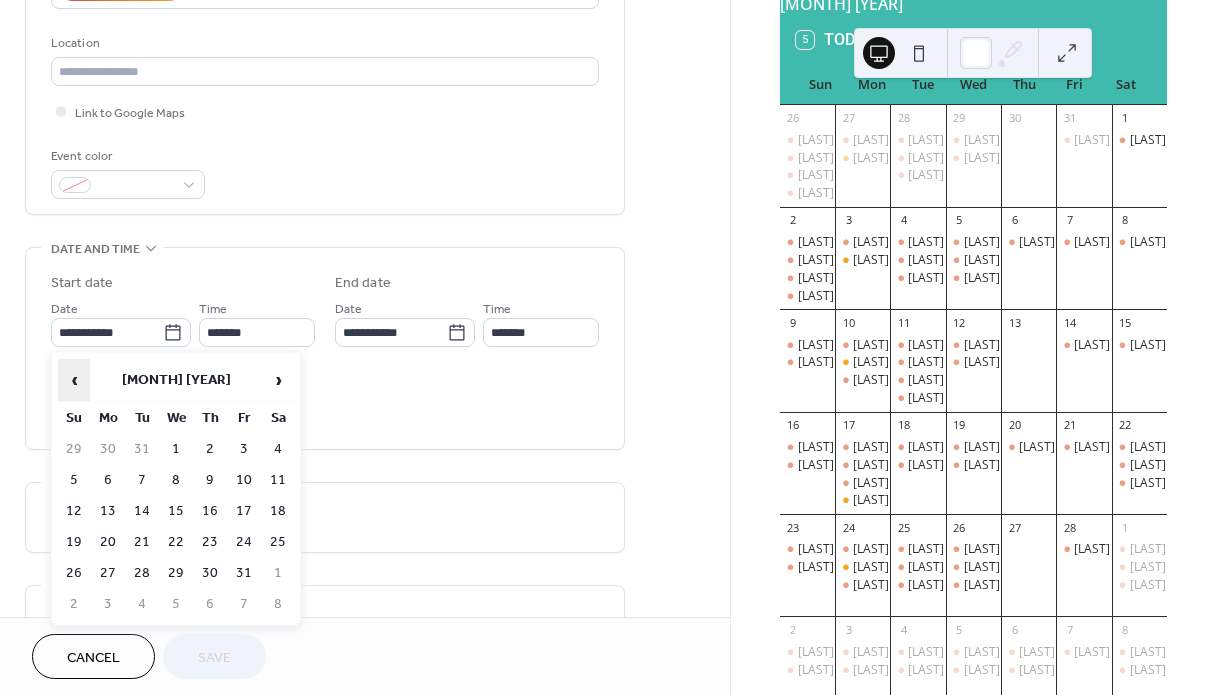 click on "‹" at bounding box center [74, 380] 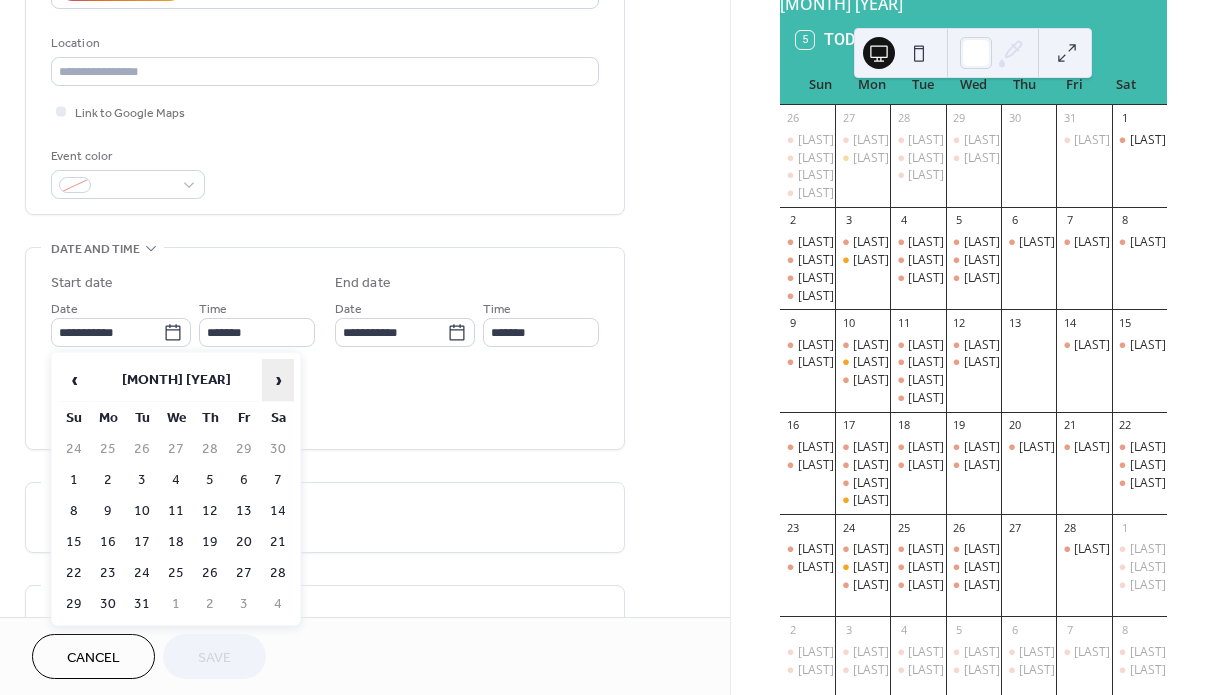 click on "›" at bounding box center [278, 380] 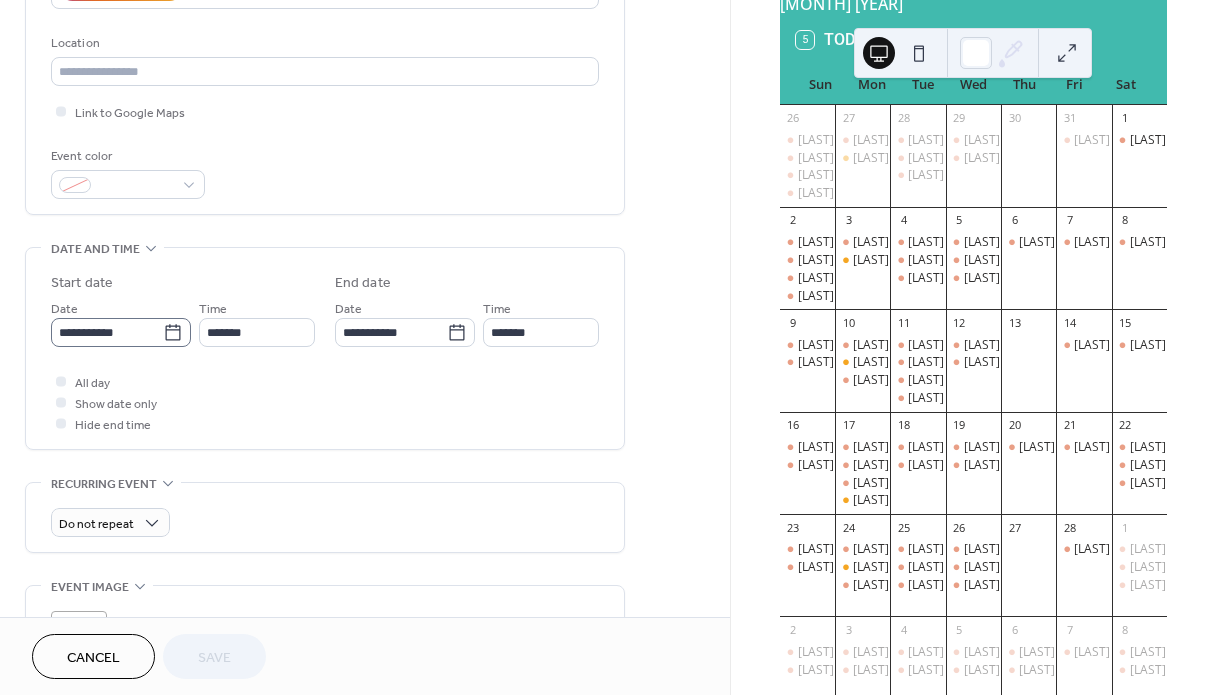click 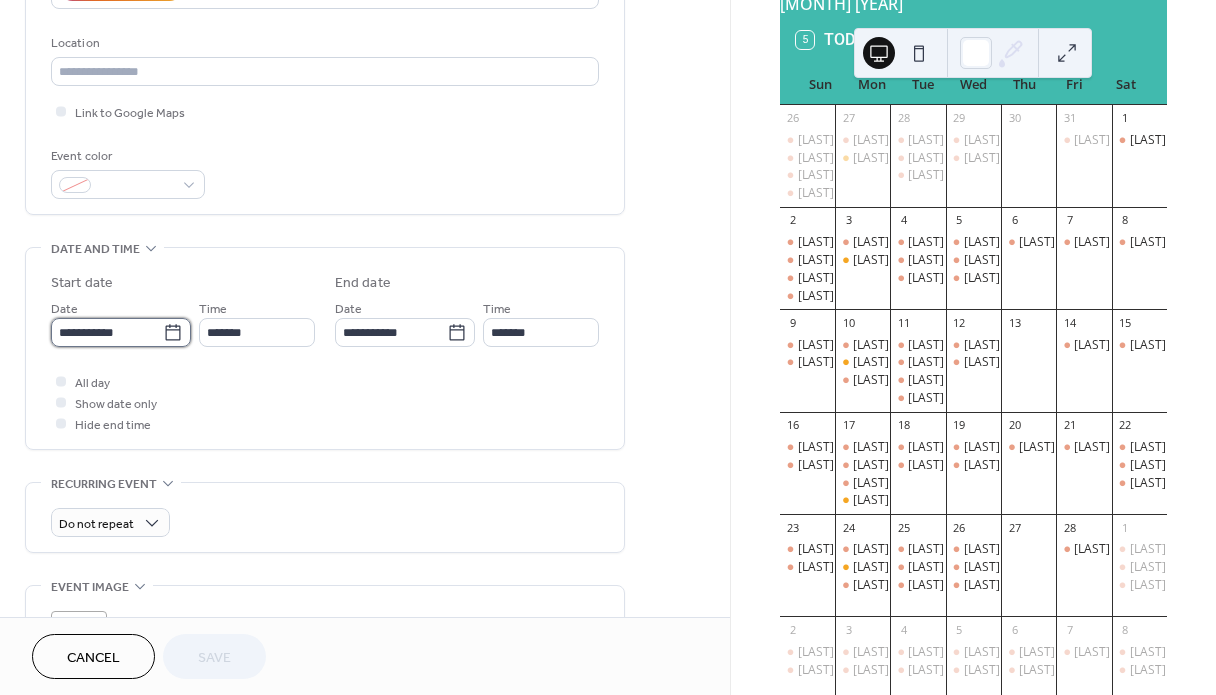 click on "**********" at bounding box center [107, 332] 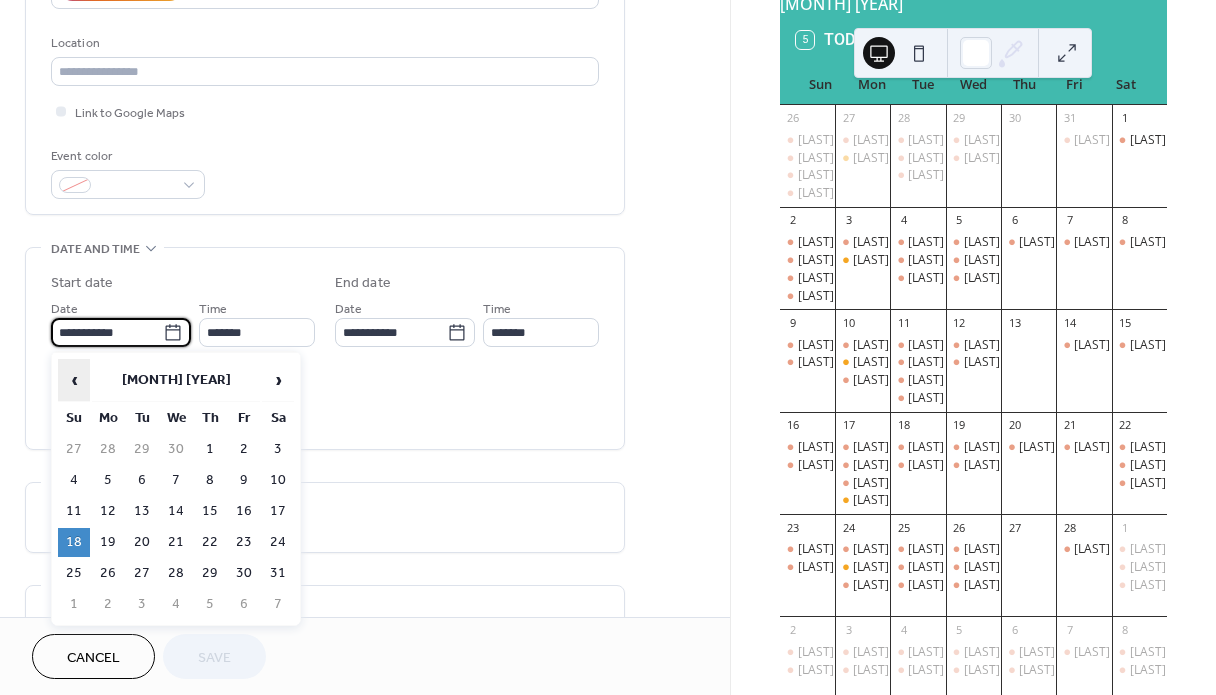 click on "‹" at bounding box center [74, 380] 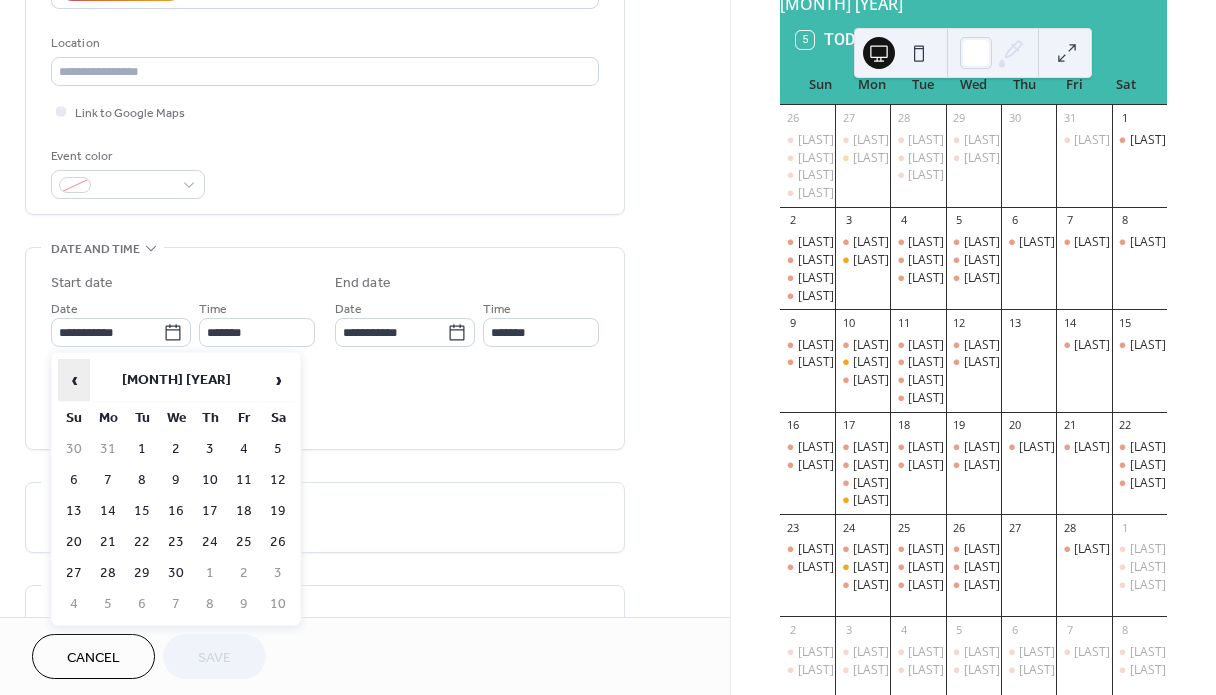 click on "‹" at bounding box center [74, 380] 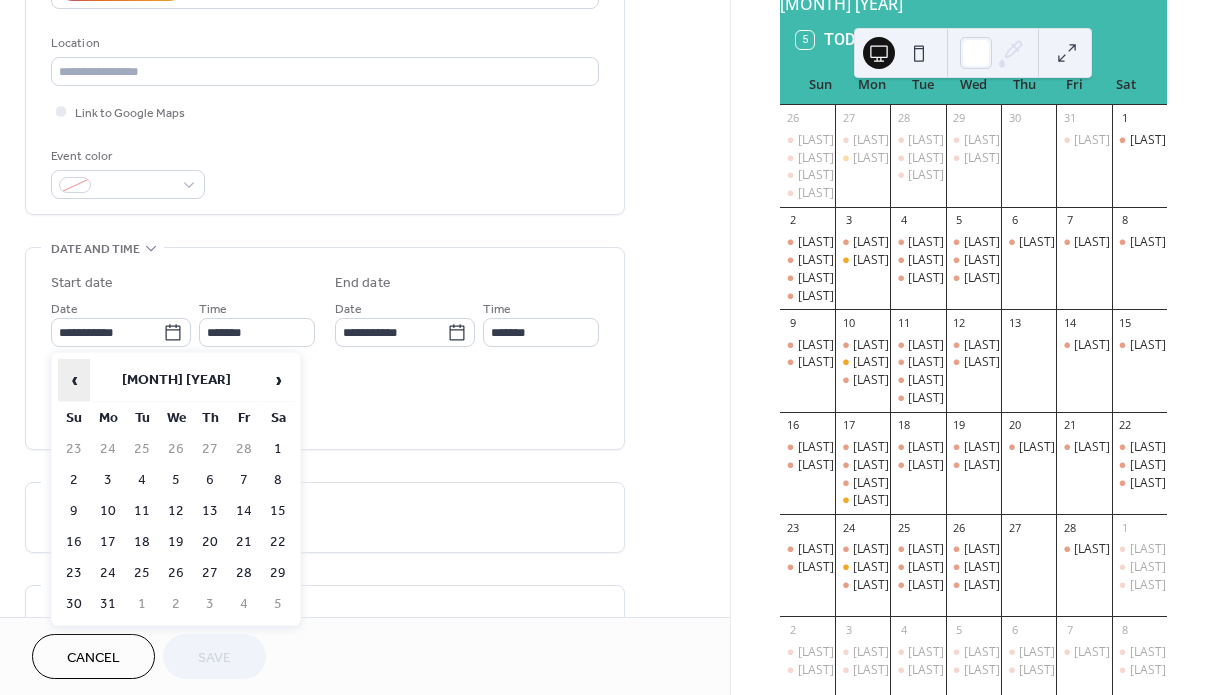 click on "‹" at bounding box center (74, 380) 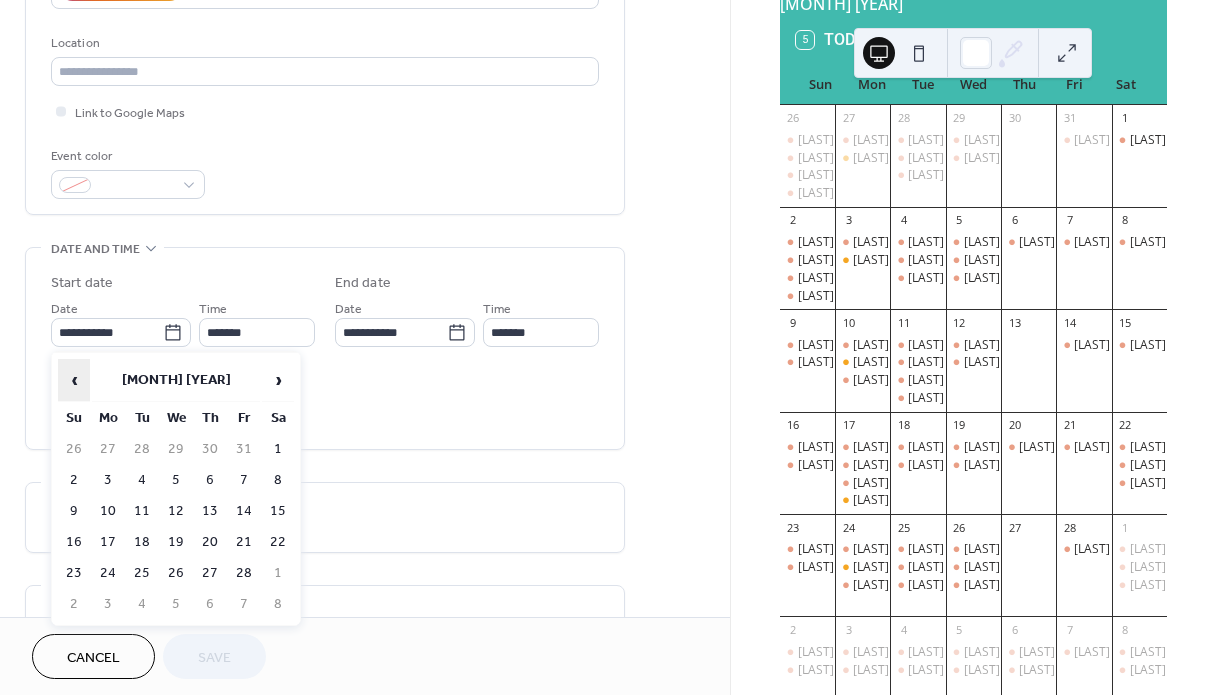 click on "‹" at bounding box center (74, 380) 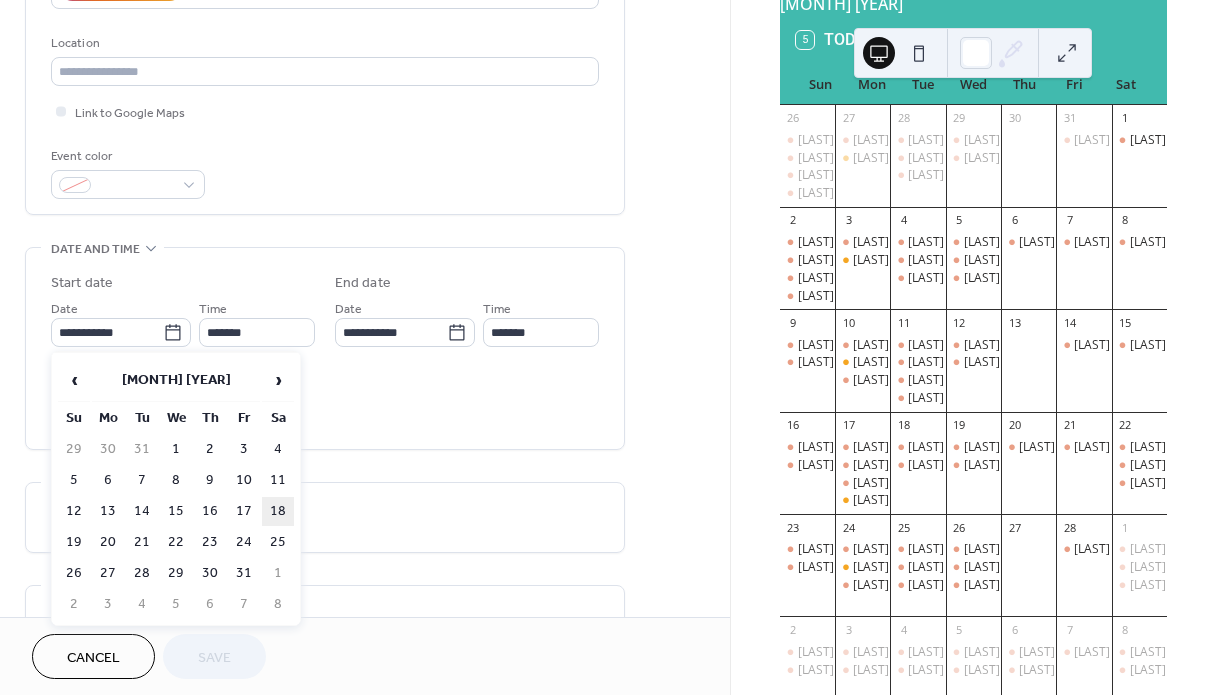 click on "18" at bounding box center [278, 511] 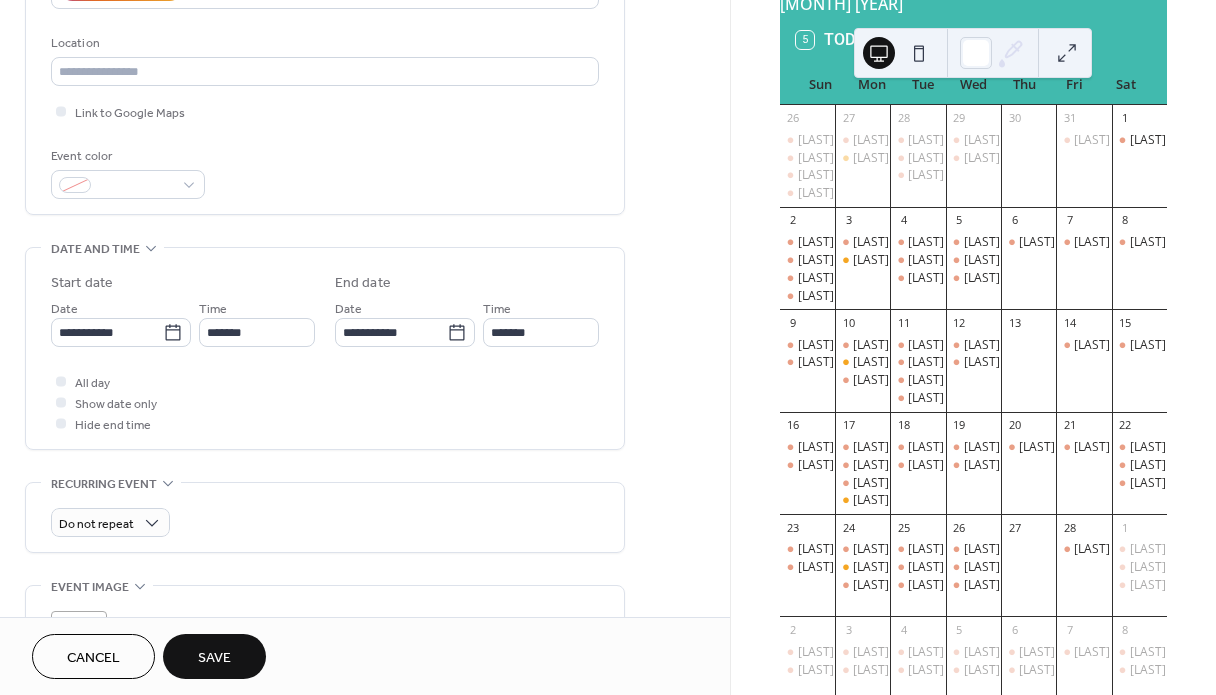 click on "Save" at bounding box center [214, 658] 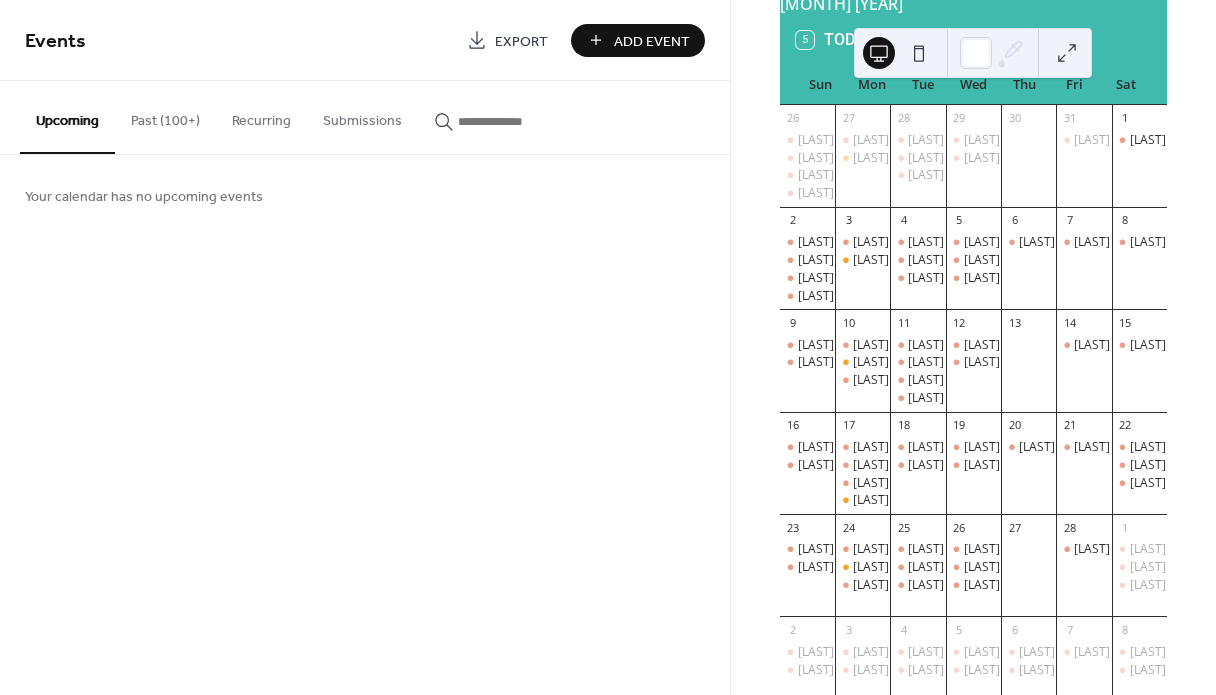 click on "Past (100+)" at bounding box center (165, 116) 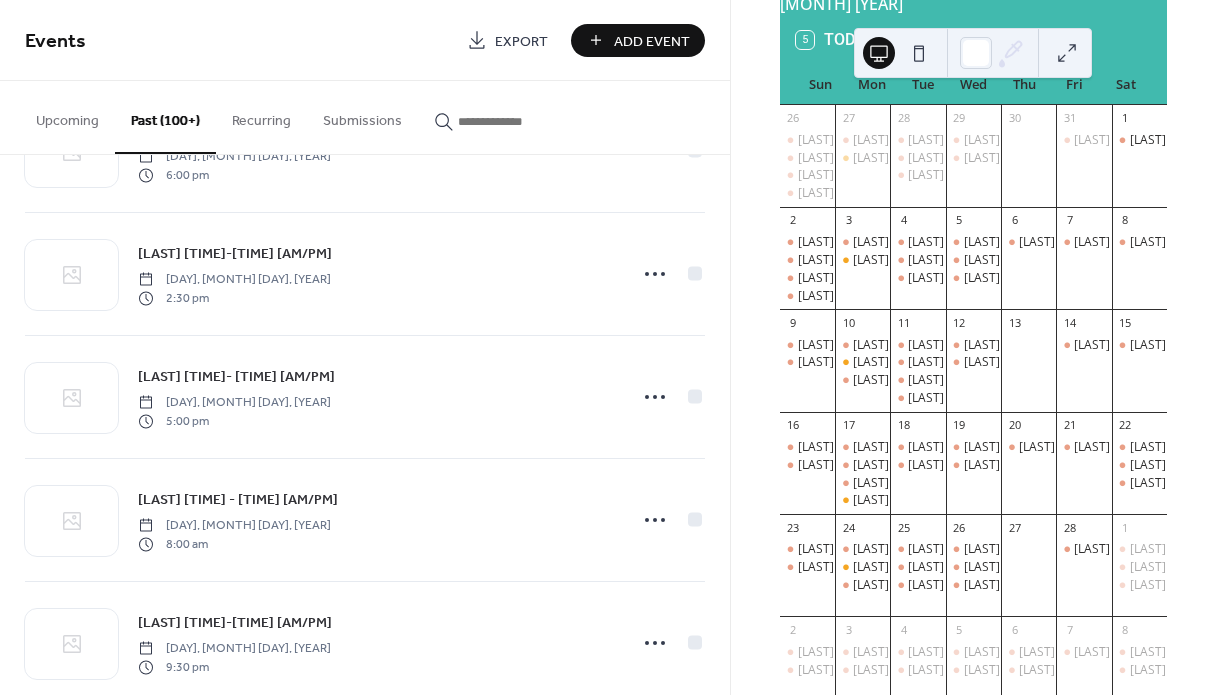 scroll, scrollTop: 9199, scrollLeft: 0, axis: vertical 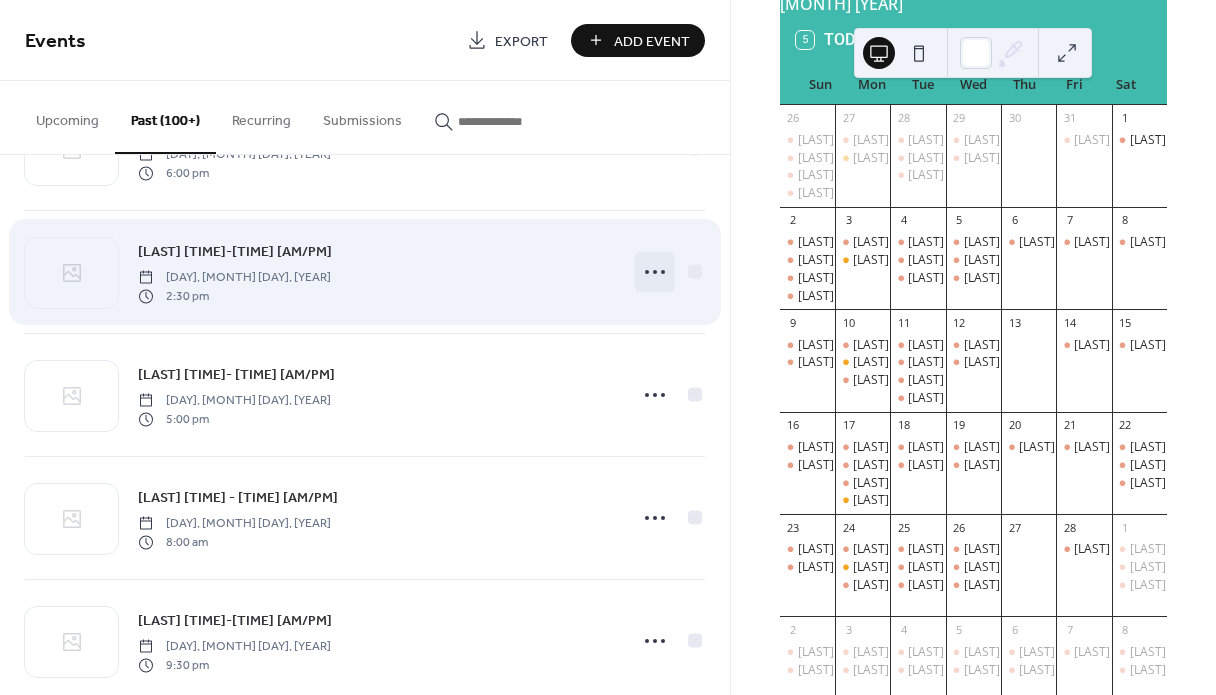 click 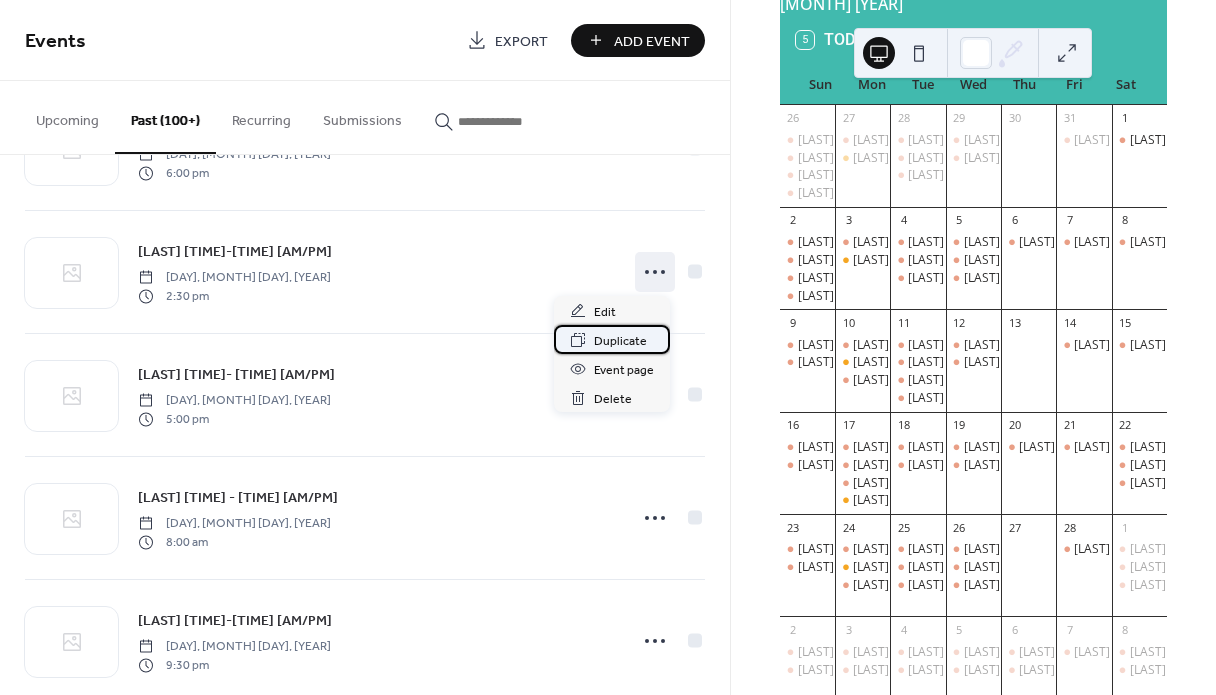 click on "Duplicate" at bounding box center (620, 341) 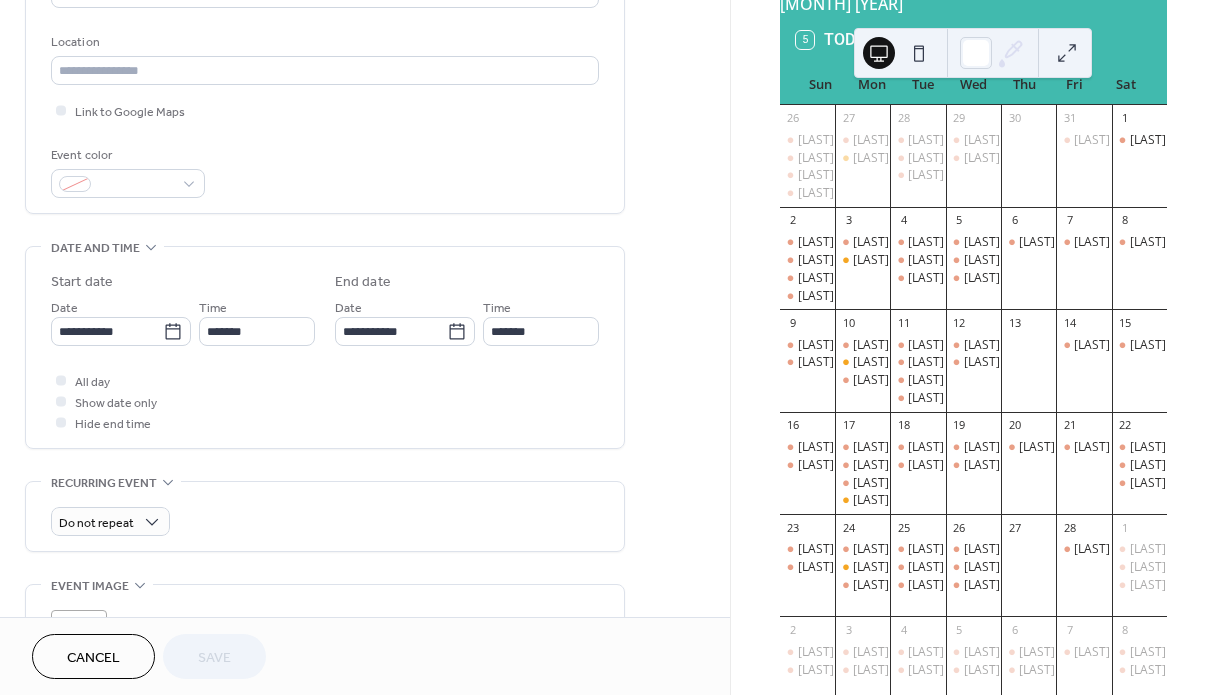 scroll, scrollTop: 408, scrollLeft: 0, axis: vertical 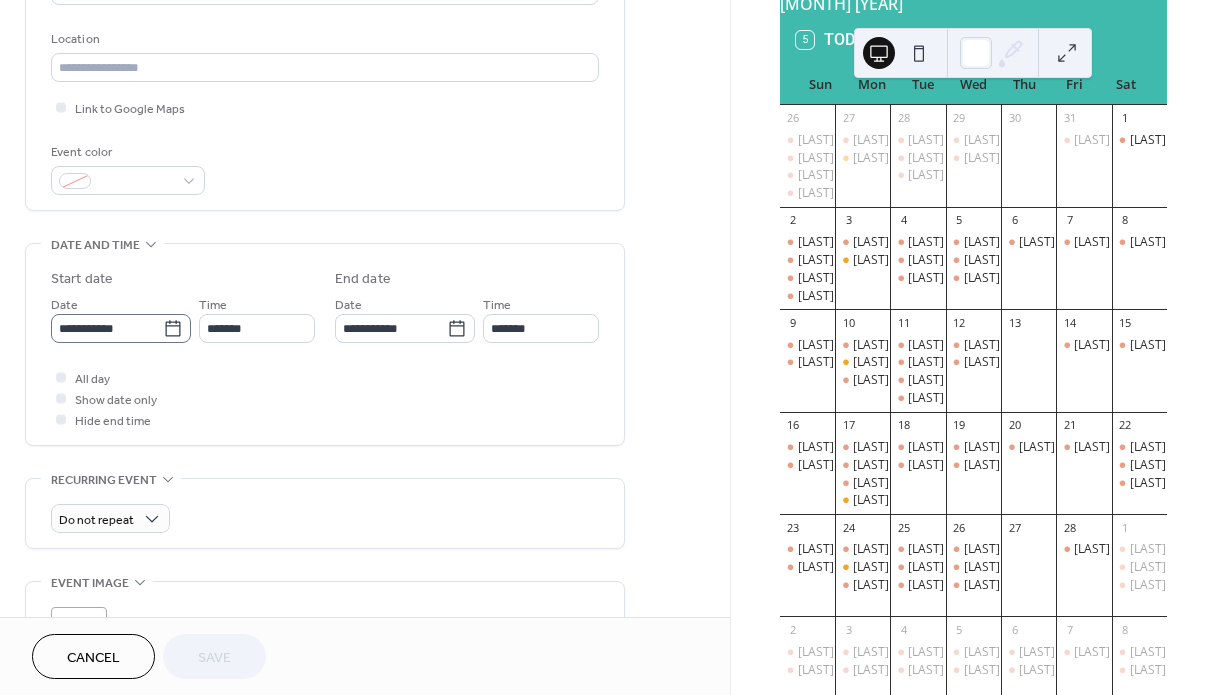 click 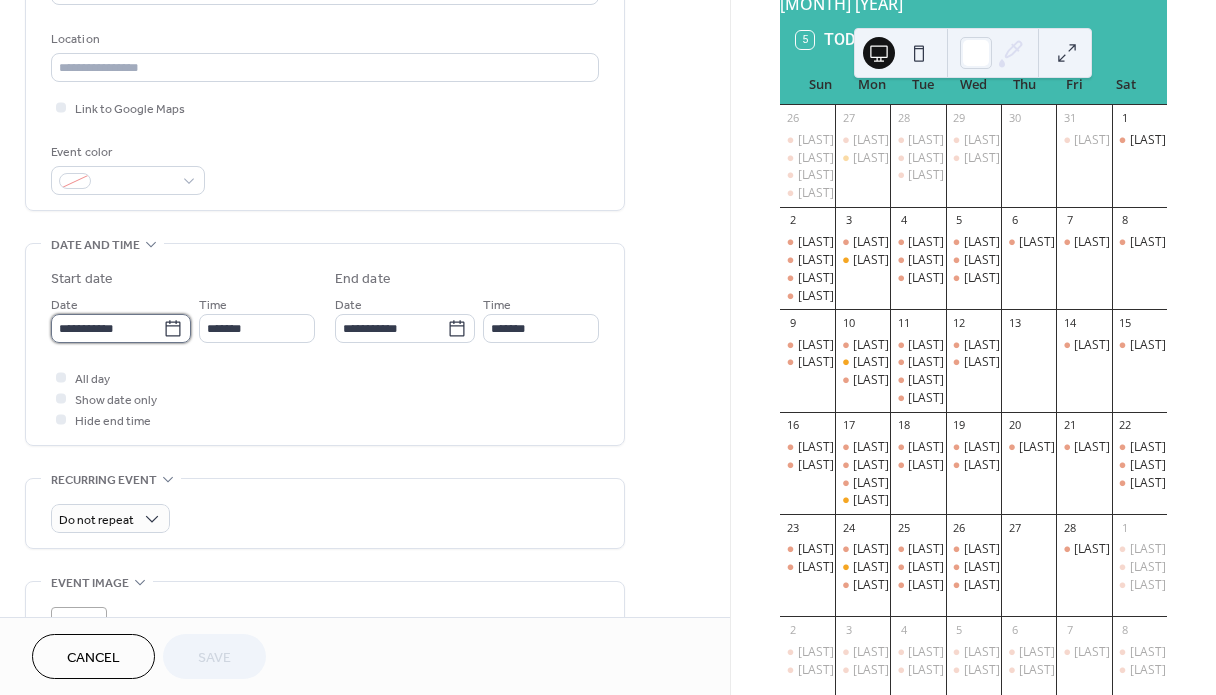 click on "**********" at bounding box center [107, 328] 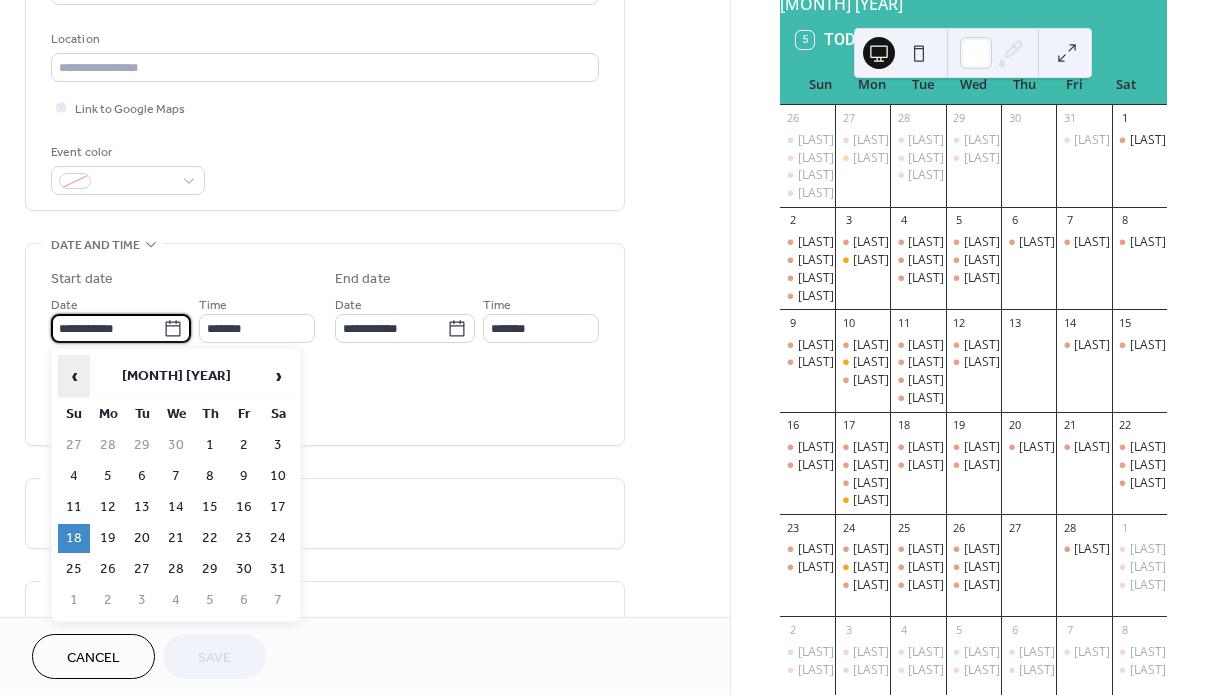 click on "‹" at bounding box center (74, 376) 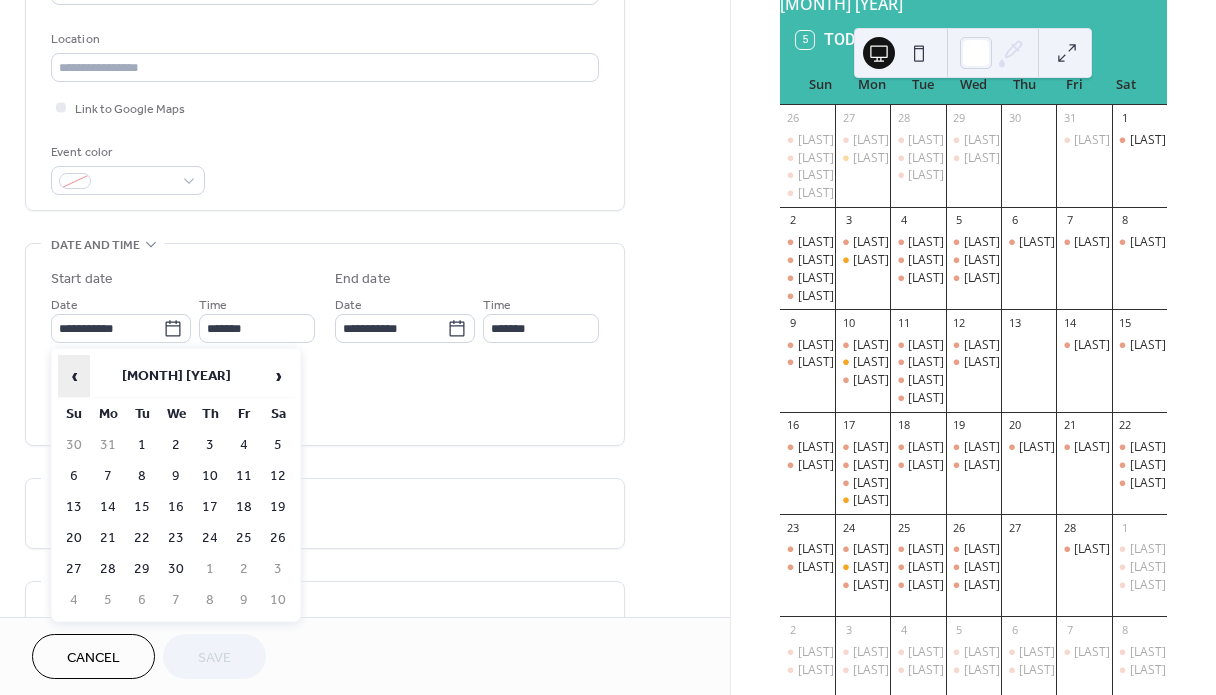click on "‹" at bounding box center [74, 376] 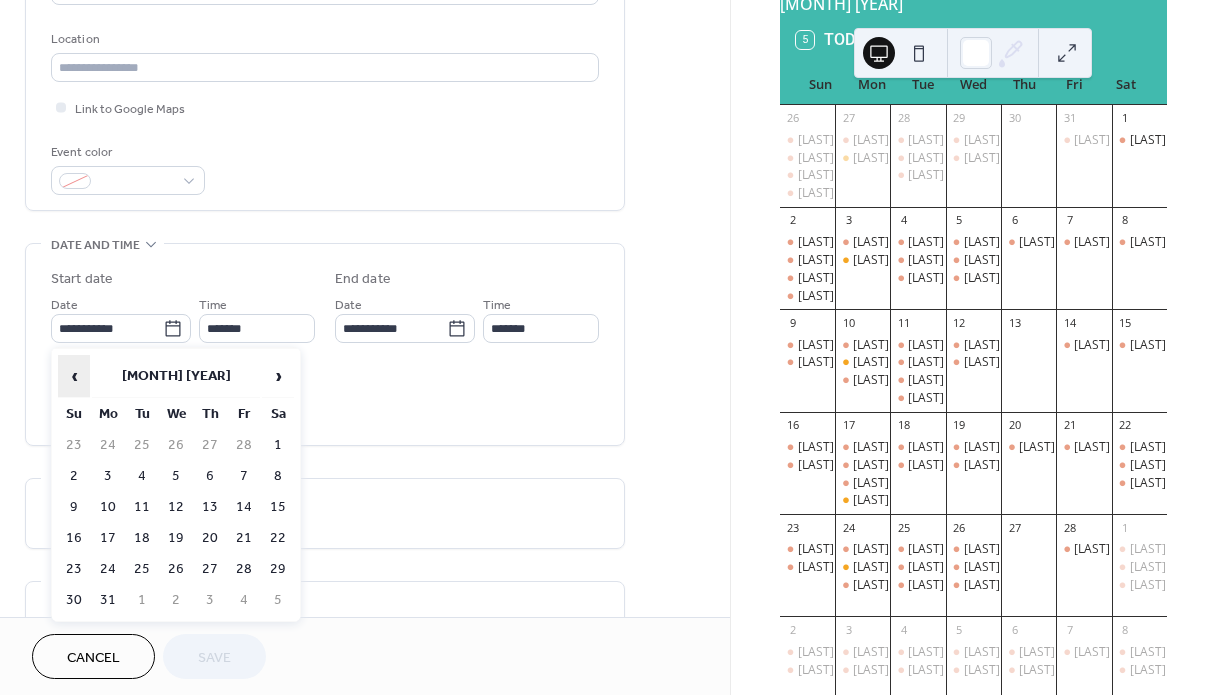 click on "‹" at bounding box center (74, 376) 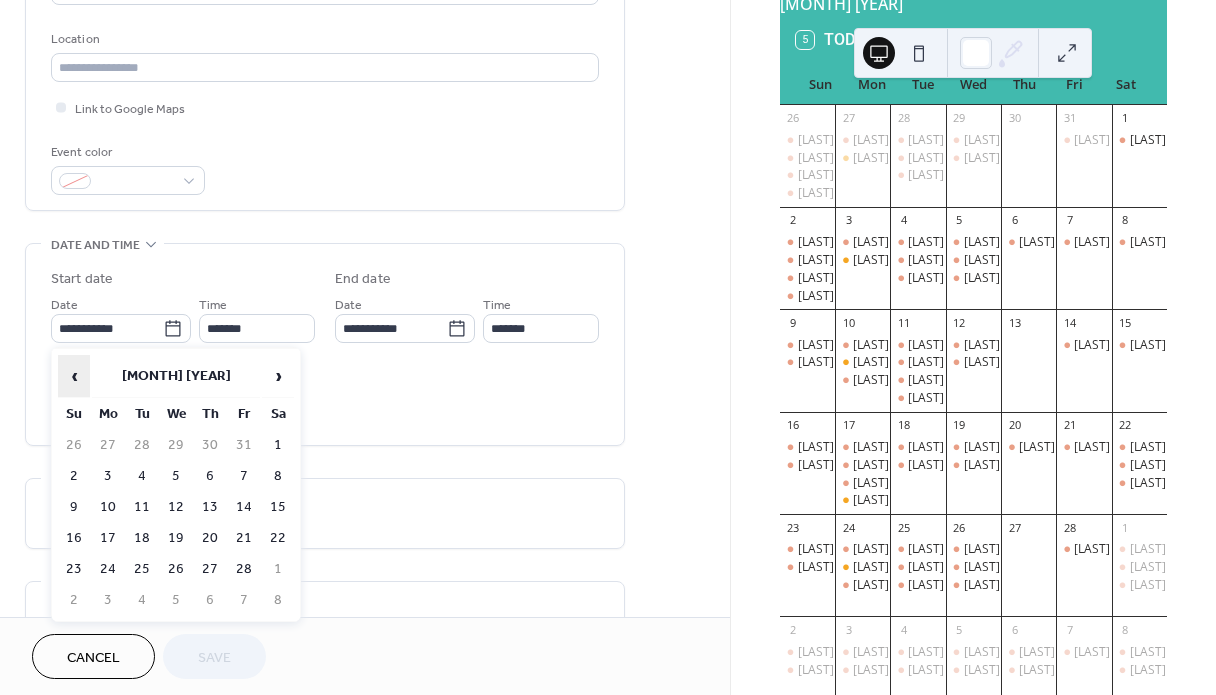 click on "‹" at bounding box center (74, 376) 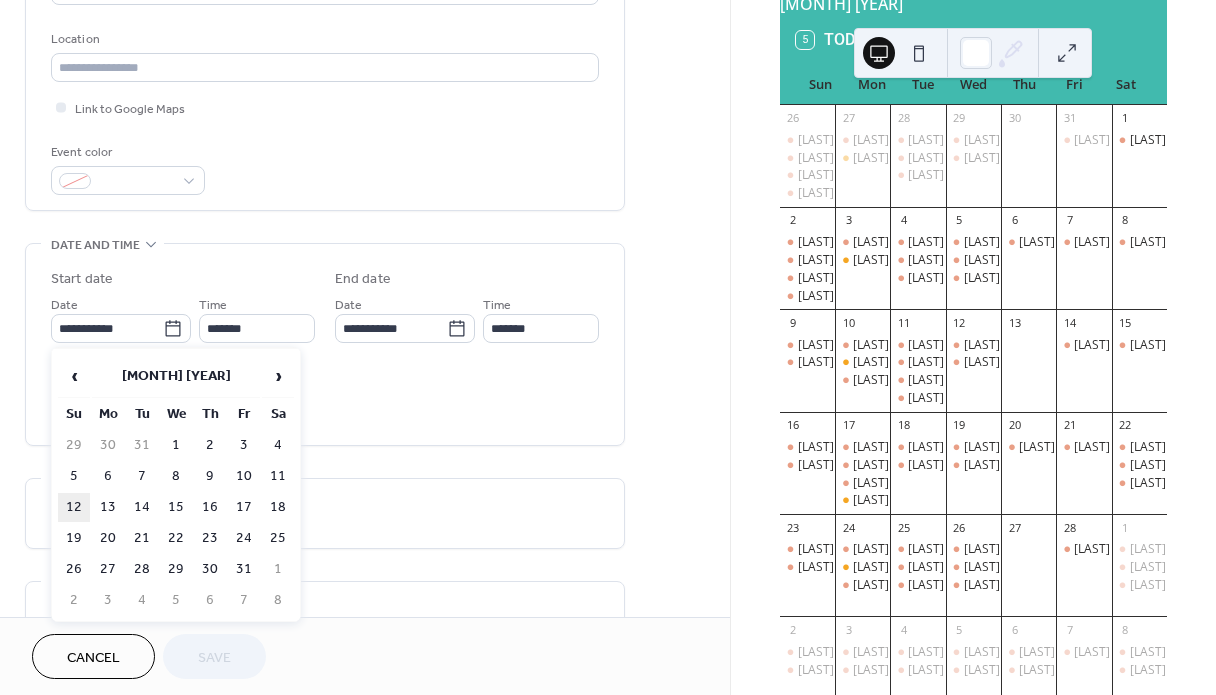 click on "12" at bounding box center (74, 507) 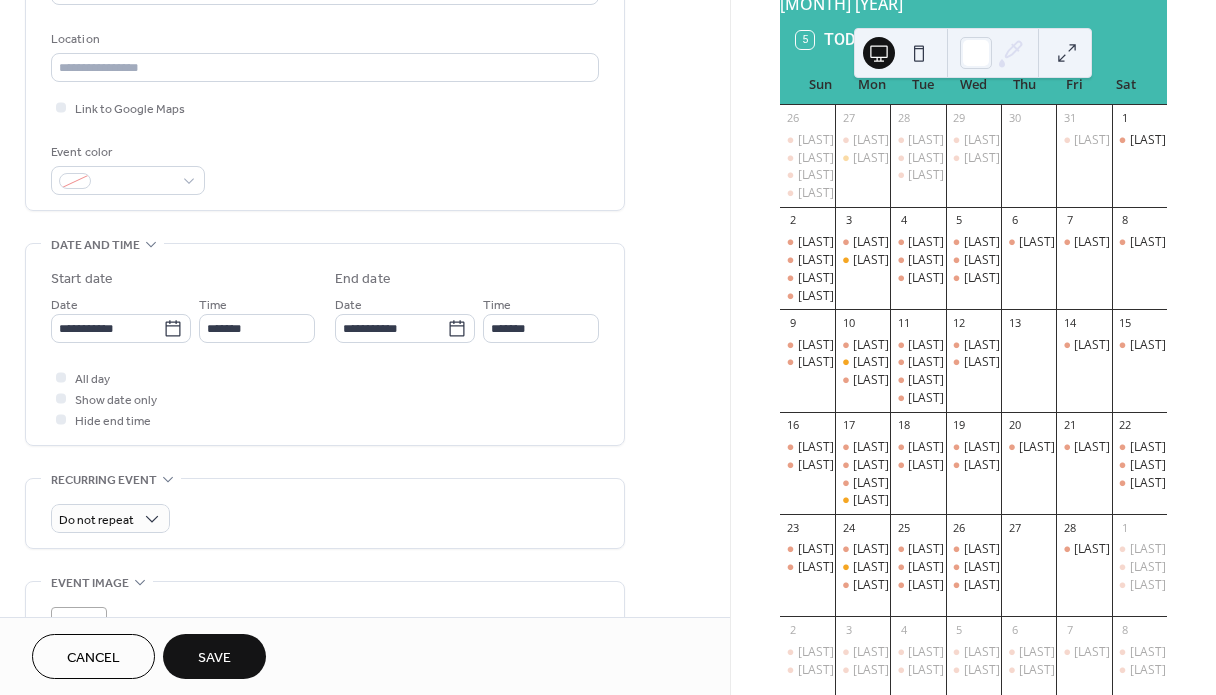 click on "Save" at bounding box center [214, 658] 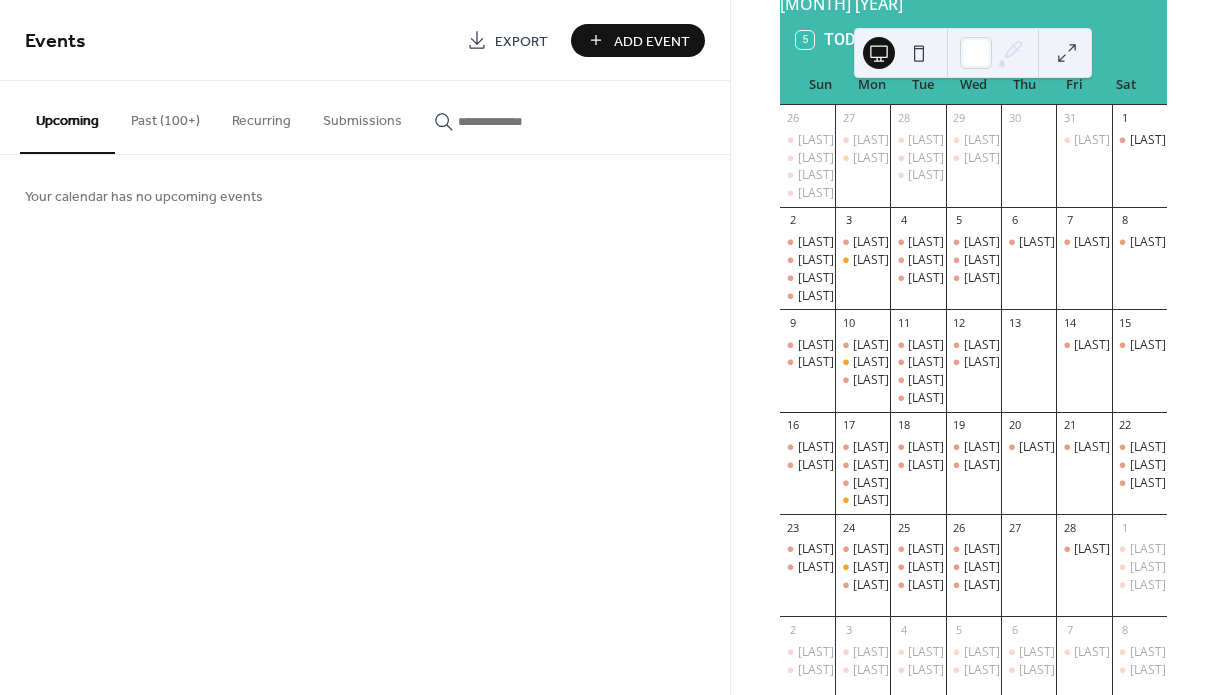 click on "Past (100+)" at bounding box center (165, 116) 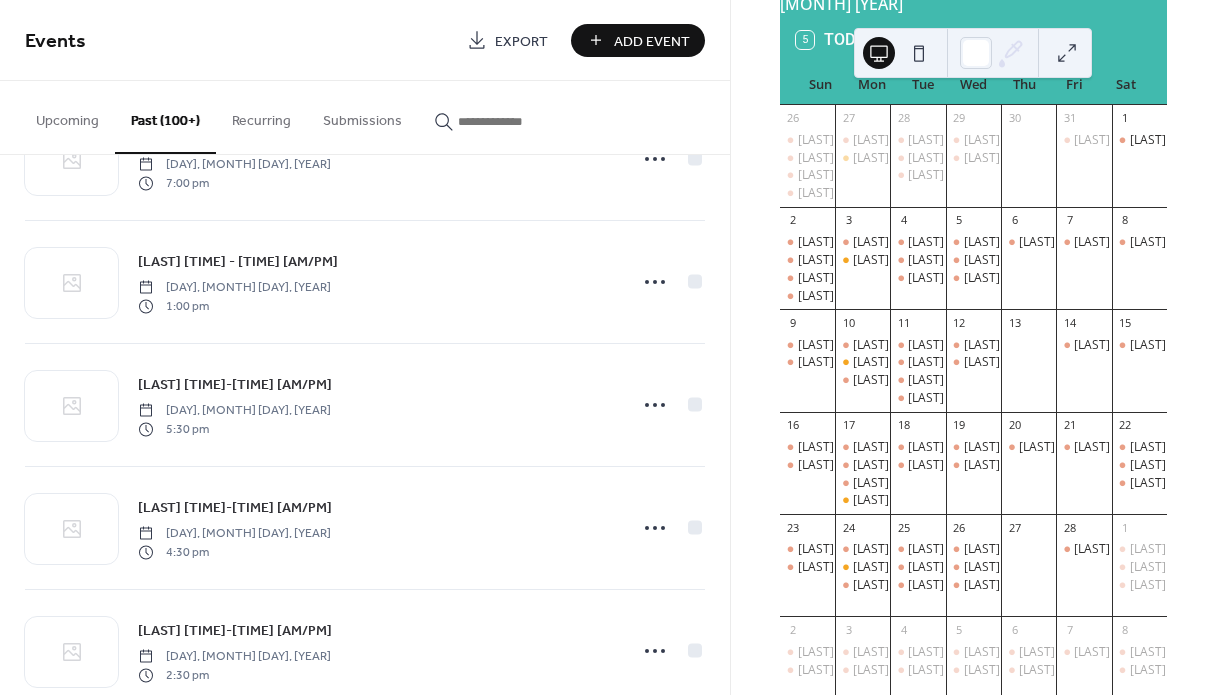 scroll, scrollTop: 834, scrollLeft: 0, axis: vertical 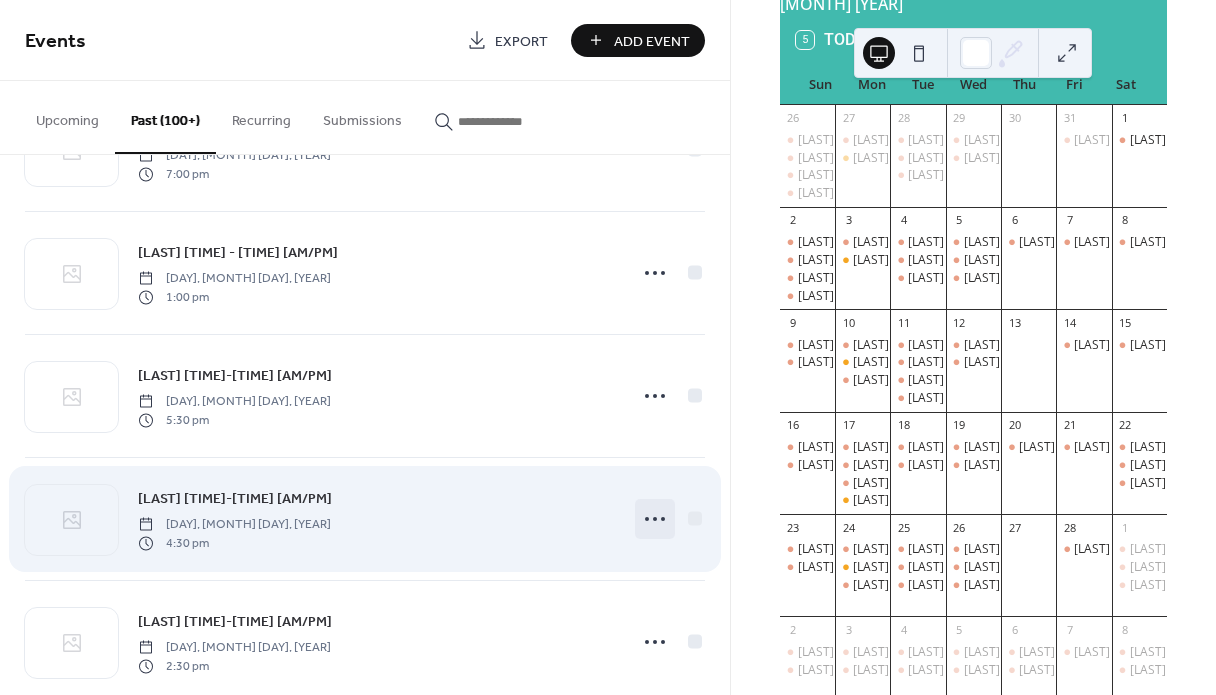 click 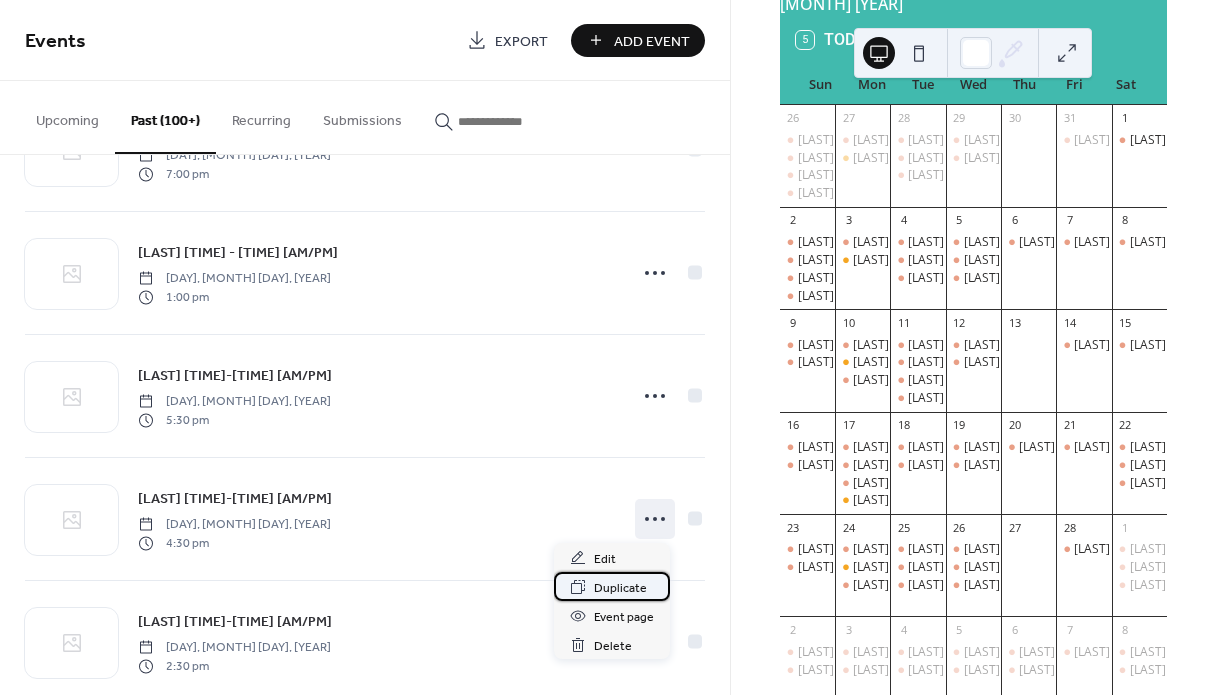 click on "Duplicate" at bounding box center (620, 588) 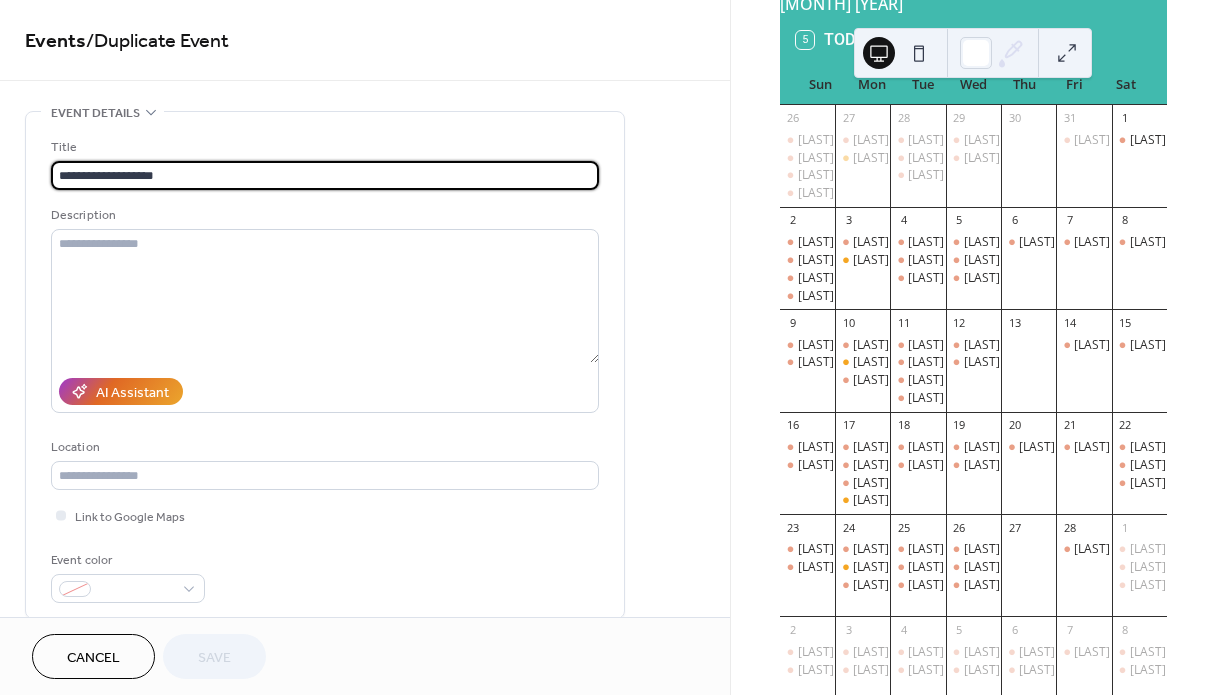 click on "**********" at bounding box center [325, 175] 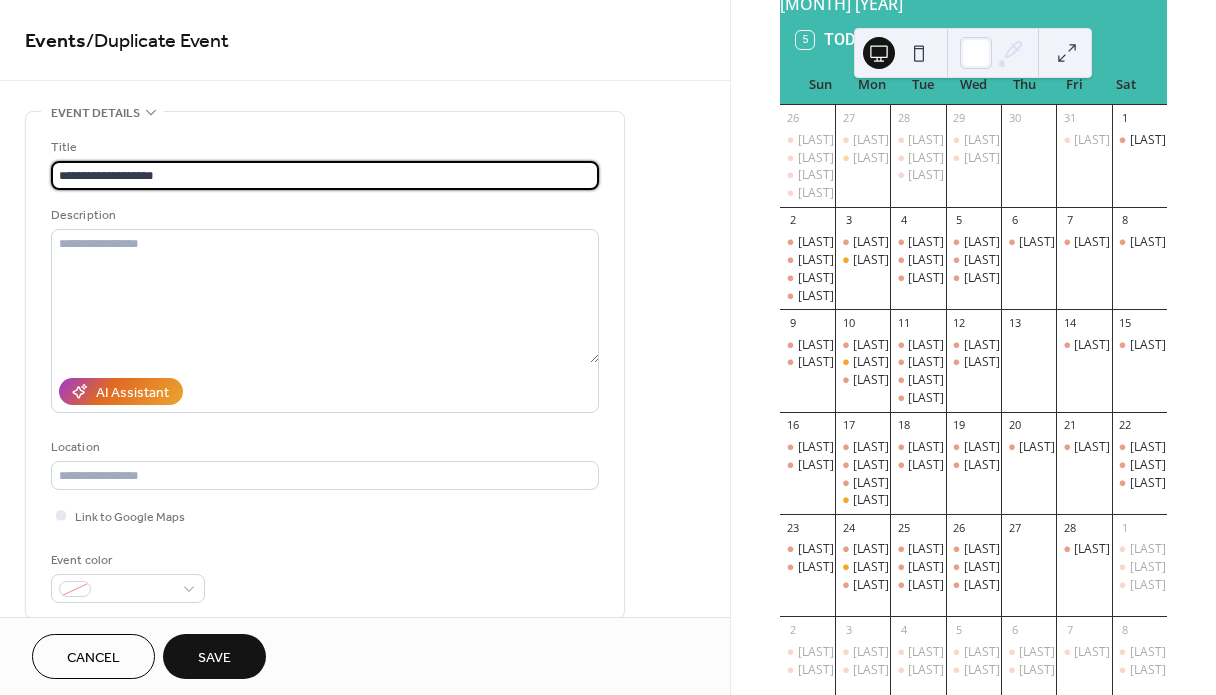 type on "**********" 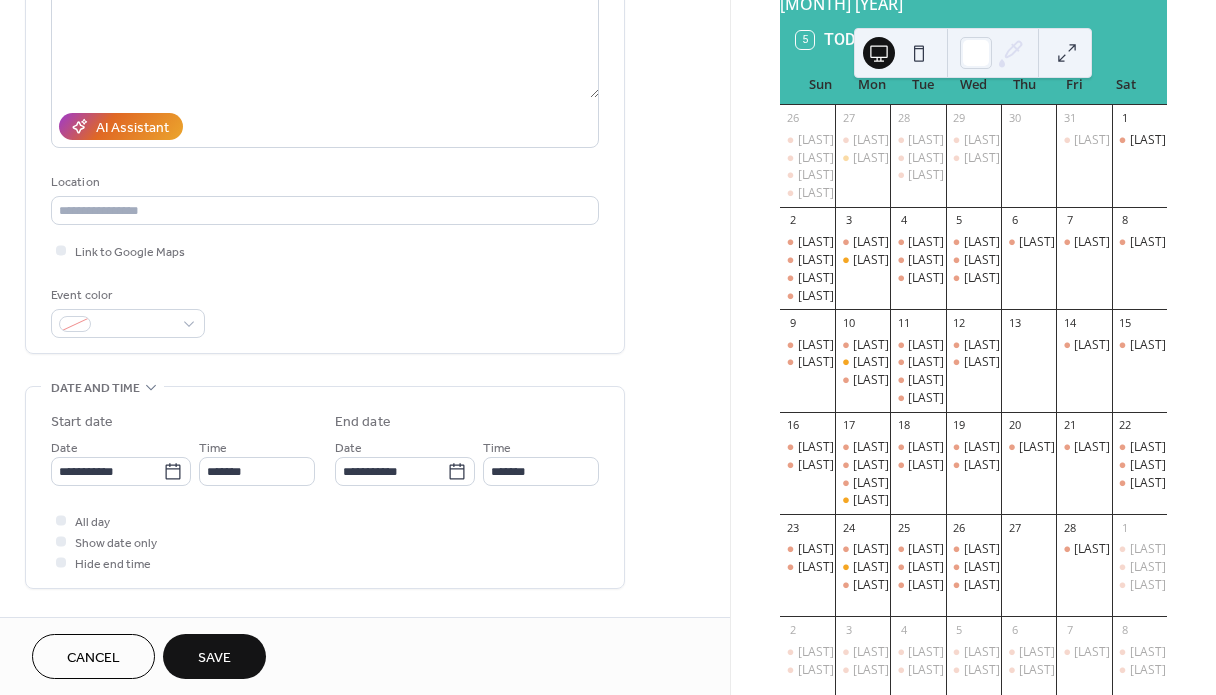scroll, scrollTop: 269, scrollLeft: 0, axis: vertical 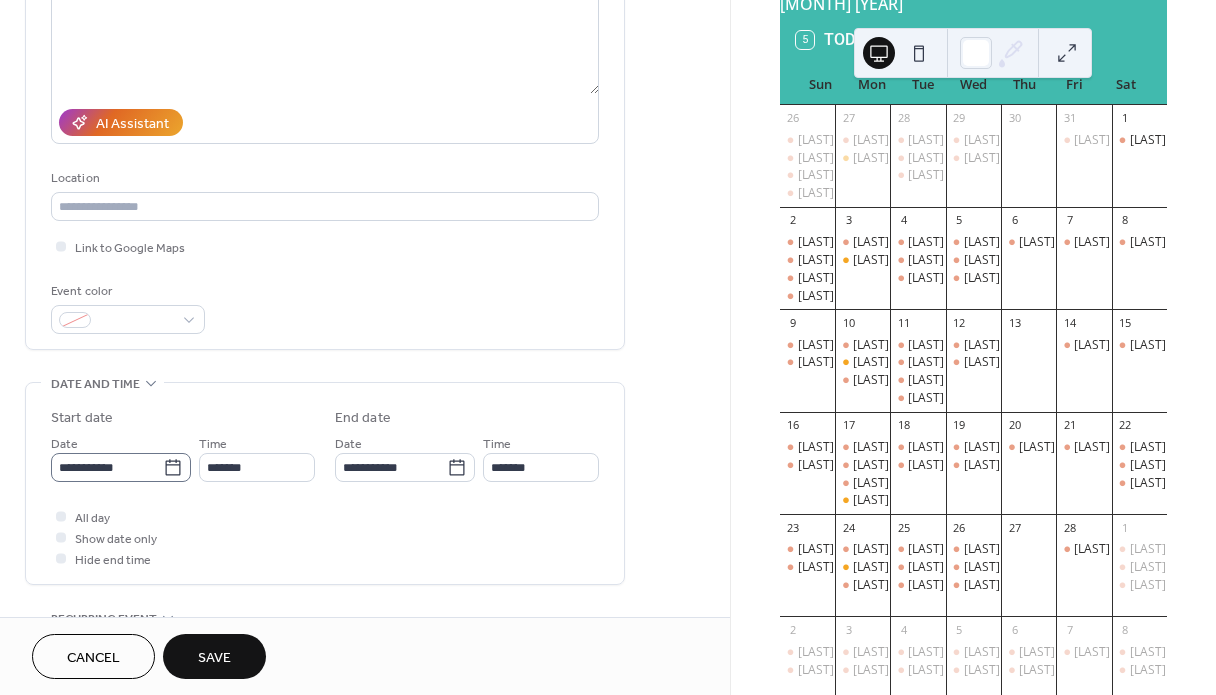 click 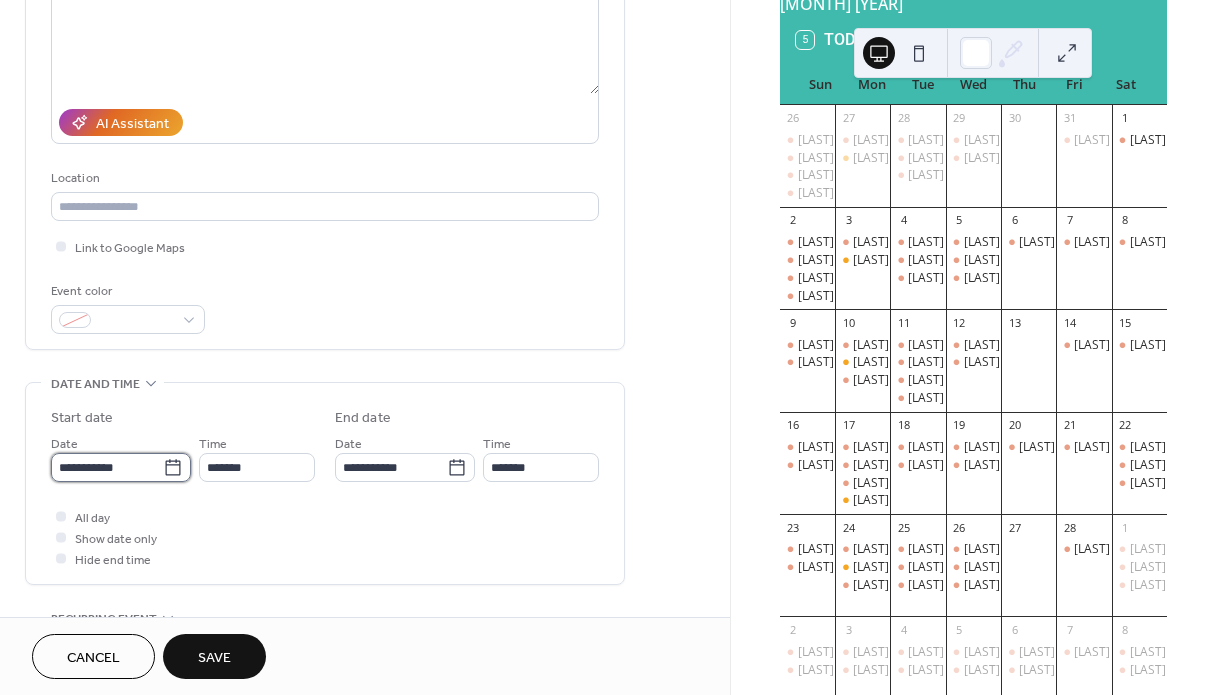 click on "**********" at bounding box center [107, 467] 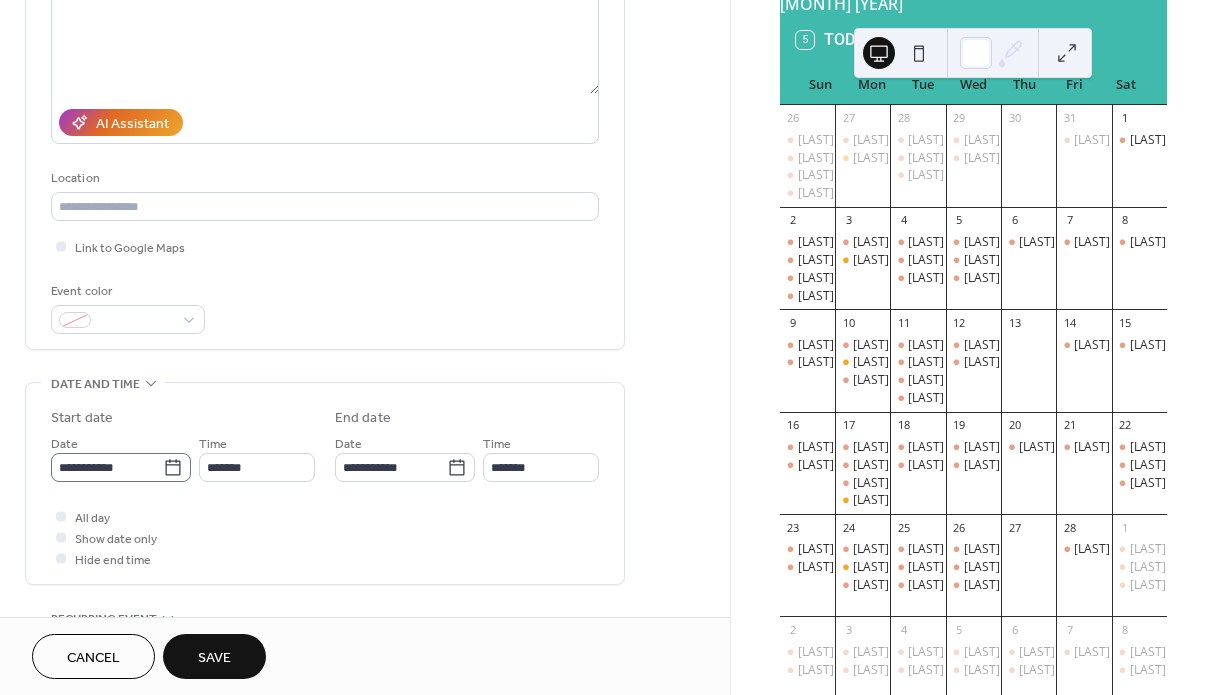 click 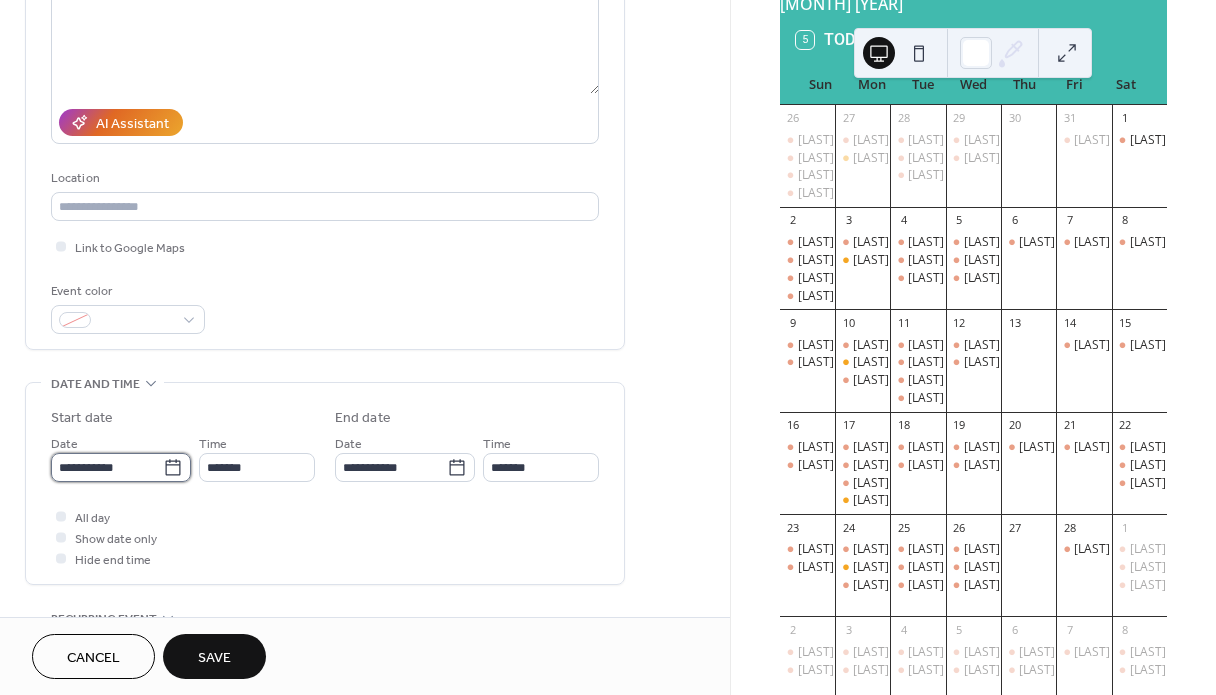 click on "**********" at bounding box center (107, 467) 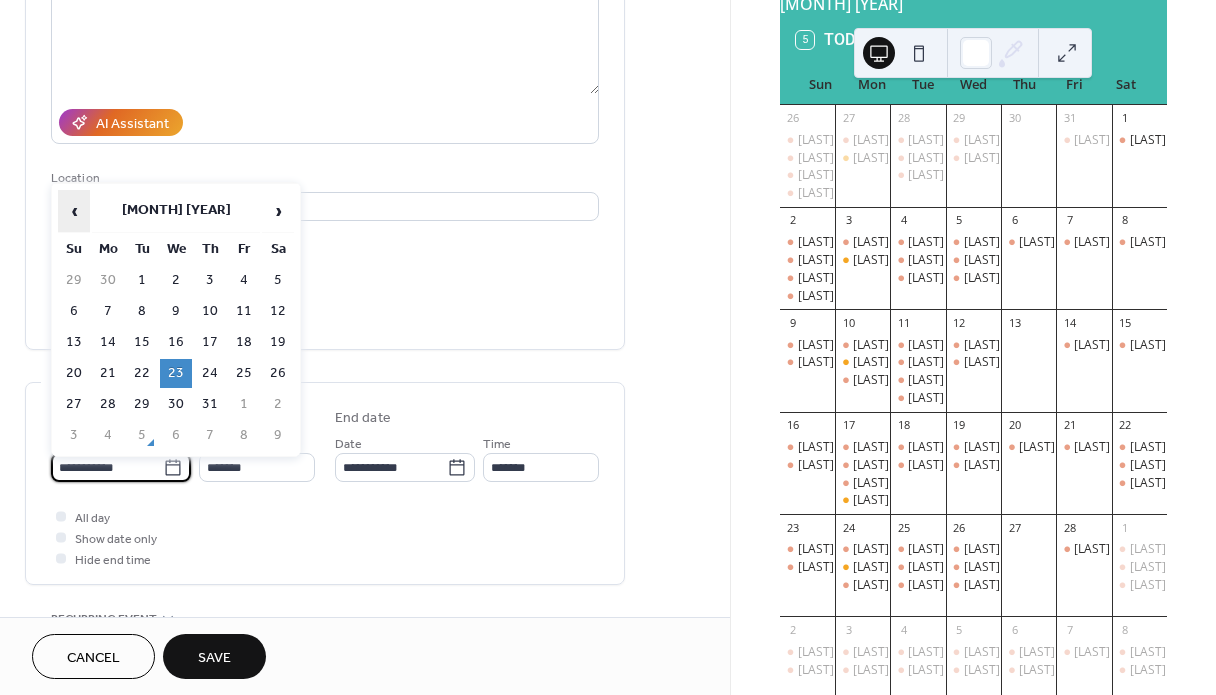 click on "‹" at bounding box center (74, 211) 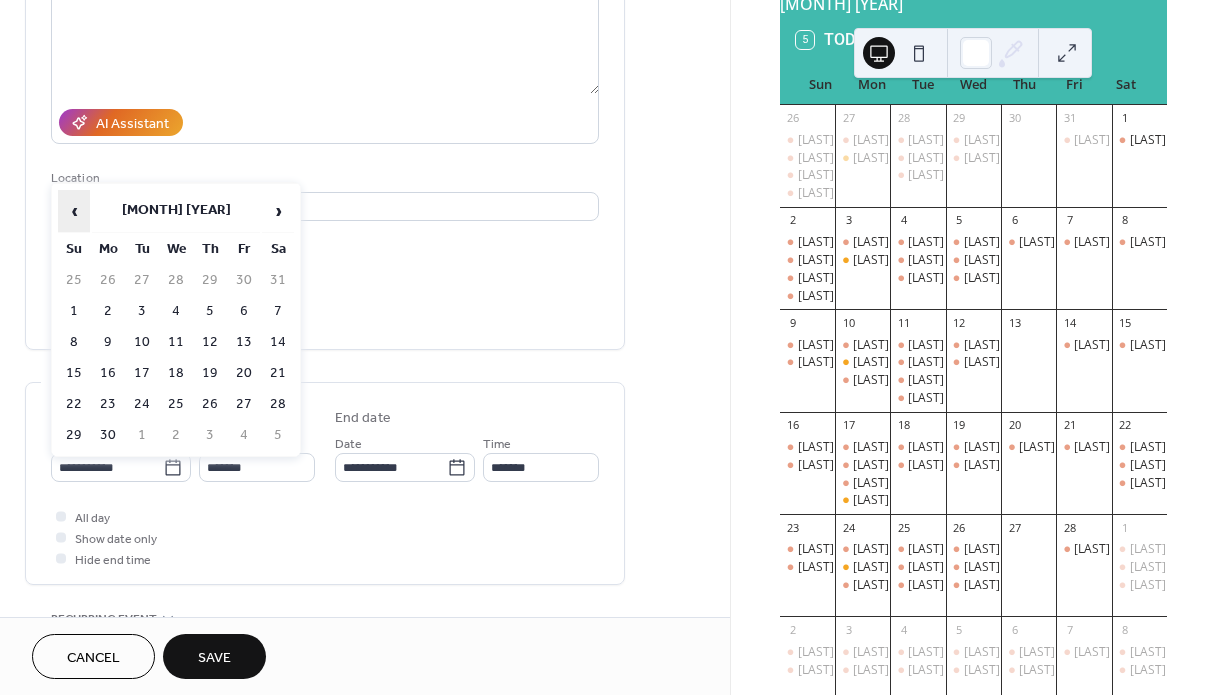 click on "‹" at bounding box center [74, 211] 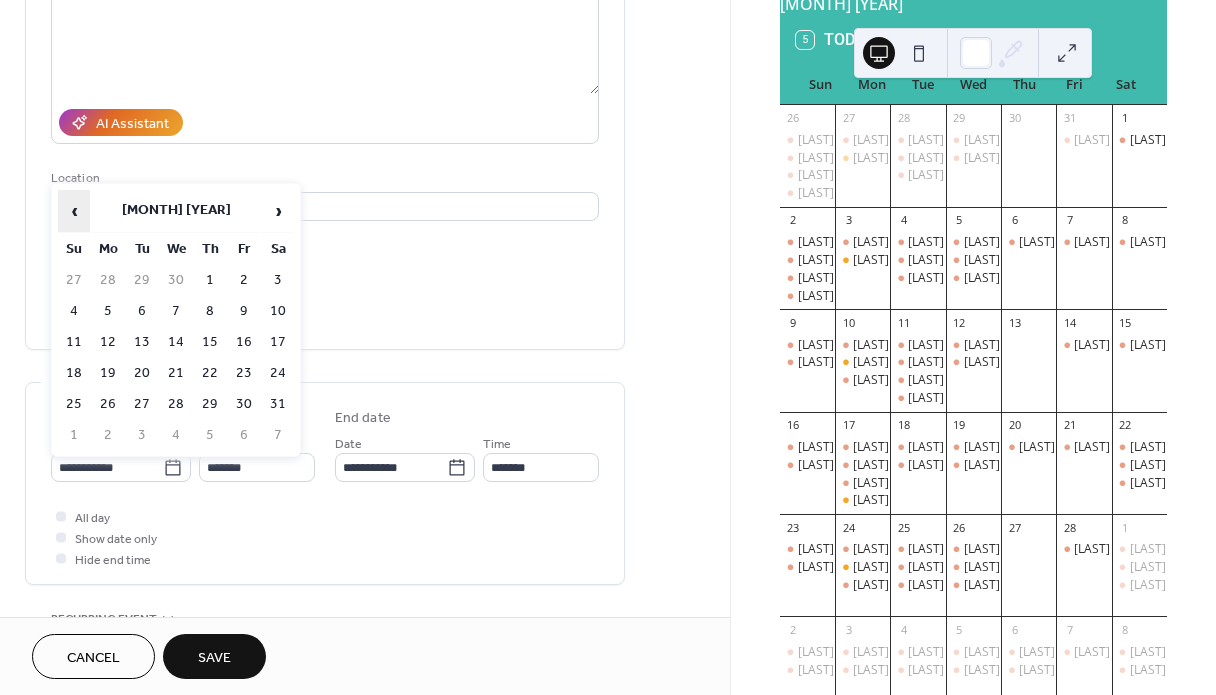 click on "‹" at bounding box center (74, 211) 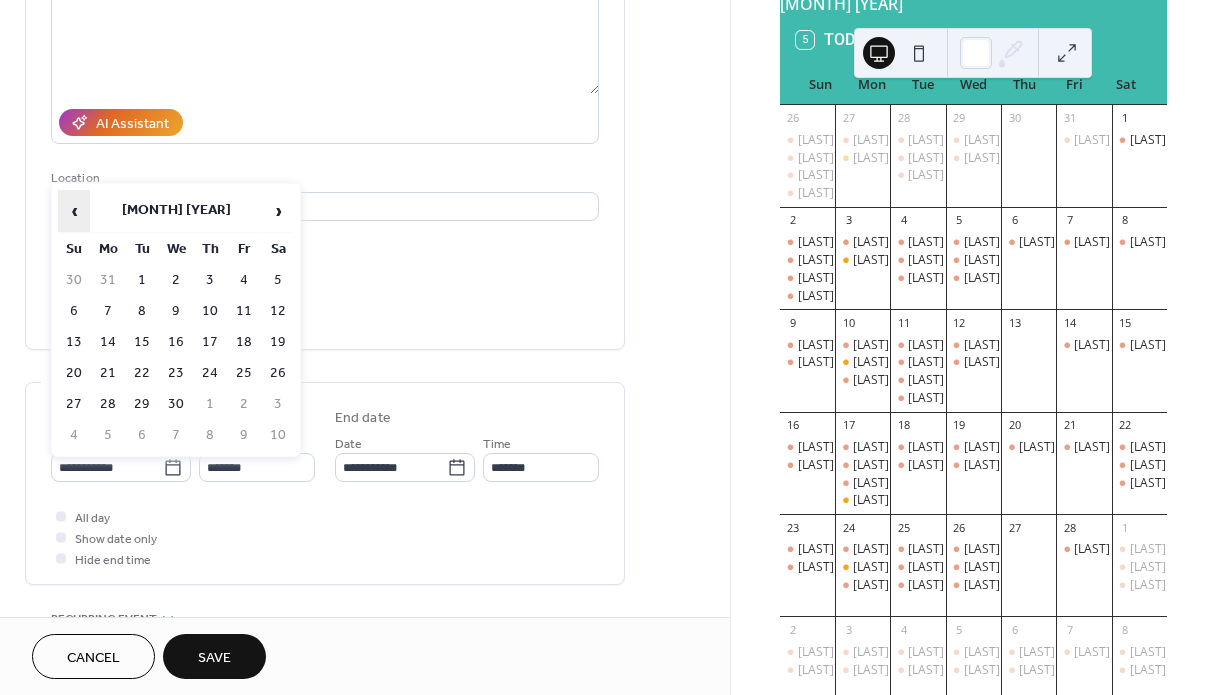 click on "‹" at bounding box center (74, 211) 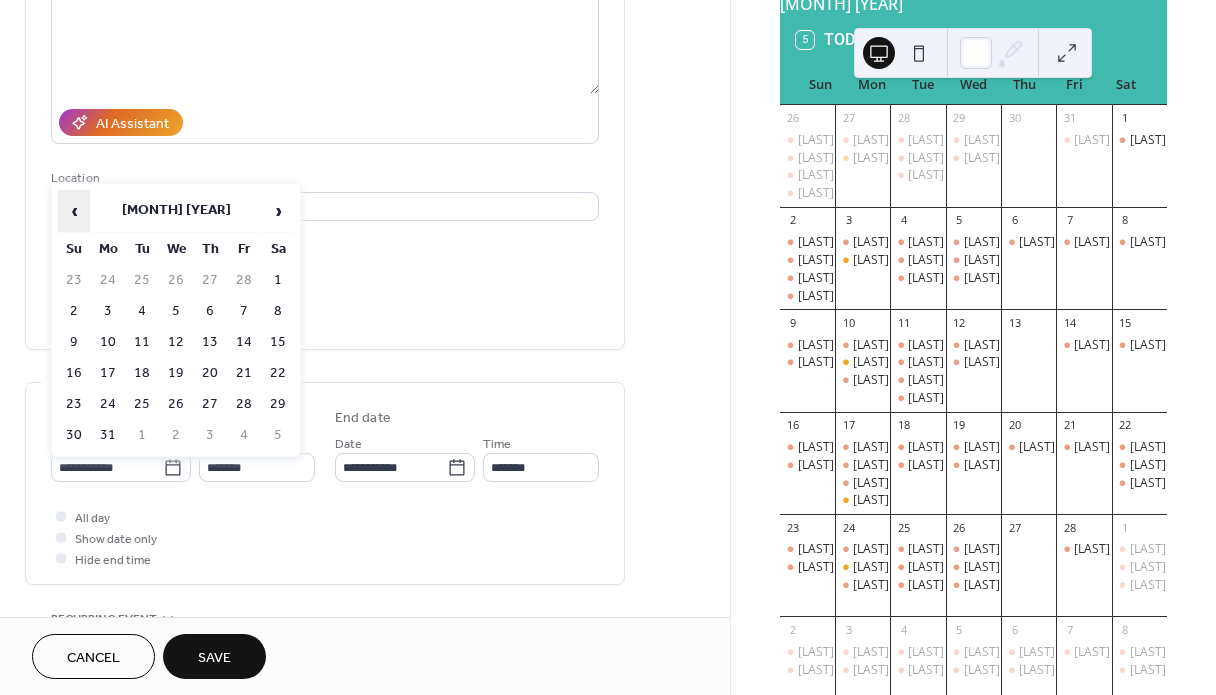 click on "‹" at bounding box center [74, 211] 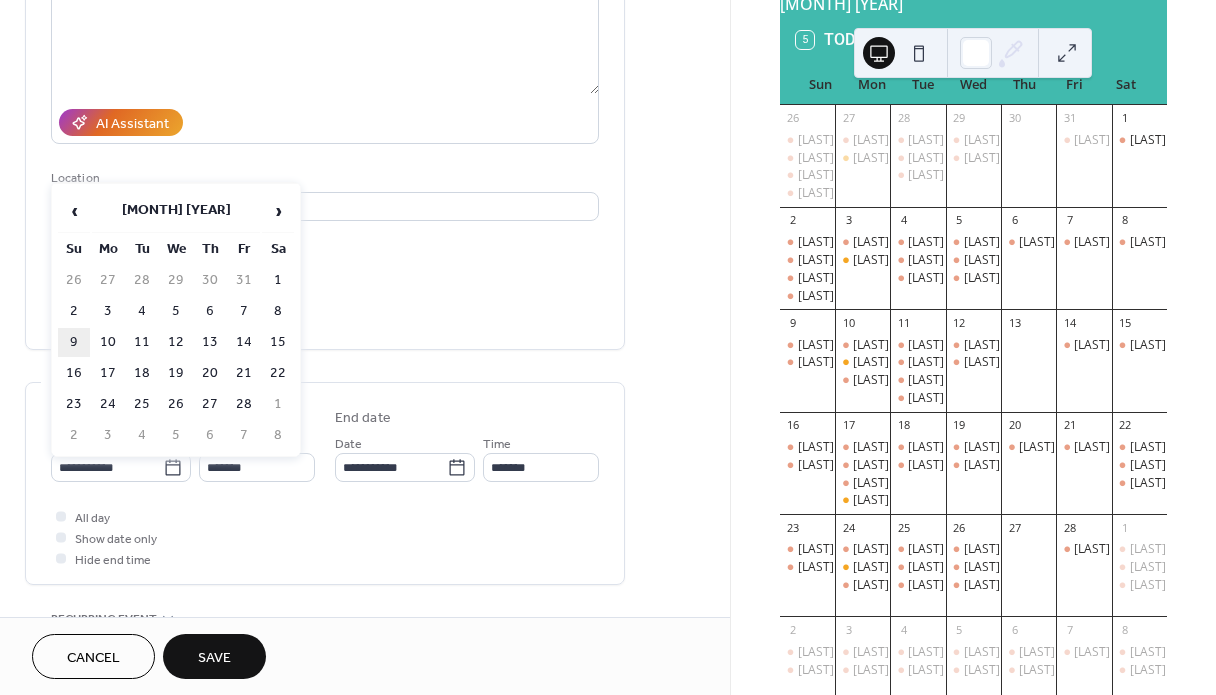 click on "9" at bounding box center (74, 342) 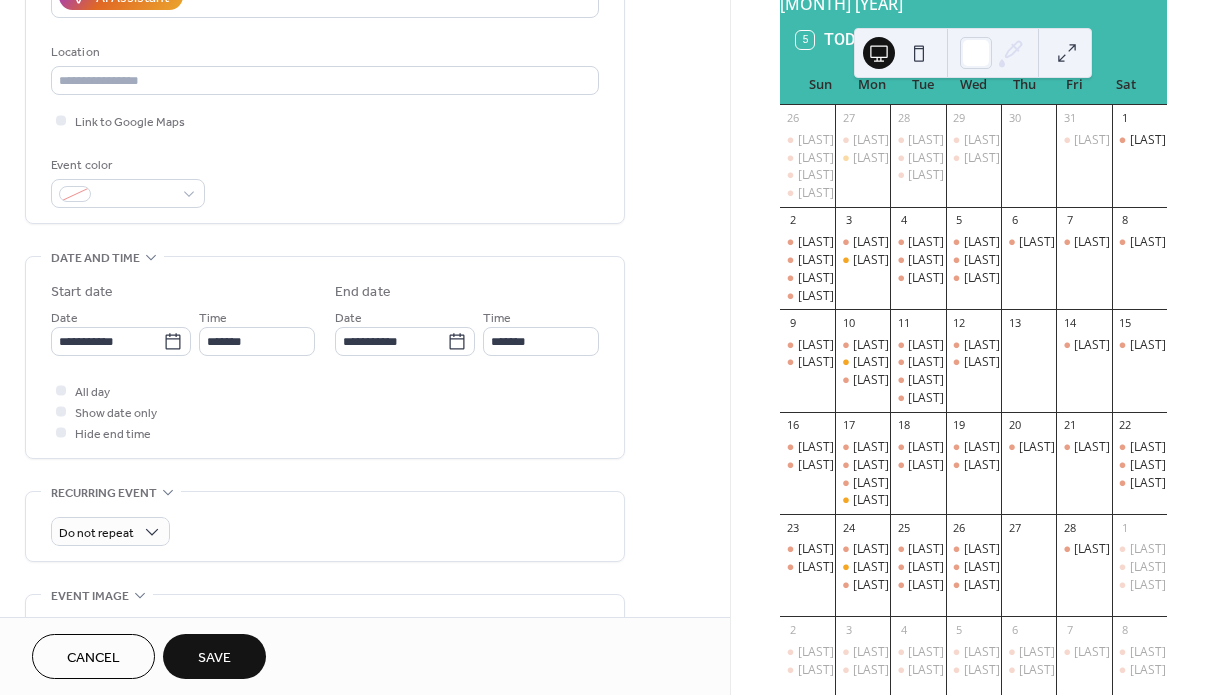 scroll, scrollTop: 405, scrollLeft: 0, axis: vertical 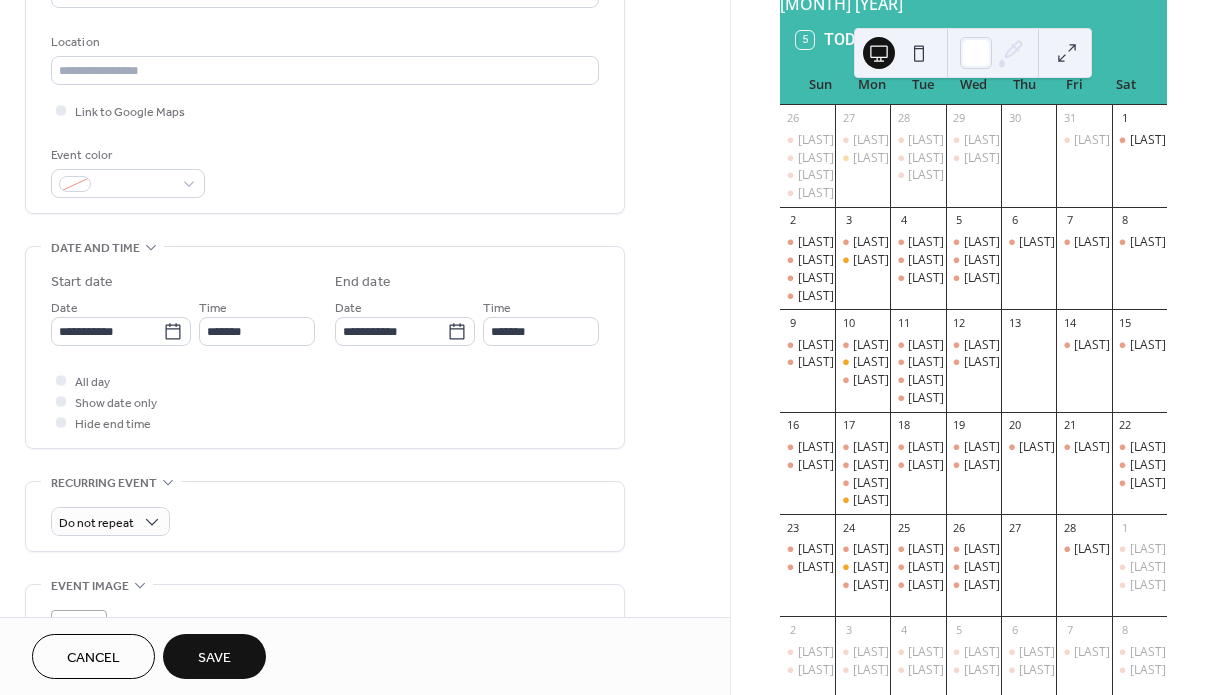click on "Save" at bounding box center (214, 658) 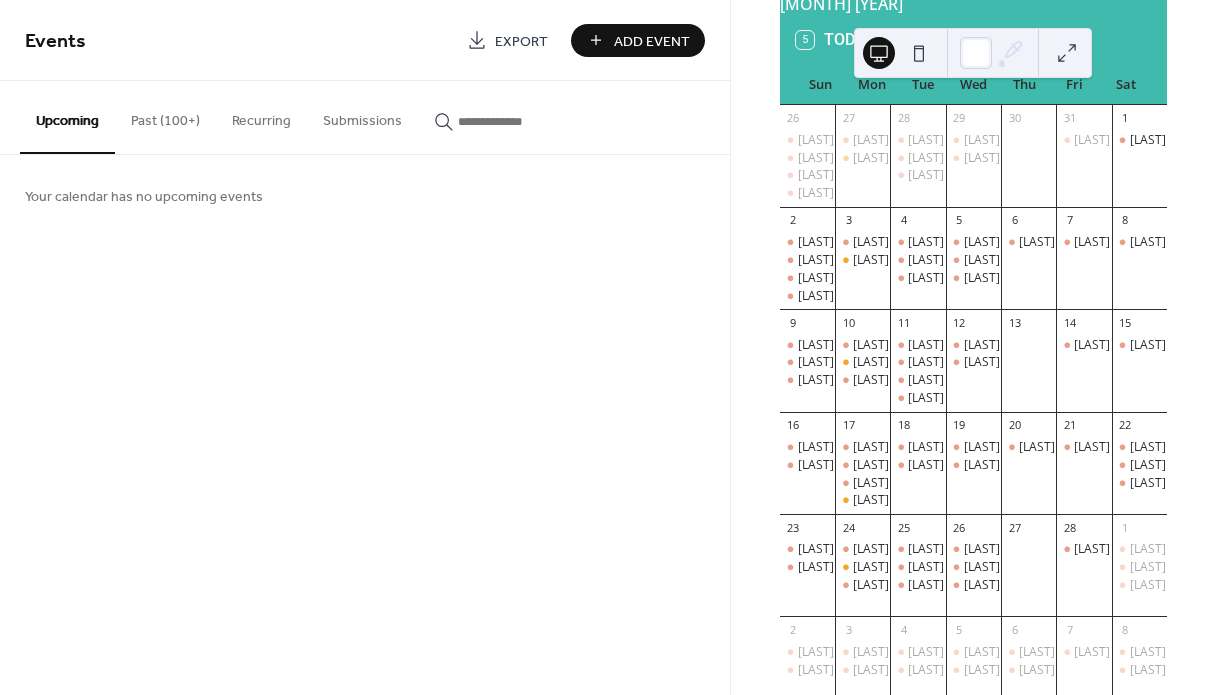 click on "Past (100+)" at bounding box center (165, 116) 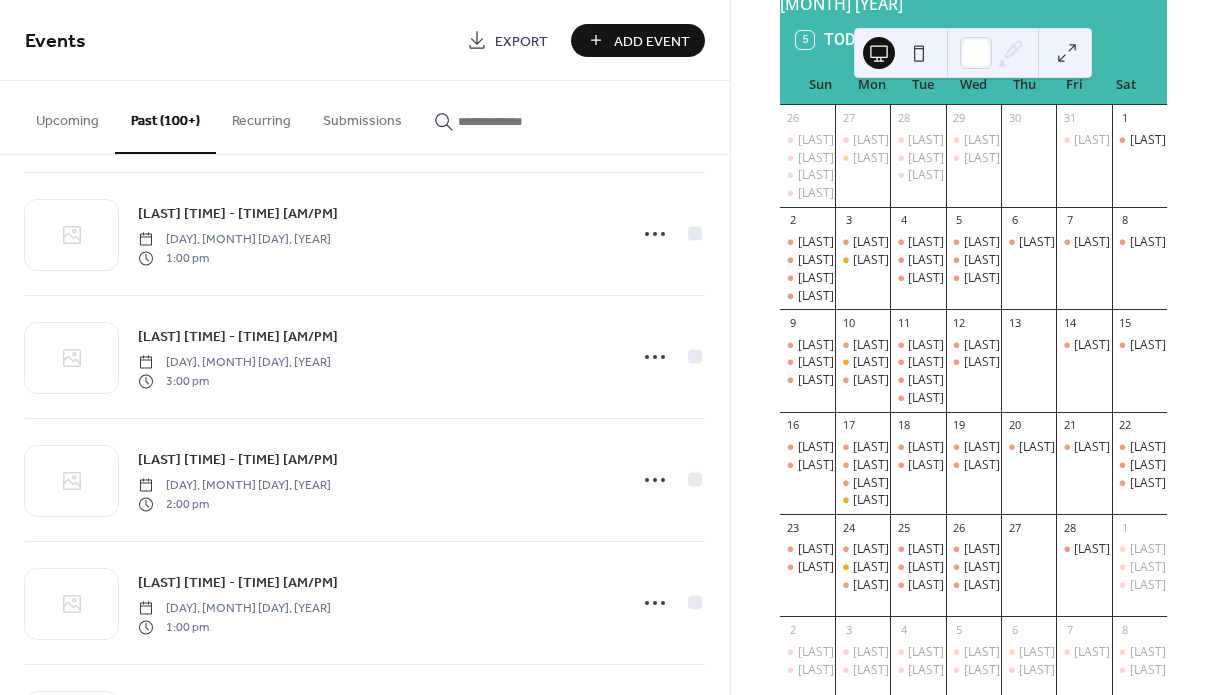 scroll, scrollTop: 5187, scrollLeft: 0, axis: vertical 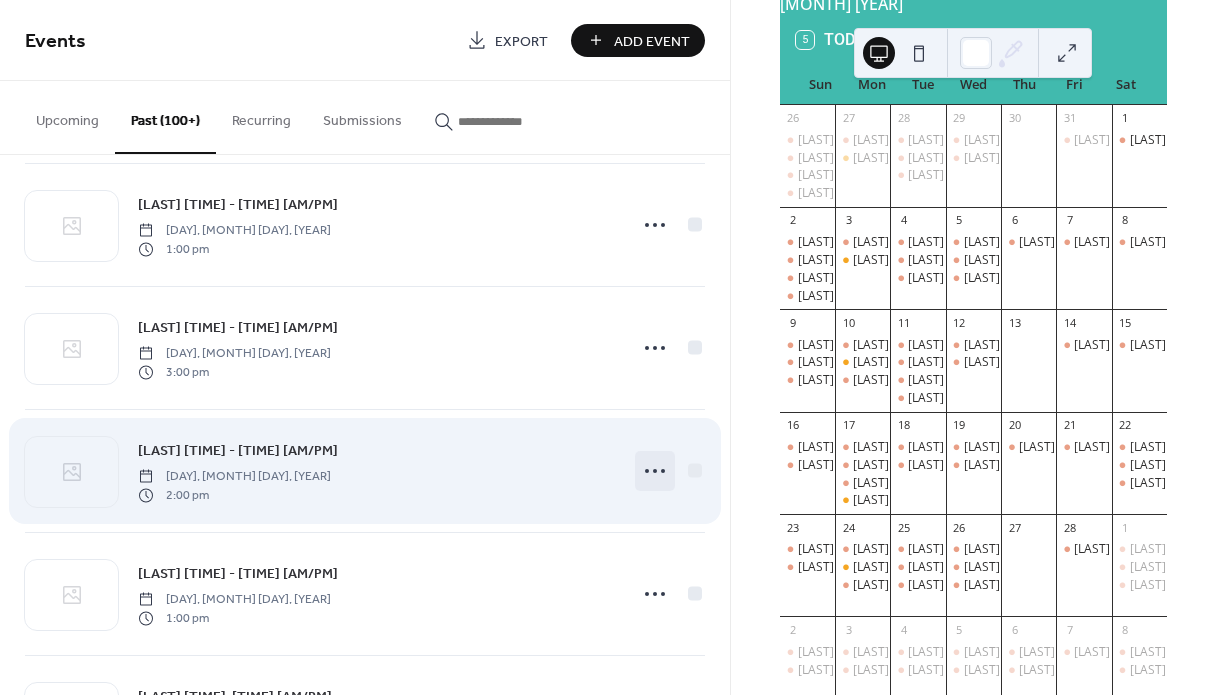 click 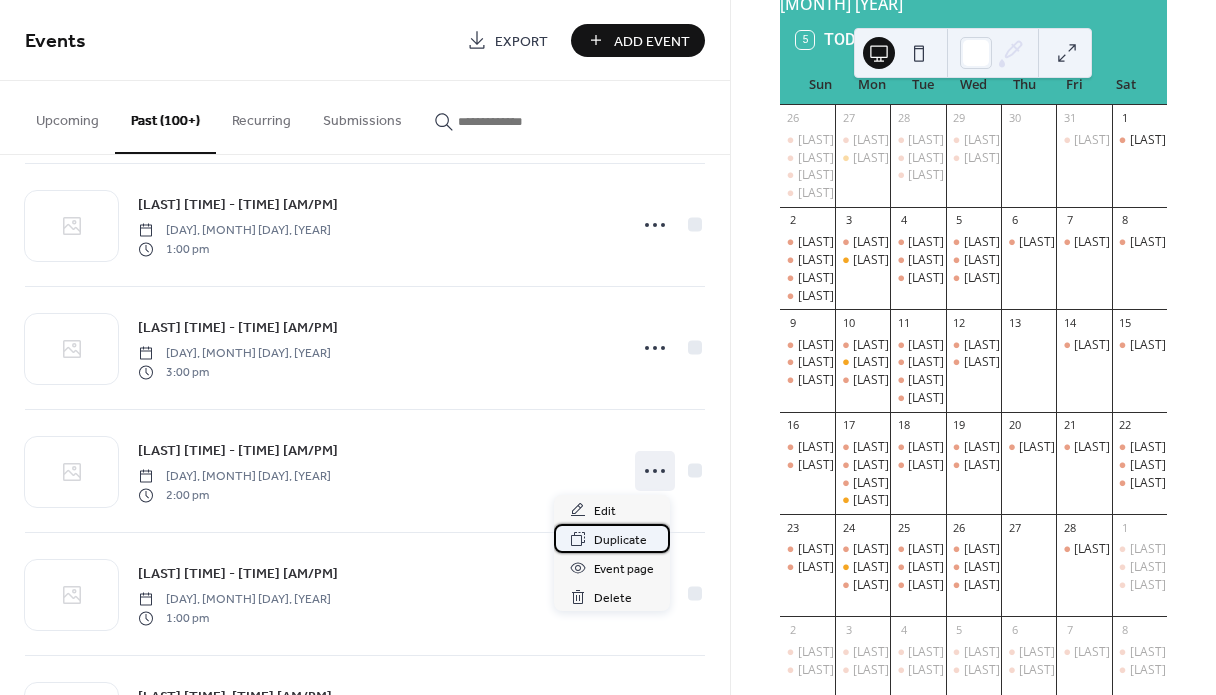 click on "Duplicate" at bounding box center (620, 540) 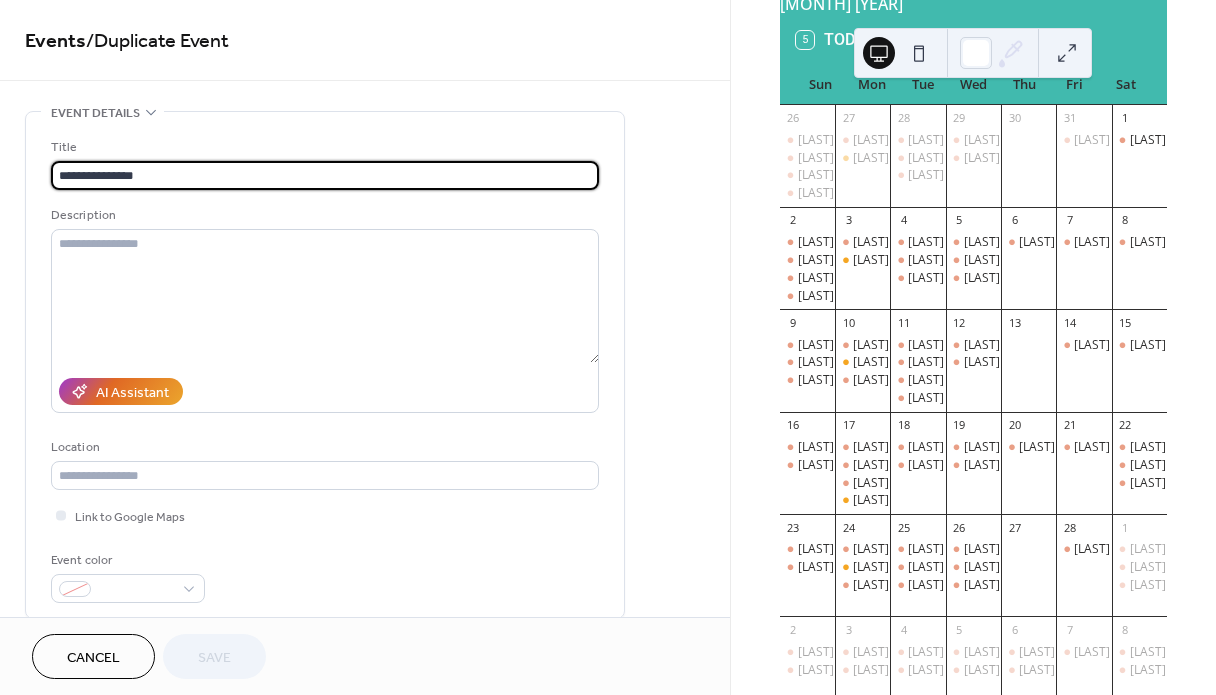 click on "**********" at bounding box center (325, 175) 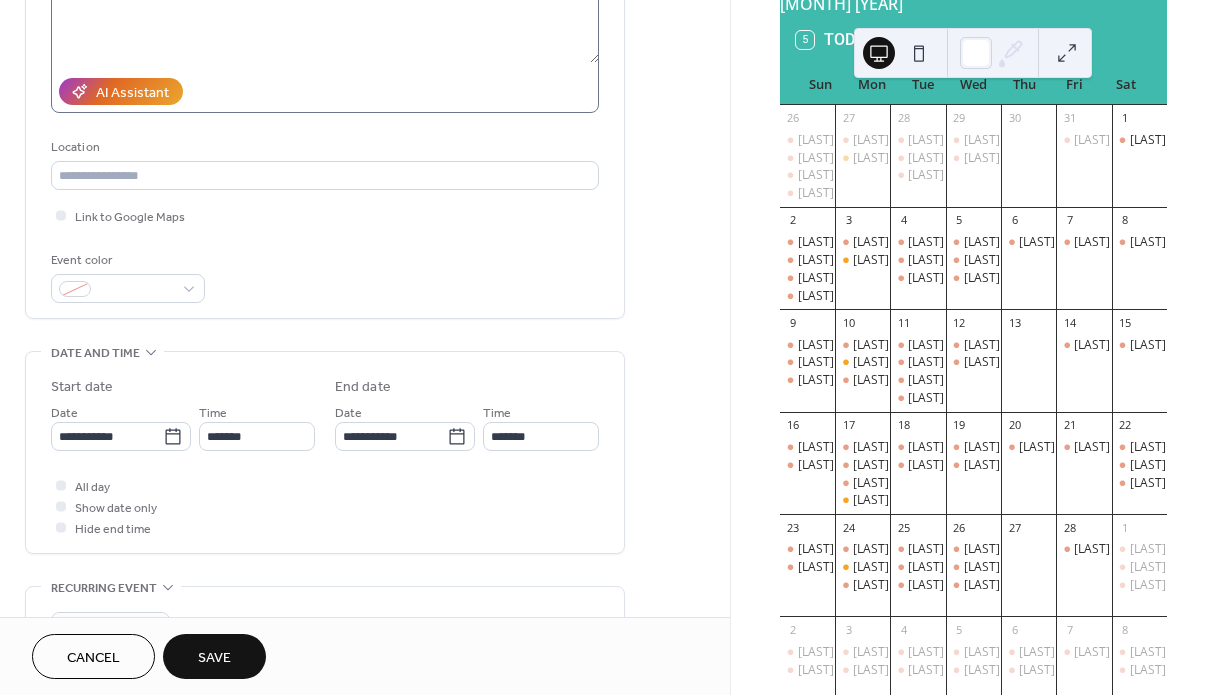 scroll, scrollTop: 317, scrollLeft: 0, axis: vertical 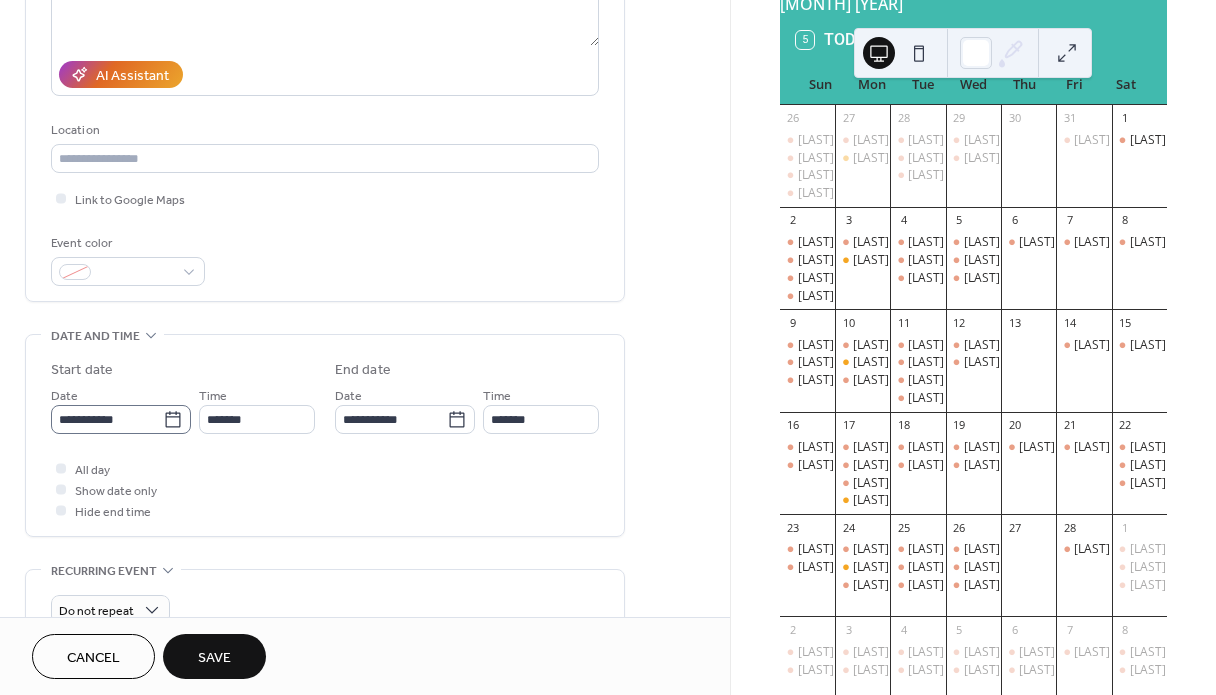 type on "**********" 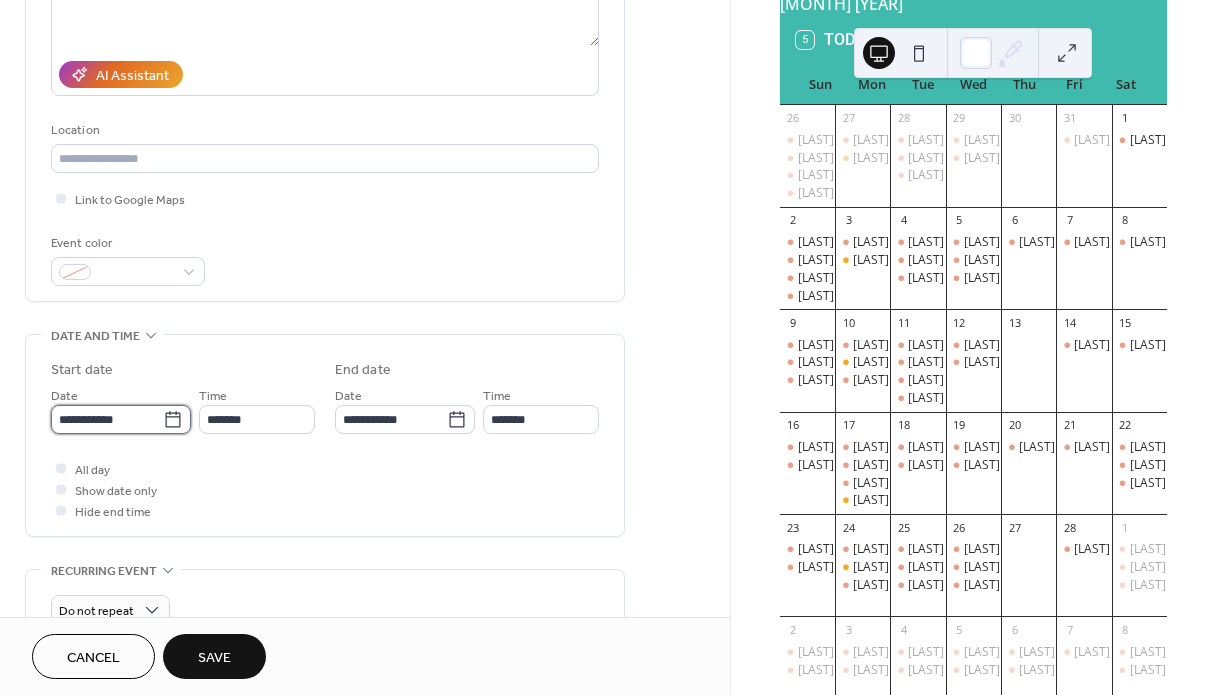 click on "**********" at bounding box center (107, 419) 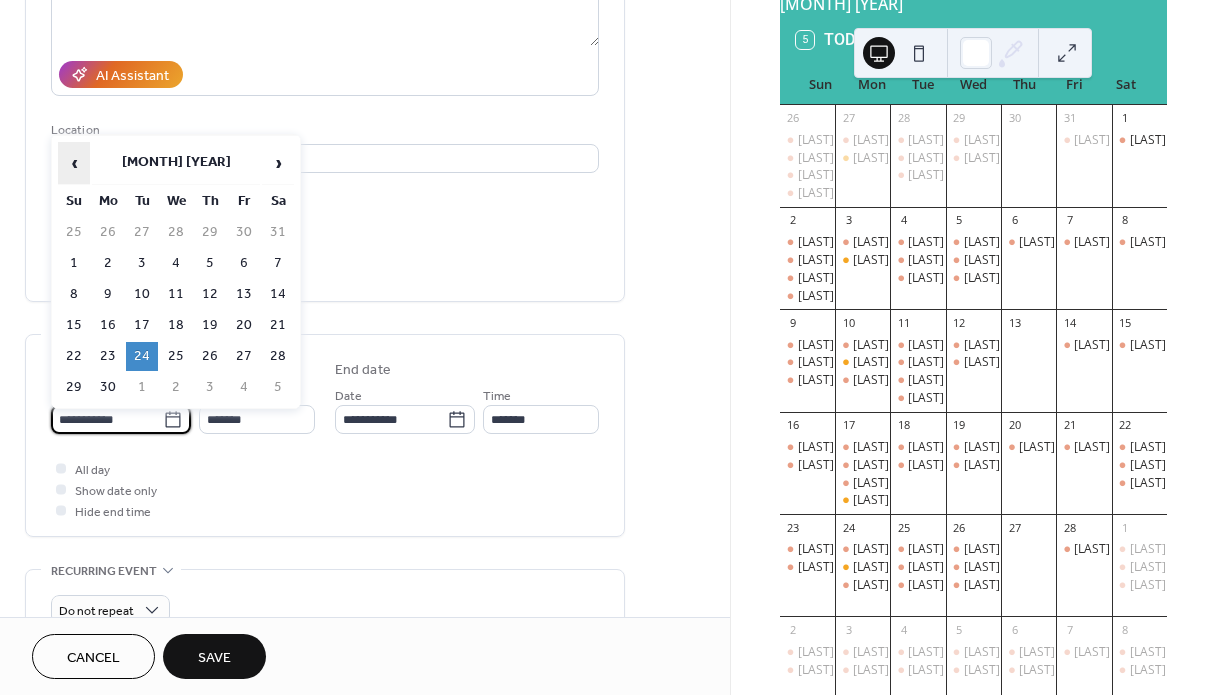 click on "‹" at bounding box center [74, 163] 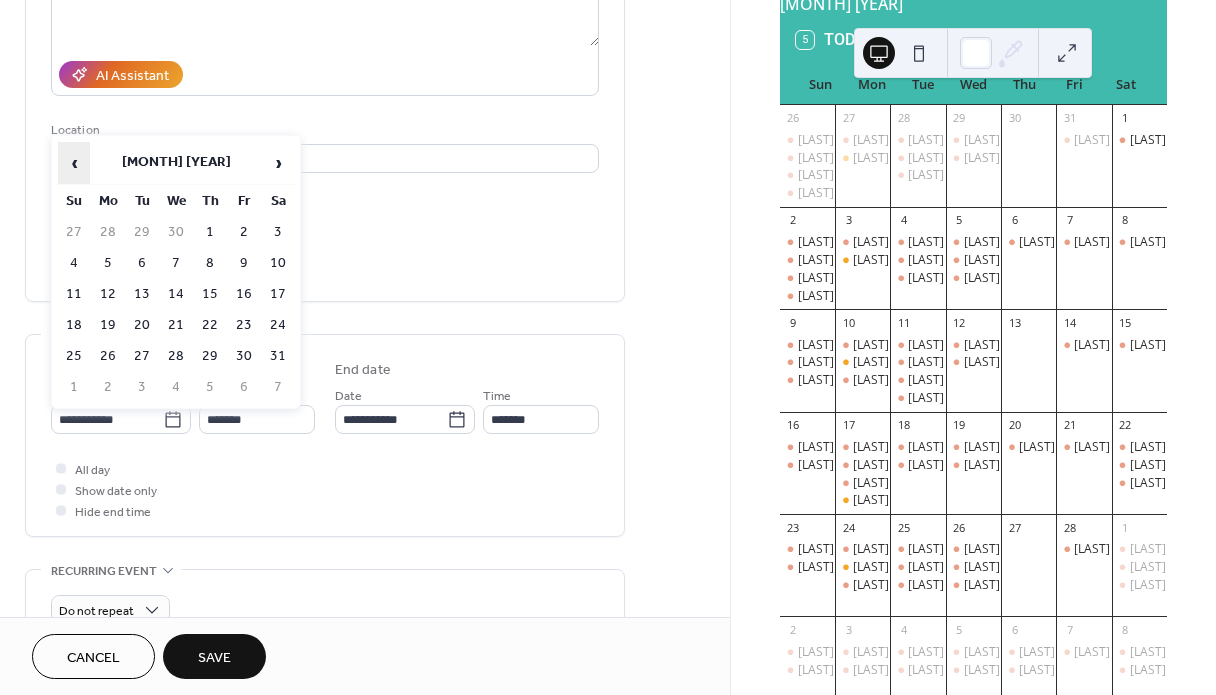 click on "‹" at bounding box center [74, 163] 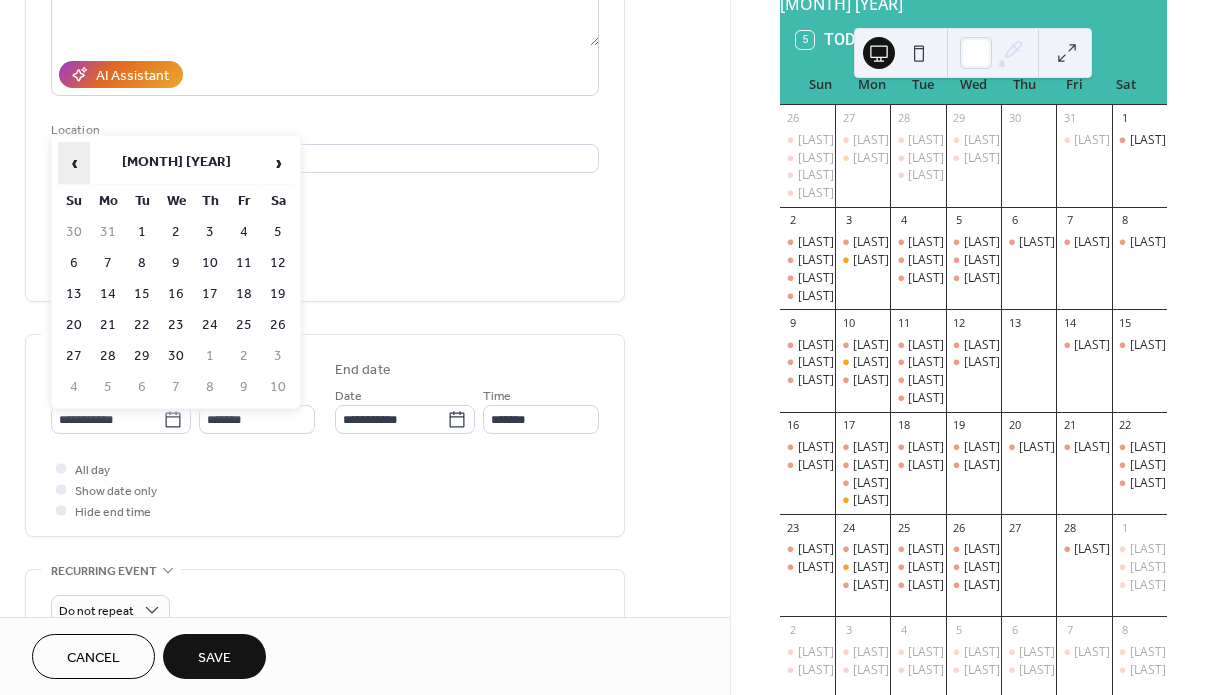 click on "‹" at bounding box center (74, 163) 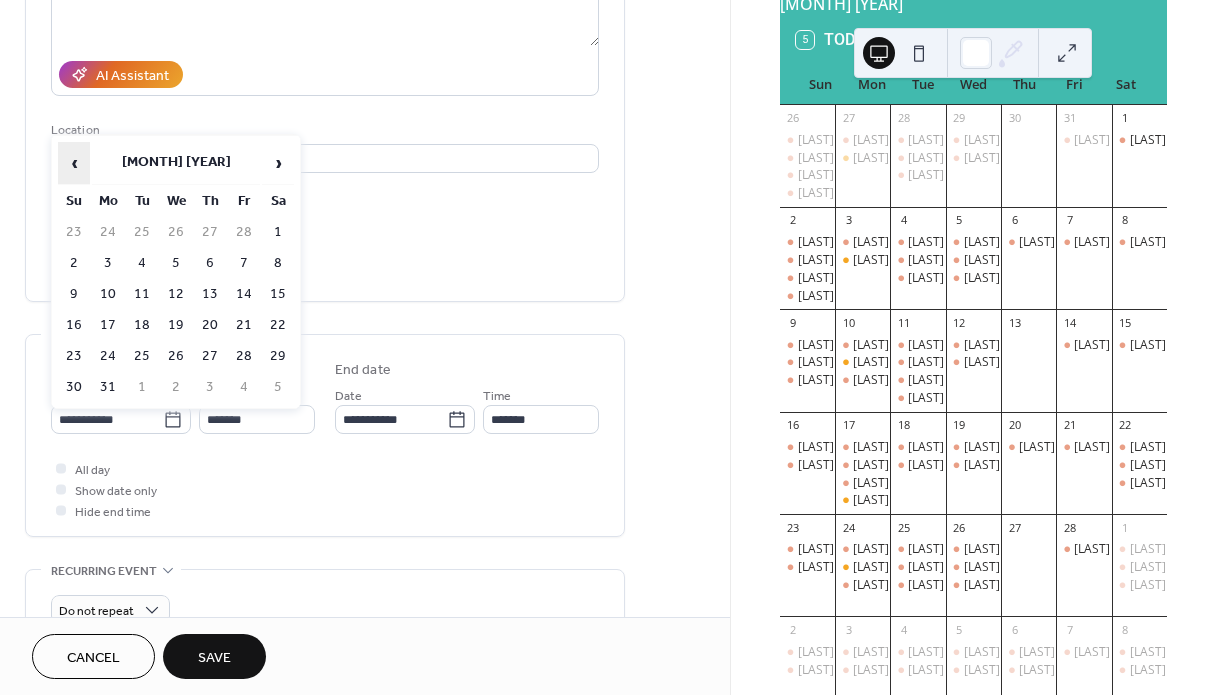 click on "‹" at bounding box center (74, 163) 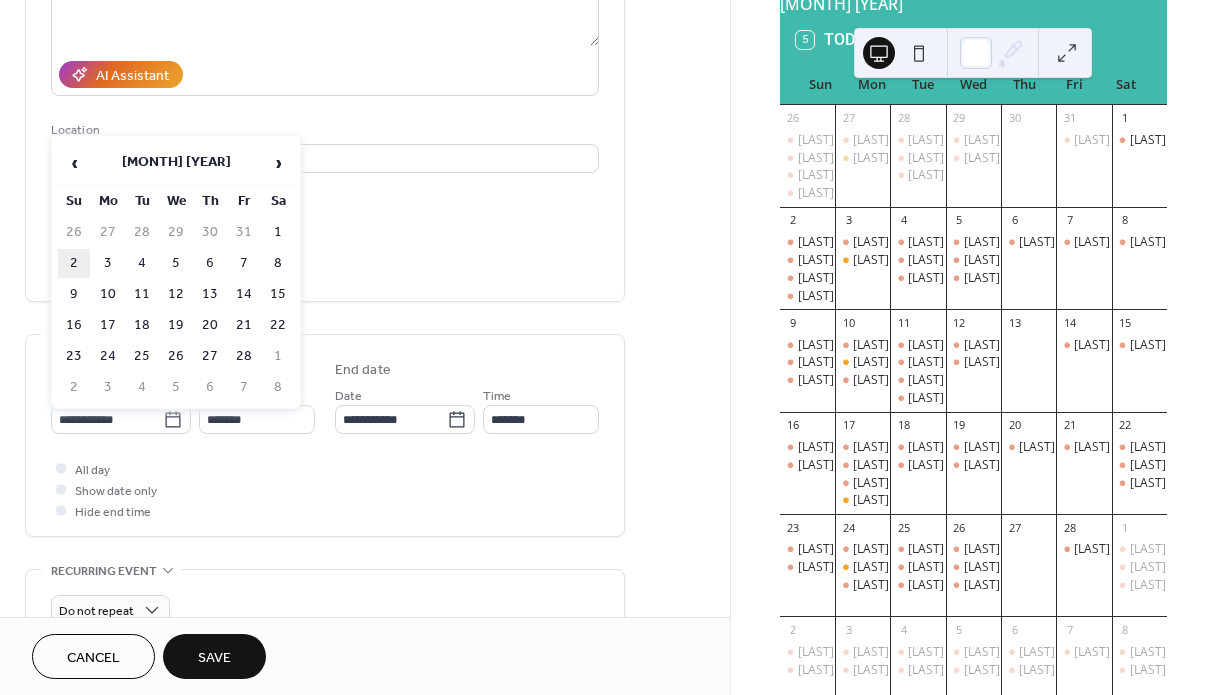 click on "2" at bounding box center [74, 263] 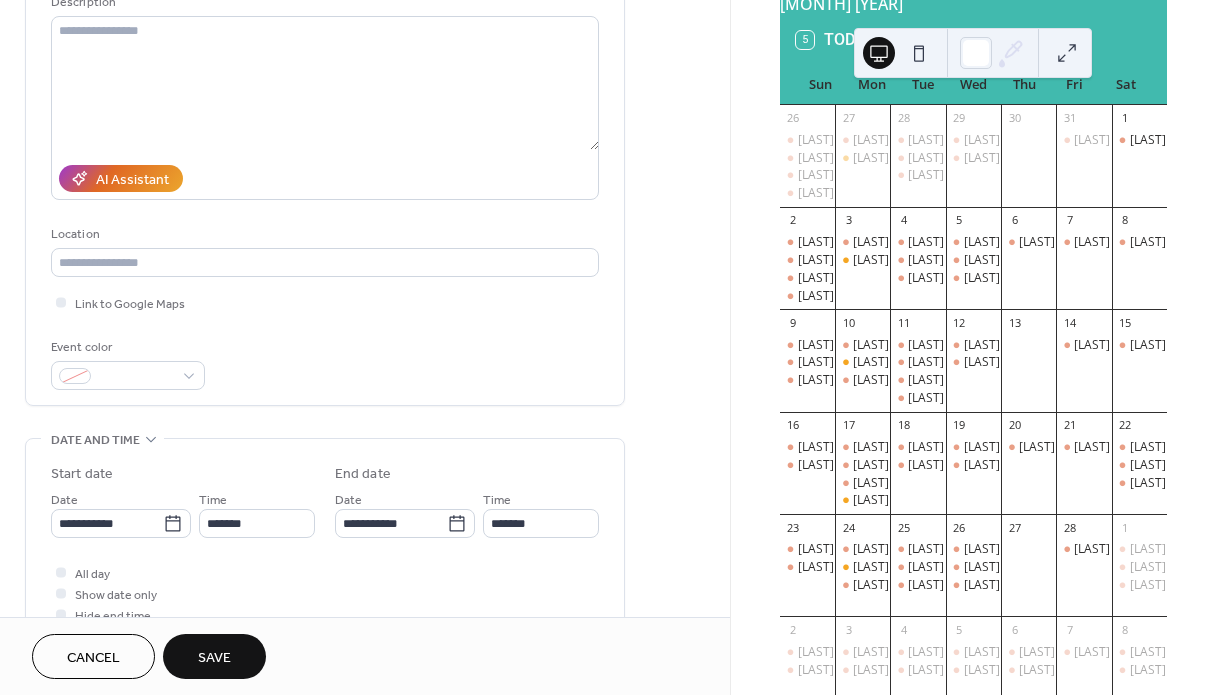 scroll, scrollTop: 280, scrollLeft: 0, axis: vertical 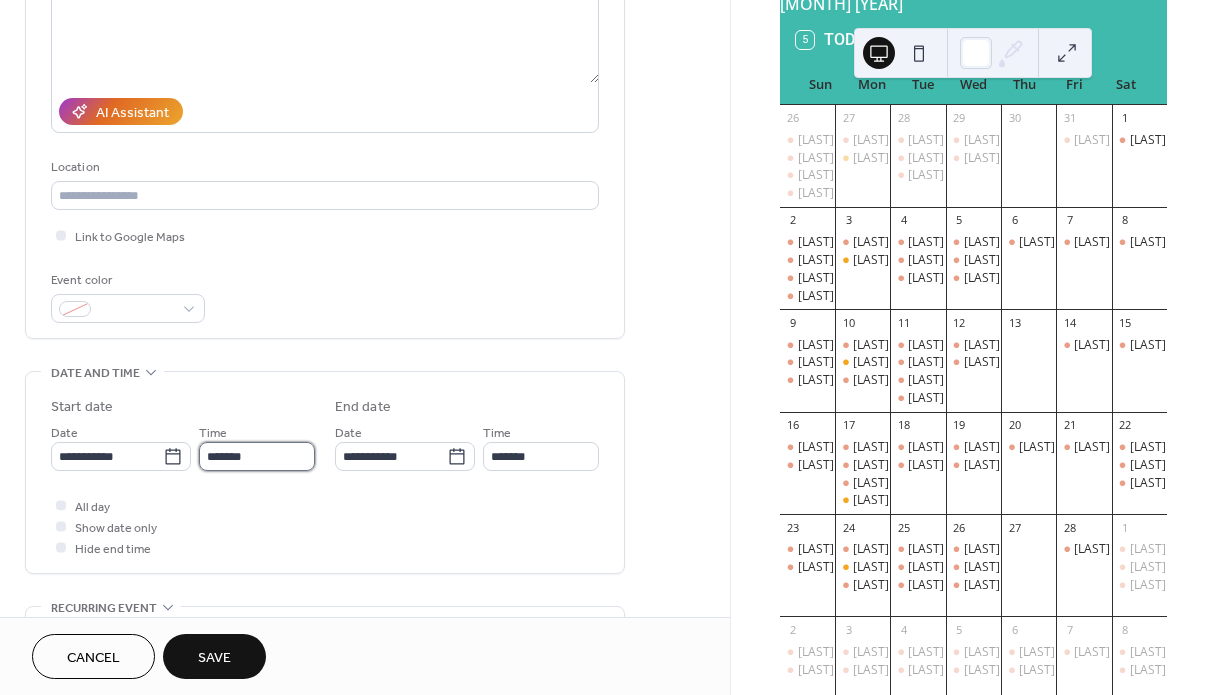click on "*******" at bounding box center [257, 456] 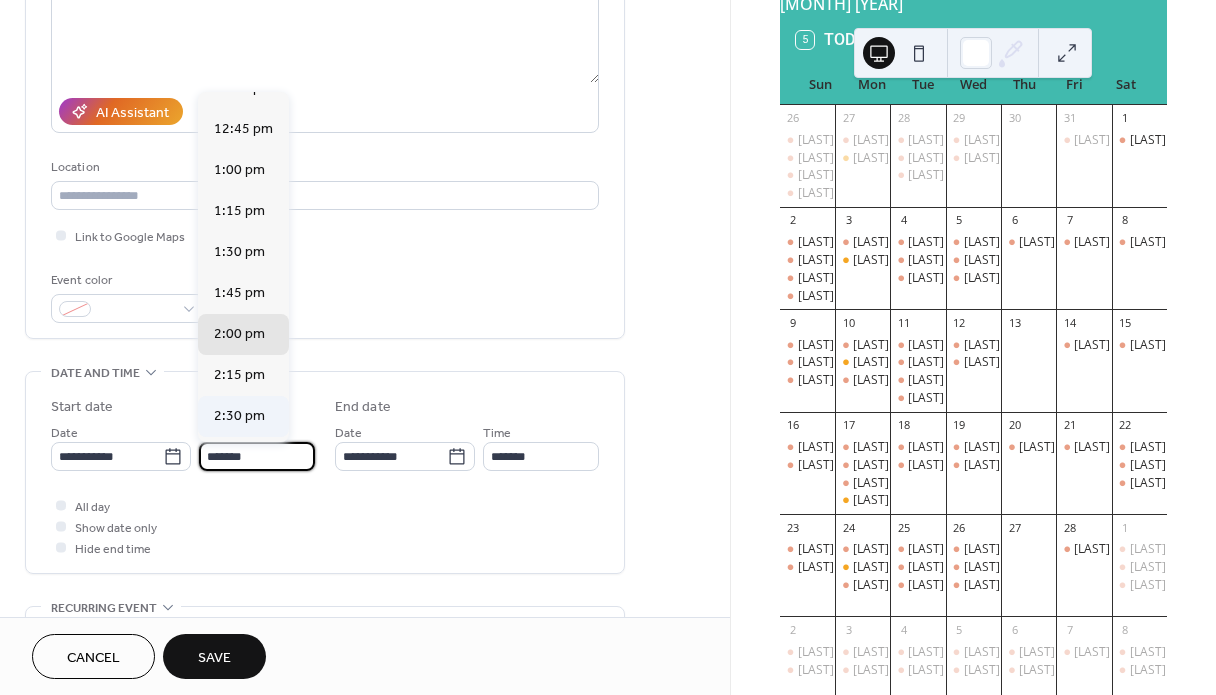 scroll, scrollTop: 2066, scrollLeft: 0, axis: vertical 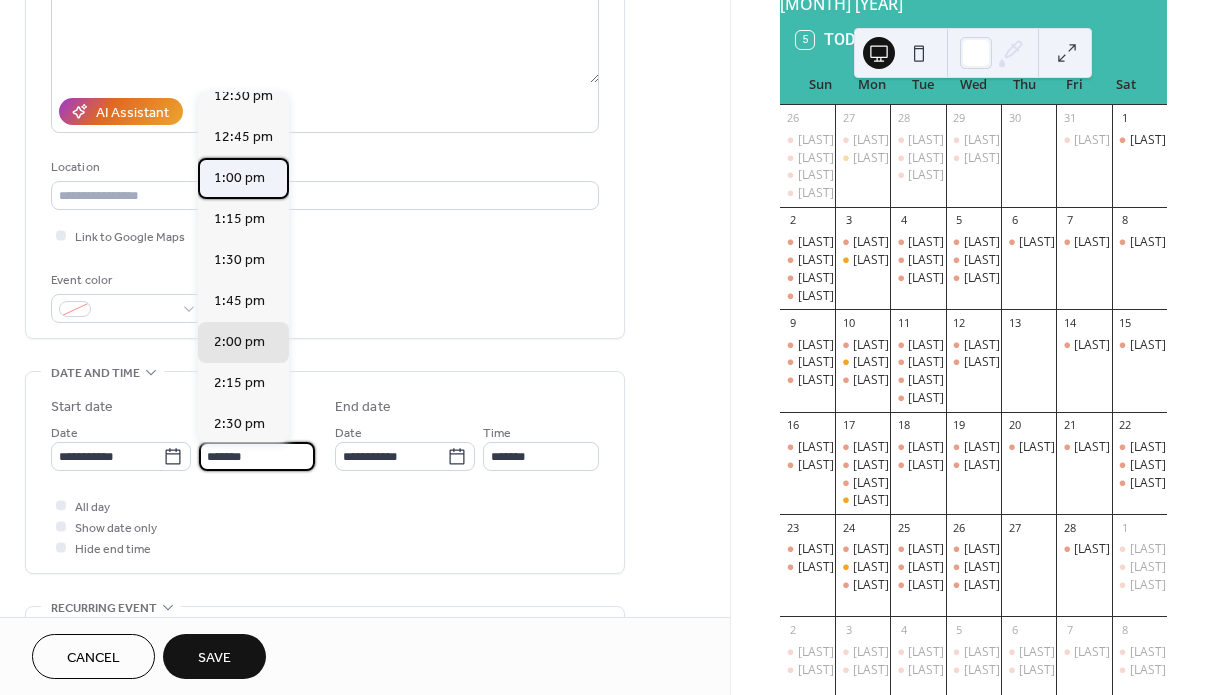 click on "1:00 pm" at bounding box center (239, 178) 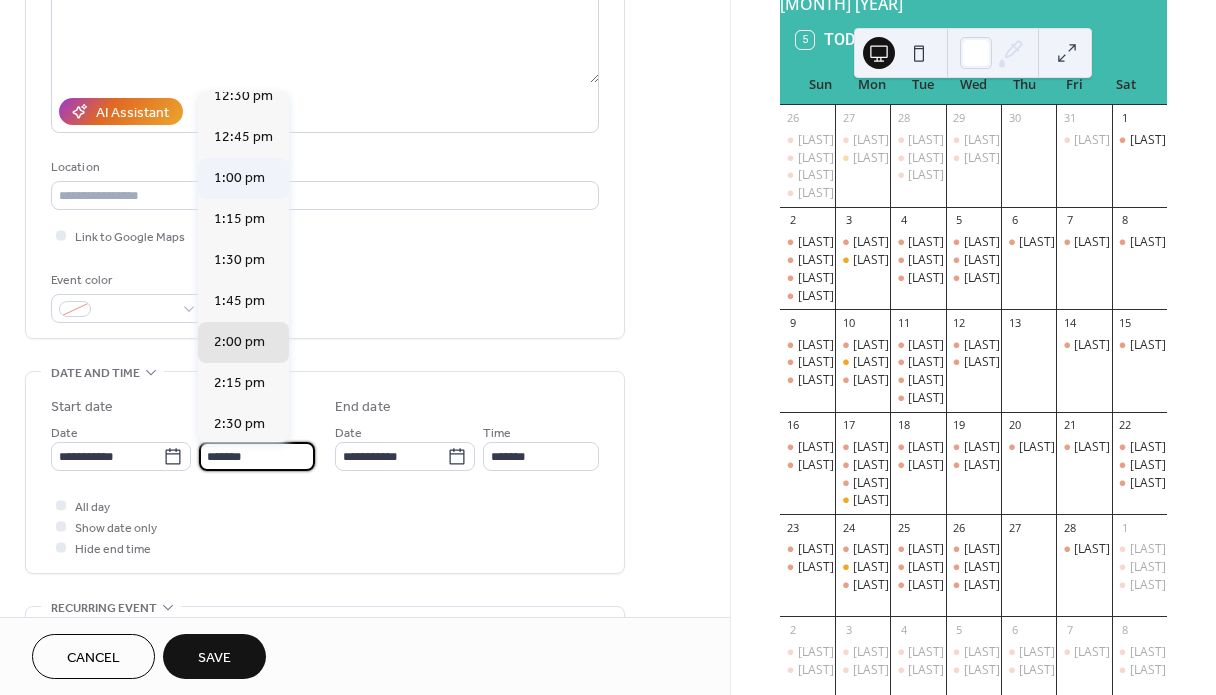 type on "*******" 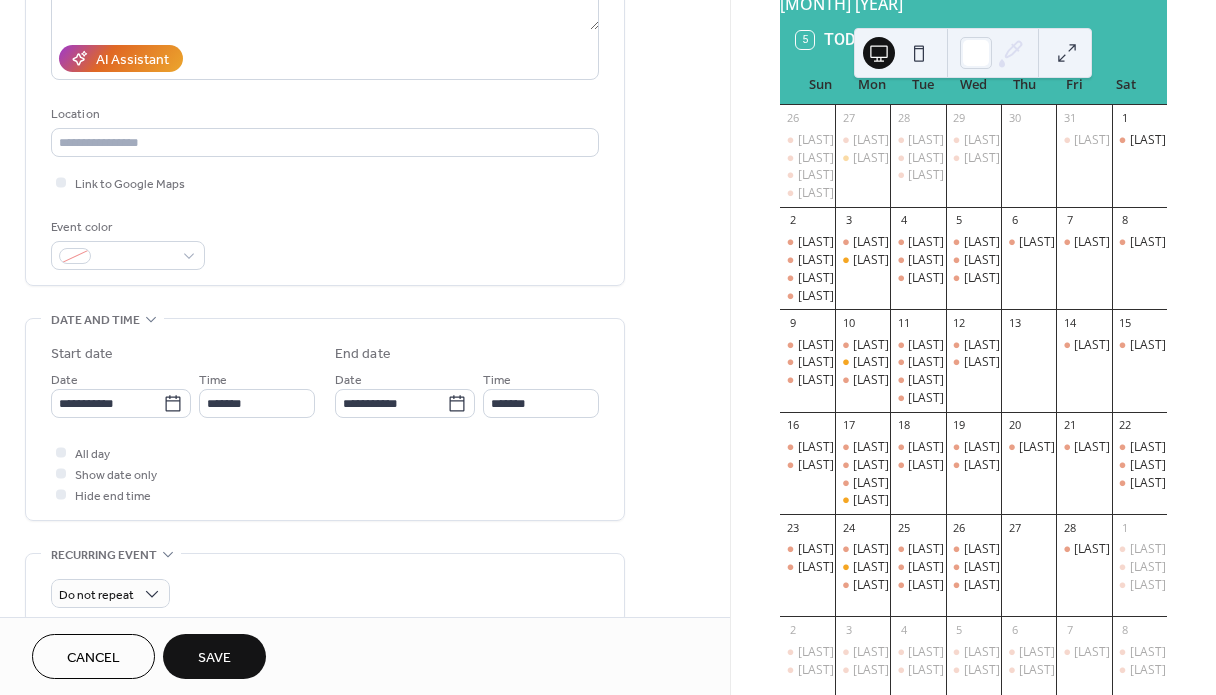 scroll, scrollTop: 350, scrollLeft: 0, axis: vertical 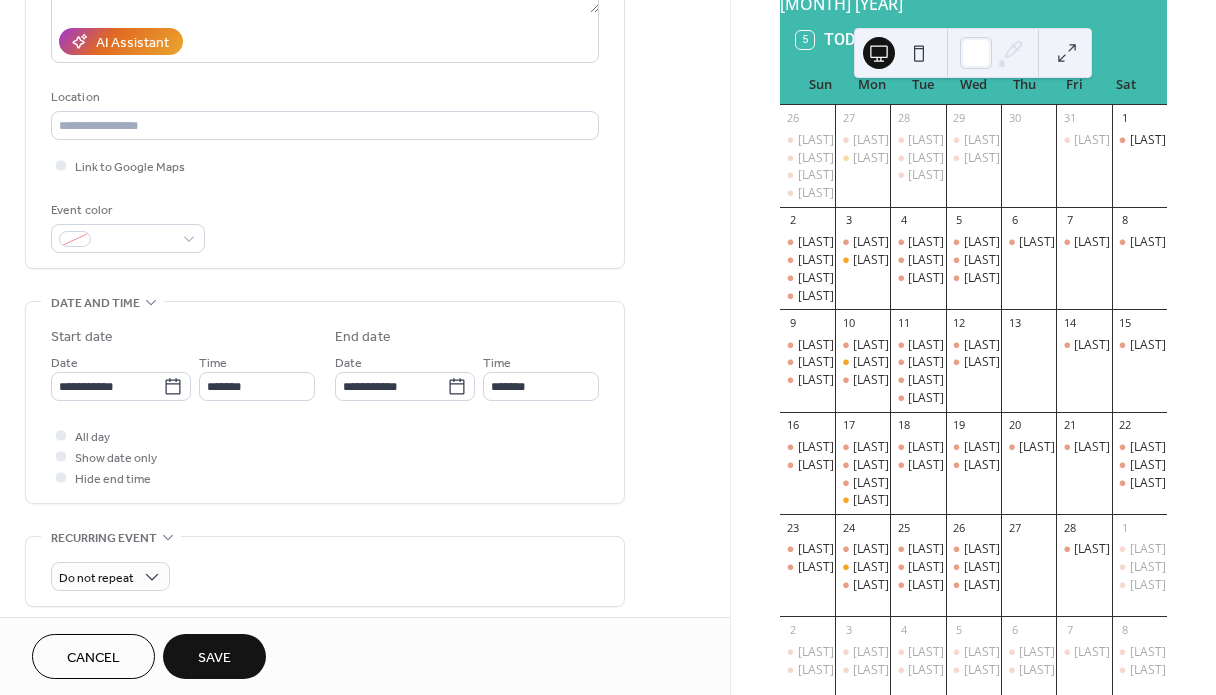 click on "Save" at bounding box center (214, 658) 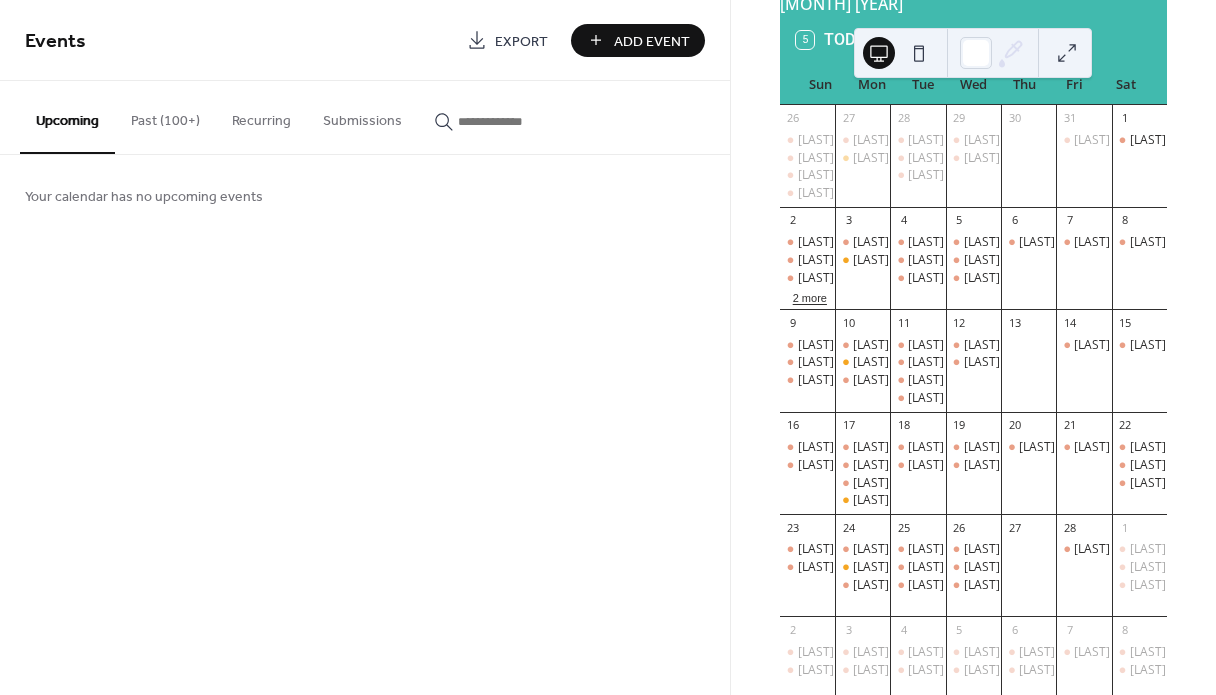 click on "2 more" at bounding box center [810, 296] 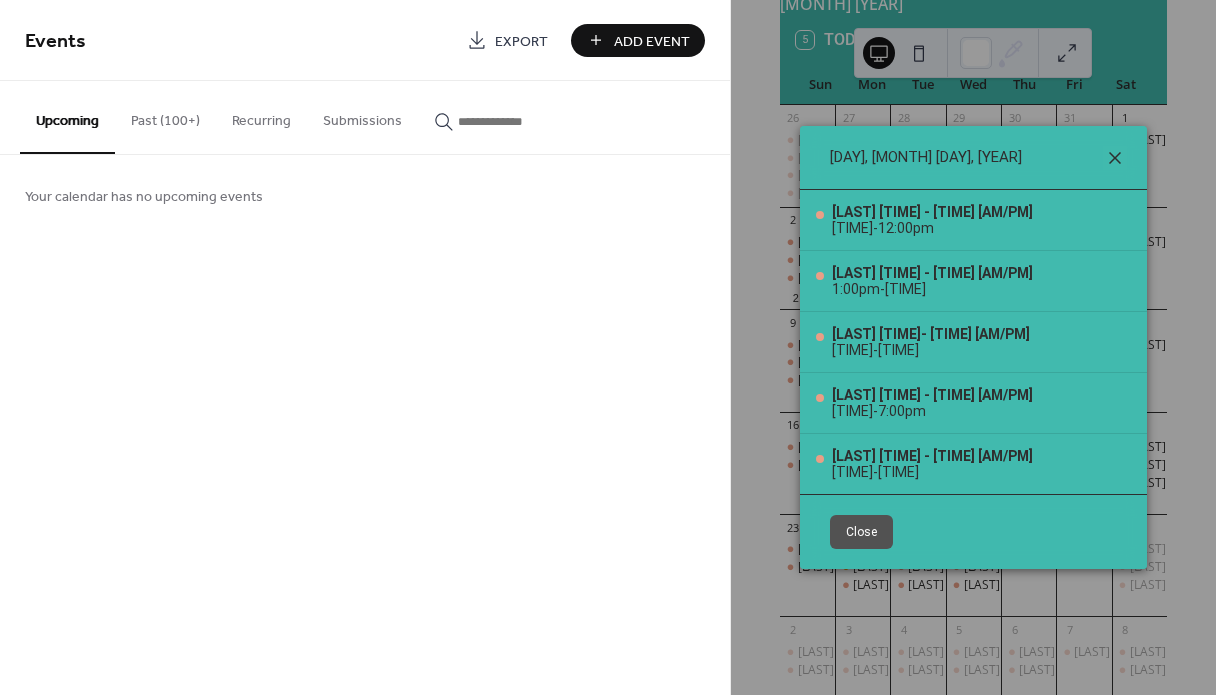 click 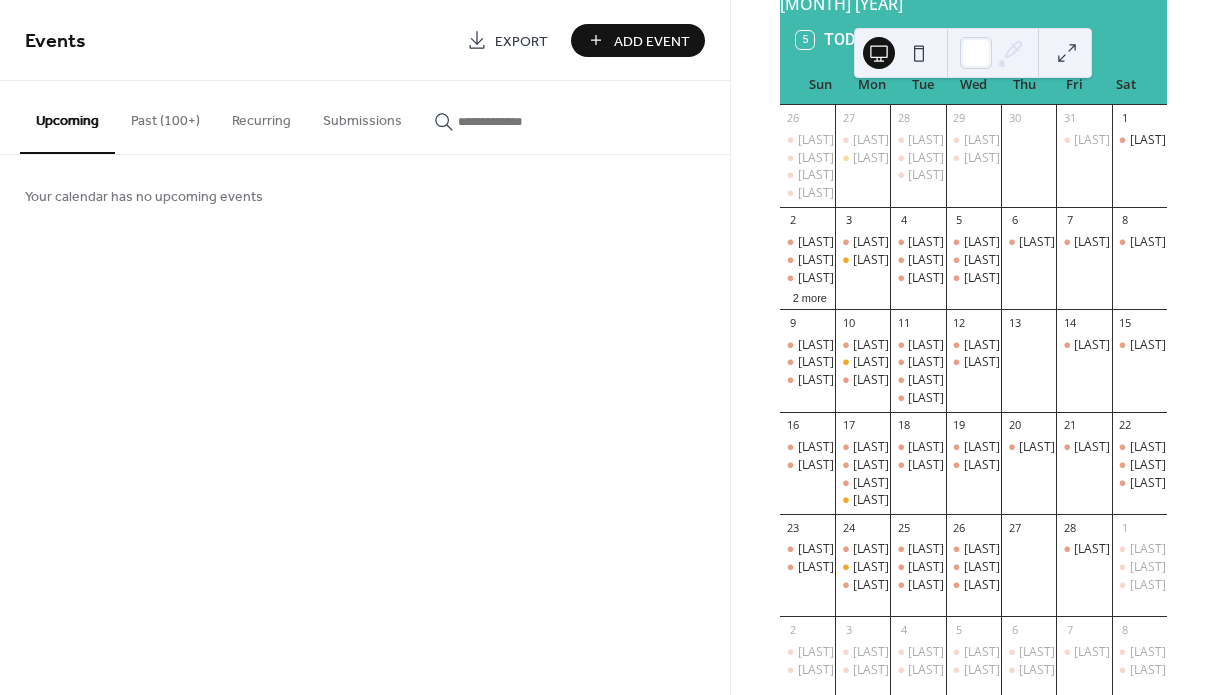 click on "Past (100+)" at bounding box center (165, 116) 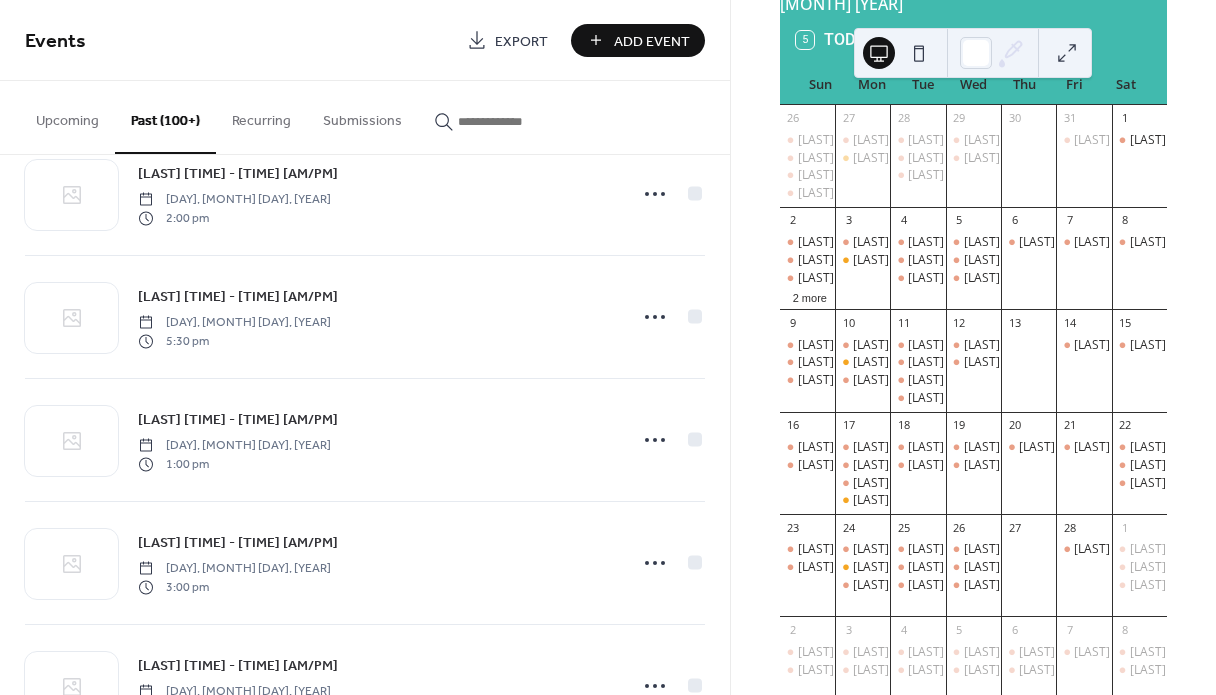 scroll, scrollTop: 4989, scrollLeft: 0, axis: vertical 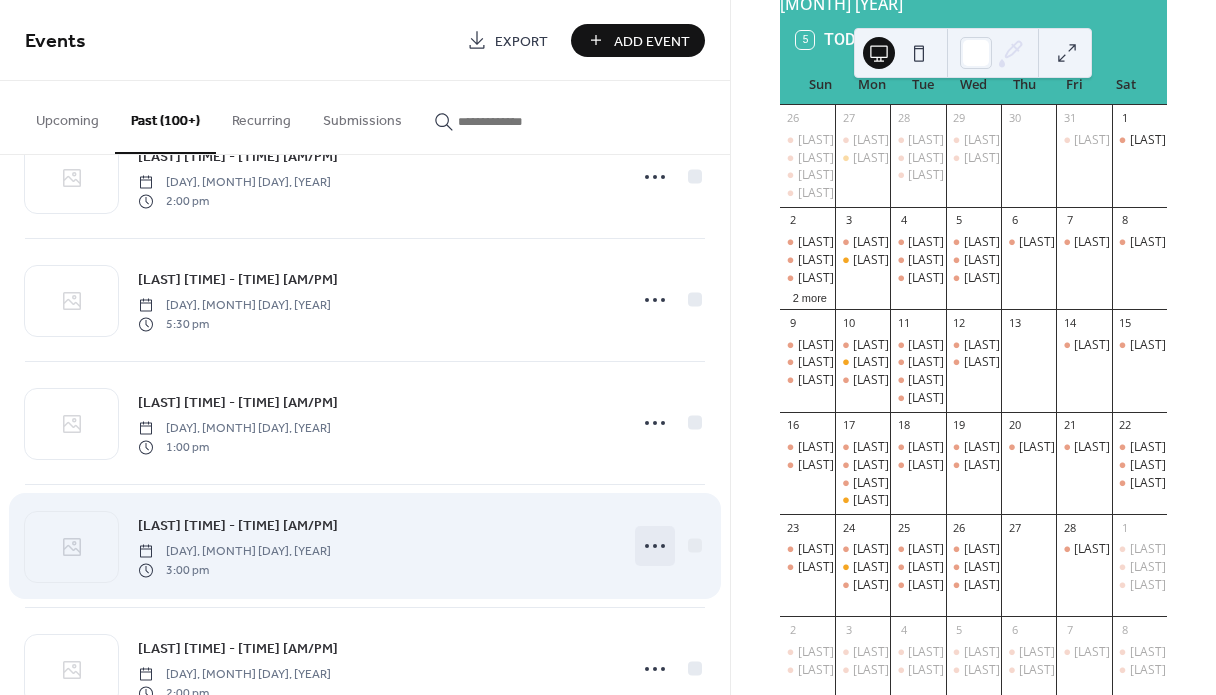 click 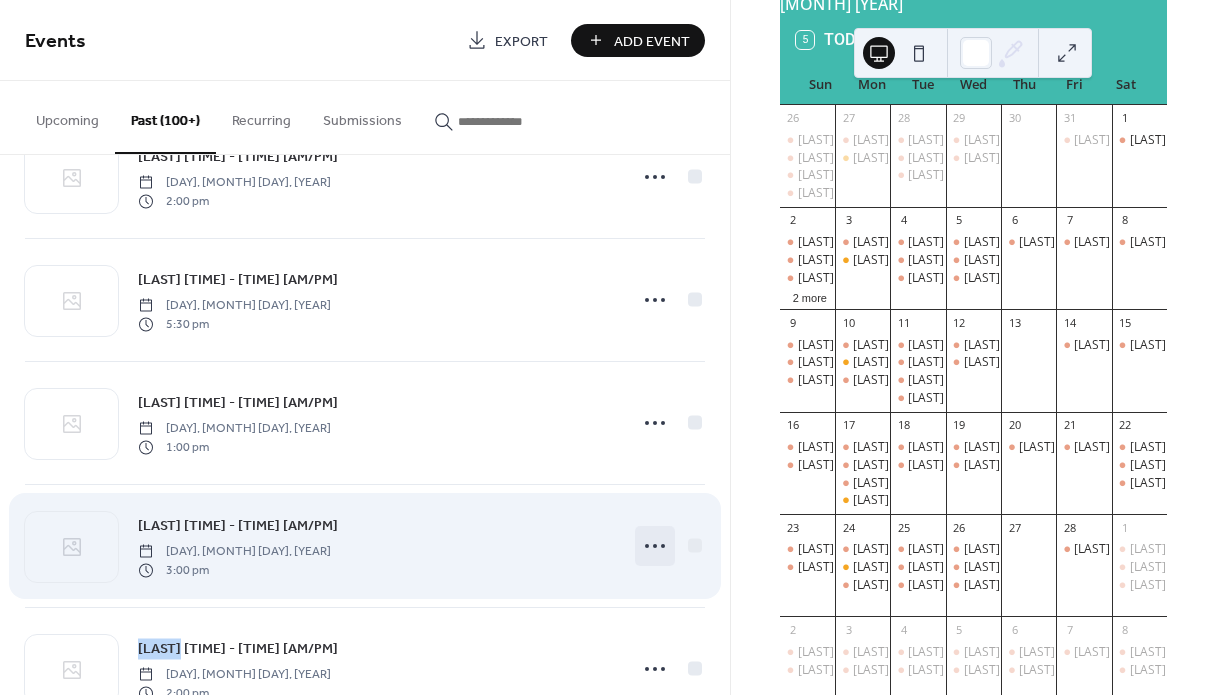 click 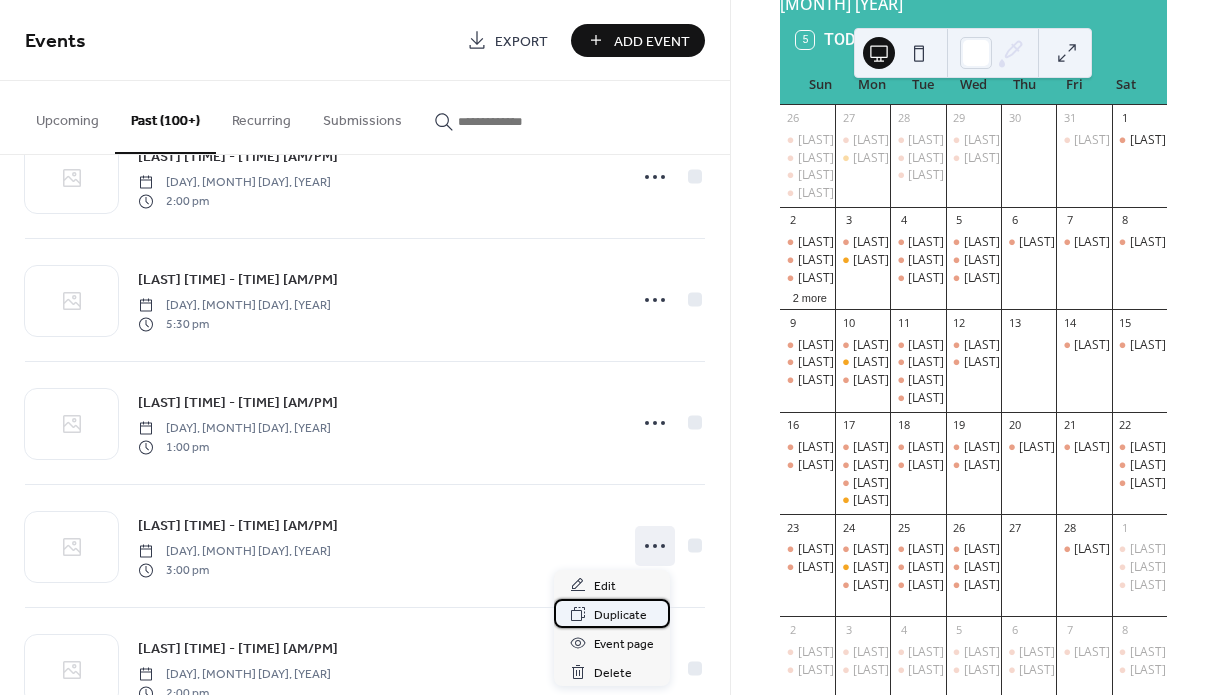 click on "Duplicate" at bounding box center (620, 615) 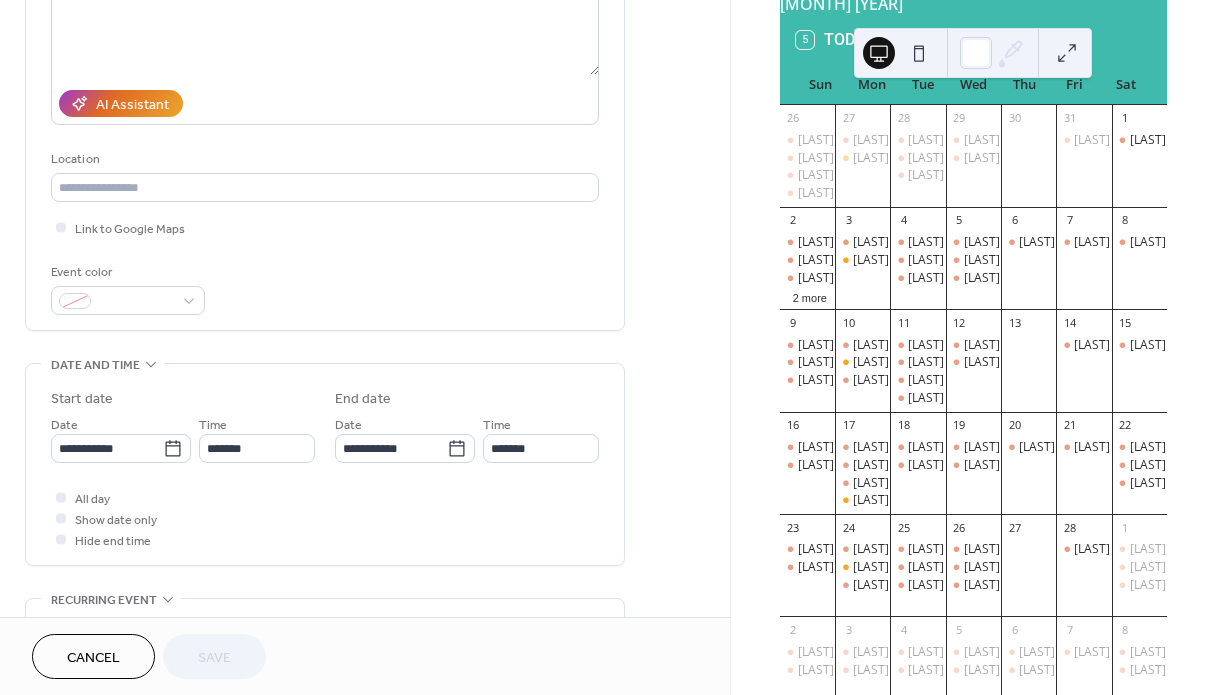 scroll, scrollTop: 293, scrollLeft: 0, axis: vertical 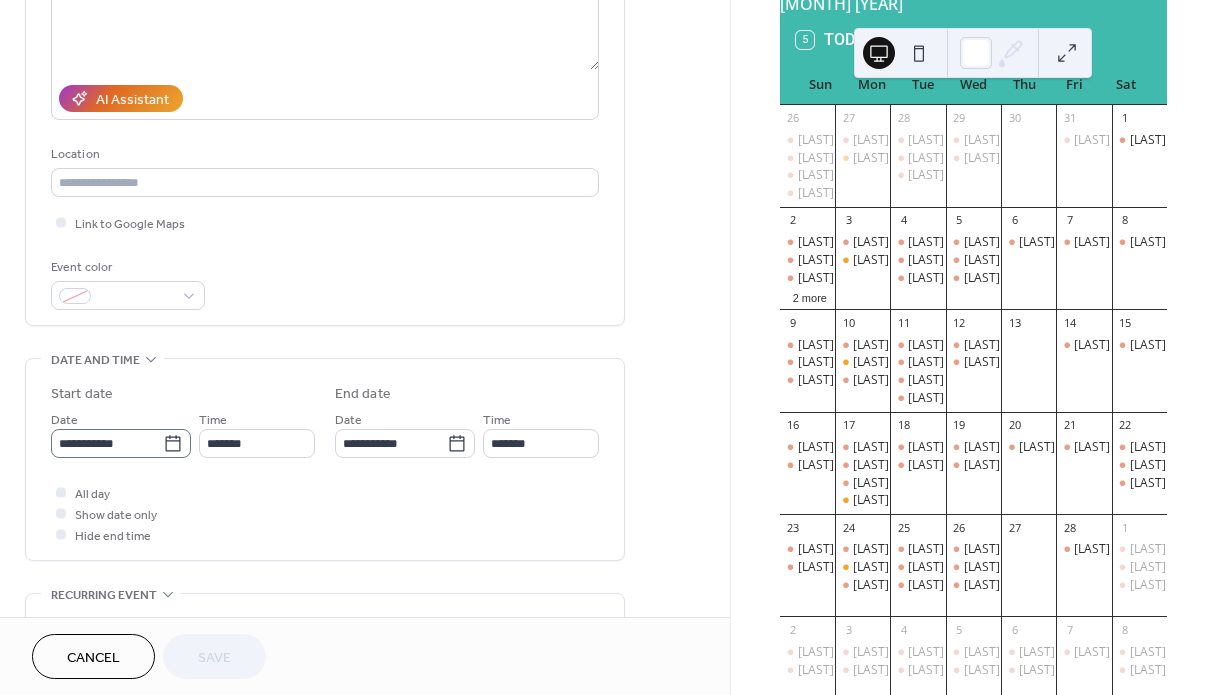 click 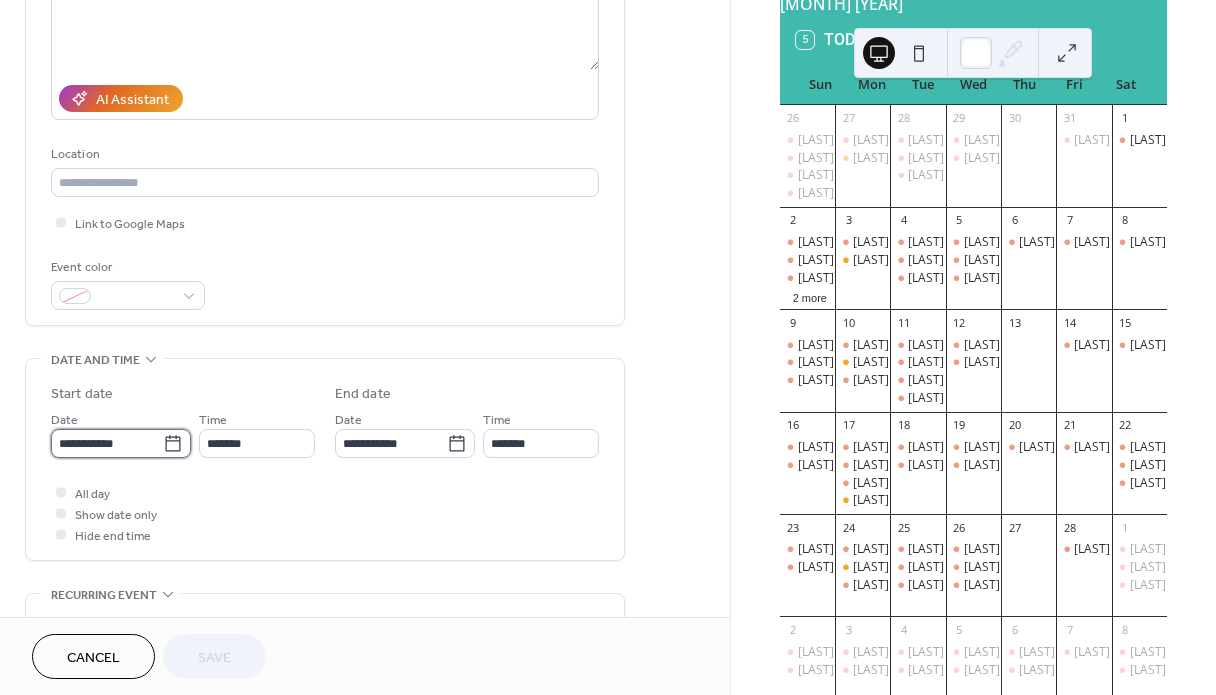 click on "**********" at bounding box center [107, 443] 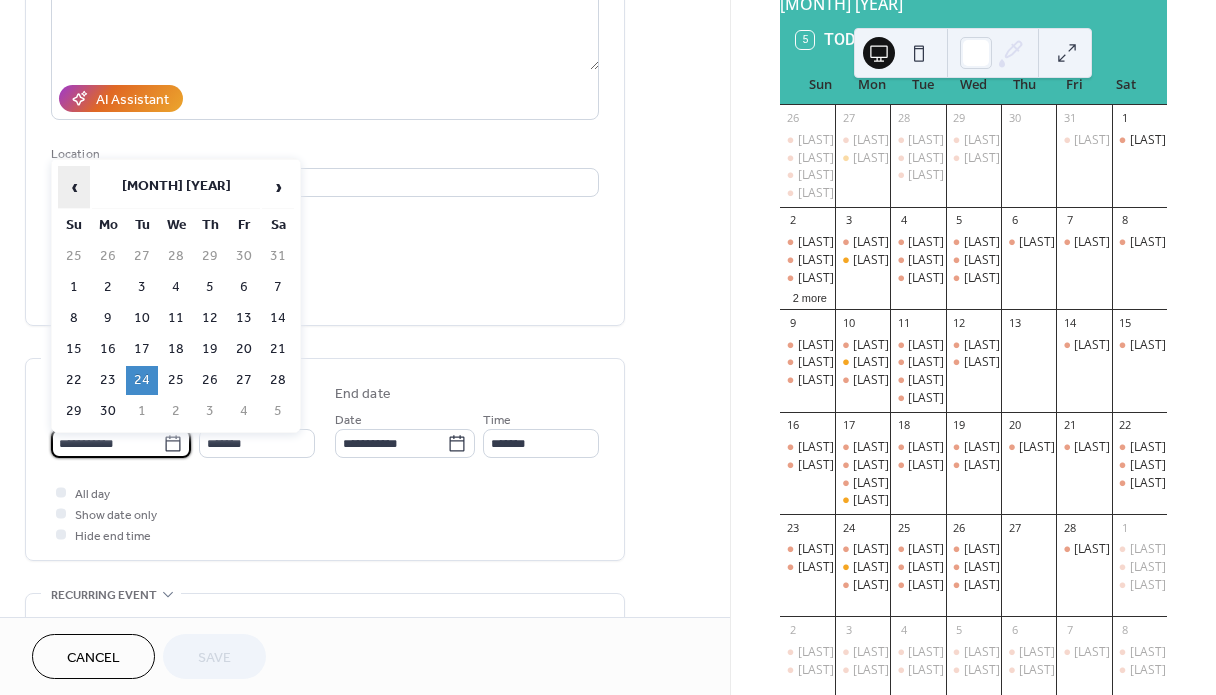 click on "‹" at bounding box center [74, 187] 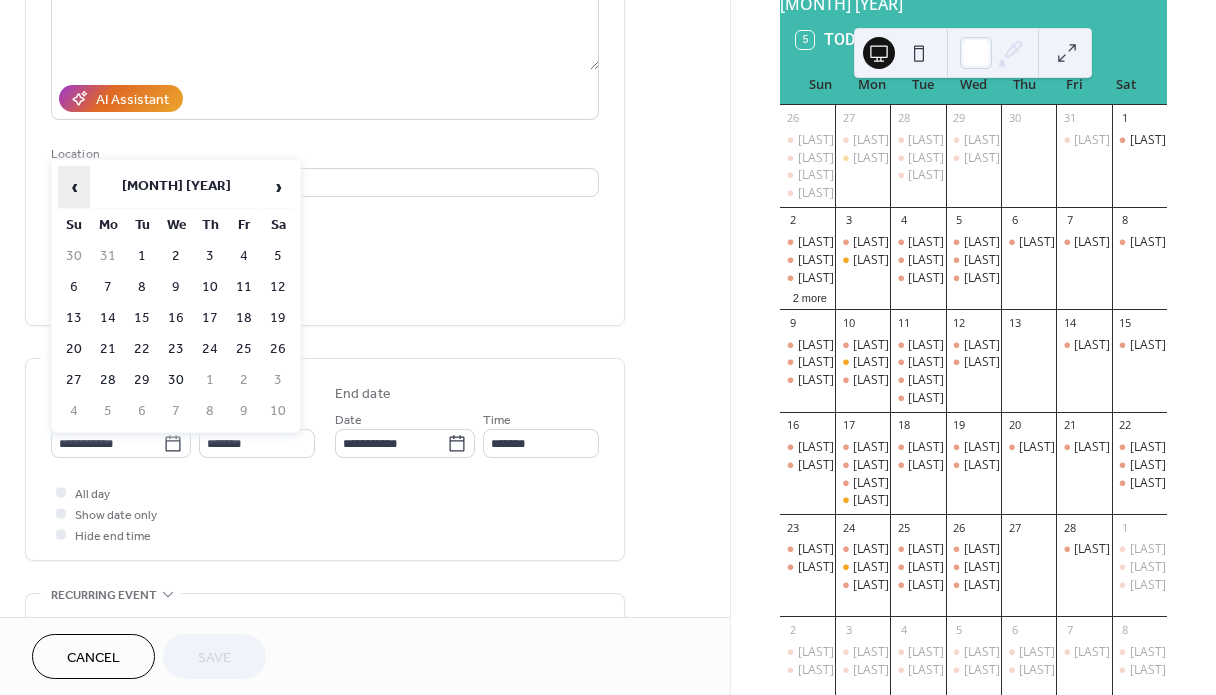 click on "‹" at bounding box center [74, 187] 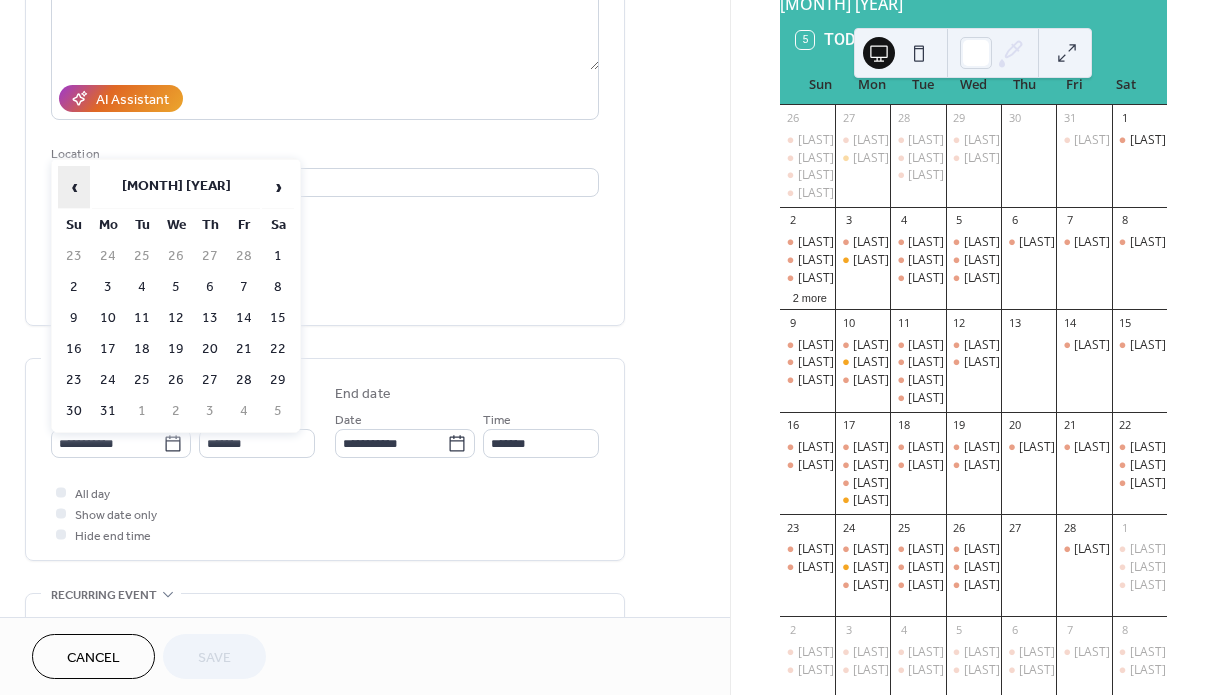 click on "‹" at bounding box center (74, 187) 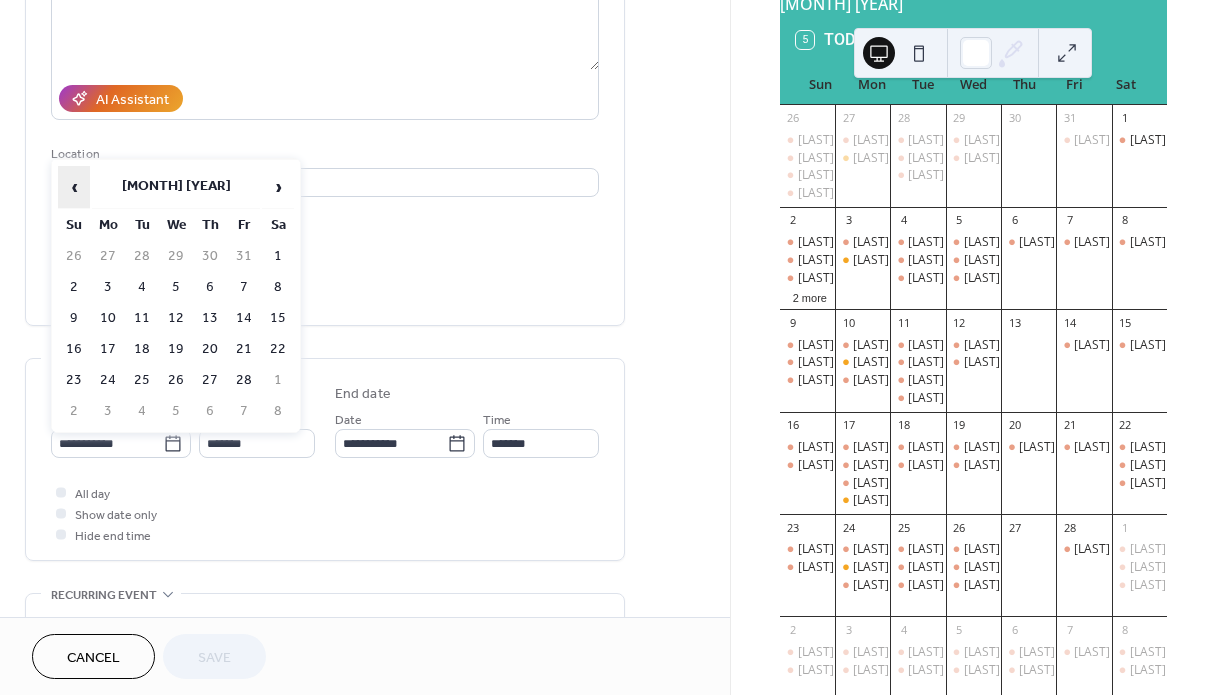 click on "‹" at bounding box center [74, 187] 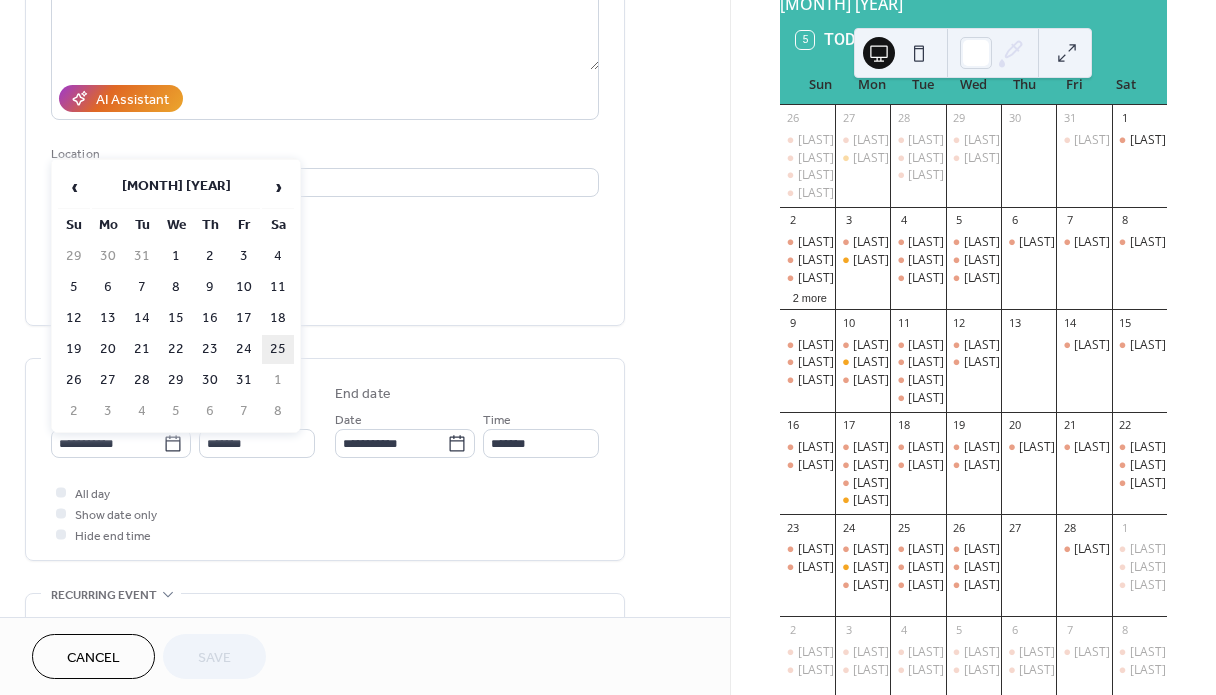 click on "25" at bounding box center [278, 349] 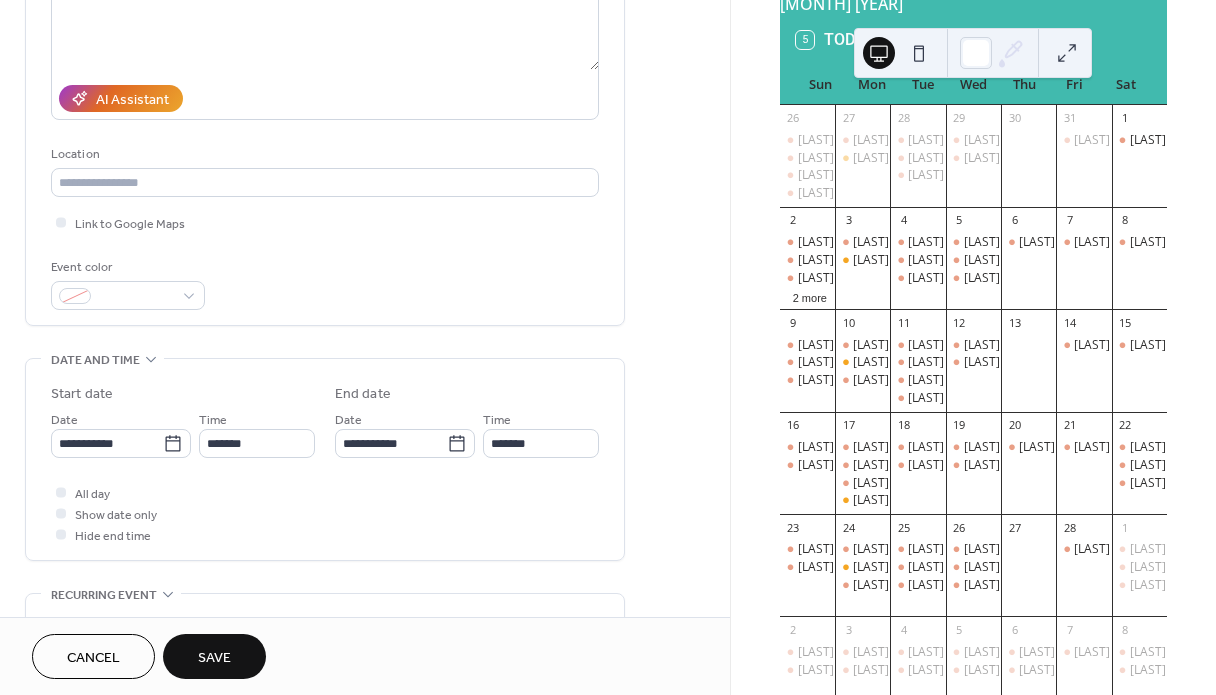 click on "Save" at bounding box center [214, 658] 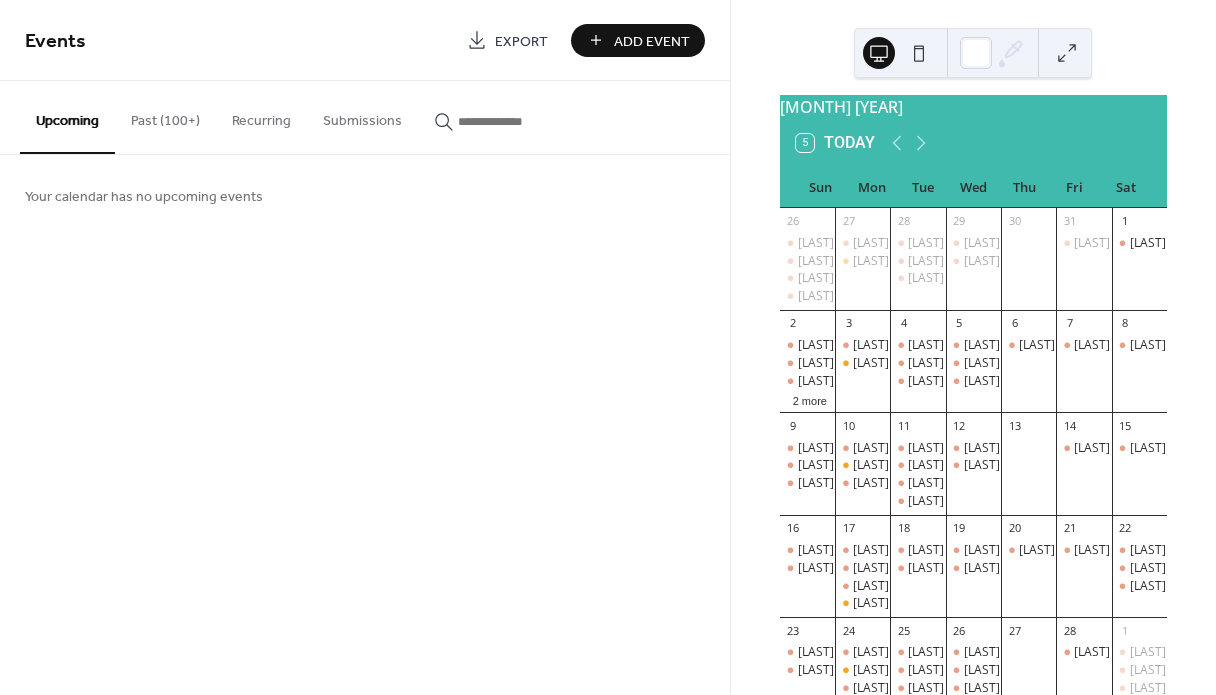 scroll, scrollTop: 14, scrollLeft: 0, axis: vertical 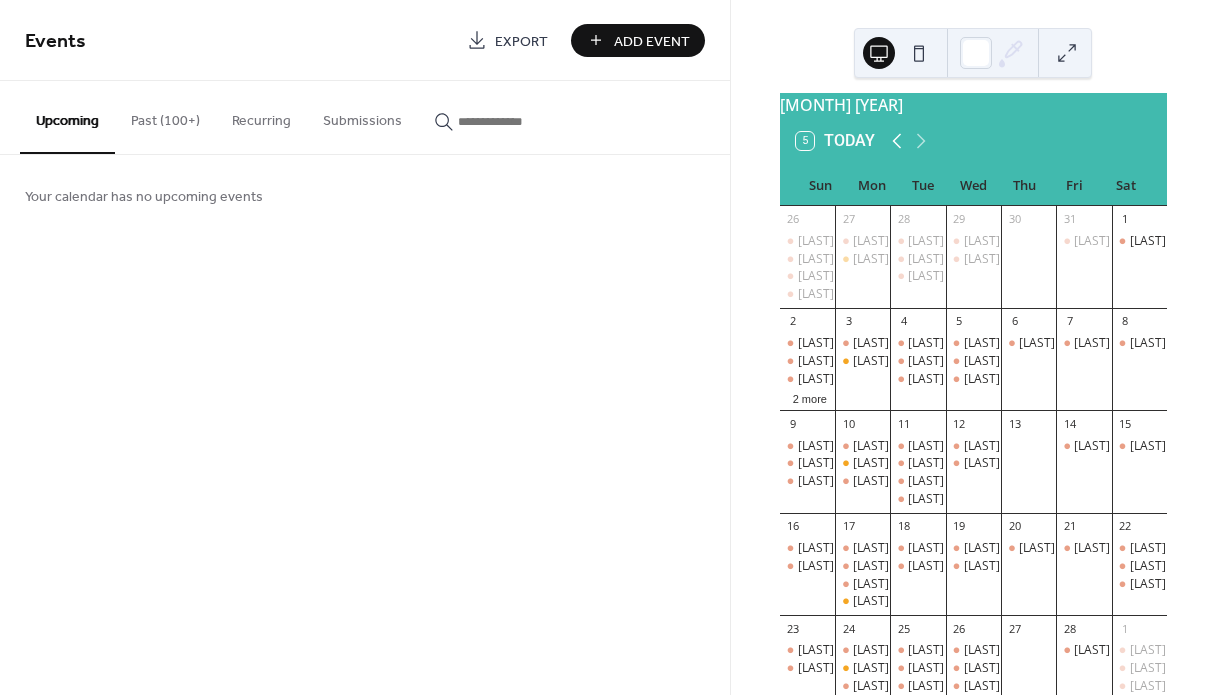 click 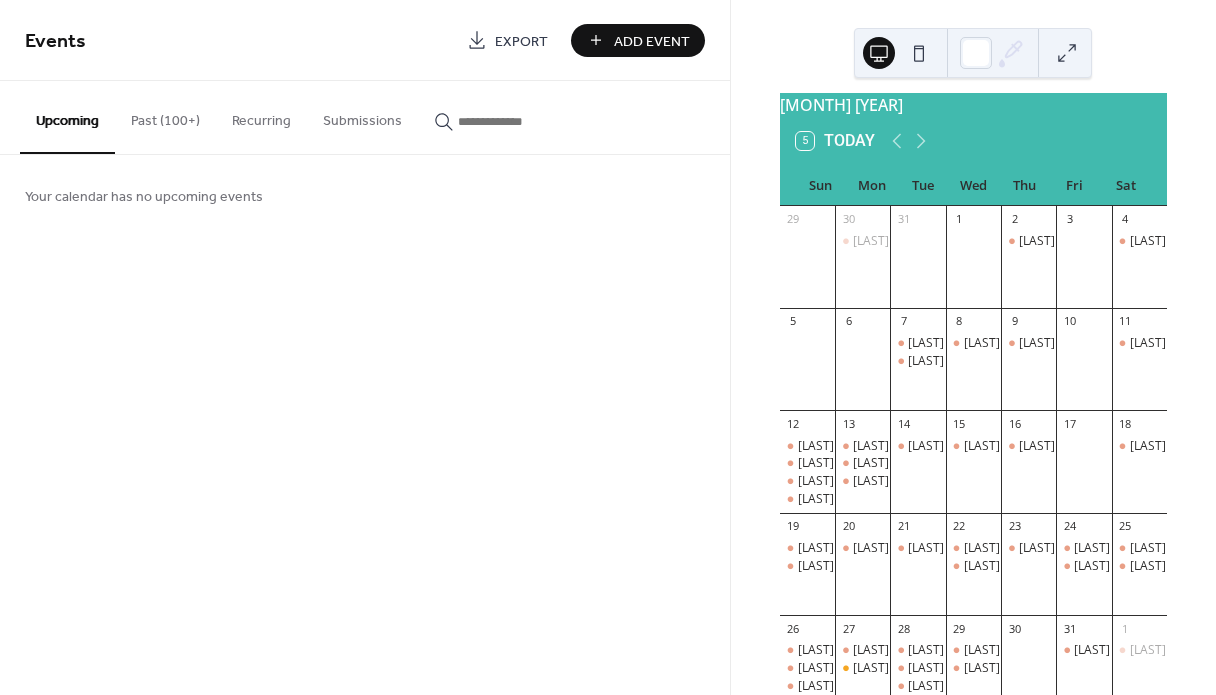click on "Past (100+)" at bounding box center [165, 116] 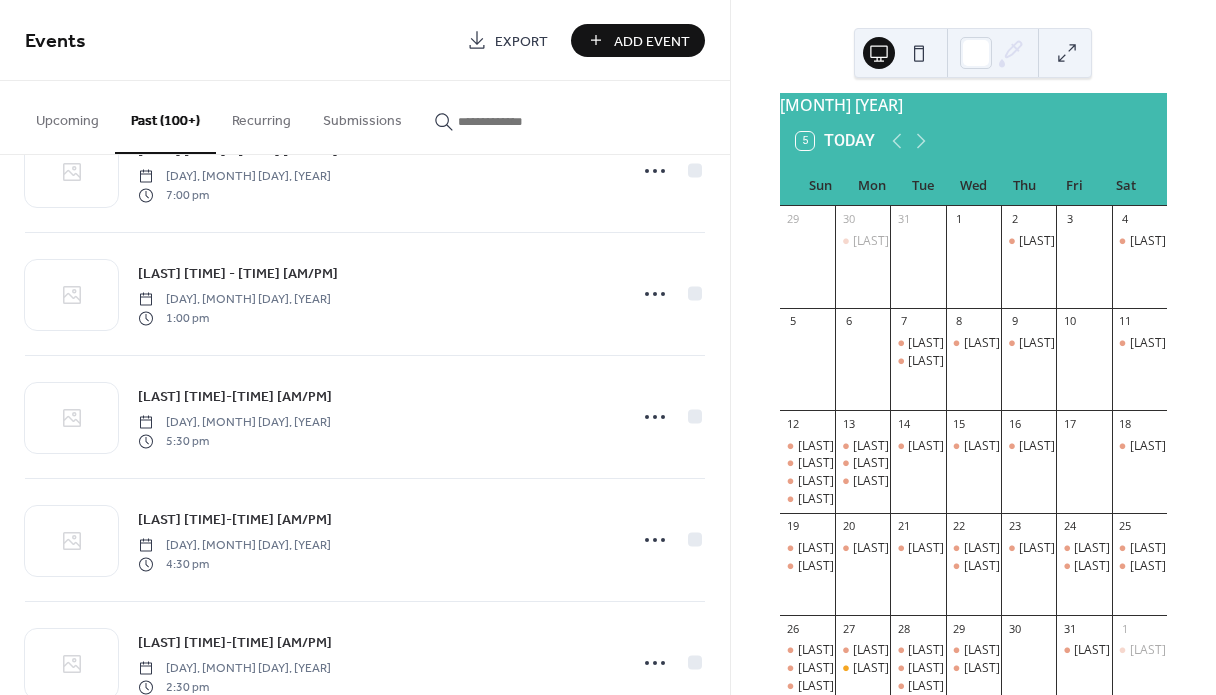 scroll, scrollTop: 850, scrollLeft: 0, axis: vertical 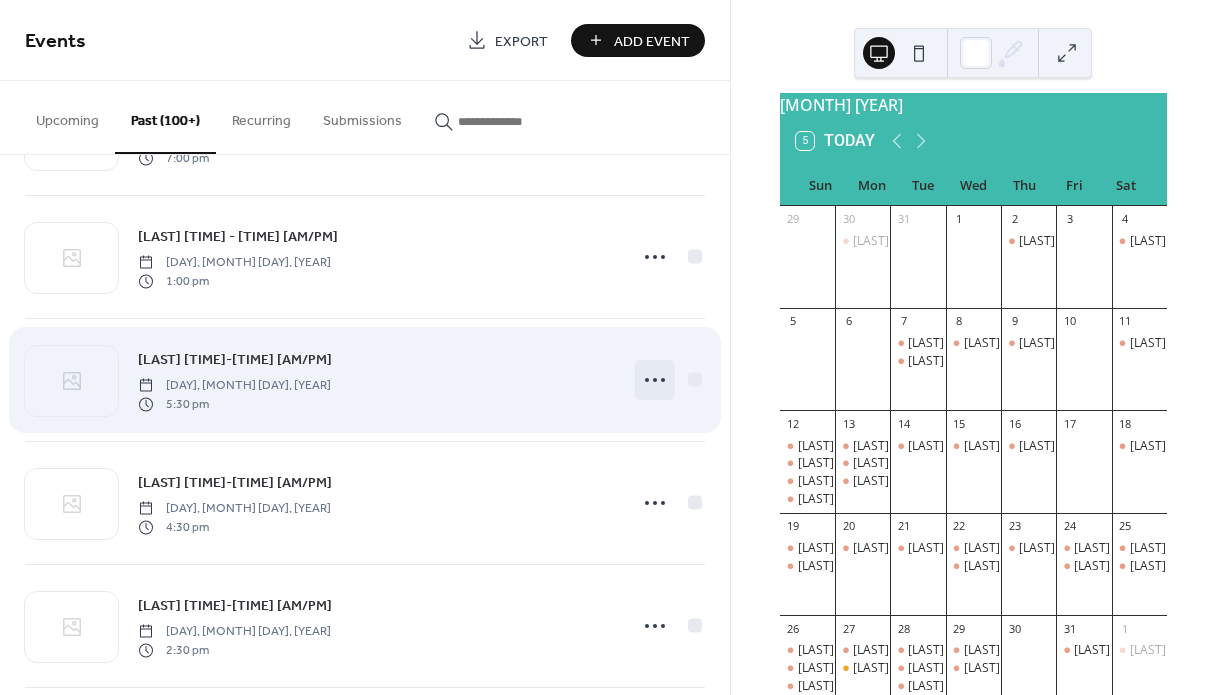 click 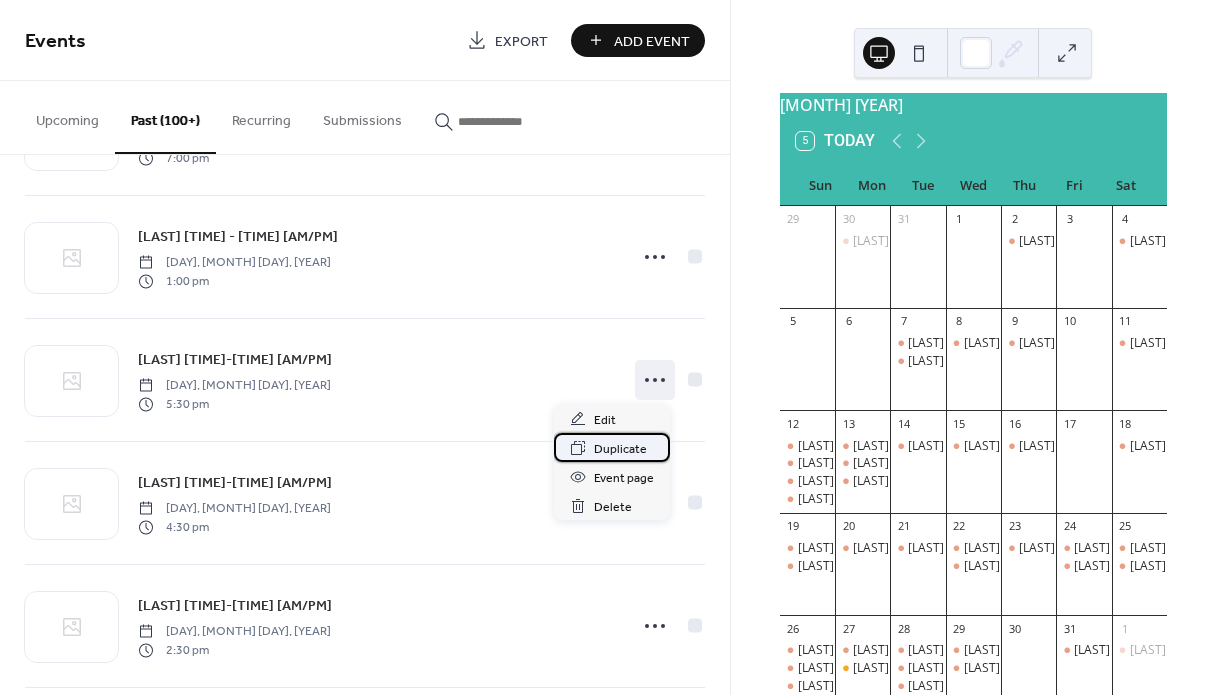 click on "Duplicate" at bounding box center (620, 449) 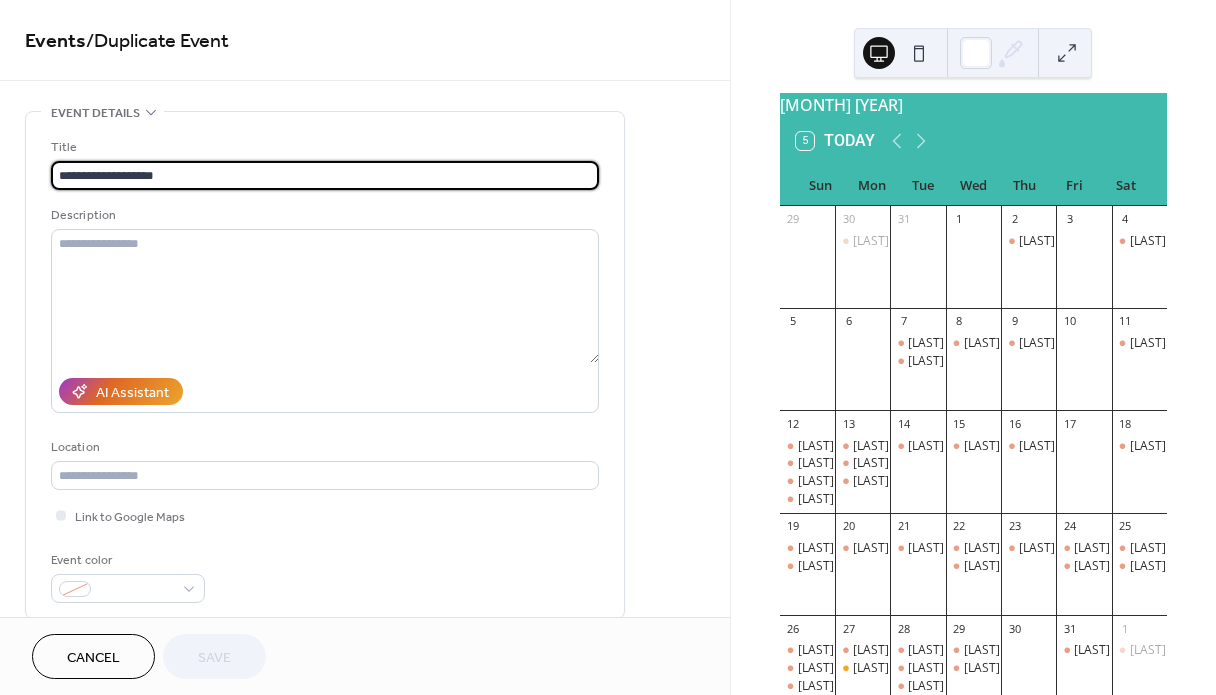 click on "**********" at bounding box center [325, 175] 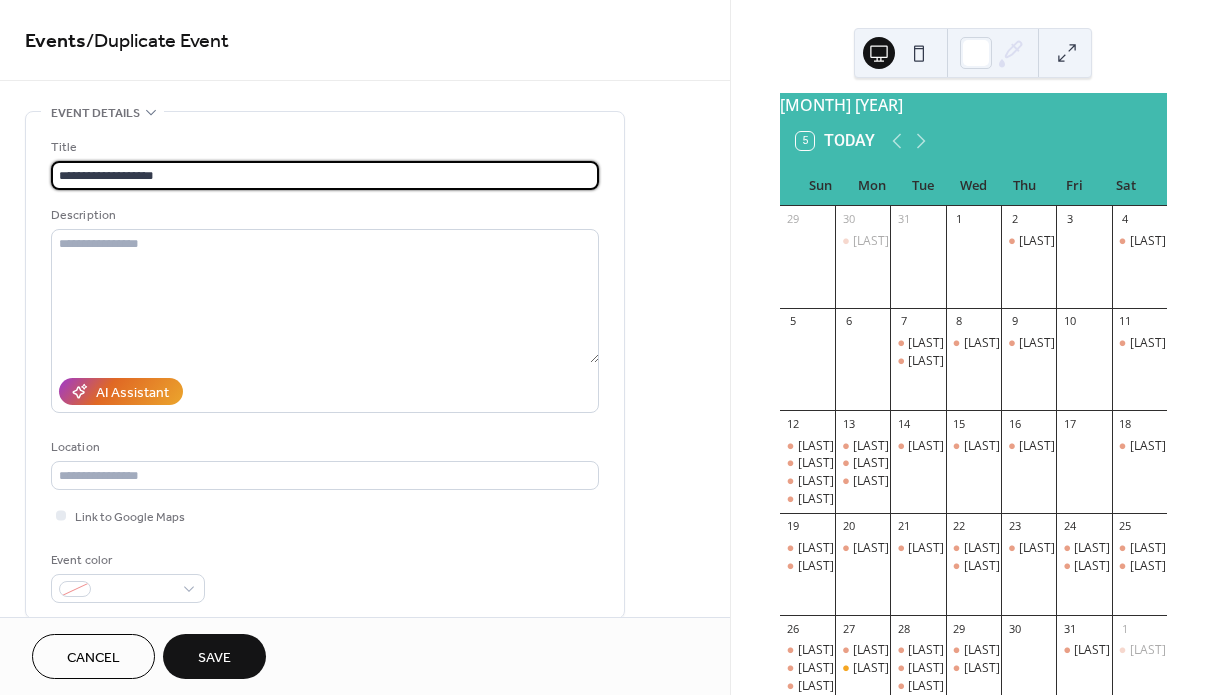 type on "**********" 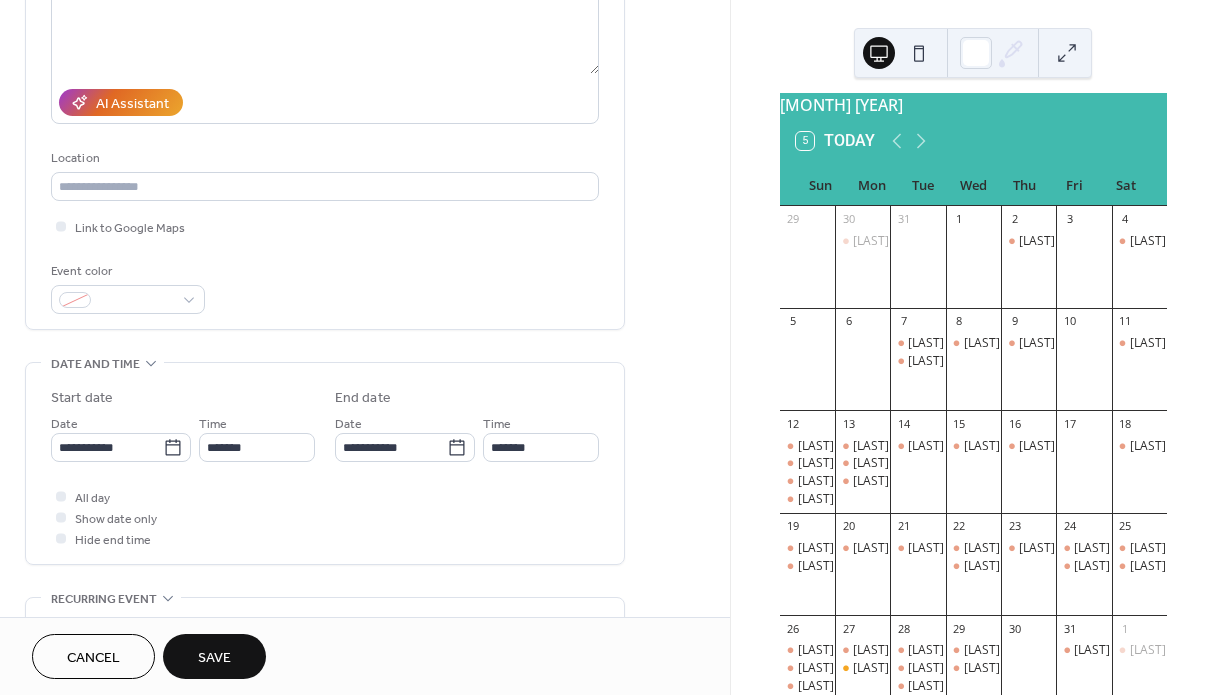 scroll, scrollTop: 294, scrollLeft: 0, axis: vertical 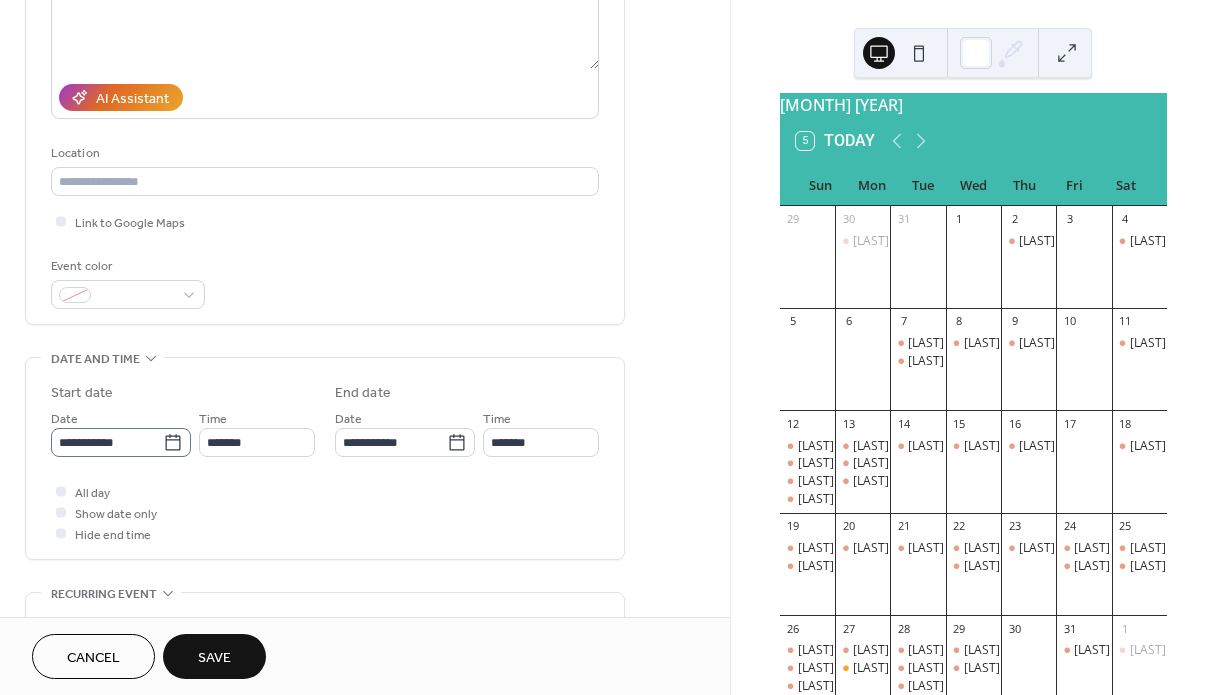 click 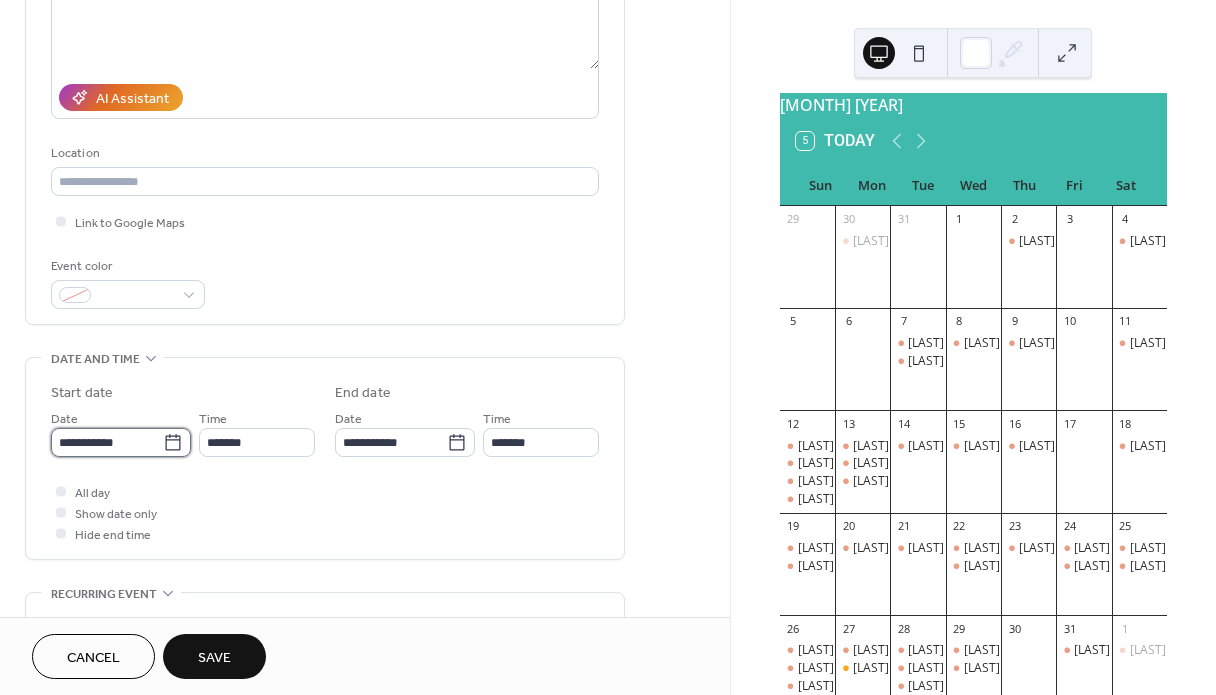 click on "**********" at bounding box center (107, 442) 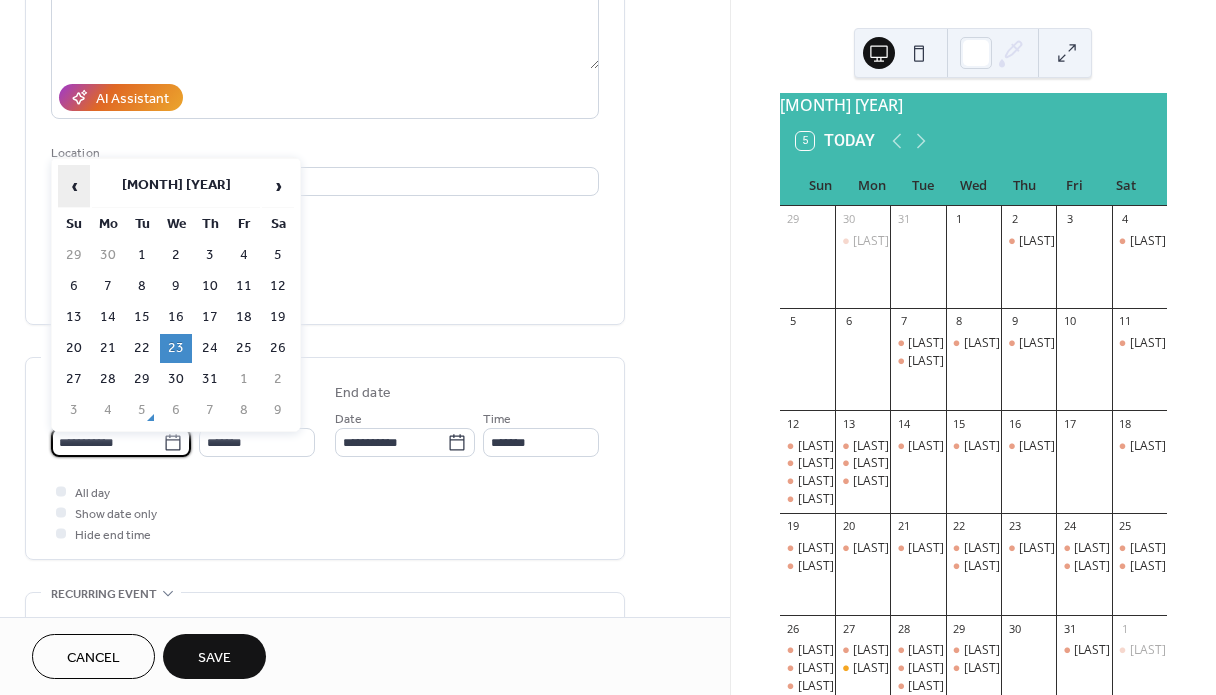 click on "‹" at bounding box center [74, 186] 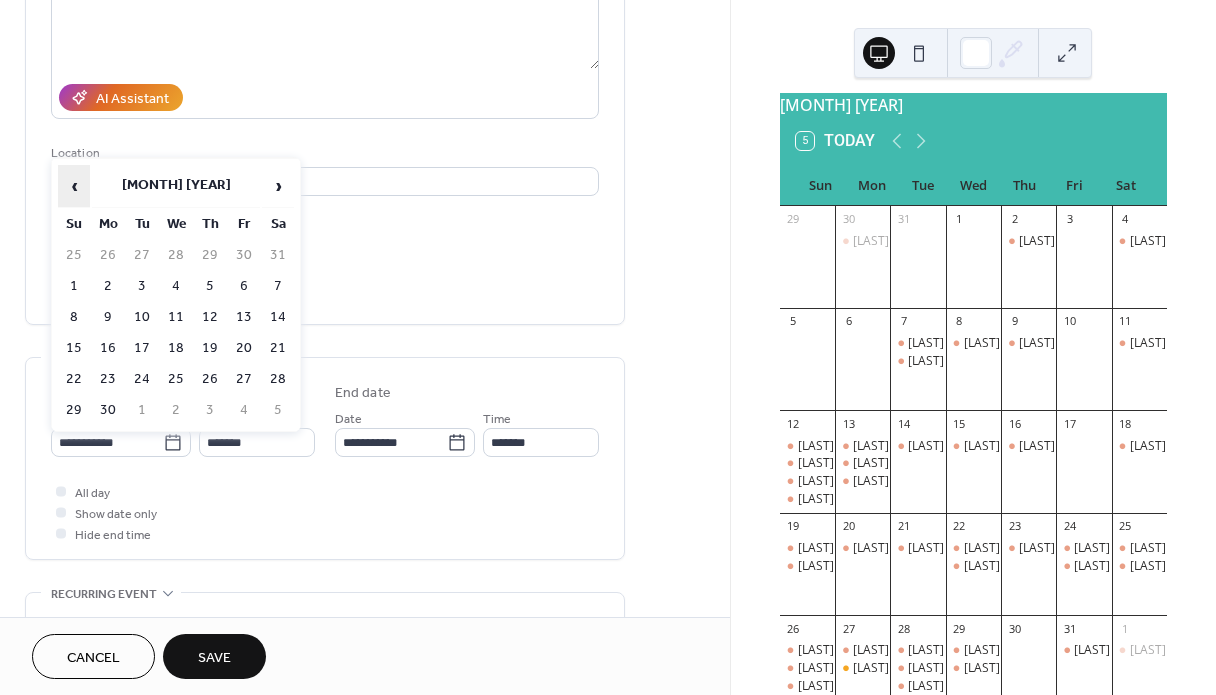 click on "‹" at bounding box center [74, 186] 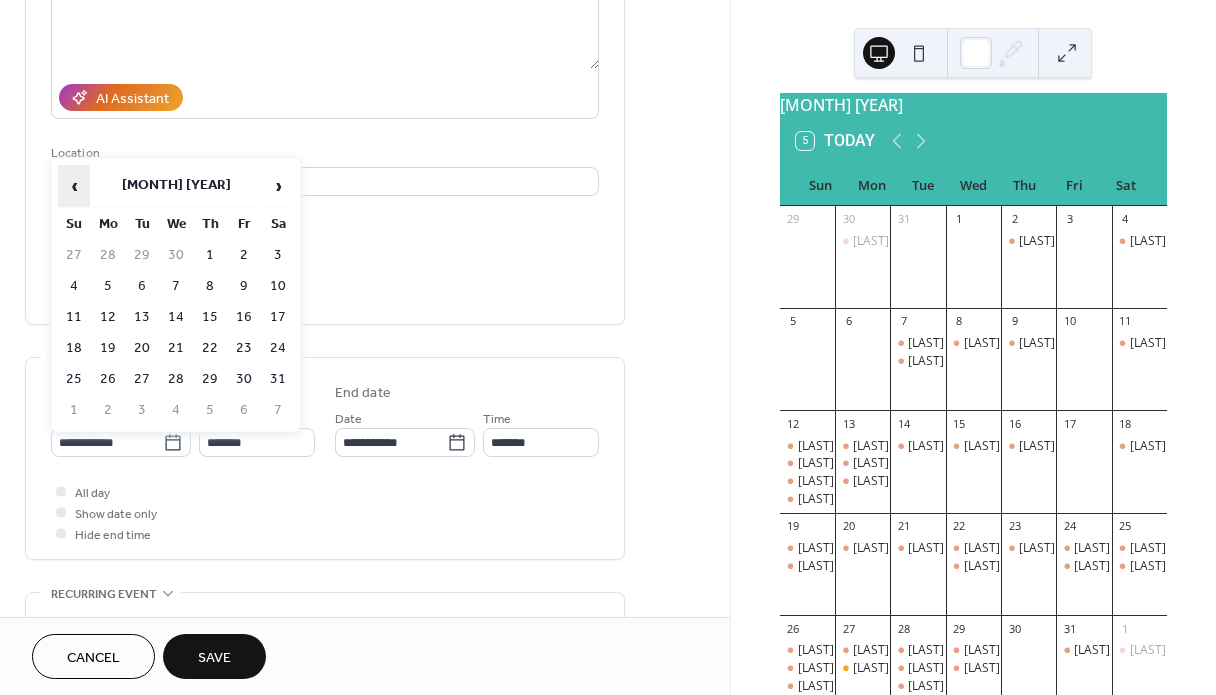 click on "‹" at bounding box center [74, 186] 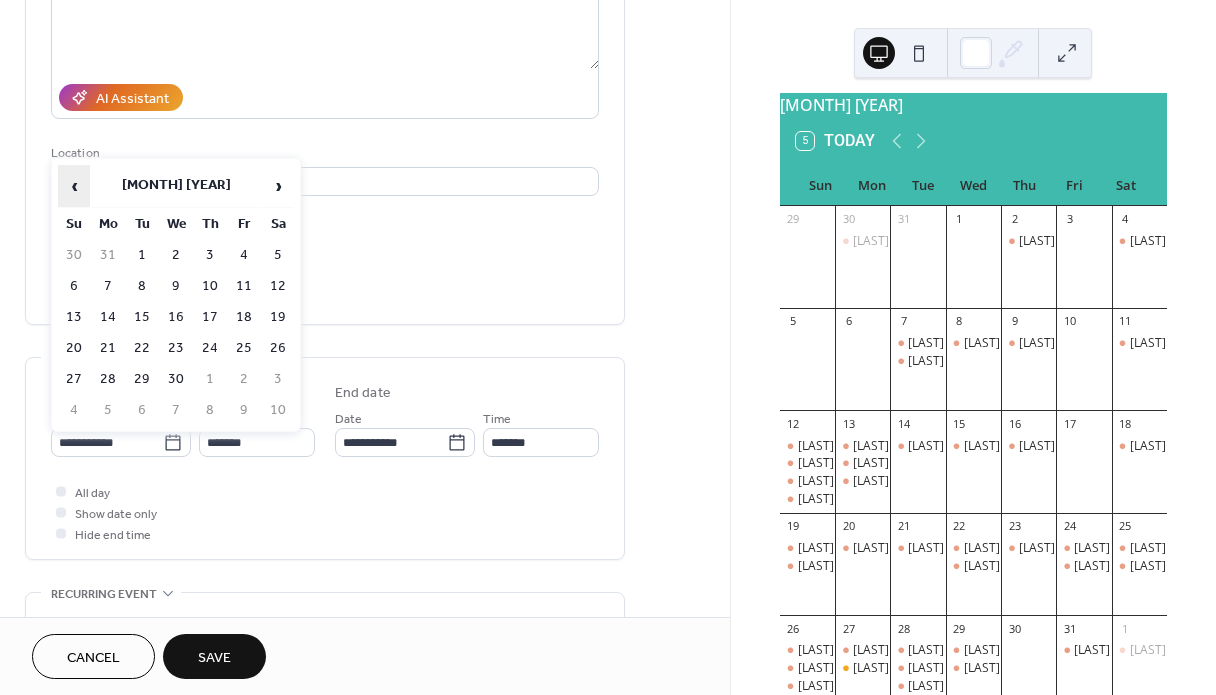 click on "‹" at bounding box center (74, 186) 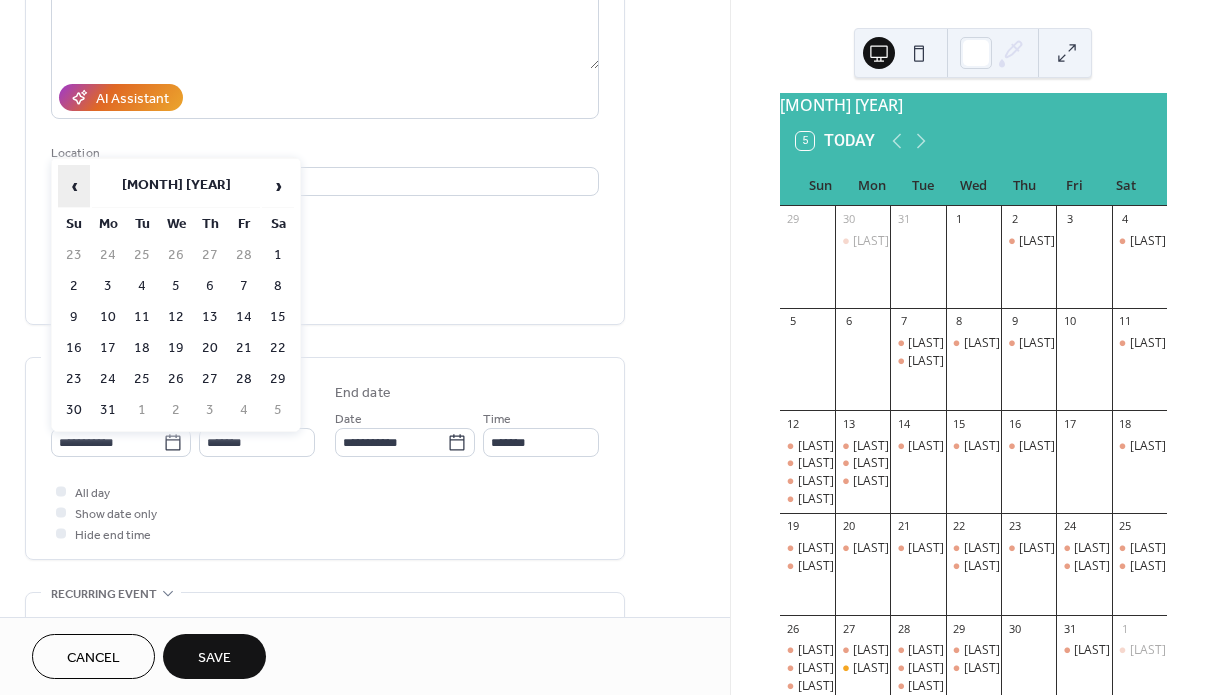 click on "‹" at bounding box center (74, 186) 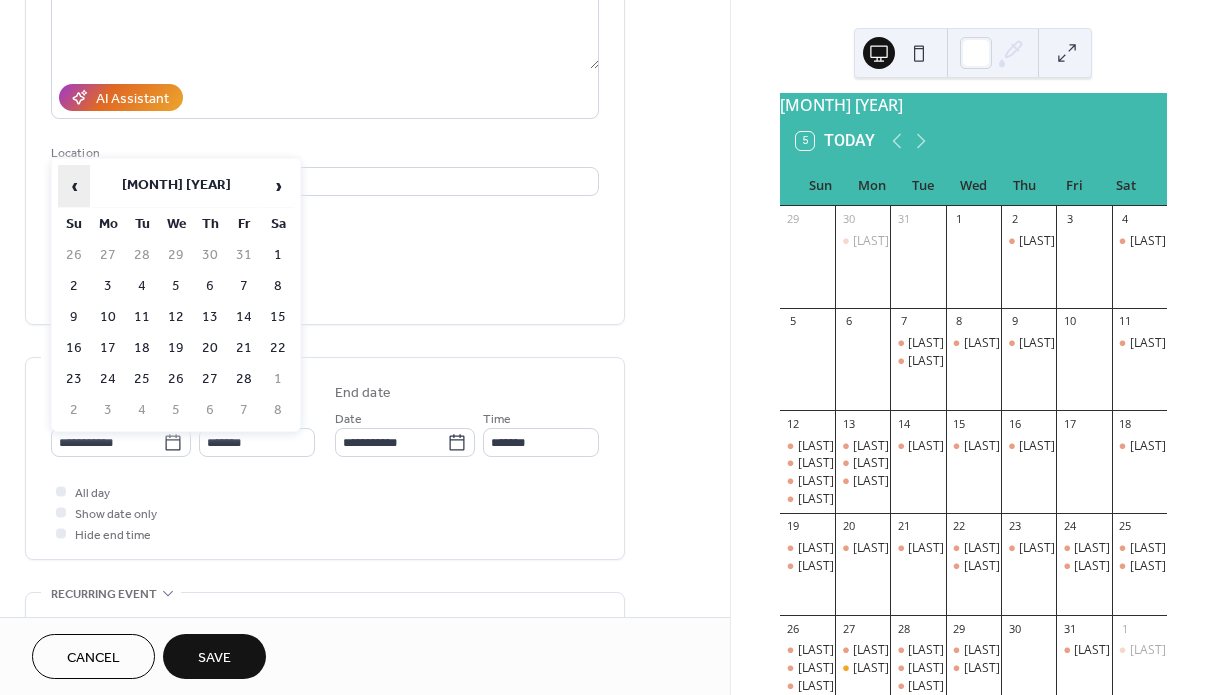 click on "‹" at bounding box center (74, 186) 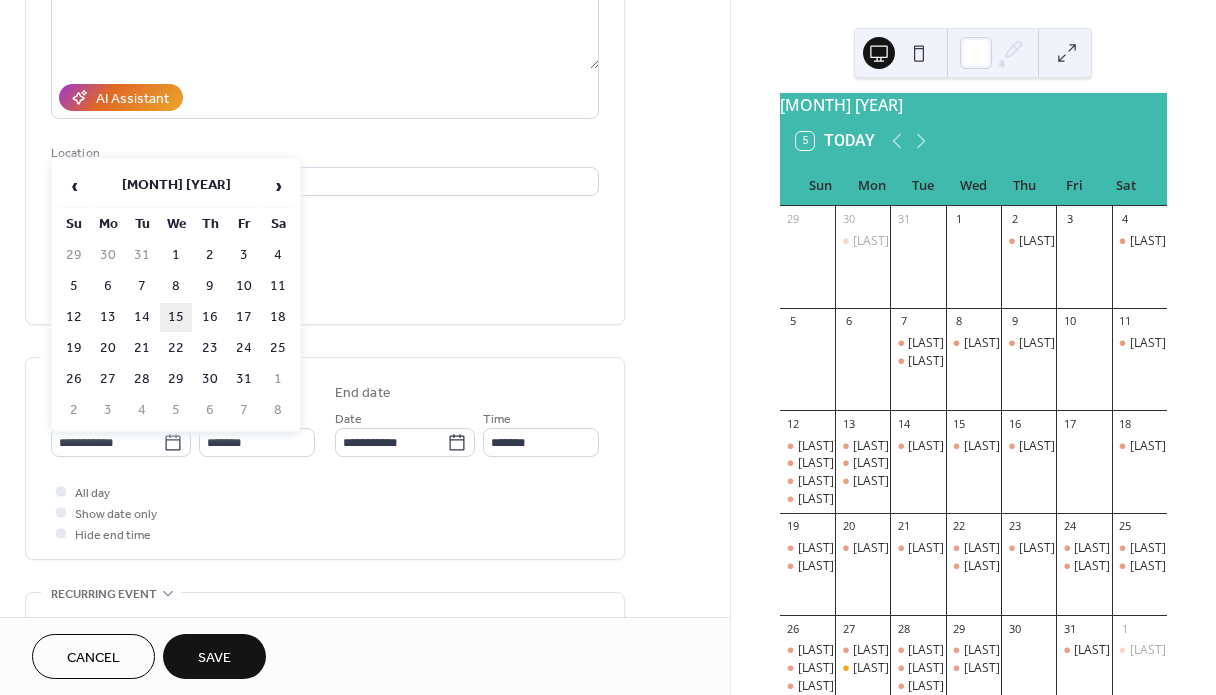 click on "15" at bounding box center (176, 317) 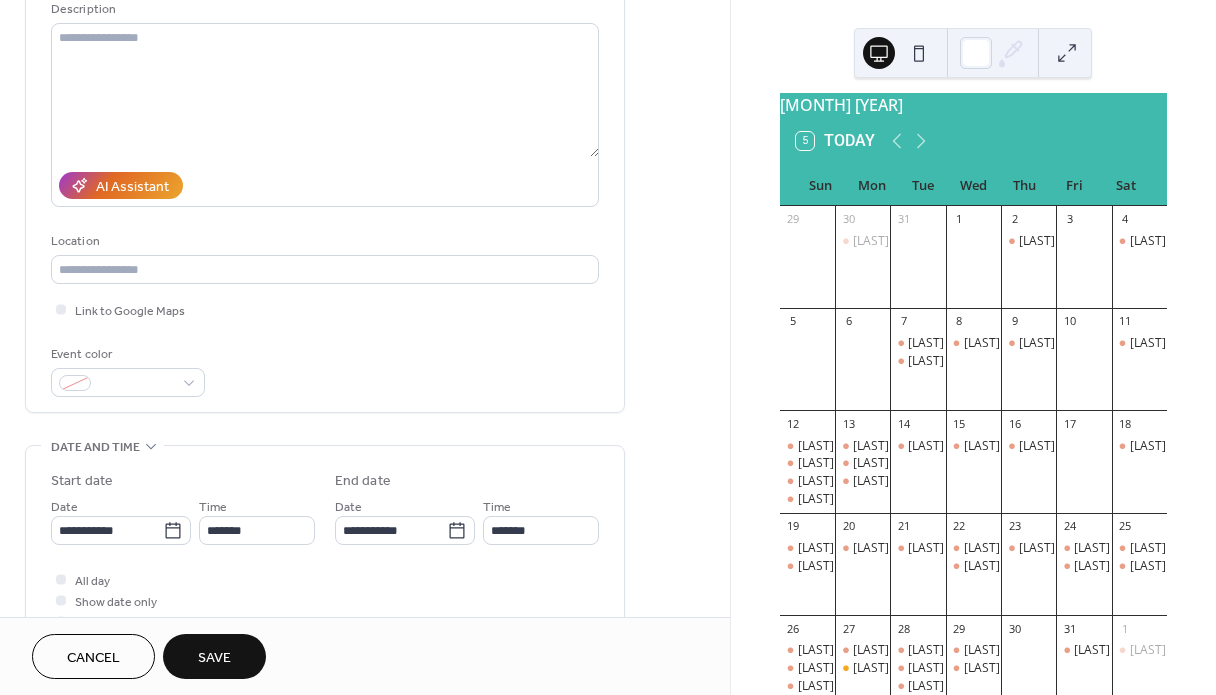 scroll, scrollTop: 222, scrollLeft: 0, axis: vertical 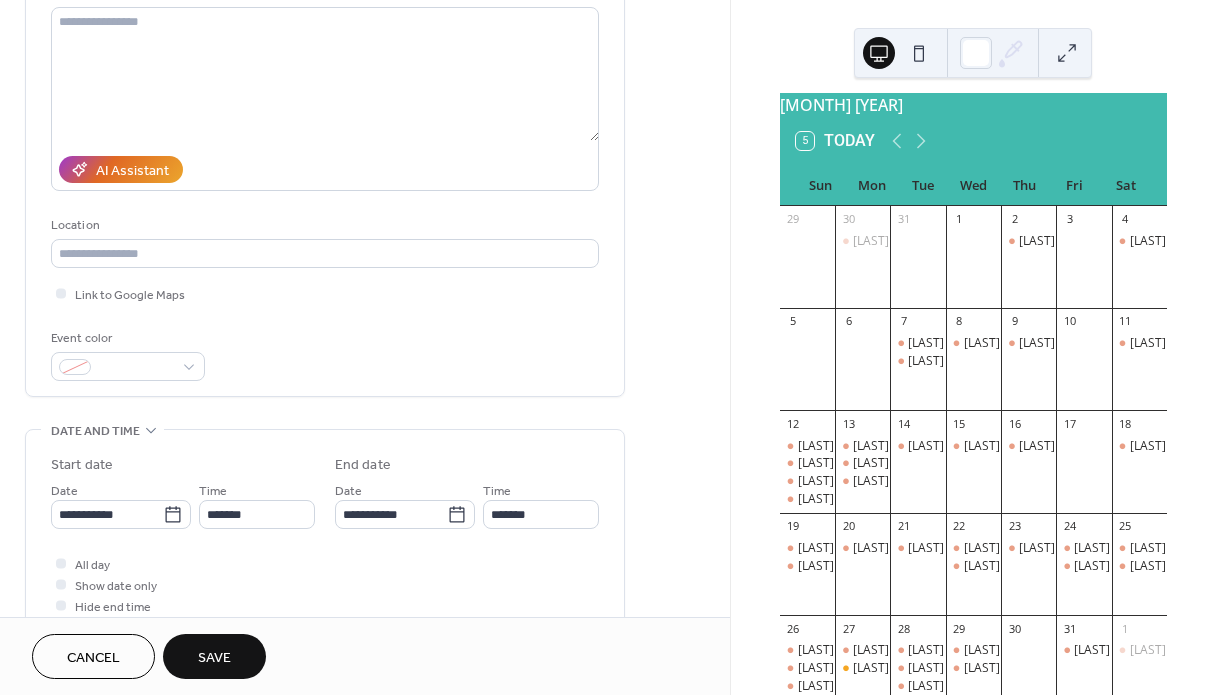 click on "Save" at bounding box center (214, 658) 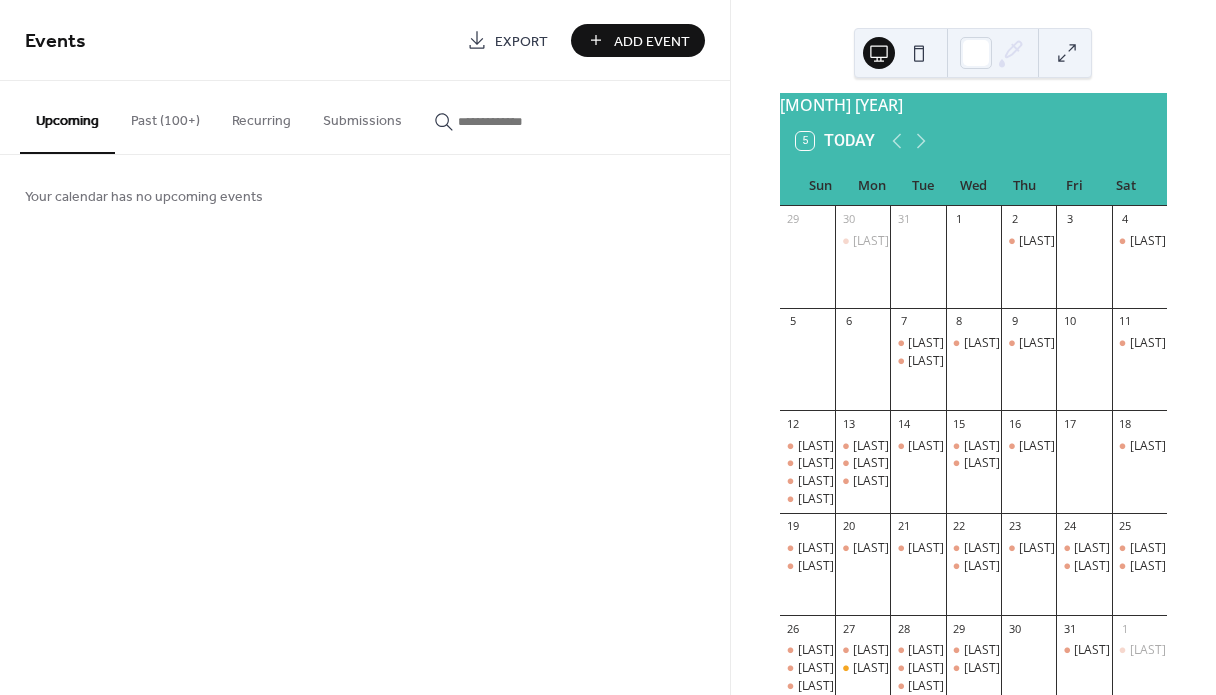 click on "Past (100+)" at bounding box center (165, 116) 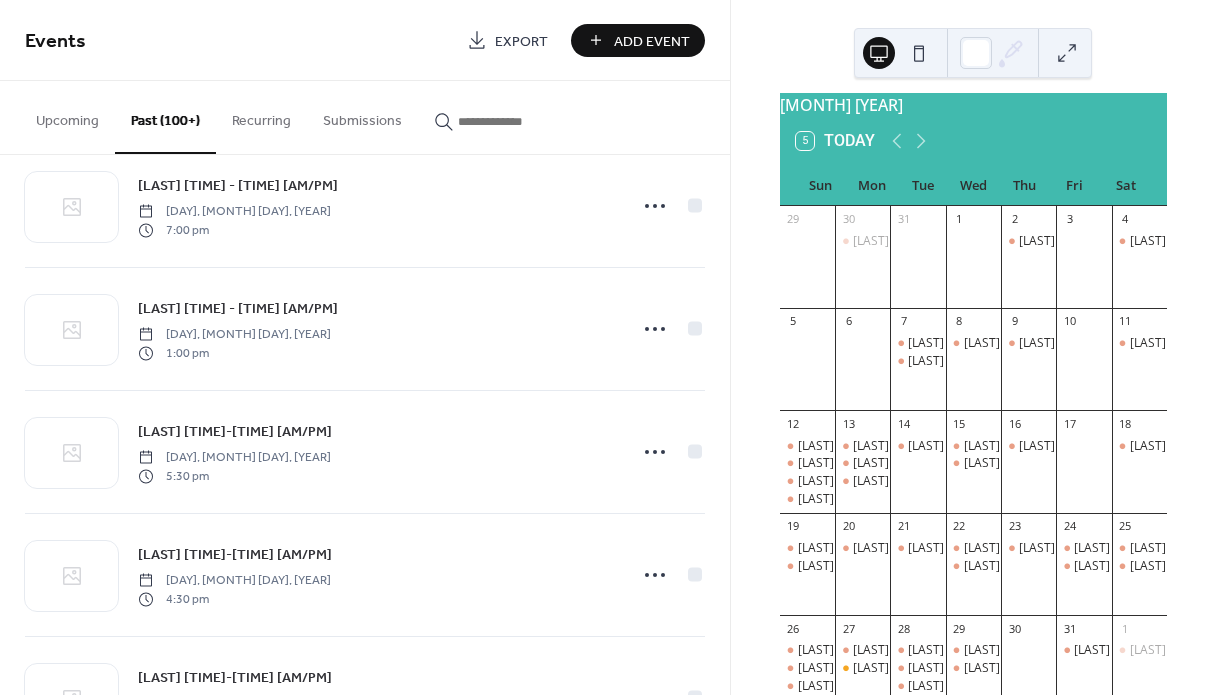 scroll, scrollTop: 788, scrollLeft: 0, axis: vertical 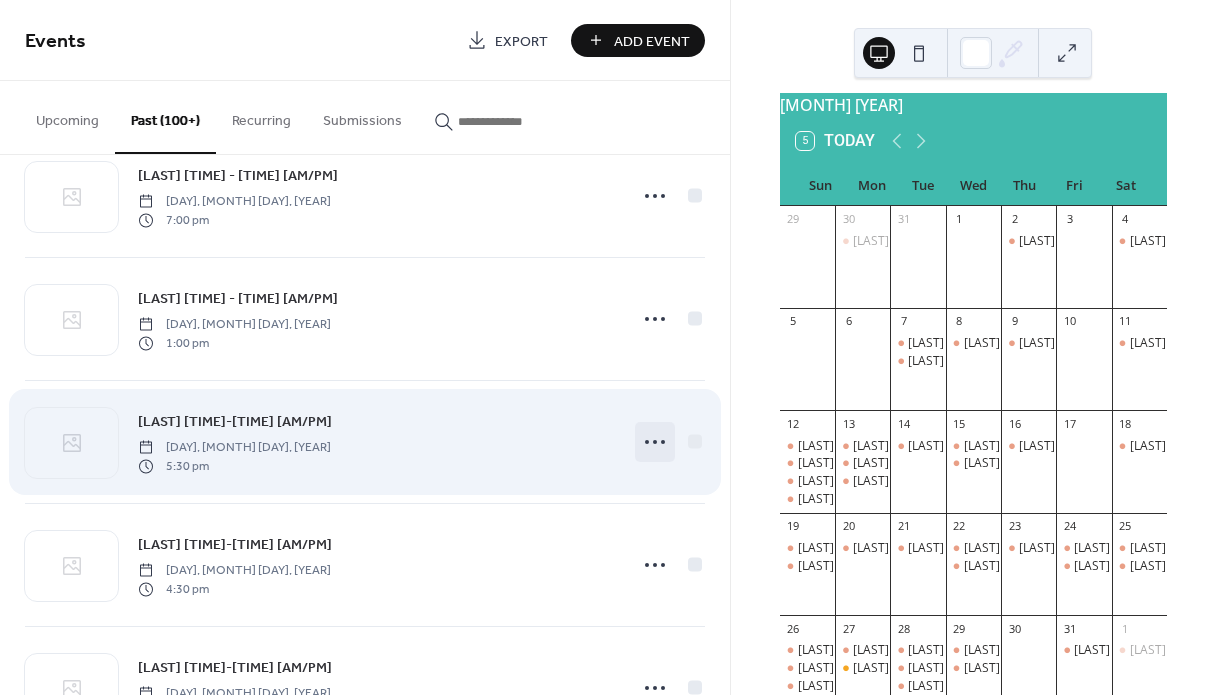 click 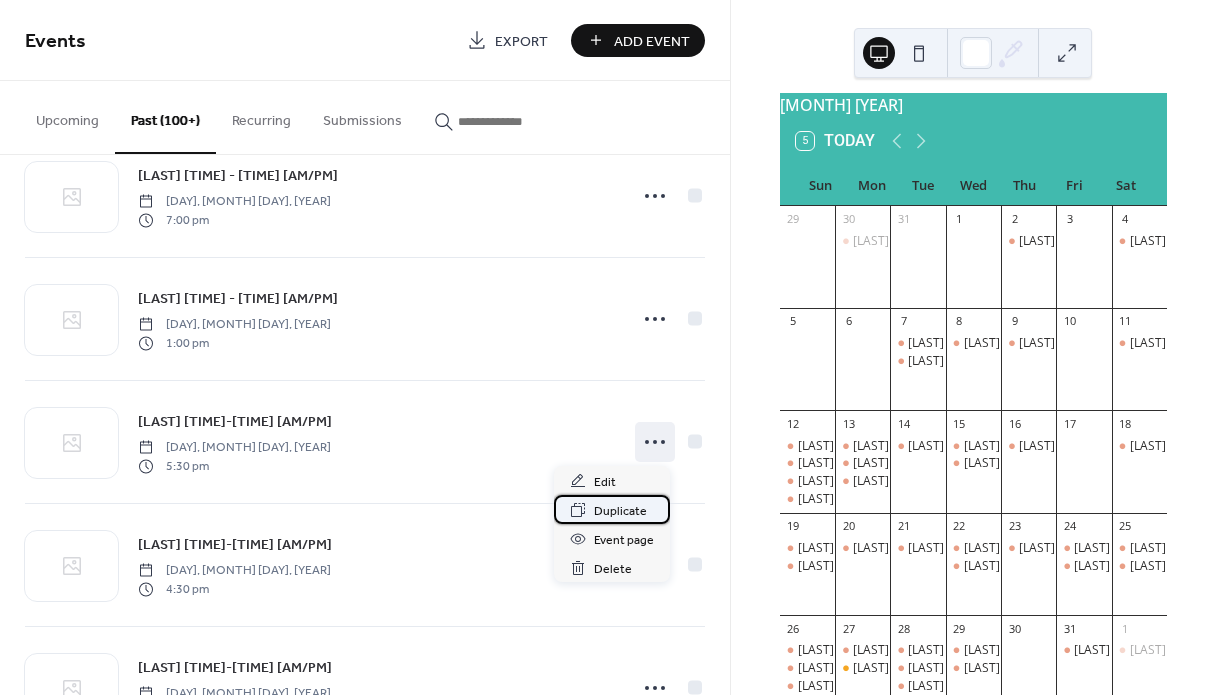 click on "Duplicate" at bounding box center [612, 509] 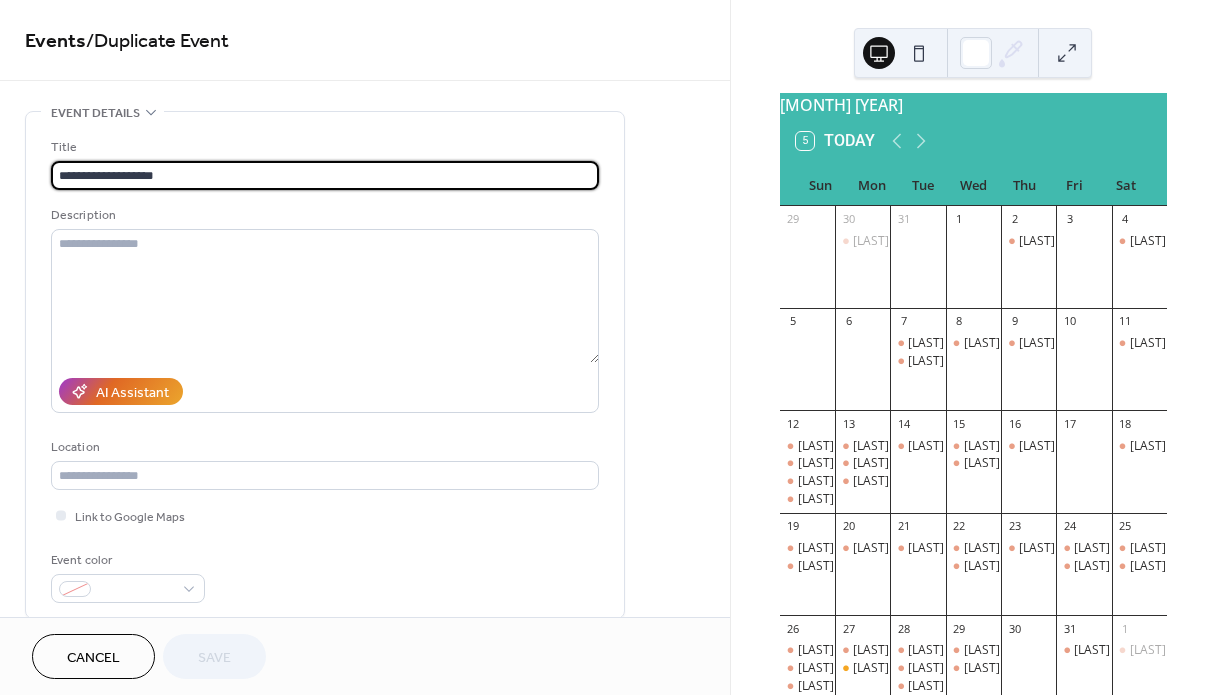 click on "**********" at bounding box center (325, 175) 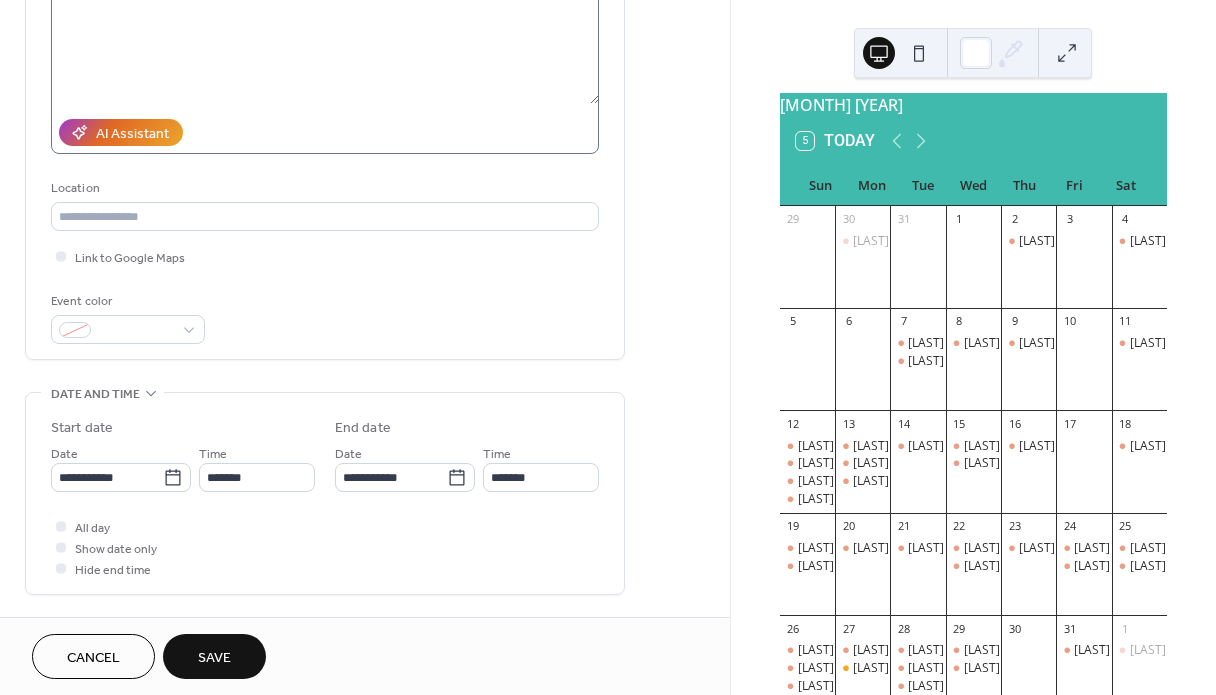 scroll, scrollTop: 260, scrollLeft: 0, axis: vertical 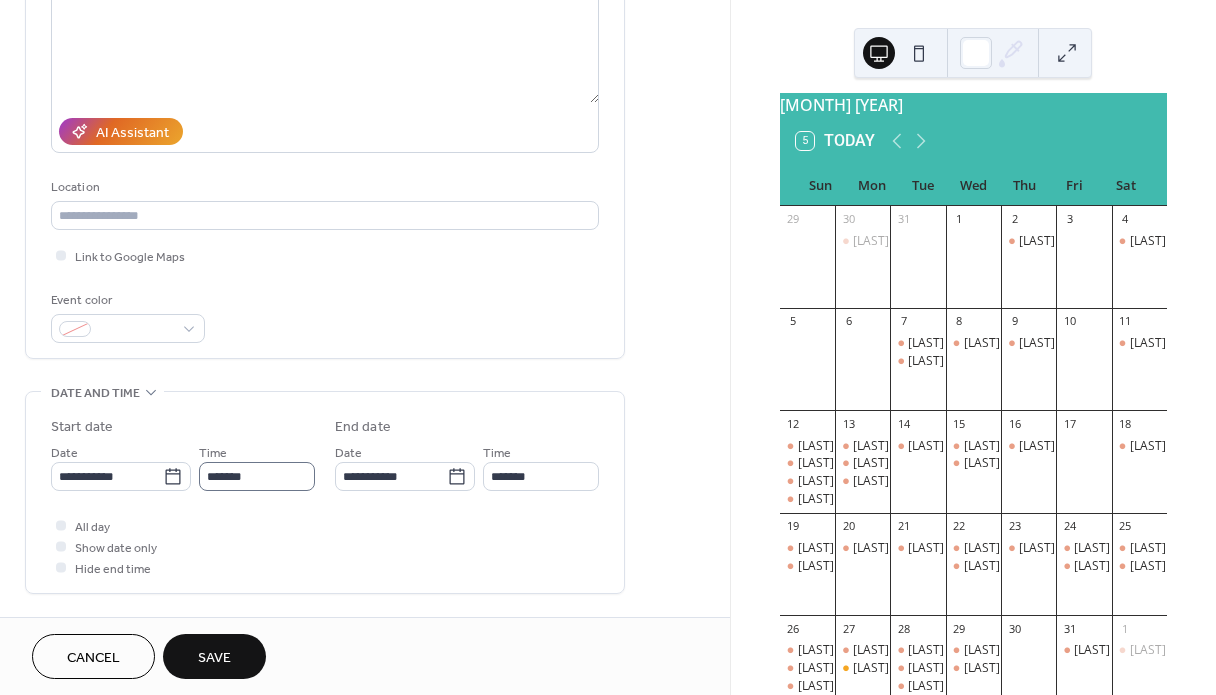 type on "**********" 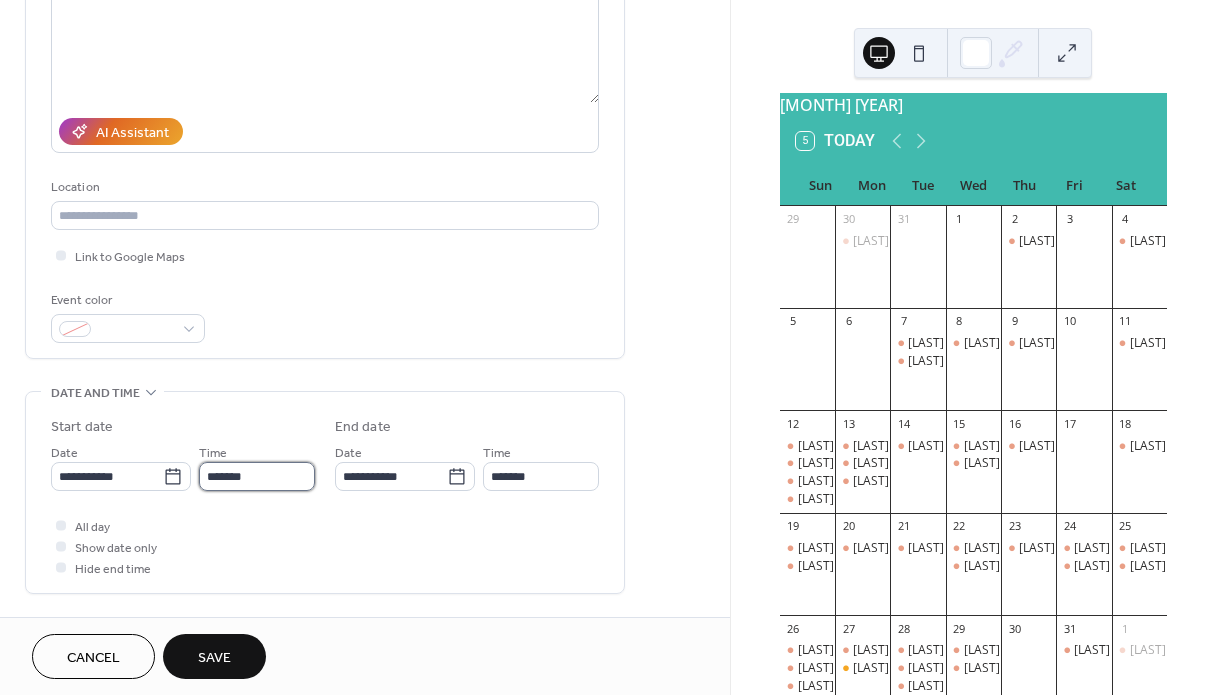 click on "*******" at bounding box center (257, 476) 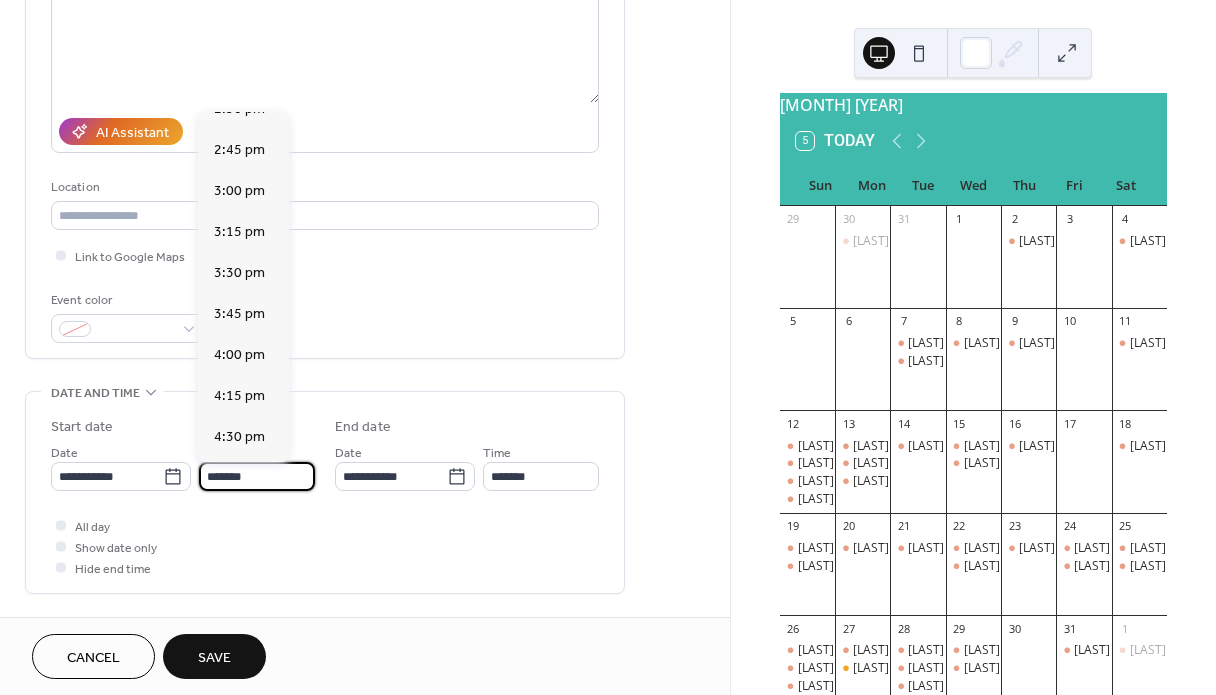 scroll, scrollTop: 2397, scrollLeft: 0, axis: vertical 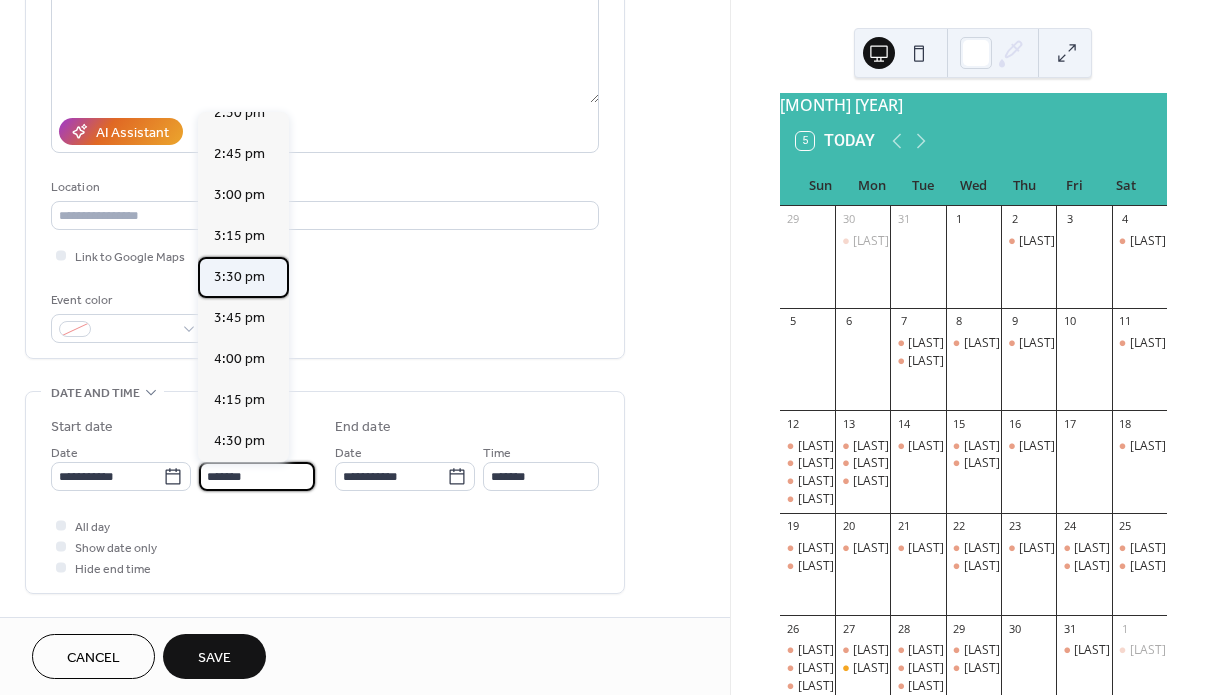 click on "3:30 pm" at bounding box center [239, 277] 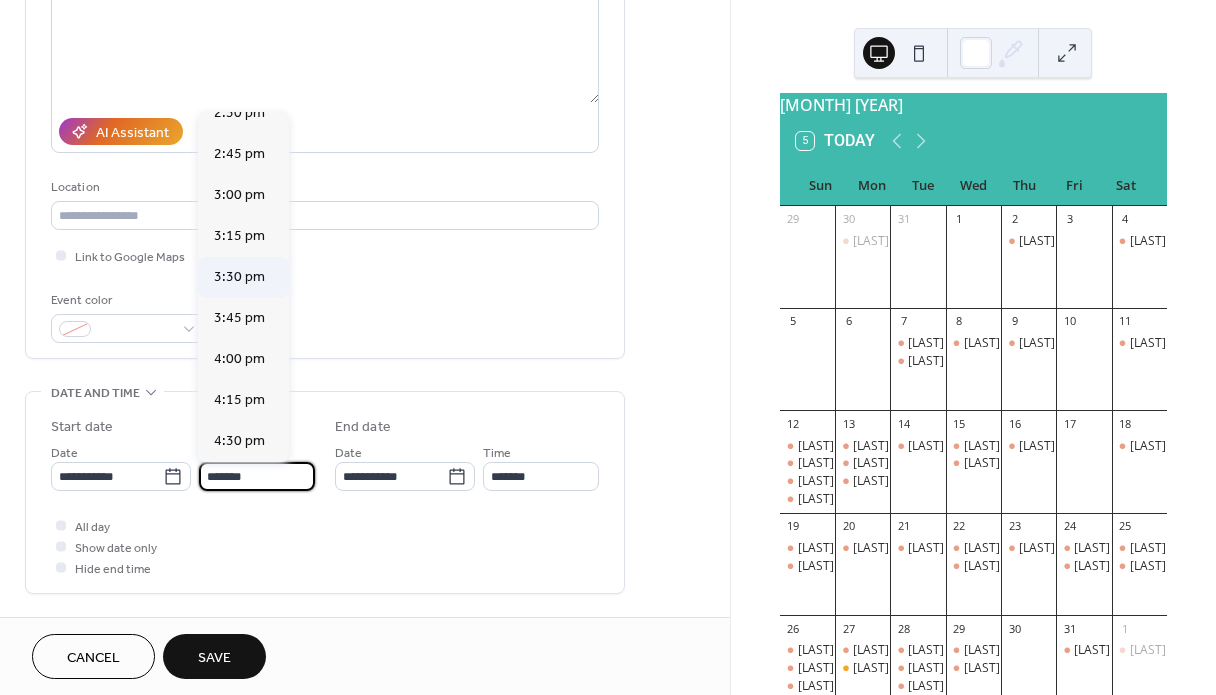 type on "*******" 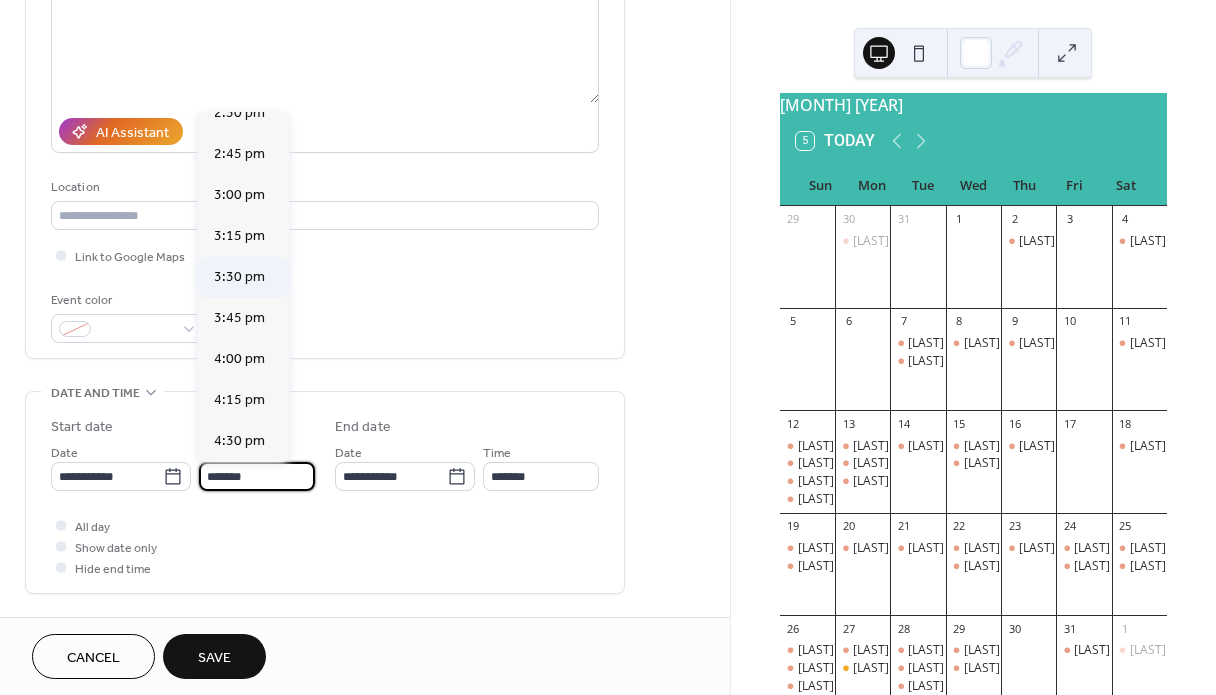 type on "*******" 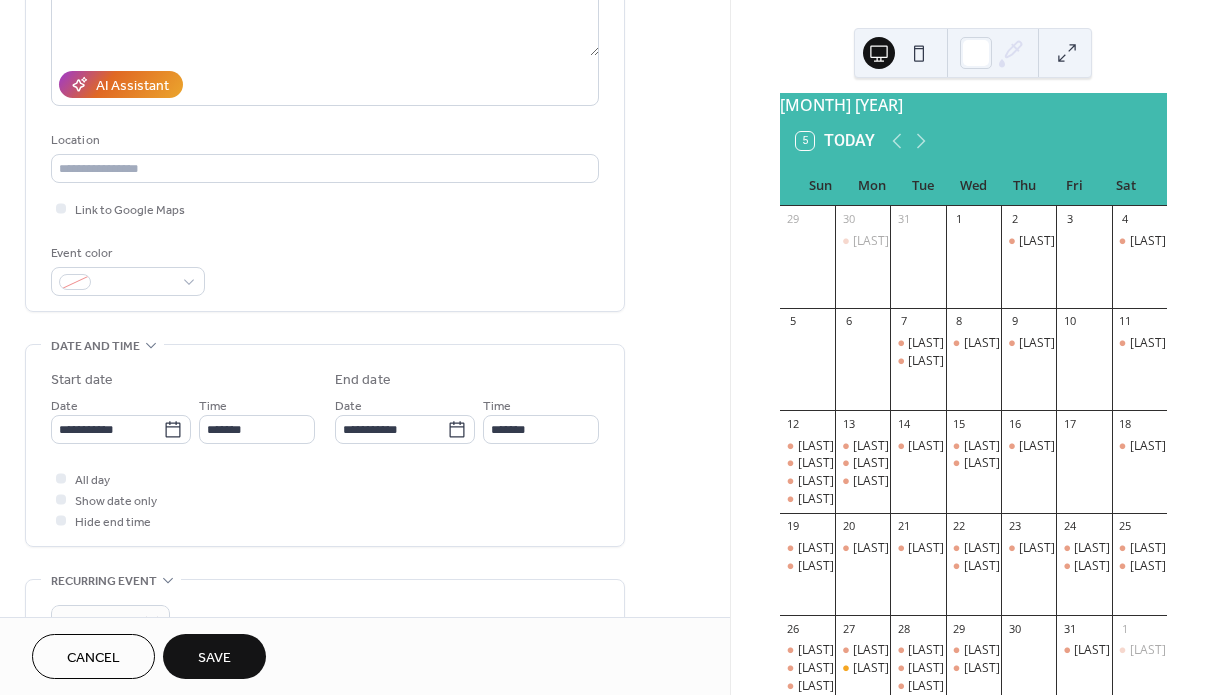 scroll, scrollTop: 332, scrollLeft: 0, axis: vertical 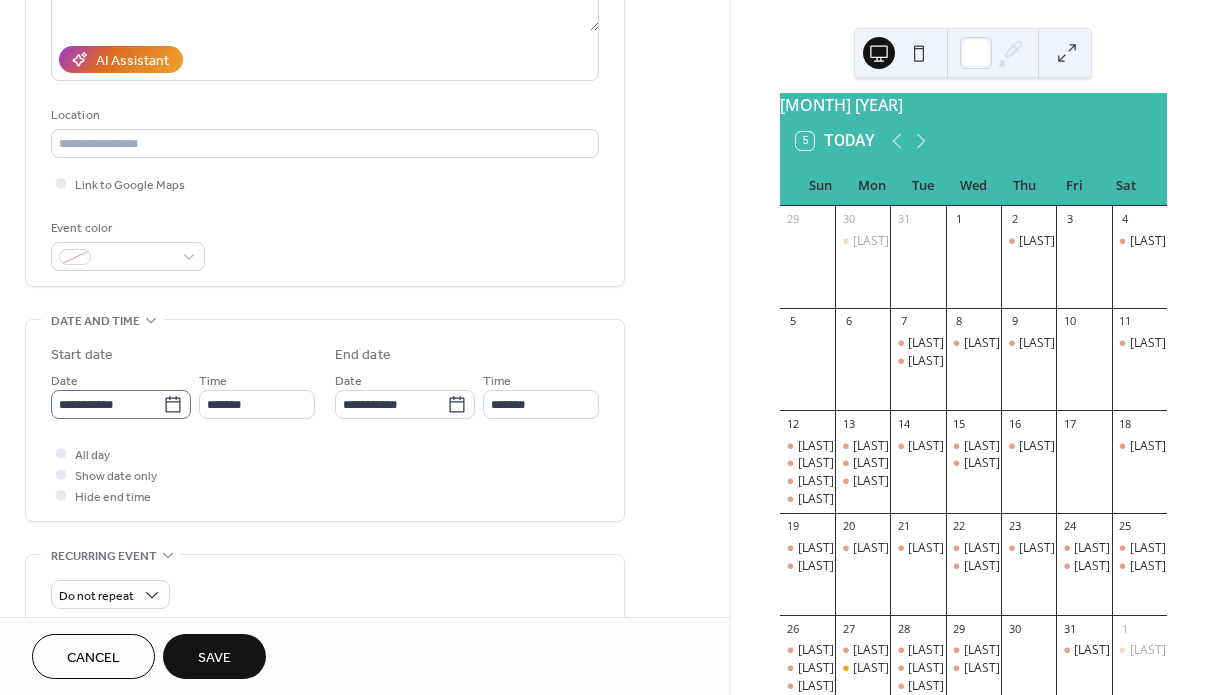 click 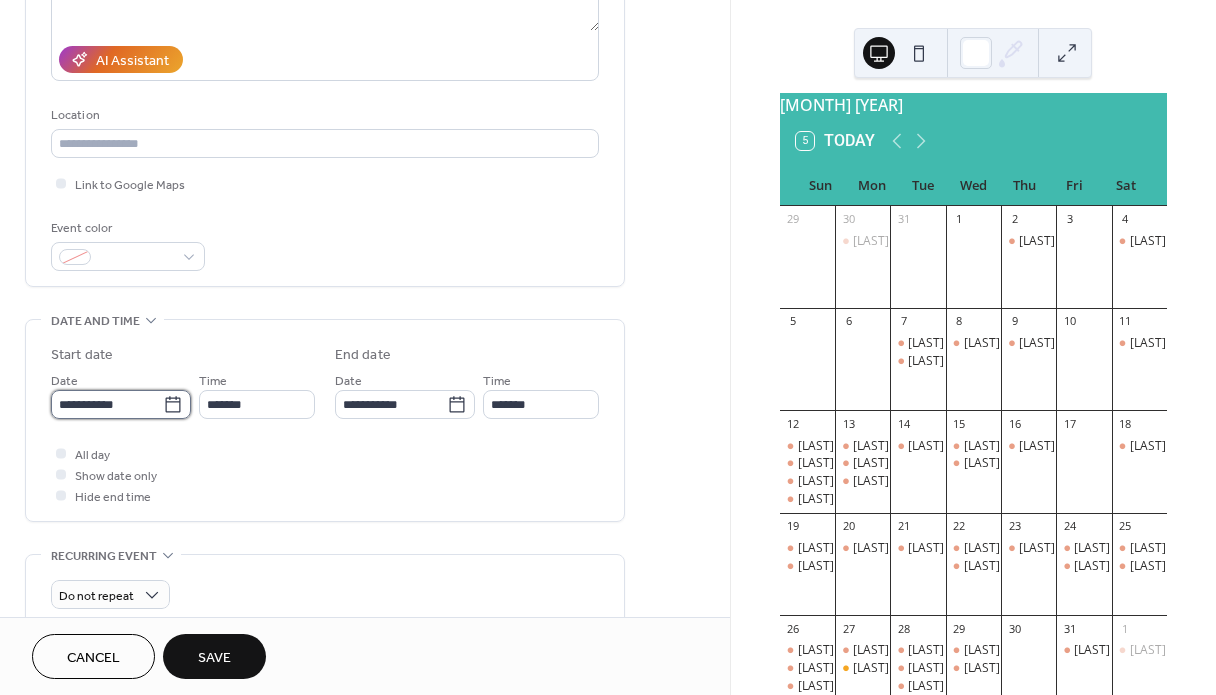 click on "**********" at bounding box center (107, 404) 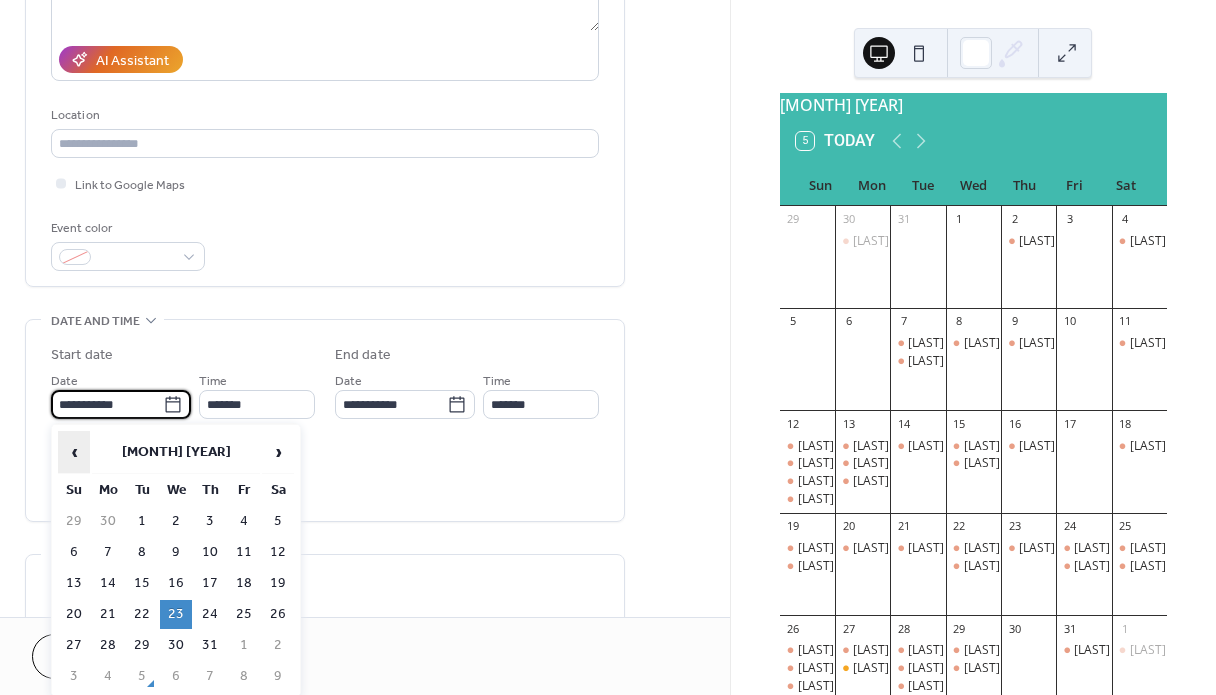 click on "‹" at bounding box center [74, 452] 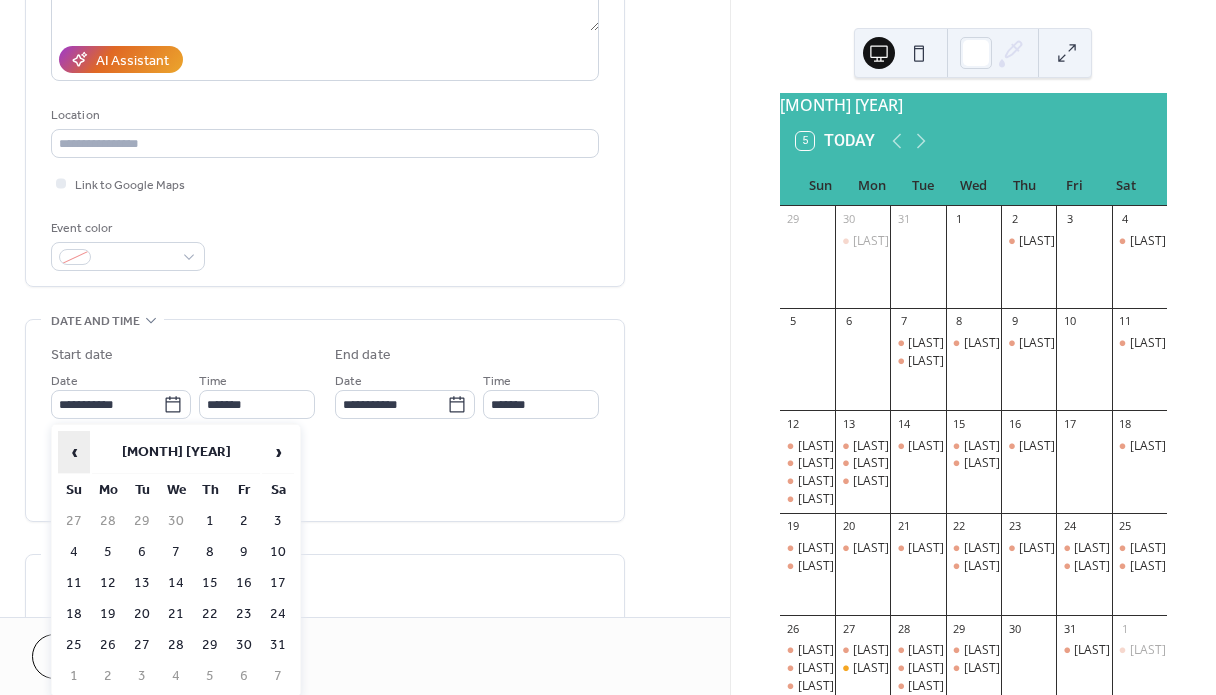 click on "‹" at bounding box center [74, 452] 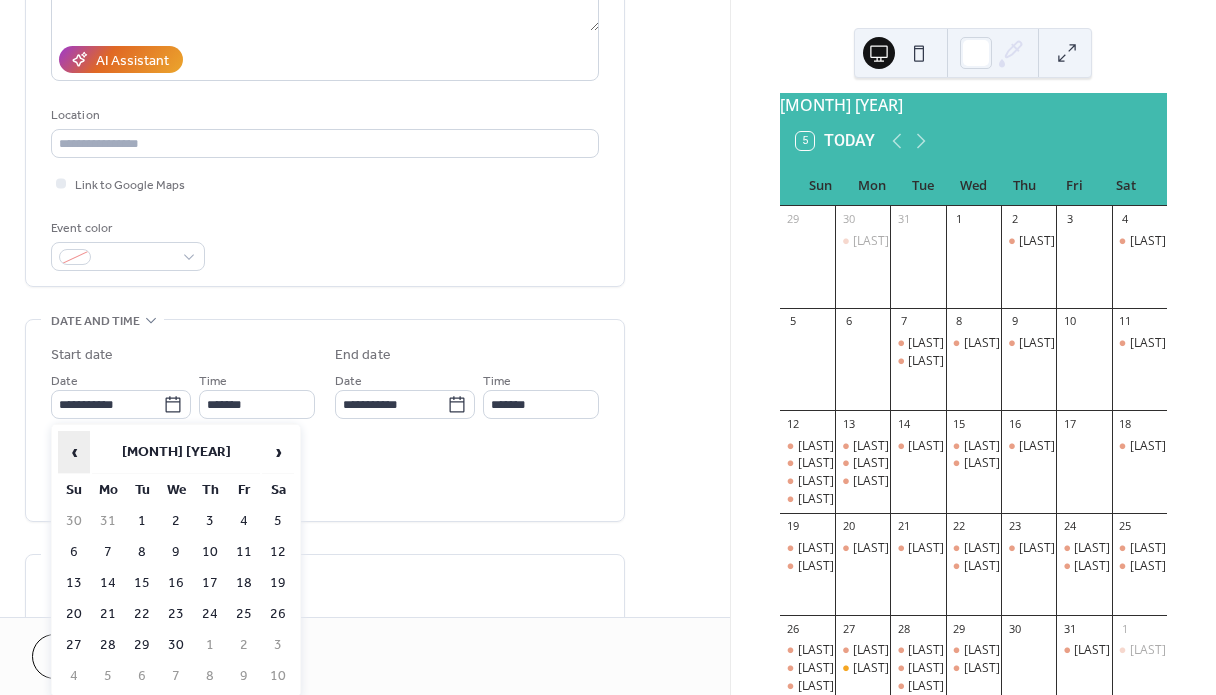 click on "‹" at bounding box center [74, 452] 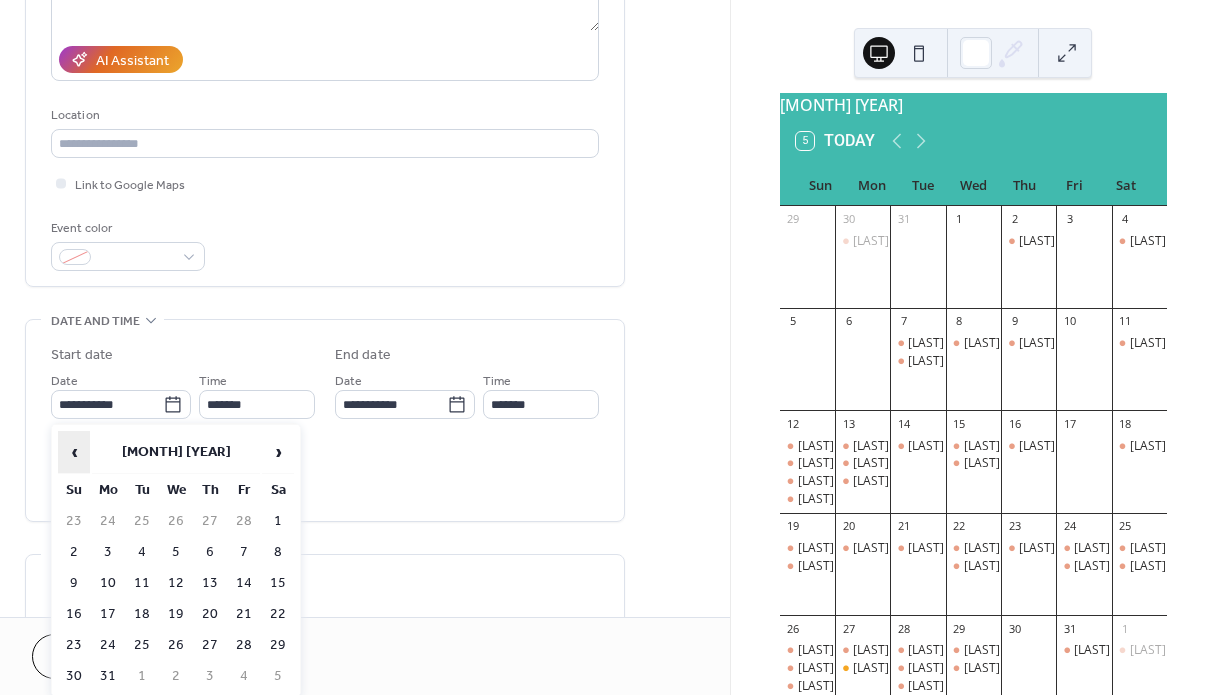 click on "‹" at bounding box center [74, 452] 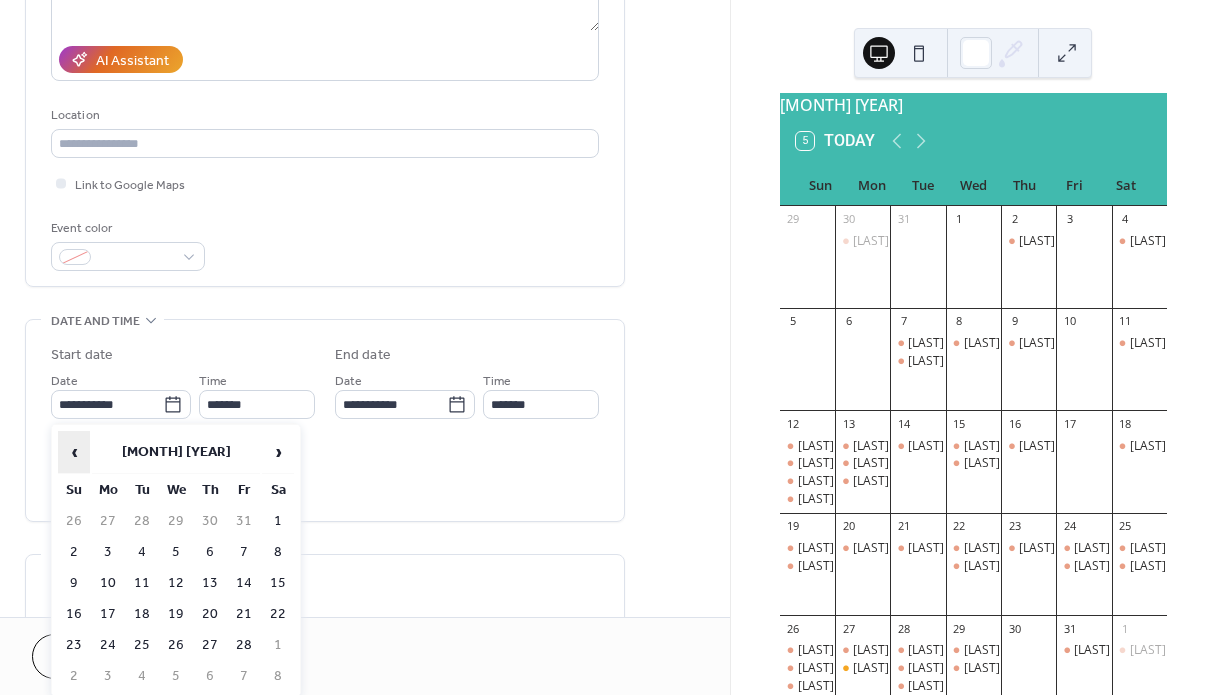 click on "‹" at bounding box center [74, 452] 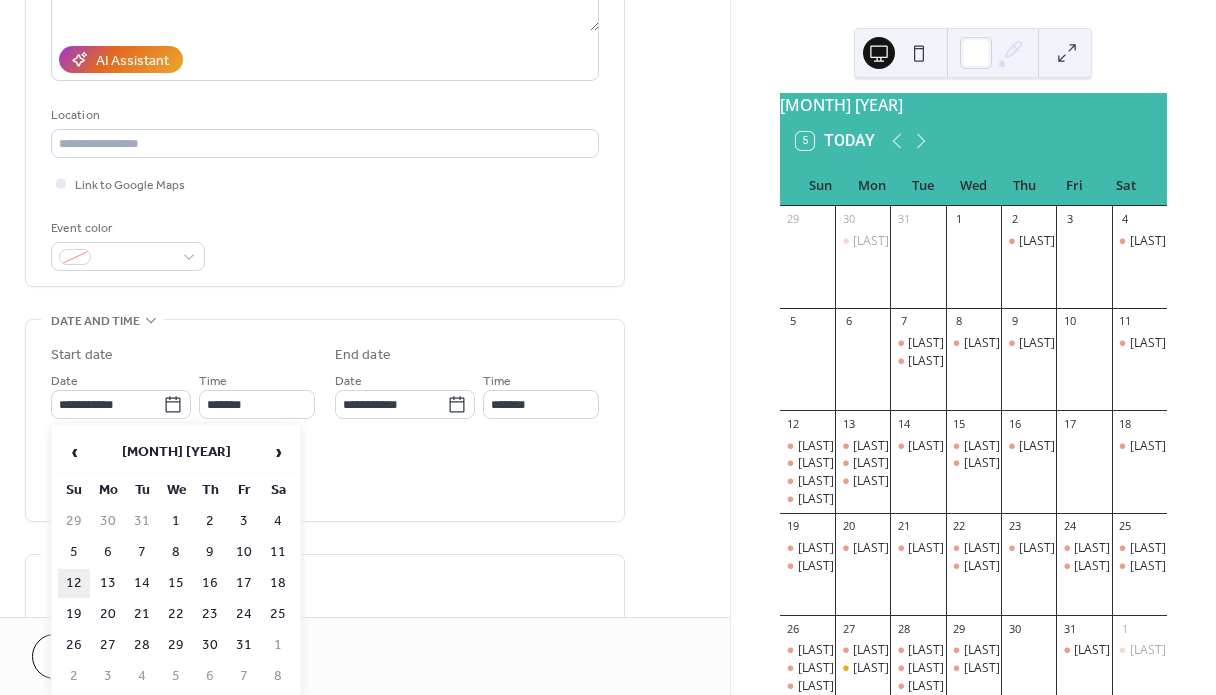 click on "12" at bounding box center [74, 583] 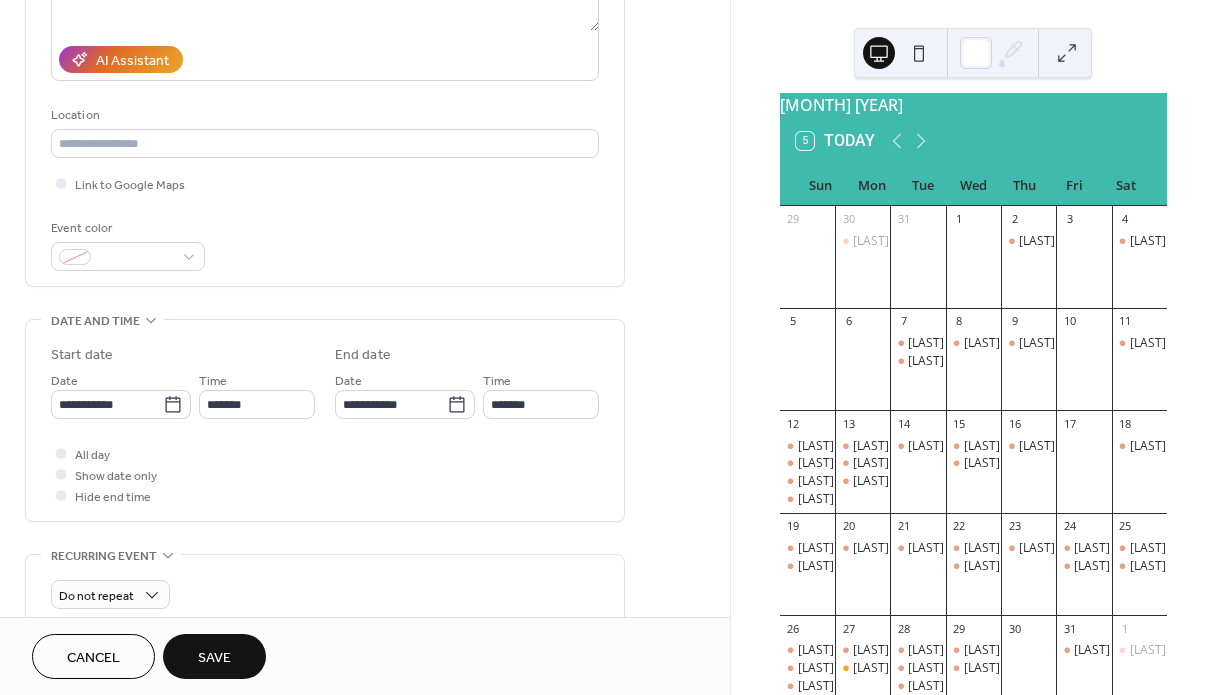 click on "Save" at bounding box center (214, 658) 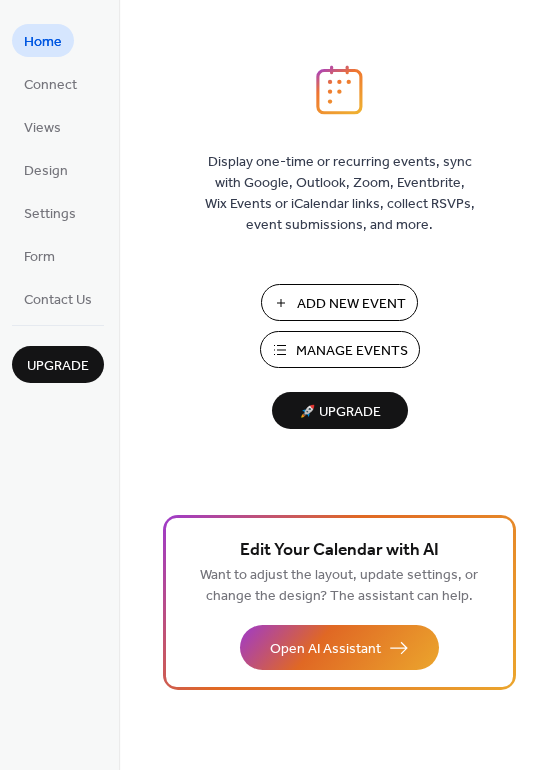 scroll, scrollTop: 0, scrollLeft: 0, axis: both 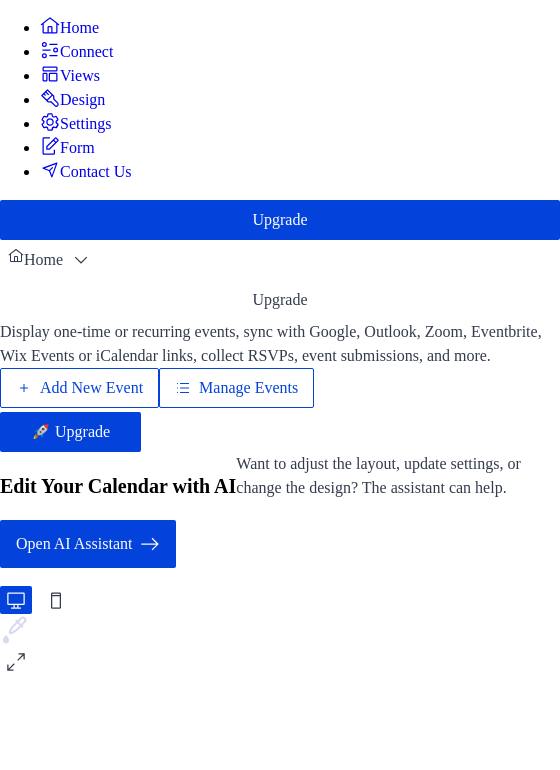 click on "Manage Events" at bounding box center (248, 388) 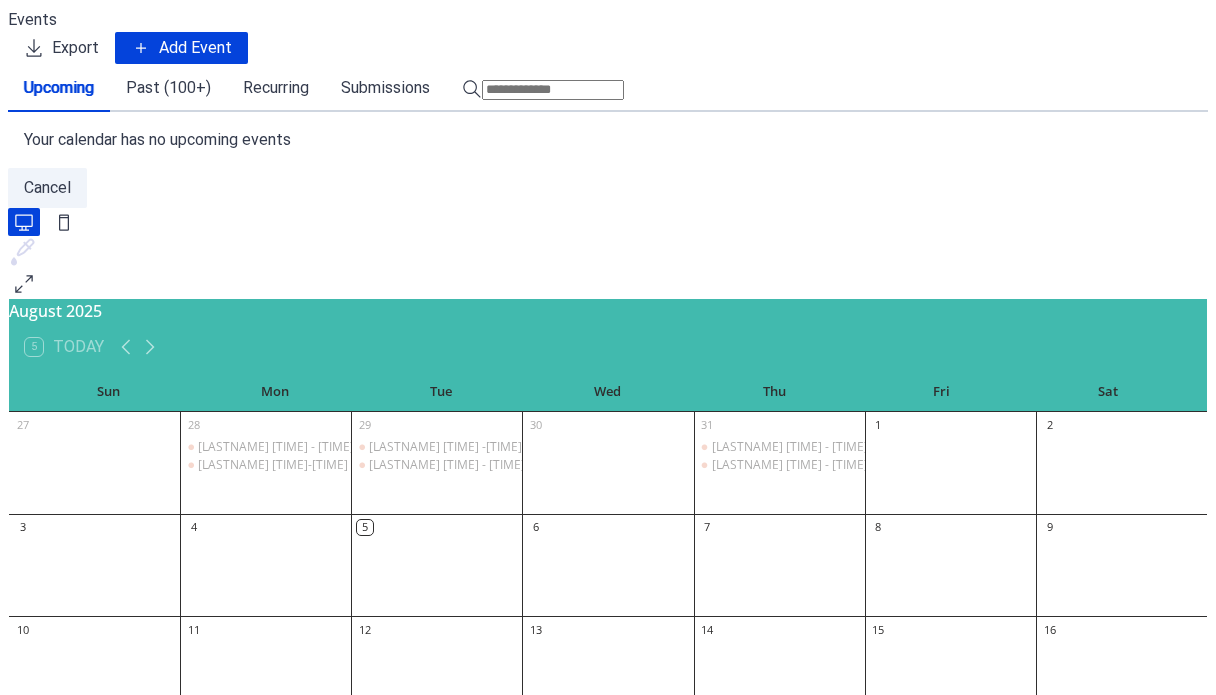 scroll, scrollTop: 0, scrollLeft: 0, axis: both 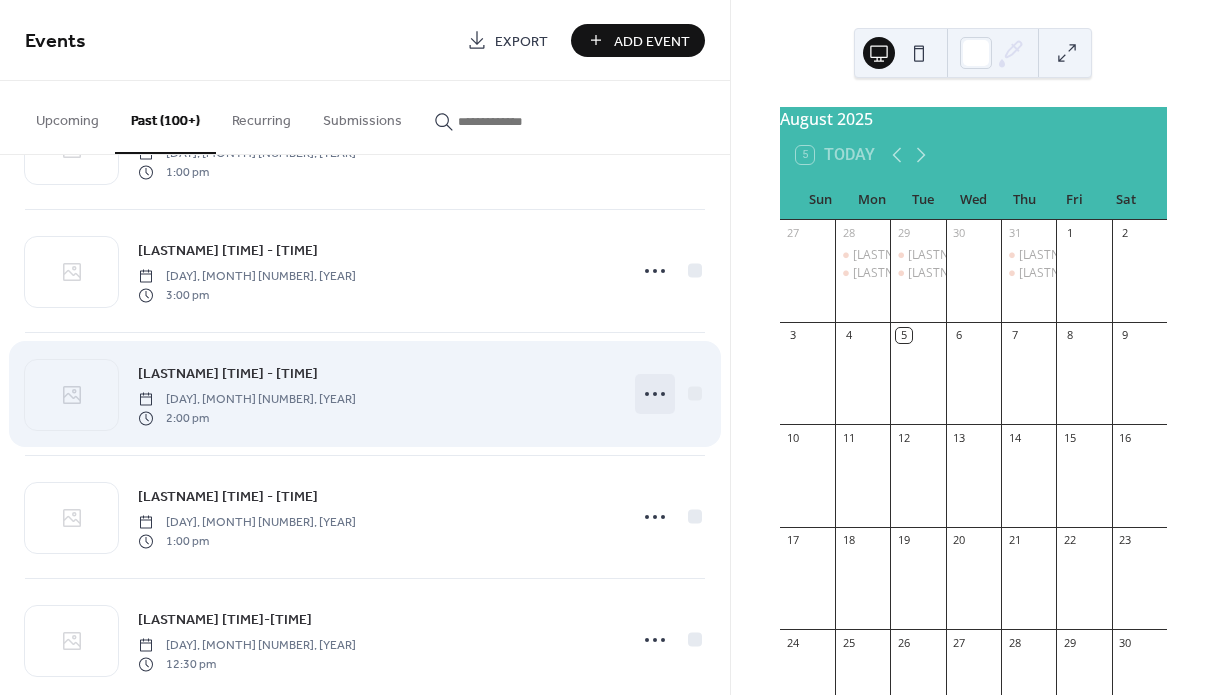 click 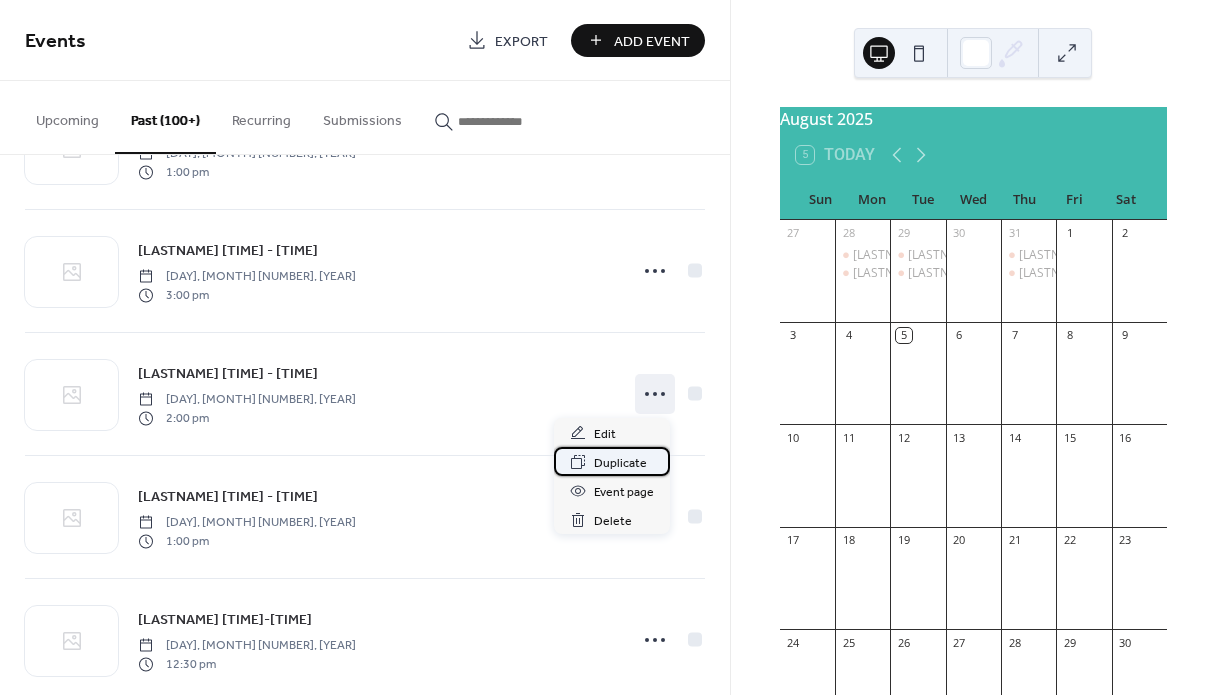 click on "Duplicate" at bounding box center (620, 463) 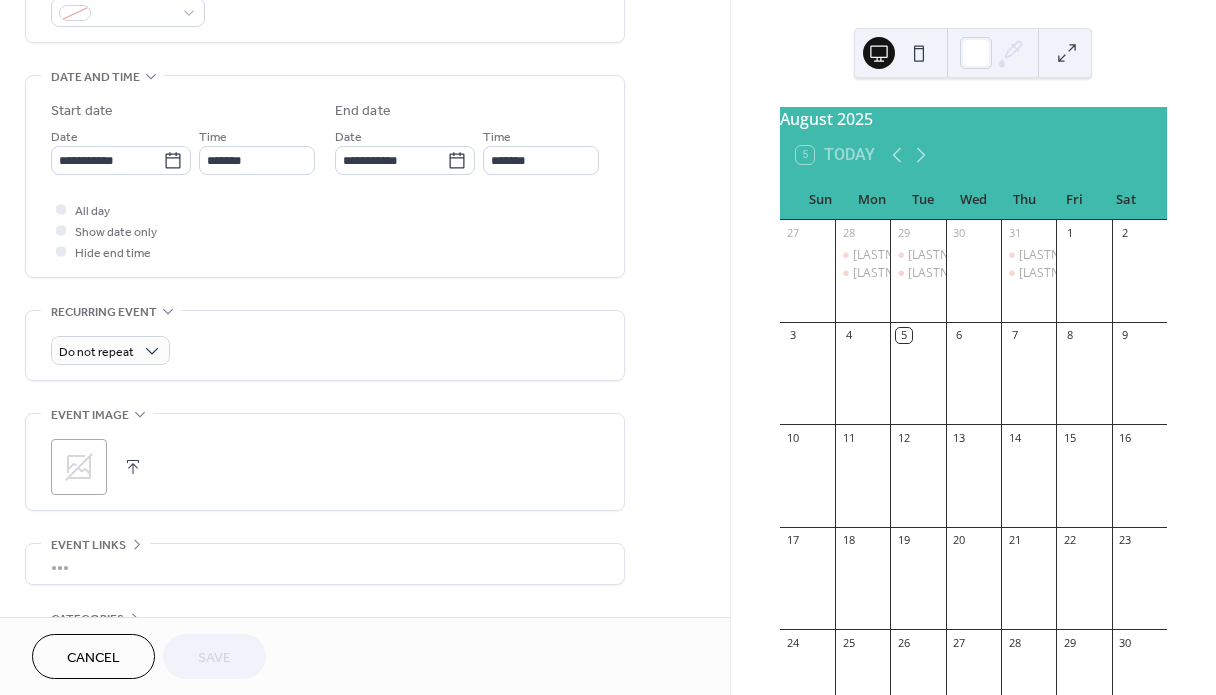 scroll, scrollTop: 480, scrollLeft: 0, axis: vertical 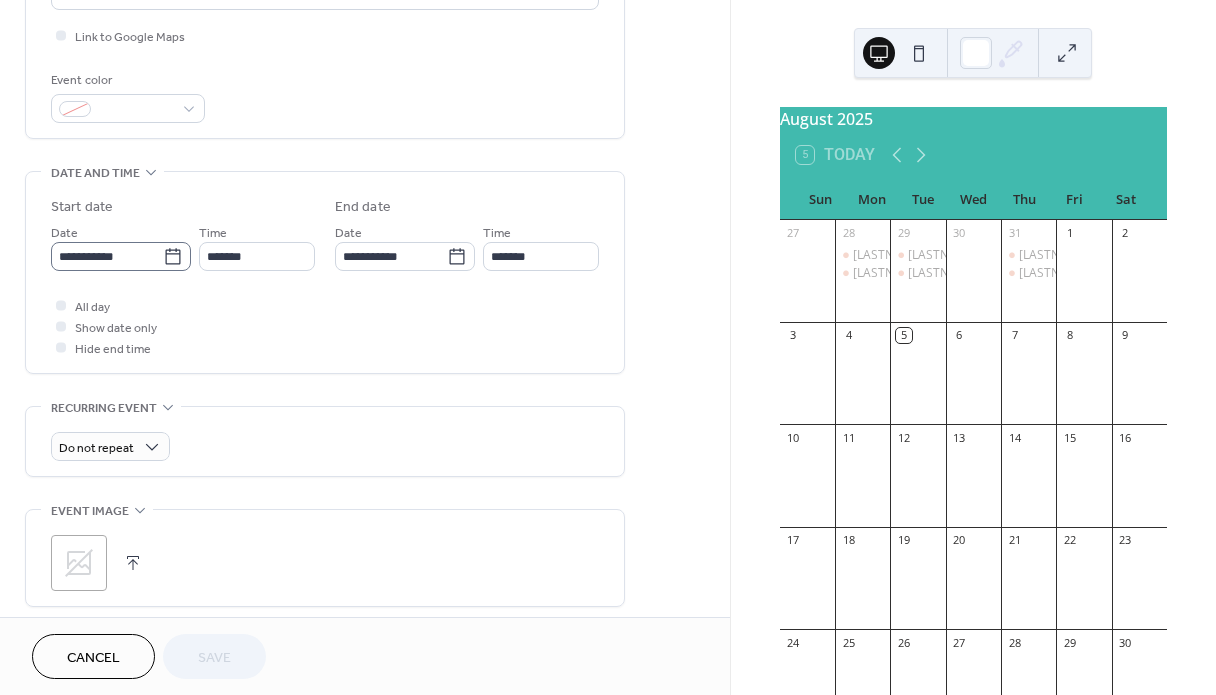 click 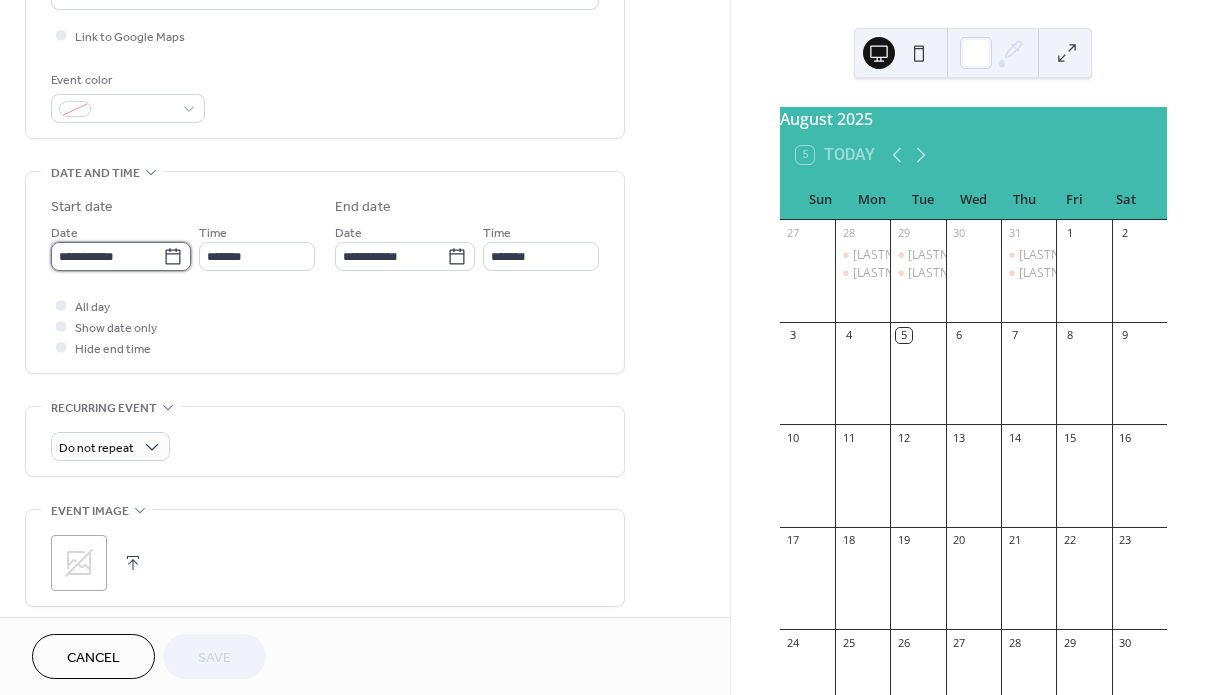 click on "**********" at bounding box center [107, 256] 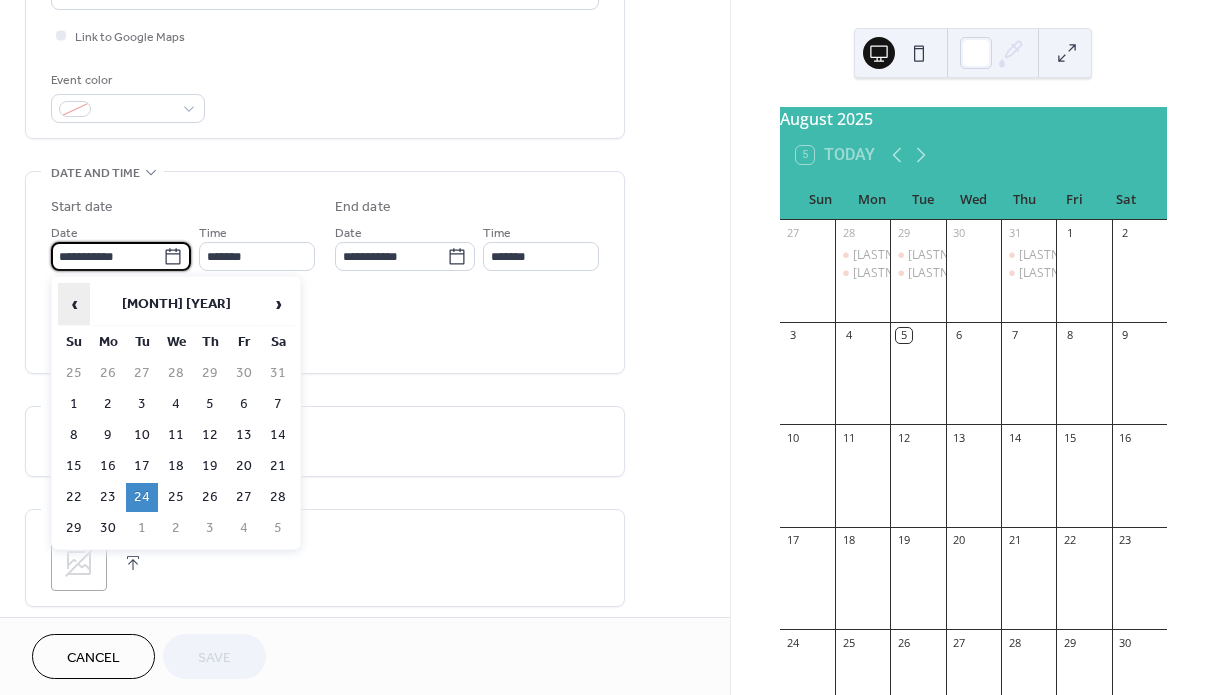 click on "‹" at bounding box center [74, 304] 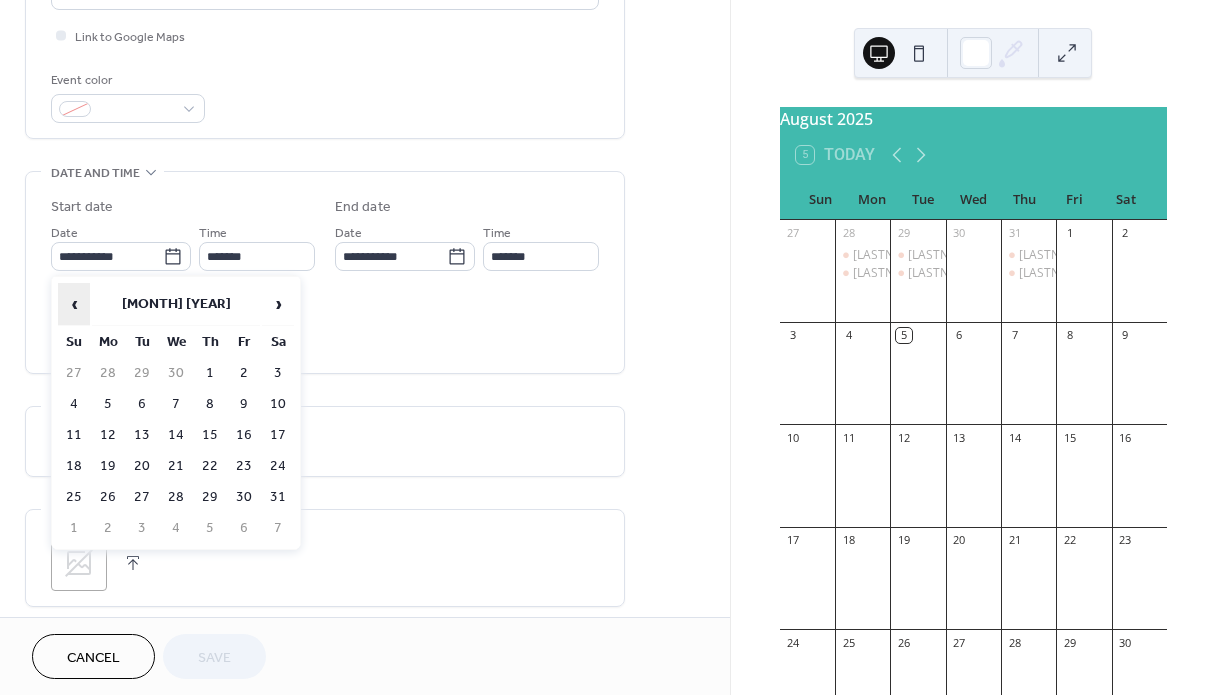 click on "‹" at bounding box center [74, 304] 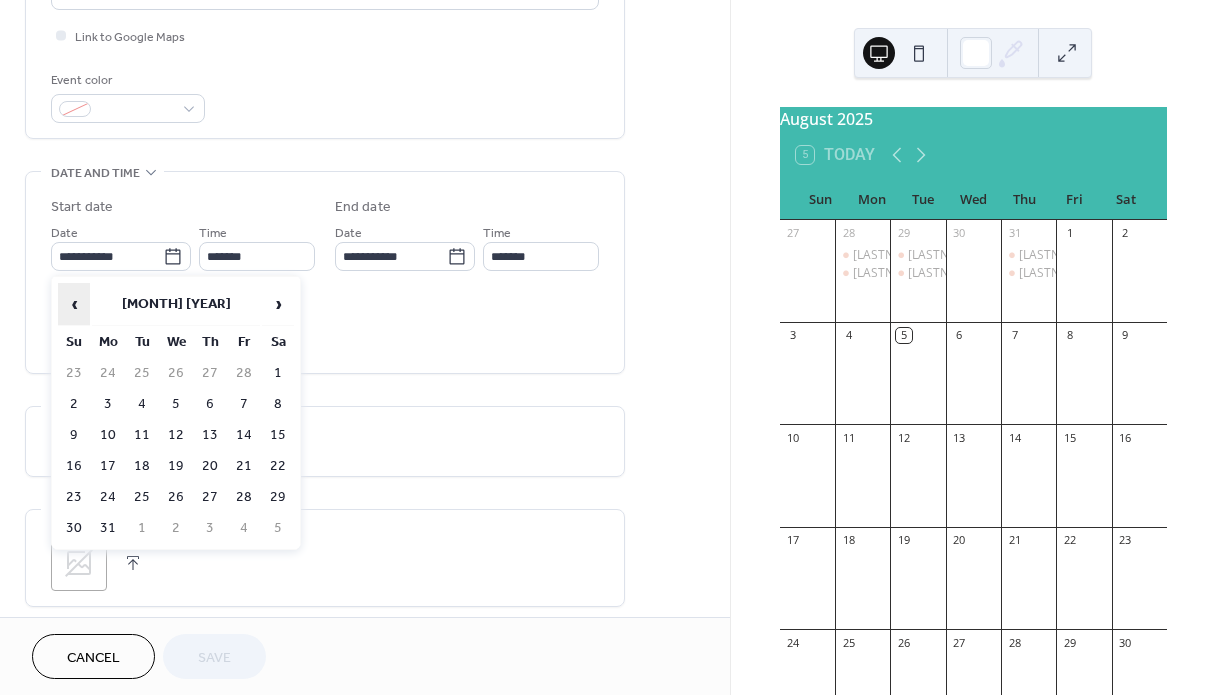 click on "‹" at bounding box center (74, 304) 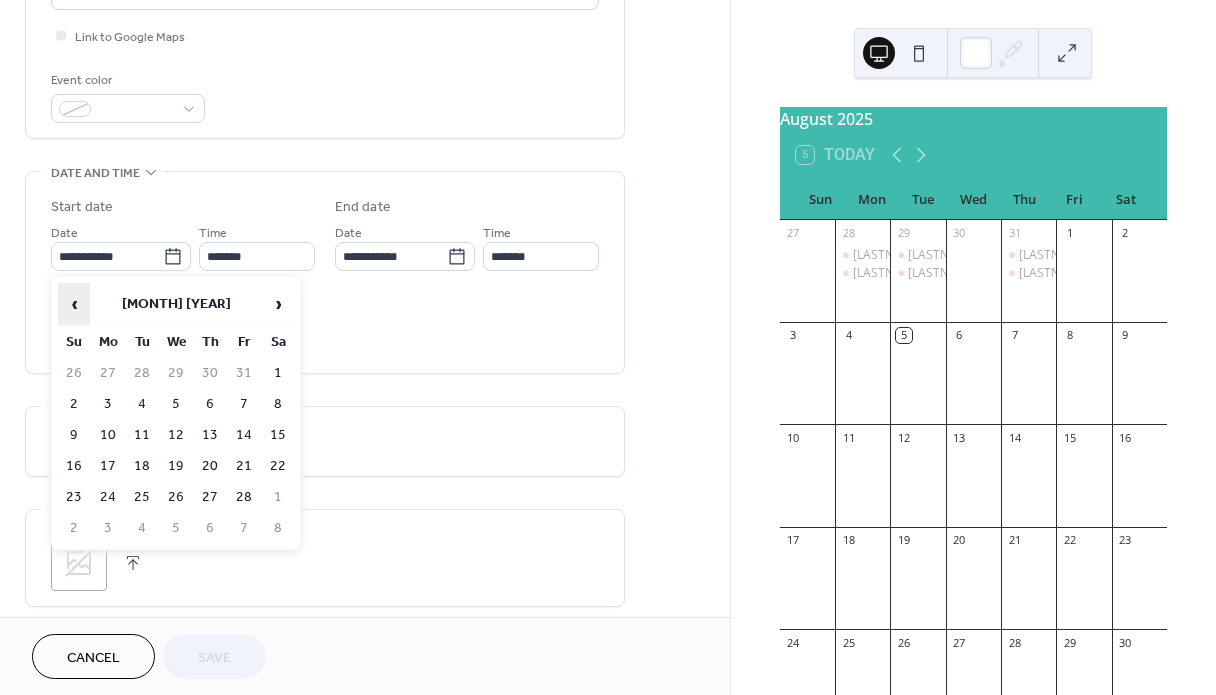 click on "‹" at bounding box center (74, 304) 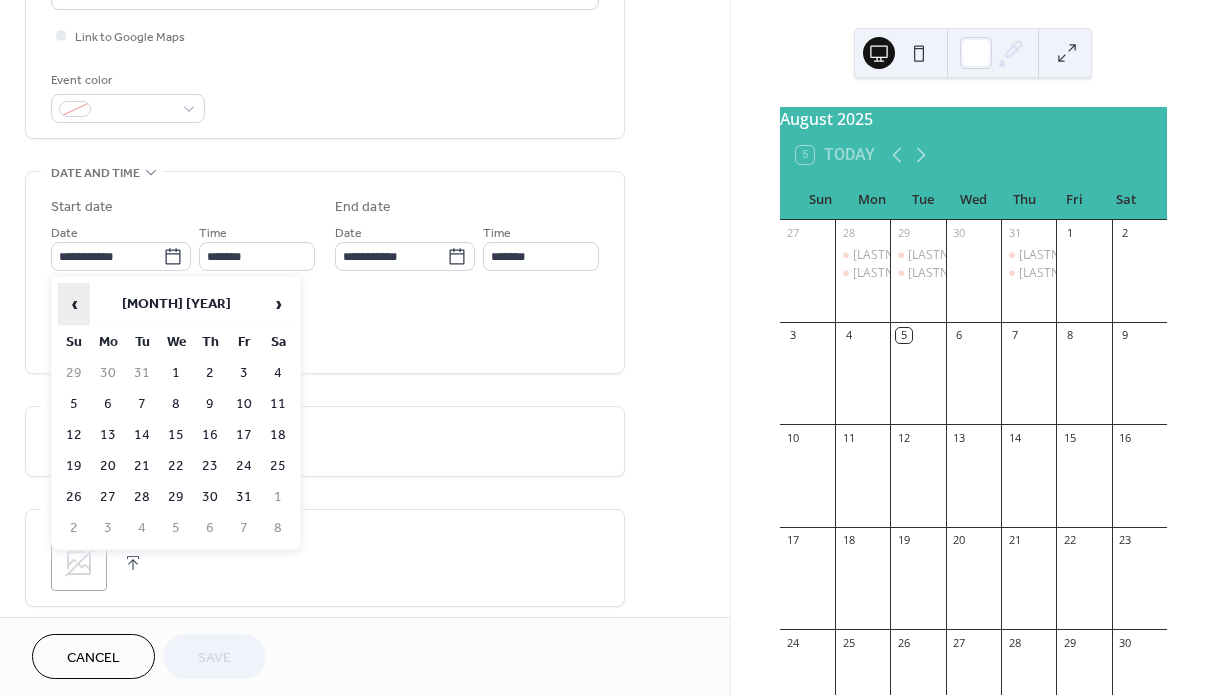 click on "‹" at bounding box center [74, 304] 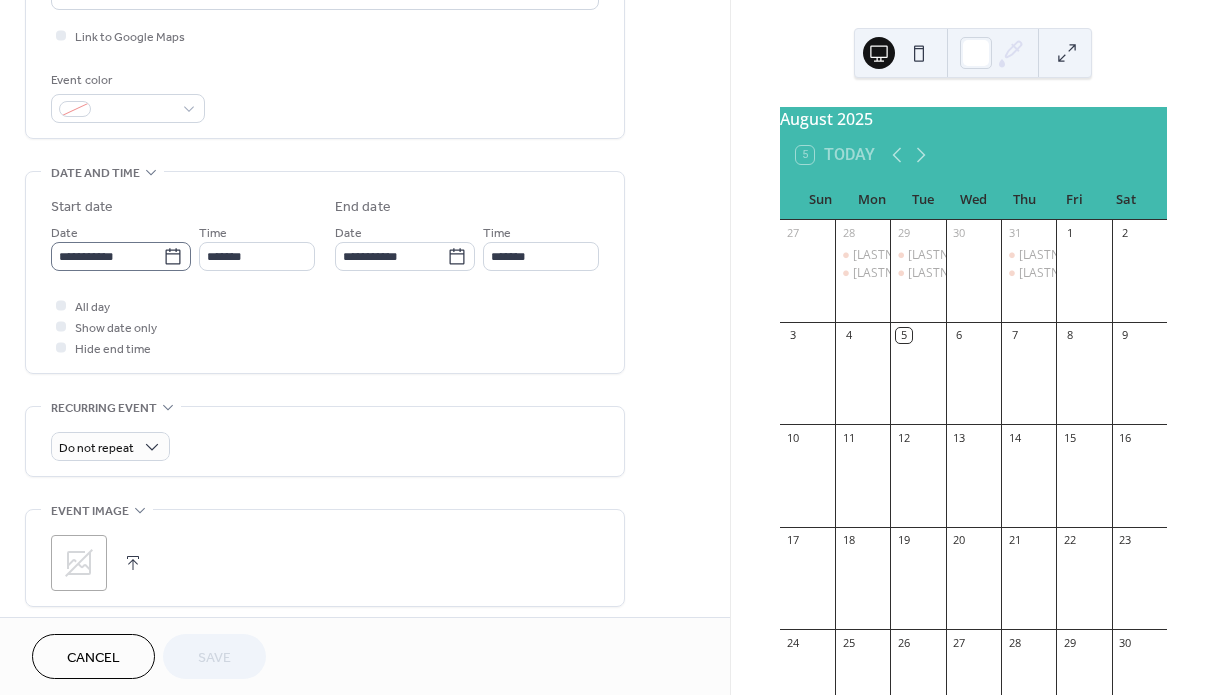 click 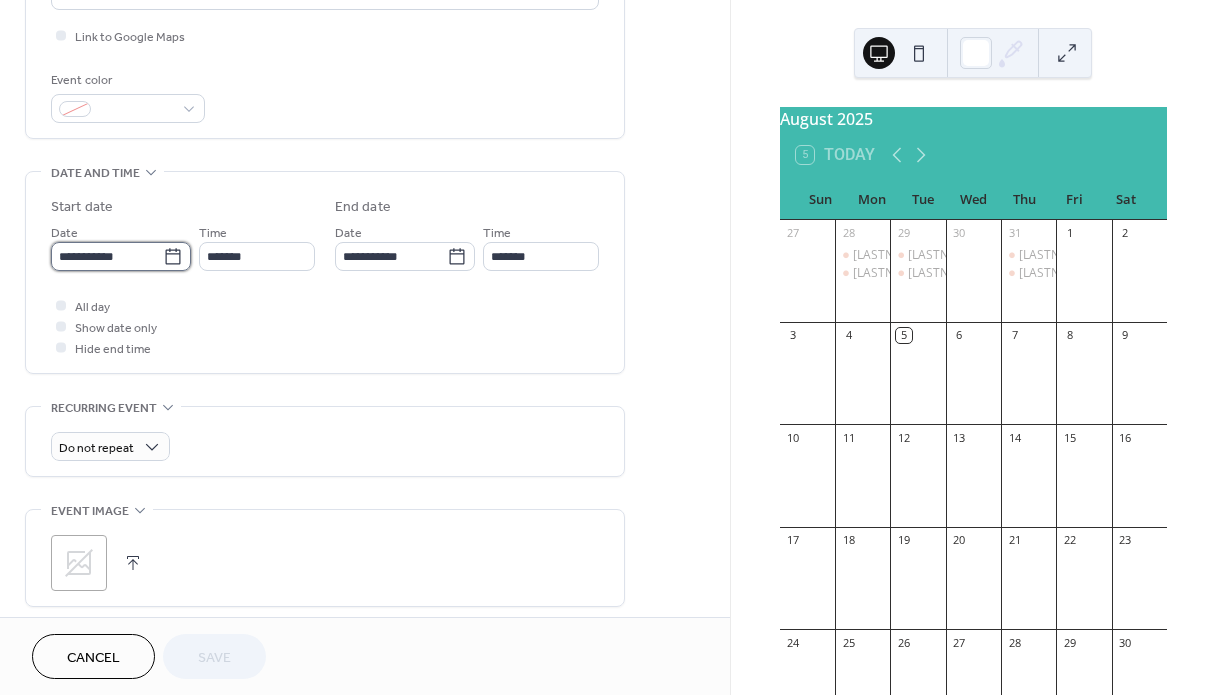click on "**********" at bounding box center (107, 256) 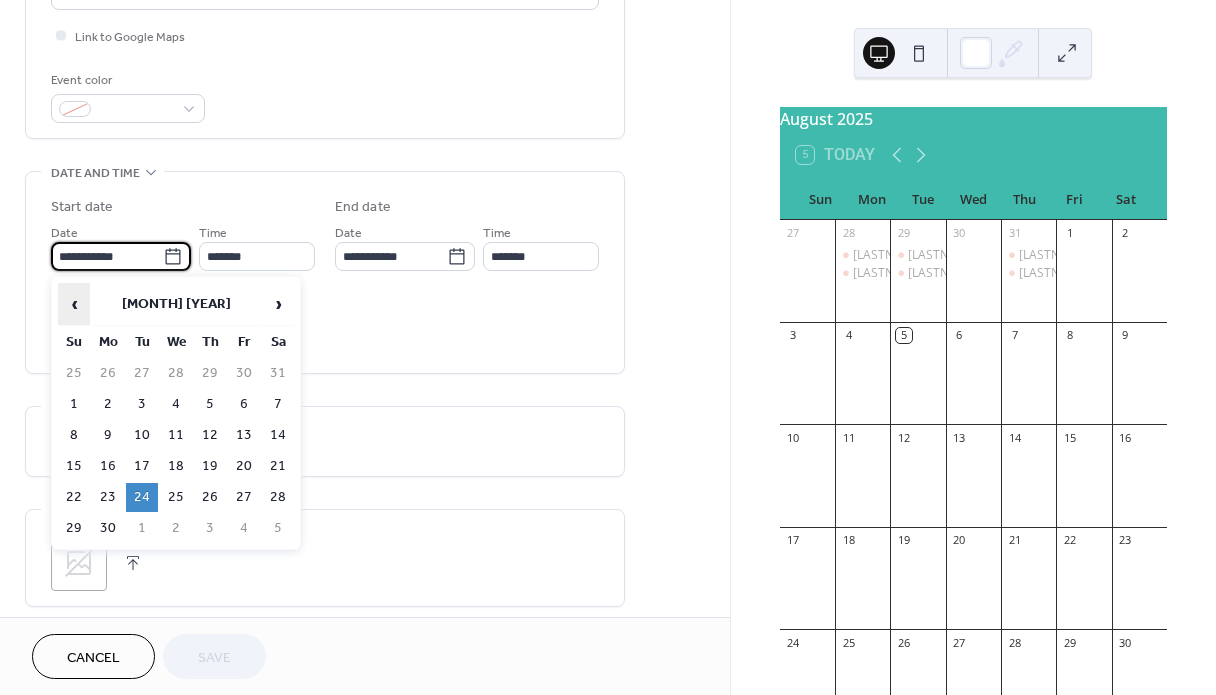 click on "‹" at bounding box center [74, 304] 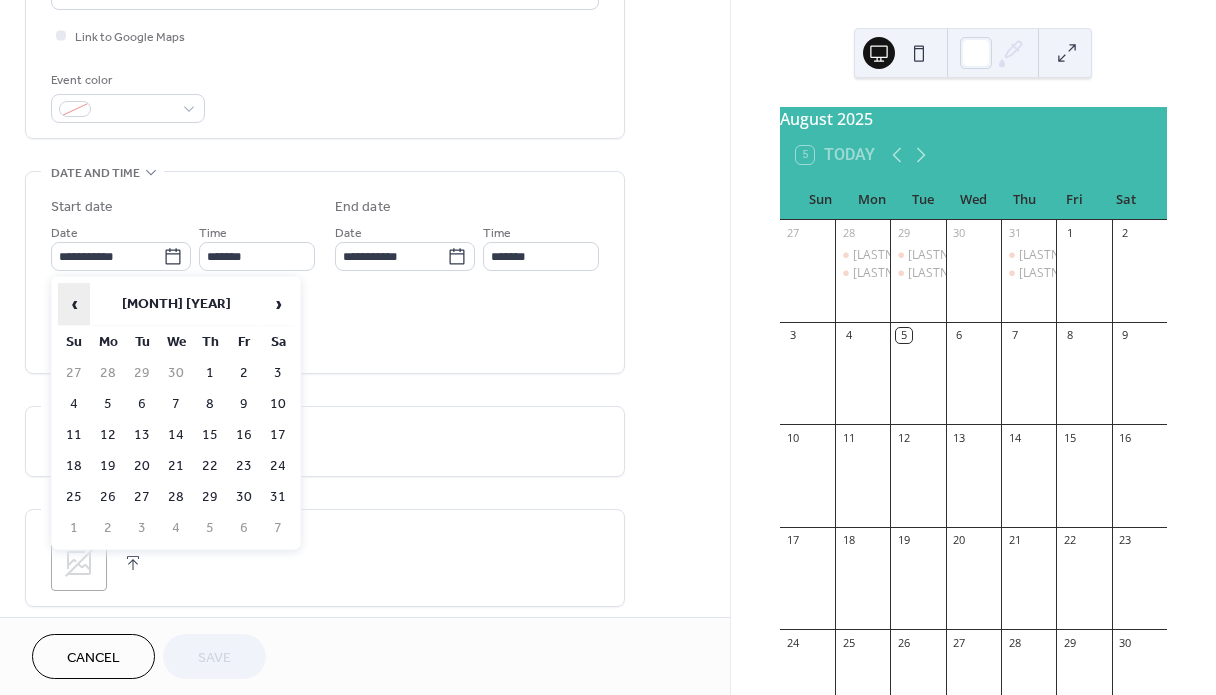 click on "‹" at bounding box center [74, 304] 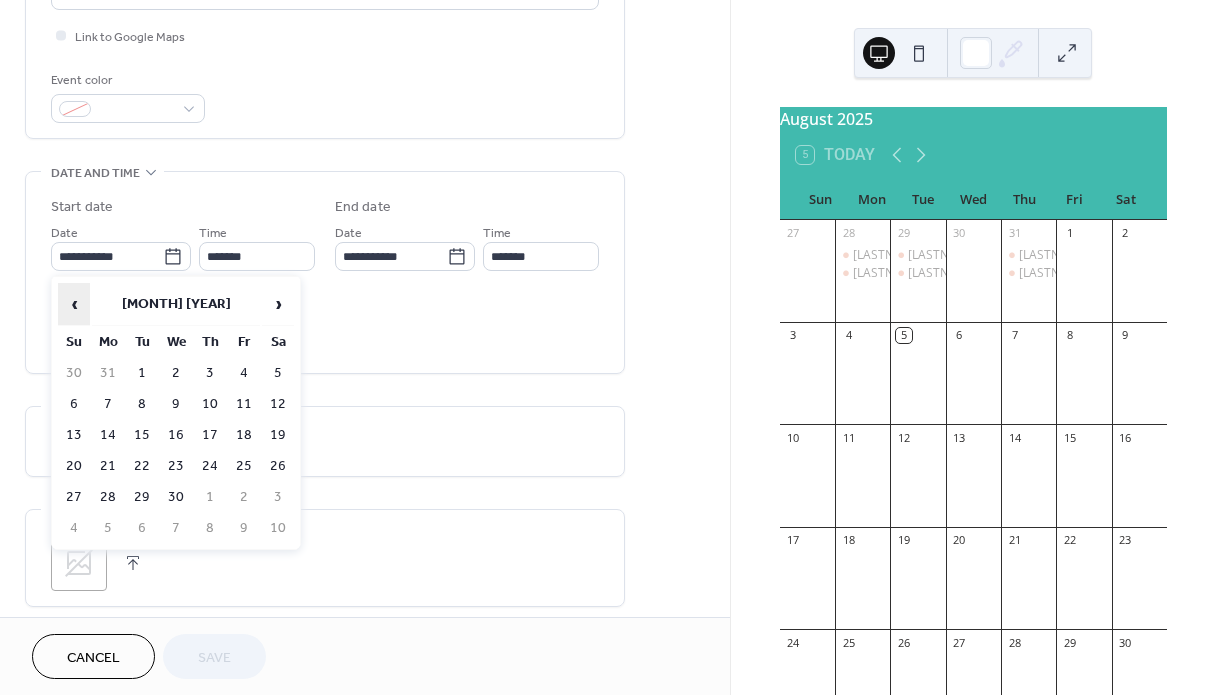 click on "‹" at bounding box center [74, 304] 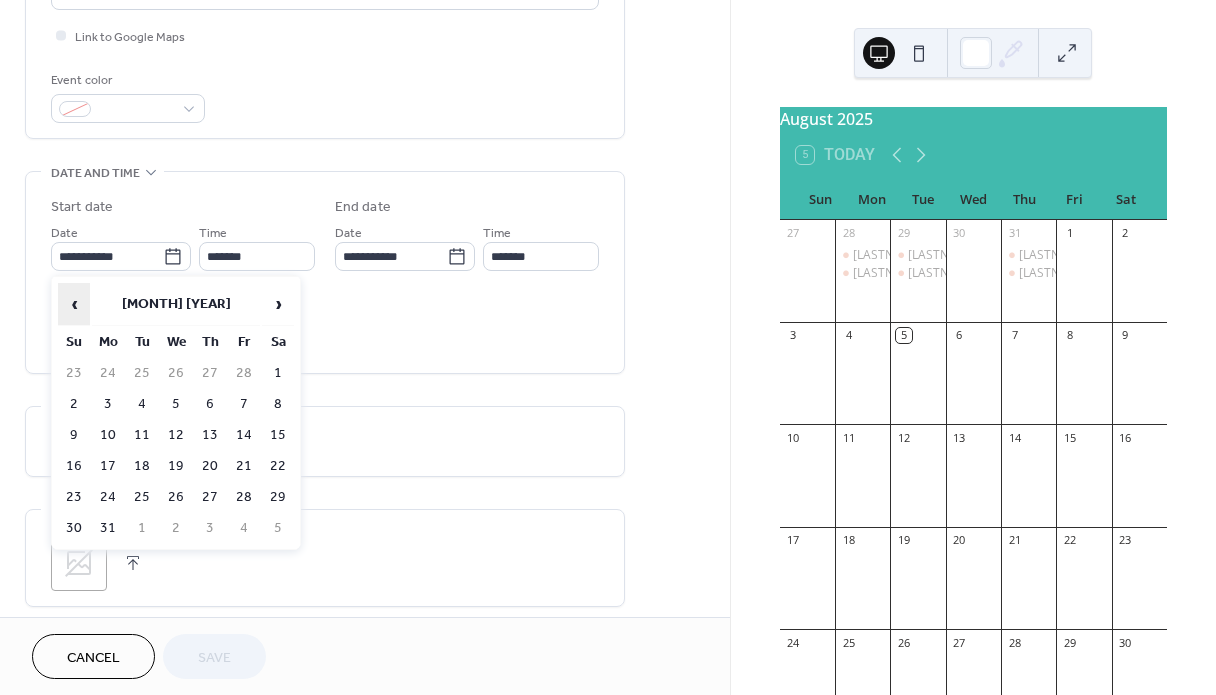 click on "‹" at bounding box center [74, 304] 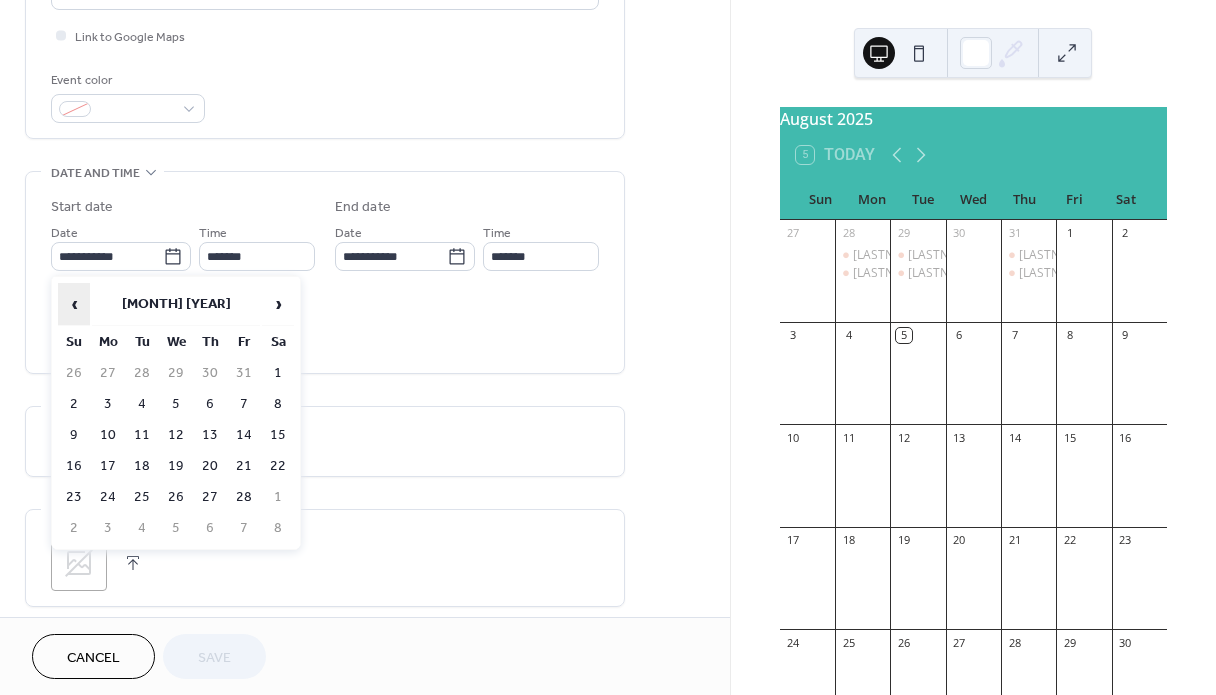 click on "‹" at bounding box center (74, 304) 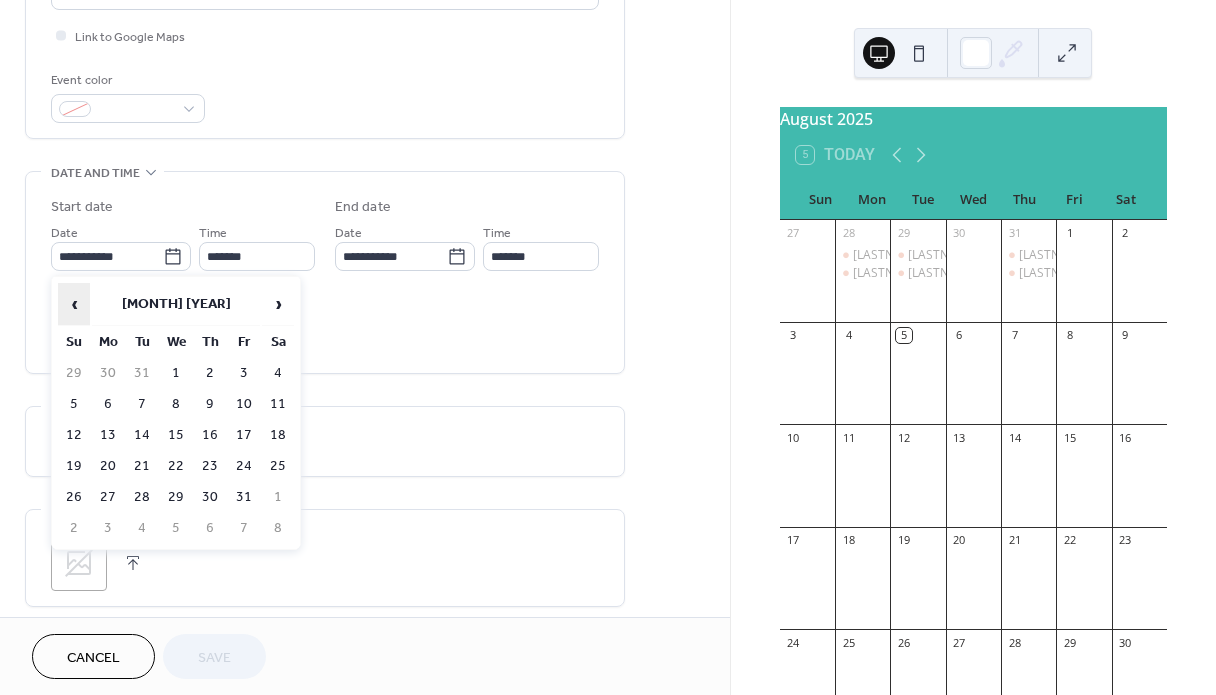 click on "‹" at bounding box center (74, 304) 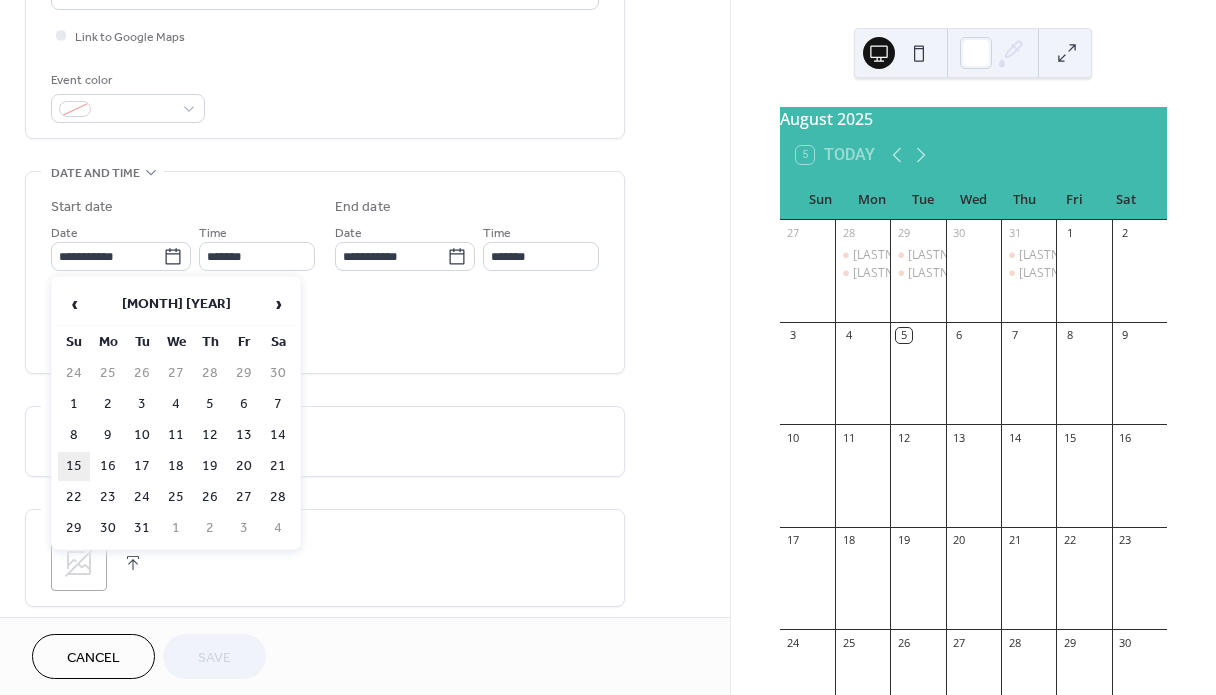click on "15" at bounding box center [74, 466] 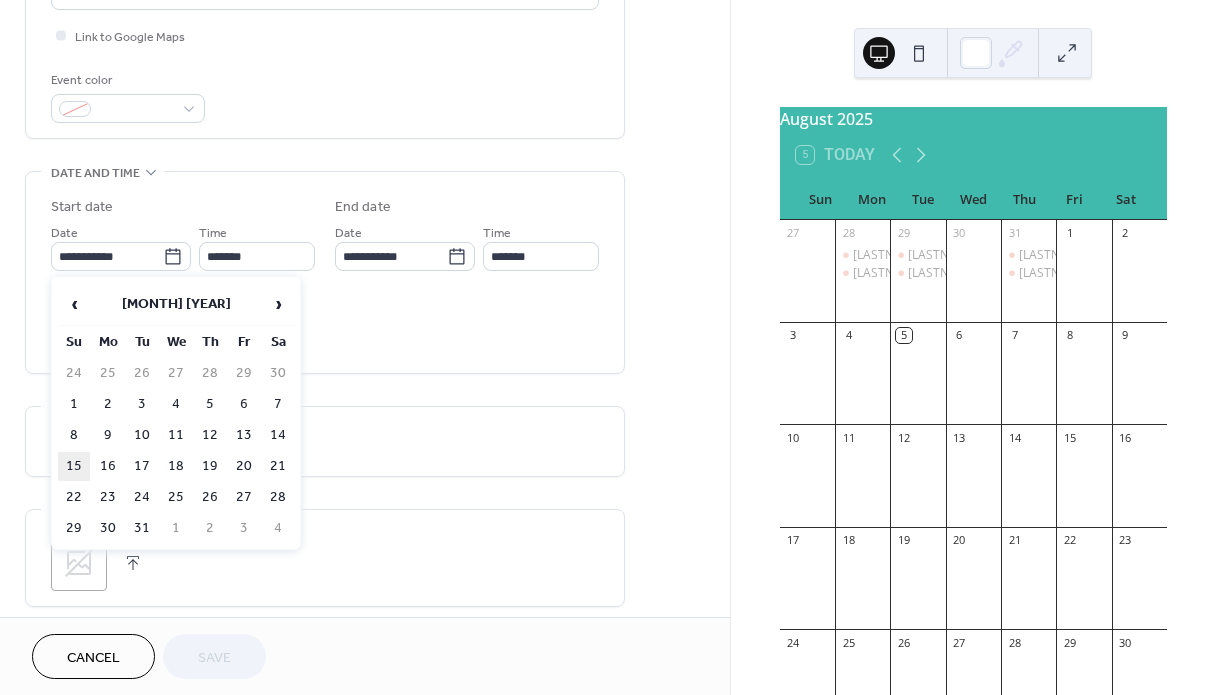 type on "**********" 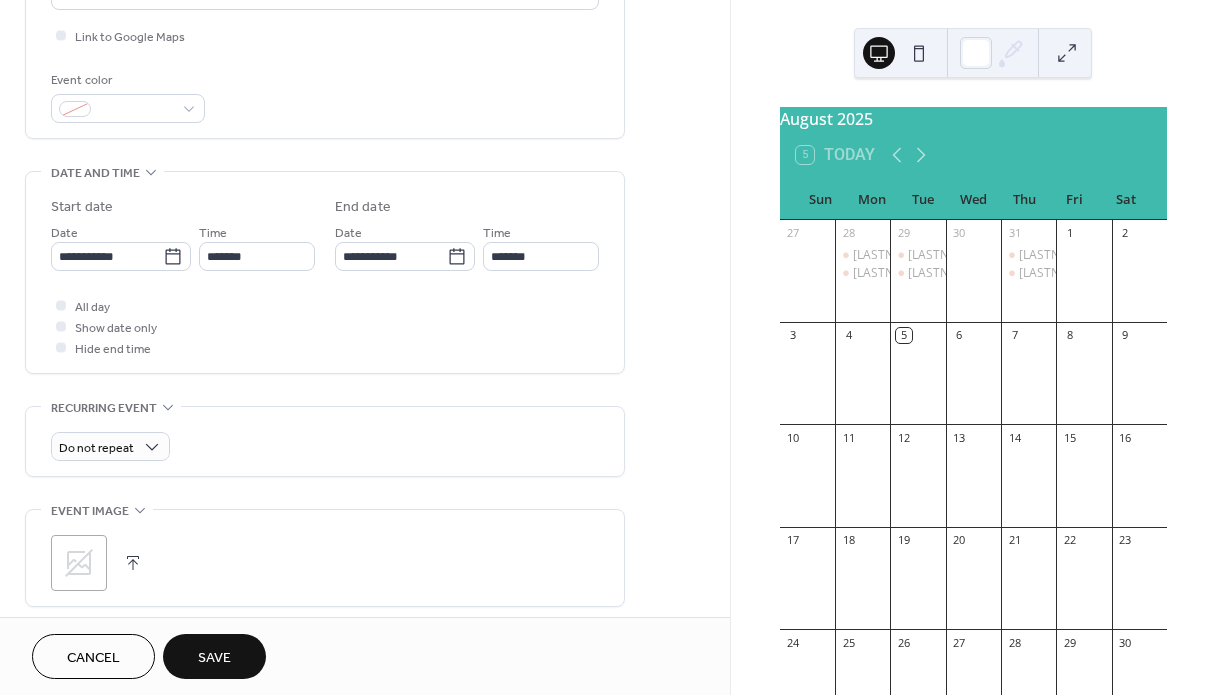 click on "Save" at bounding box center (214, 658) 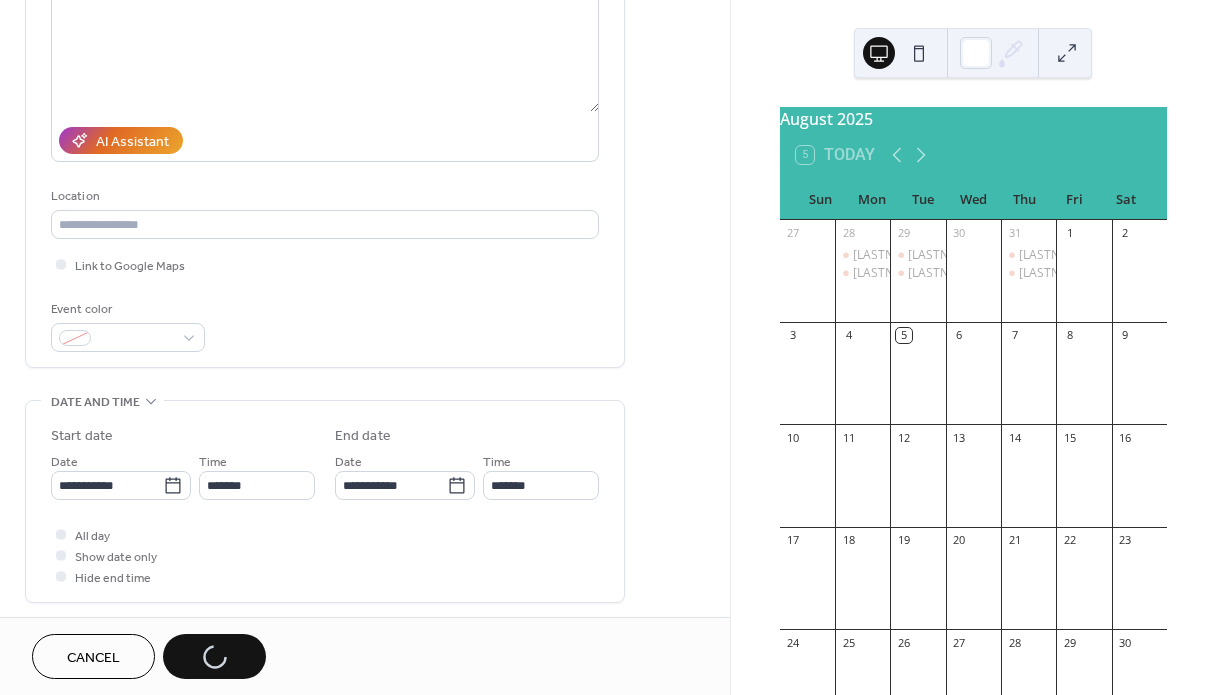 scroll, scrollTop: 0, scrollLeft: 0, axis: both 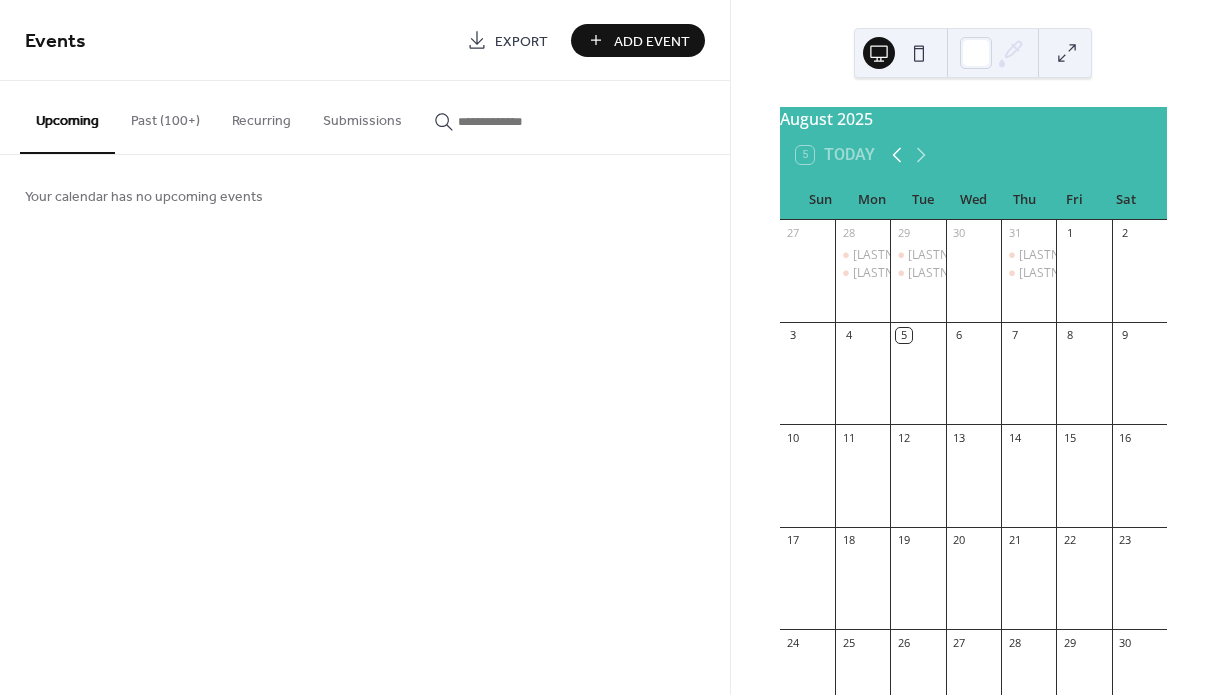 click 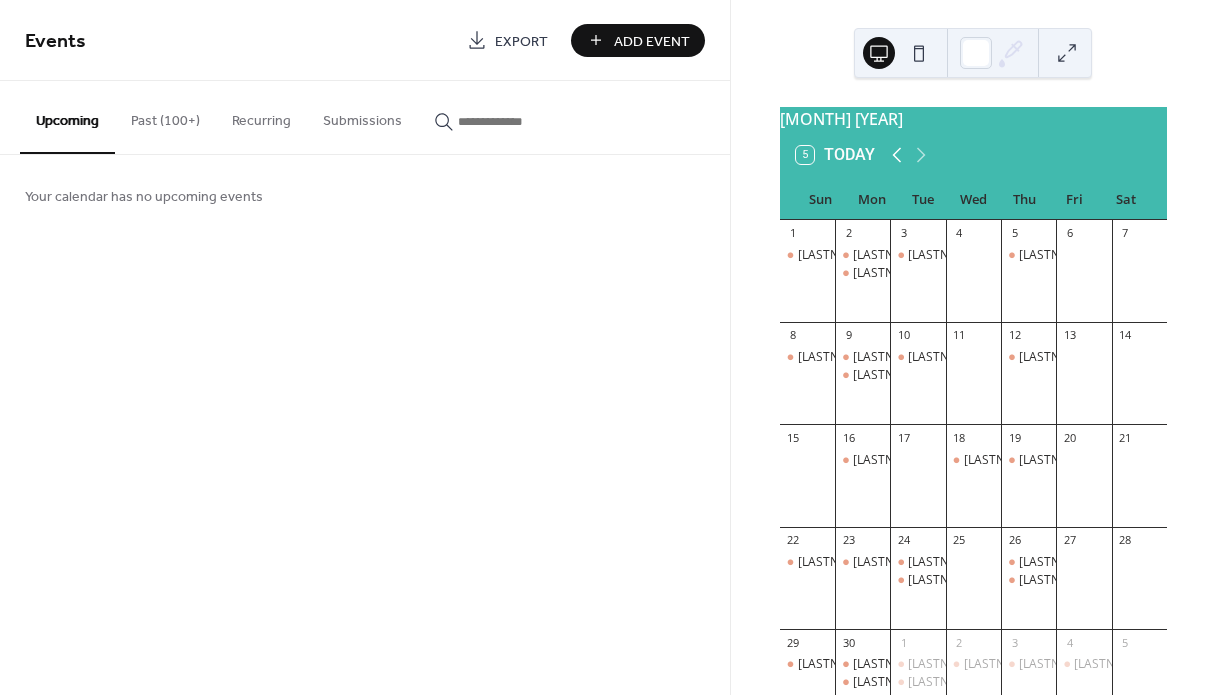 click 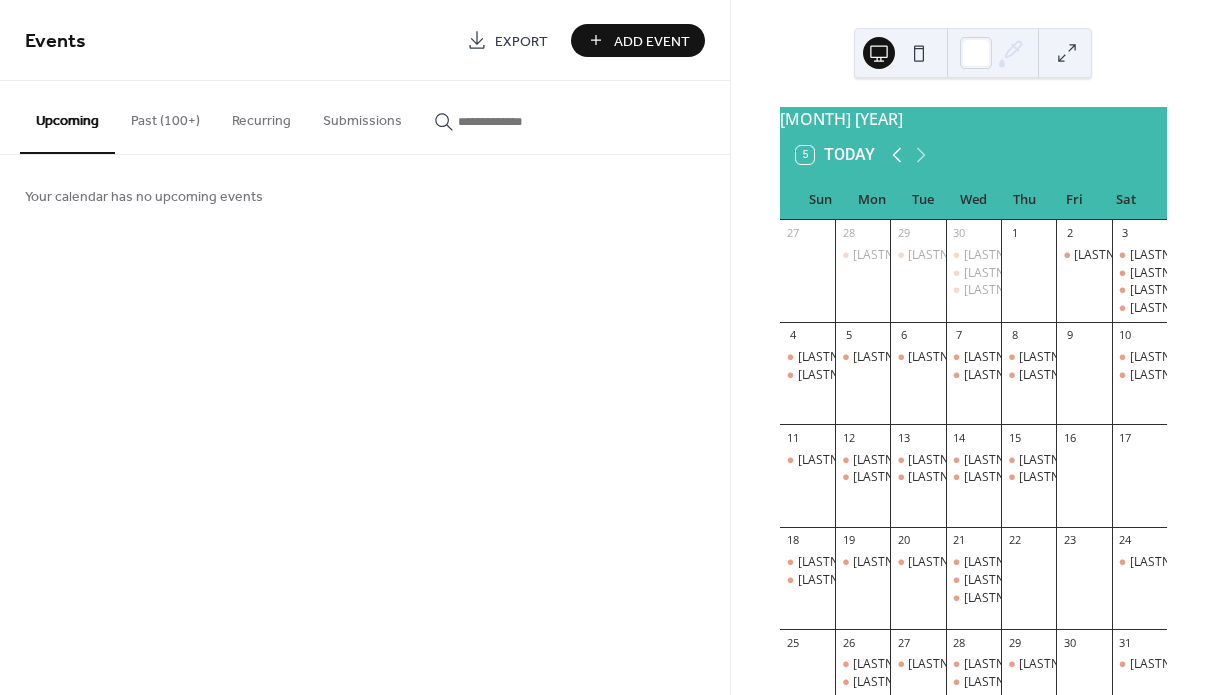 click 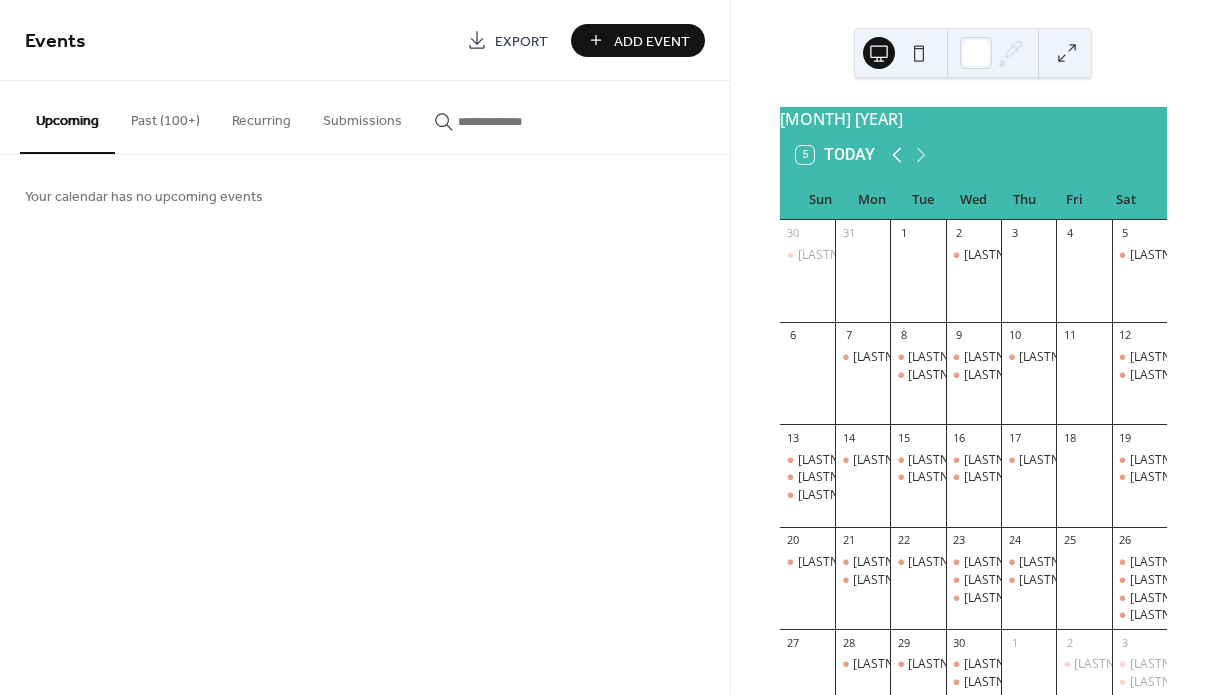 click 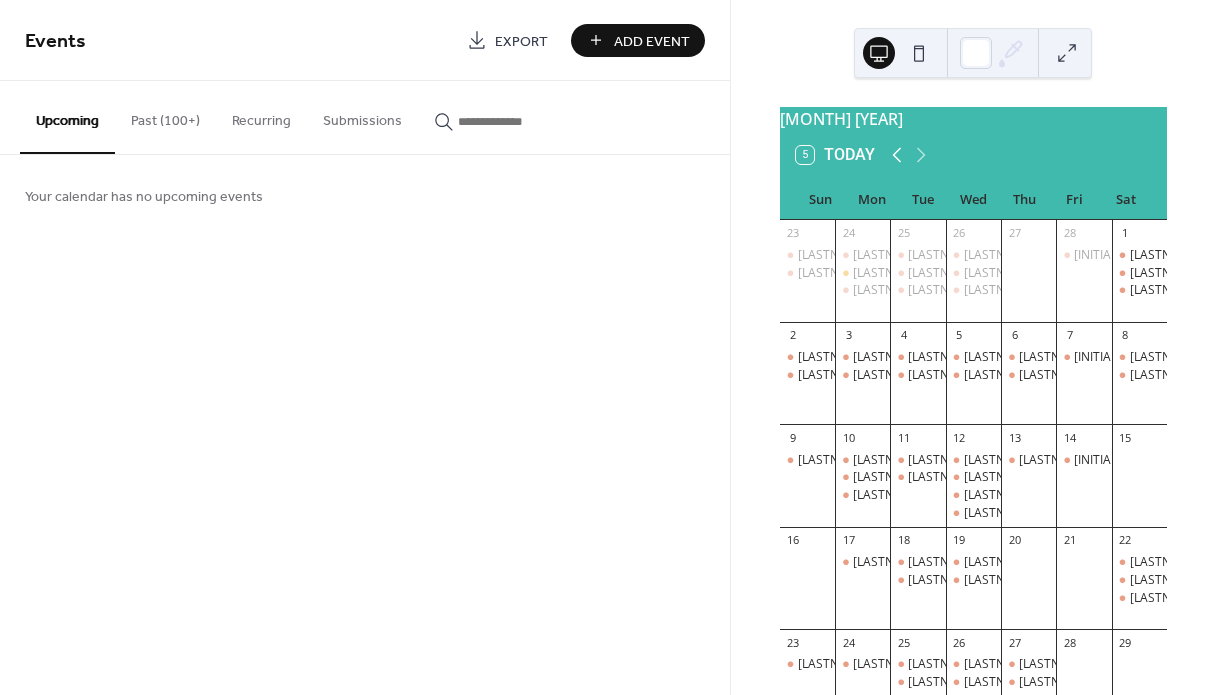 click 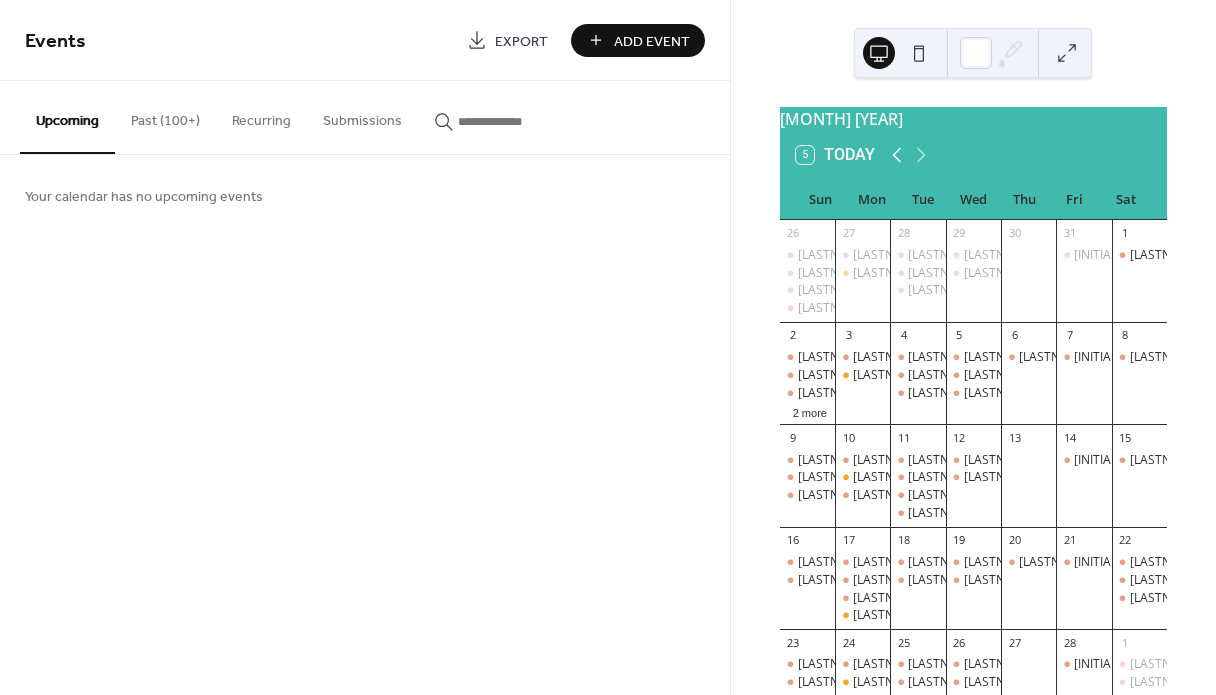 click 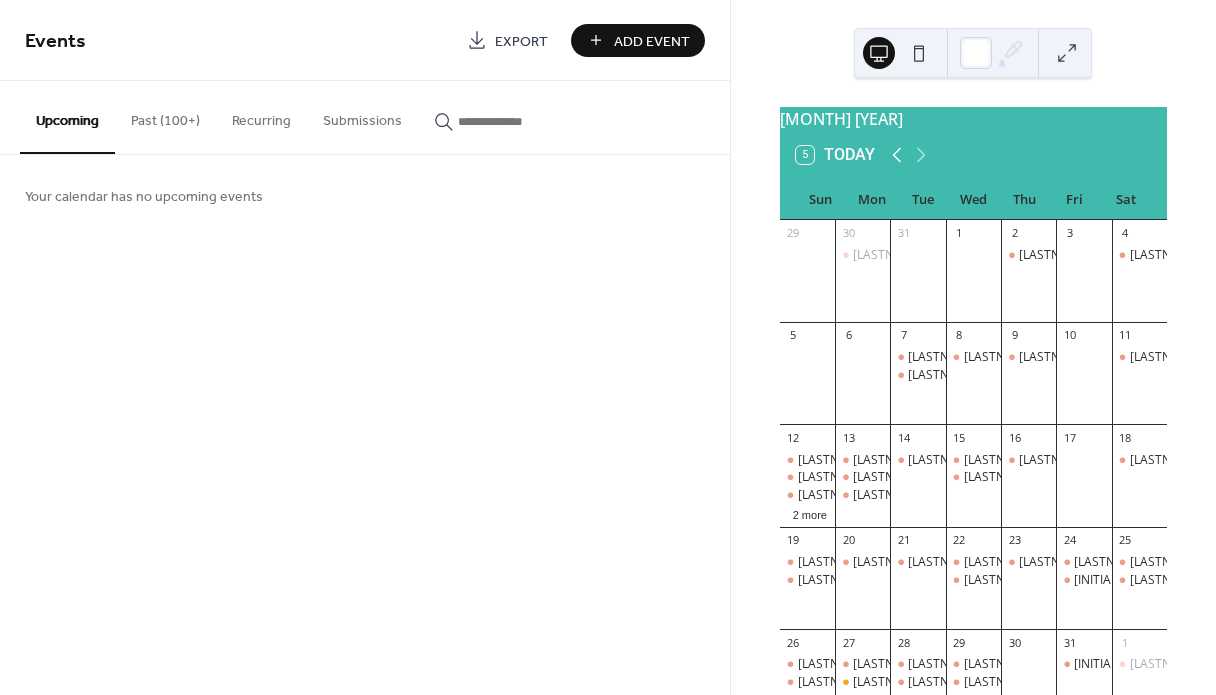 click 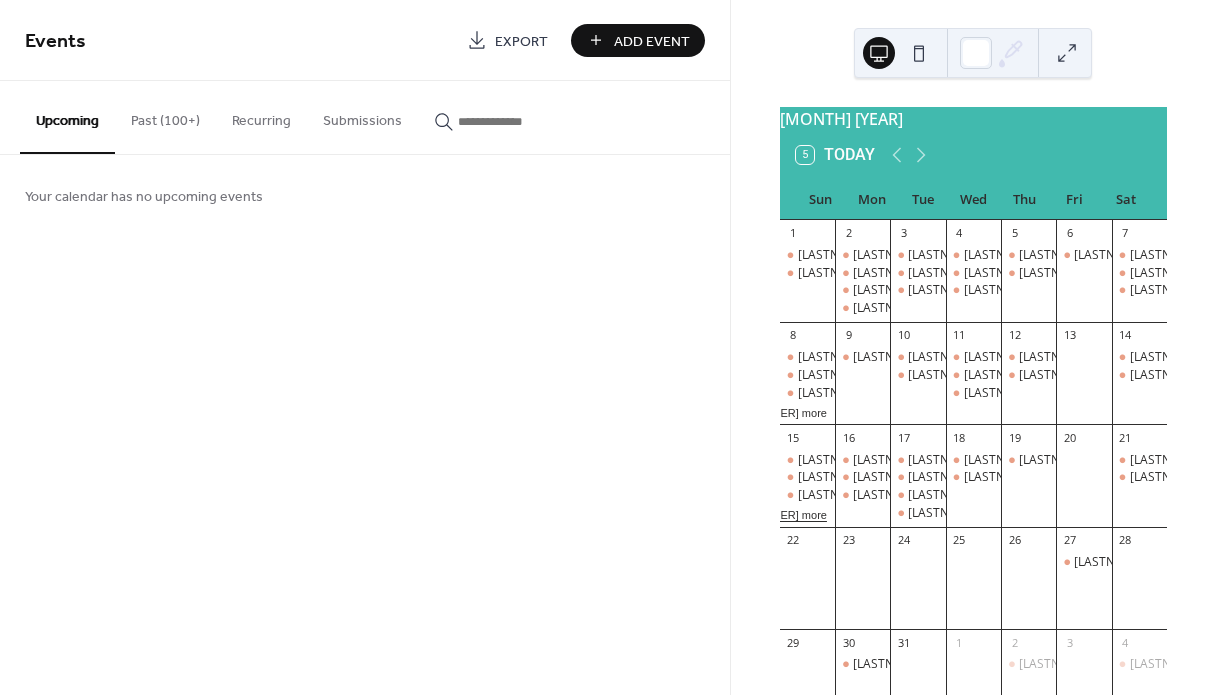 click on "[NUMBER] more" at bounding box center [786, 513] 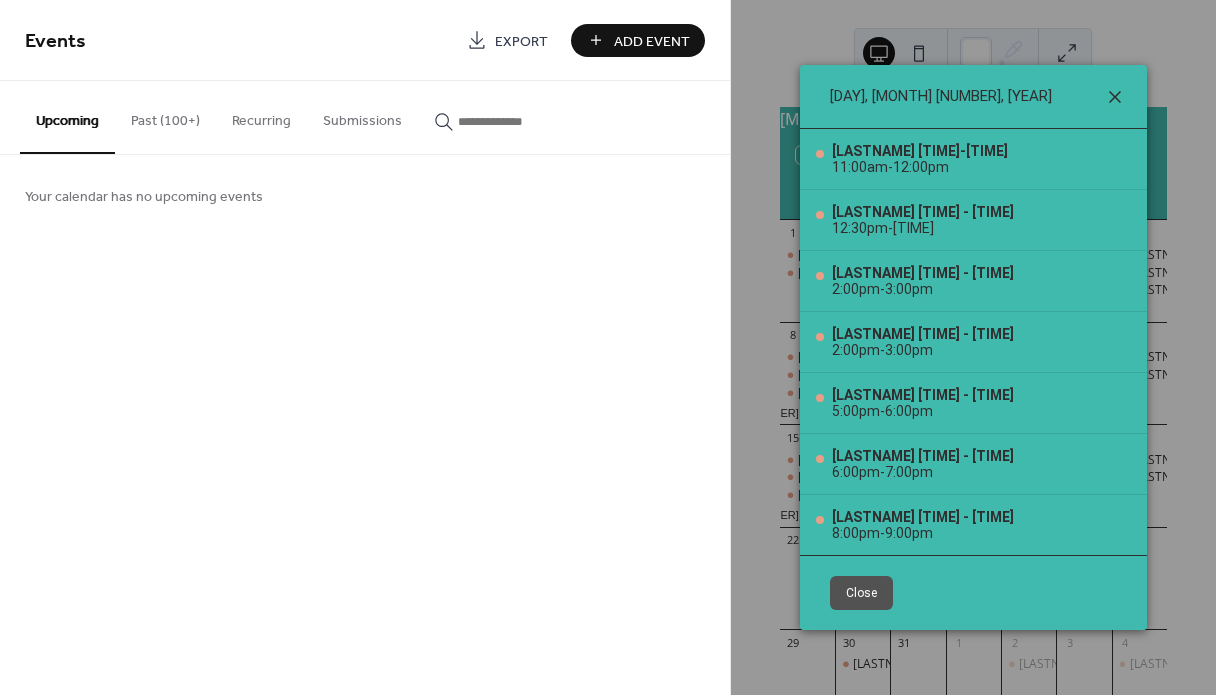 click 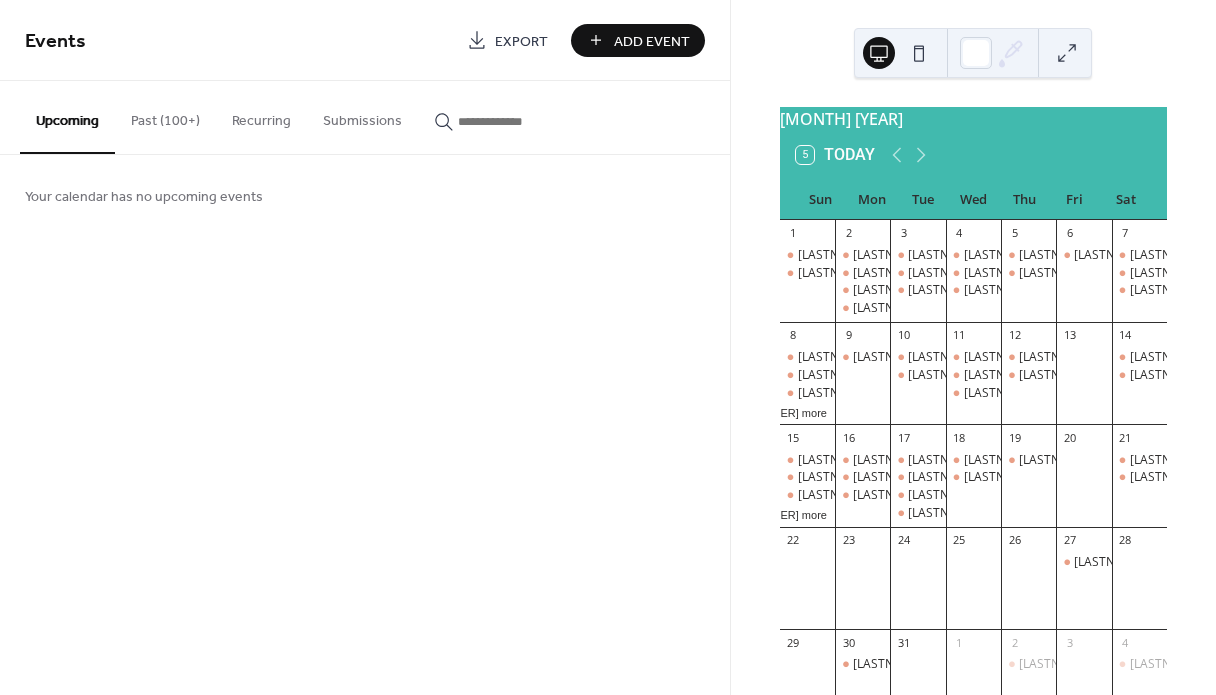 click on "Past (100+)" at bounding box center (165, 116) 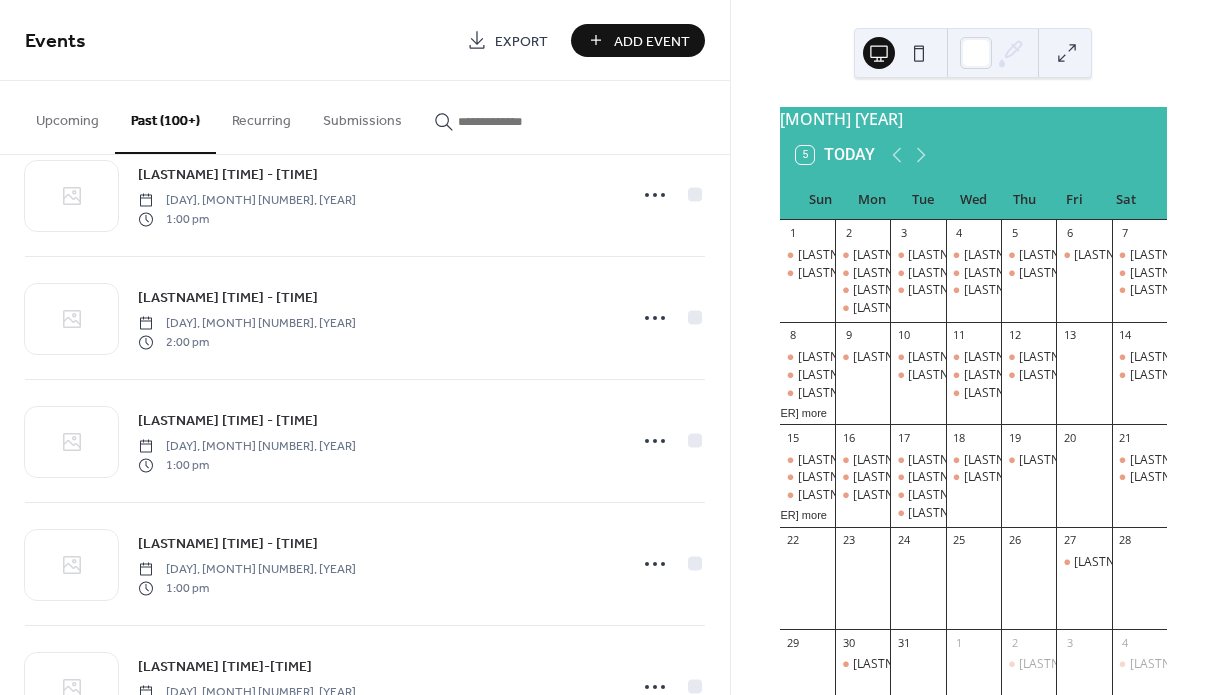 scroll, scrollTop: 5862, scrollLeft: 0, axis: vertical 